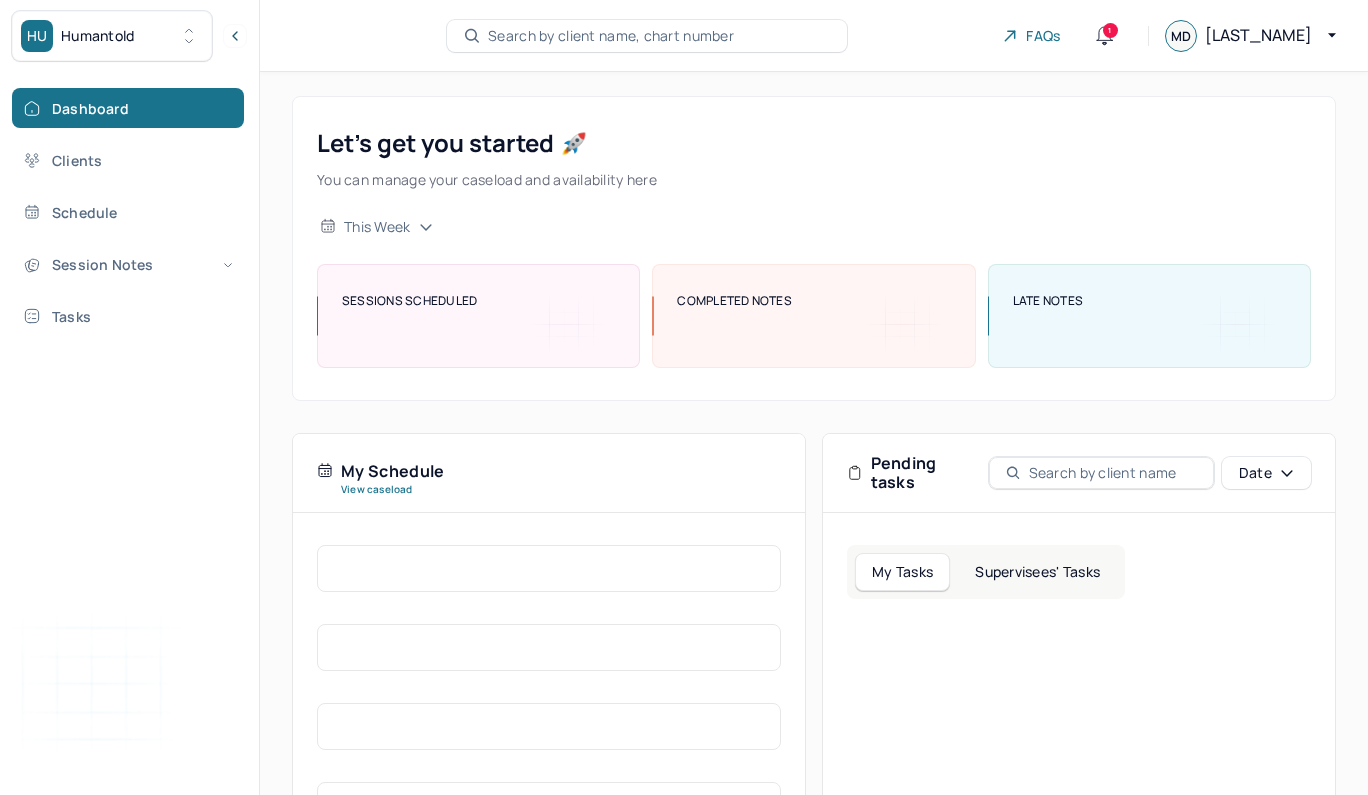 scroll, scrollTop: 0, scrollLeft: 0, axis: both 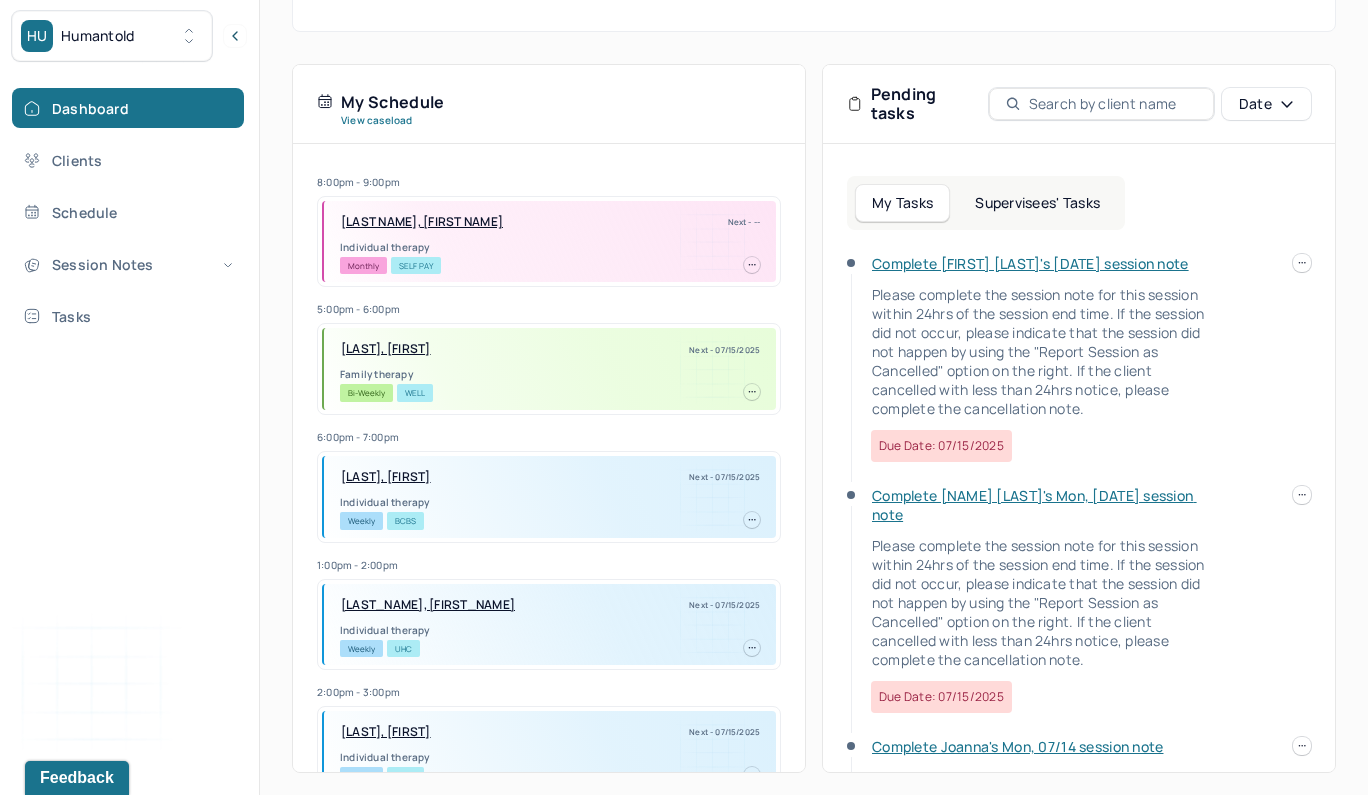 click on "My Tasks     Supervisees' Tasks" at bounding box center (986, 203) 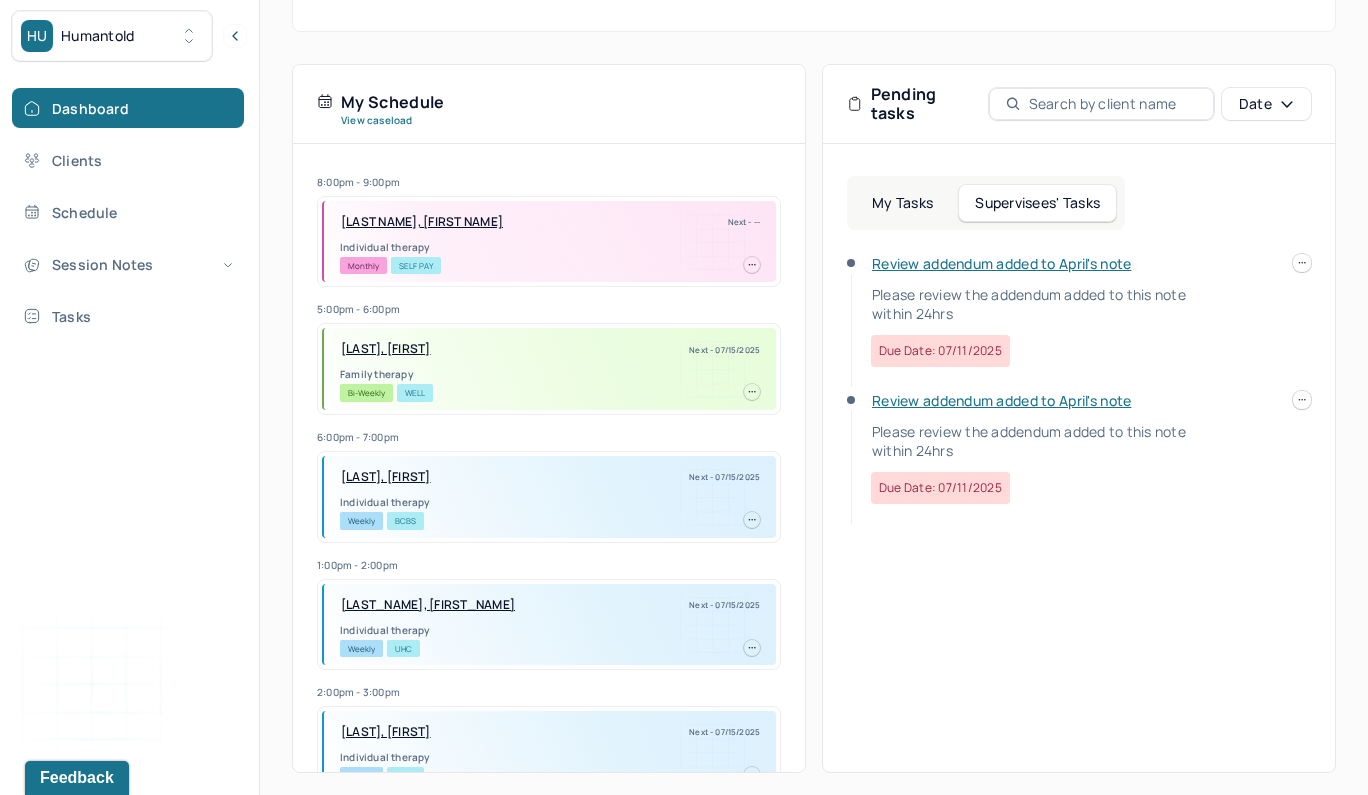 click on "Review addendum added to April's note" at bounding box center (1001, 263) 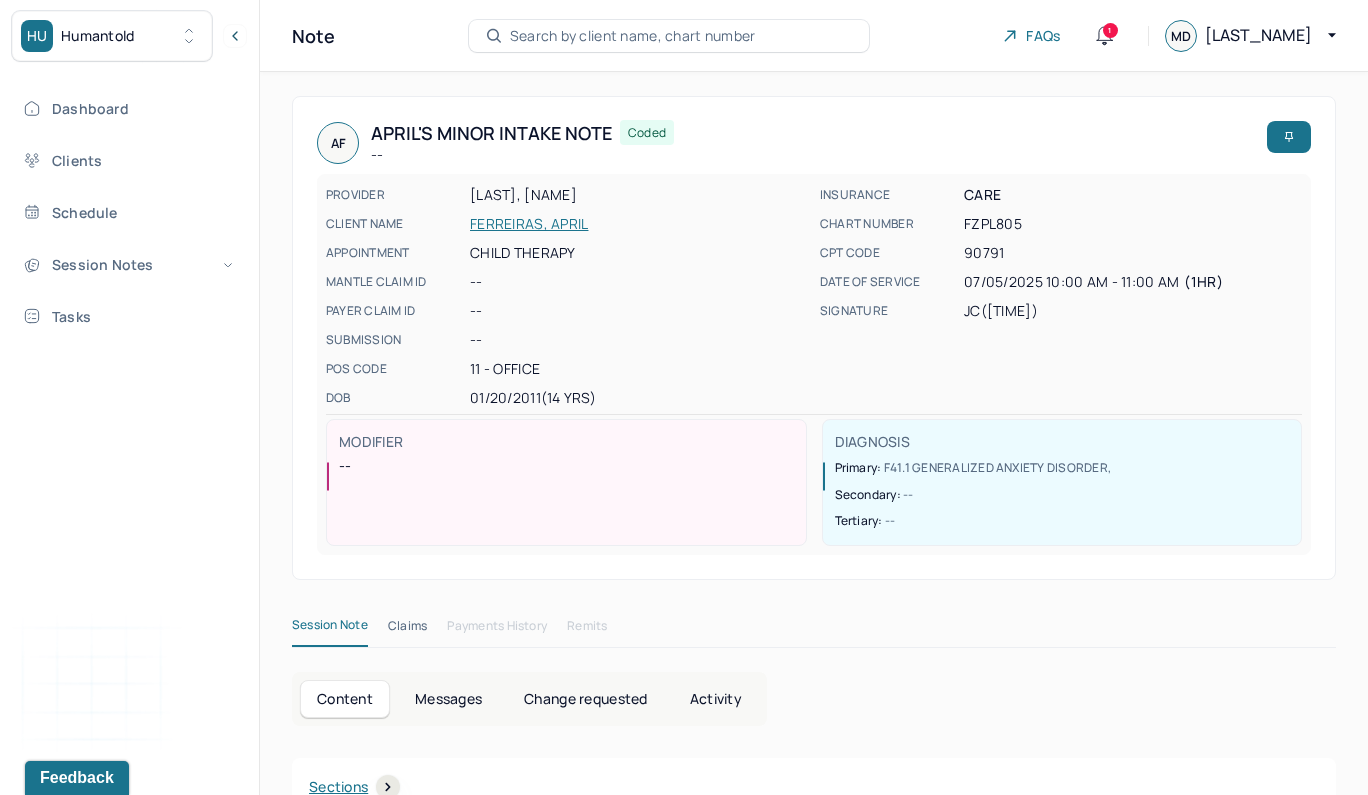 scroll, scrollTop: 0, scrollLeft: 0, axis: both 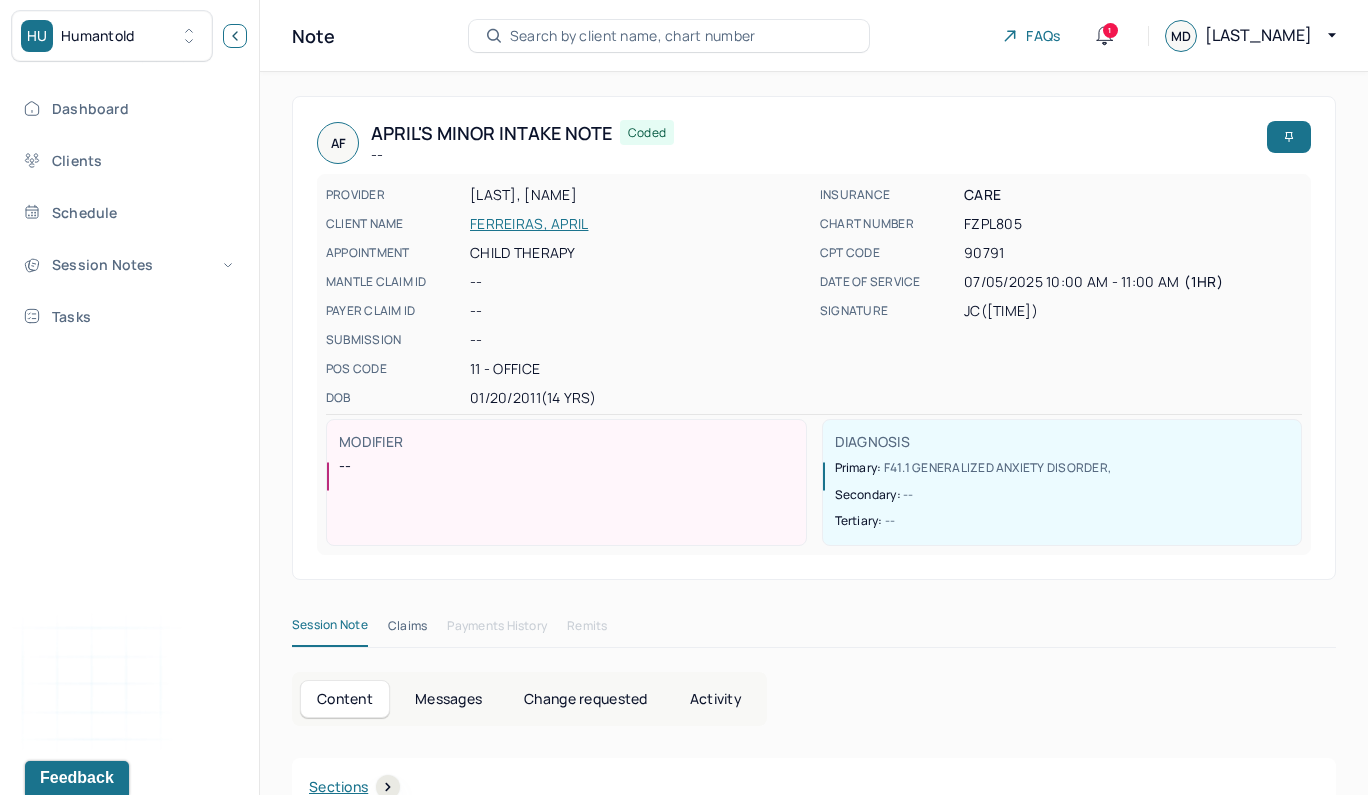 click at bounding box center (235, 36) 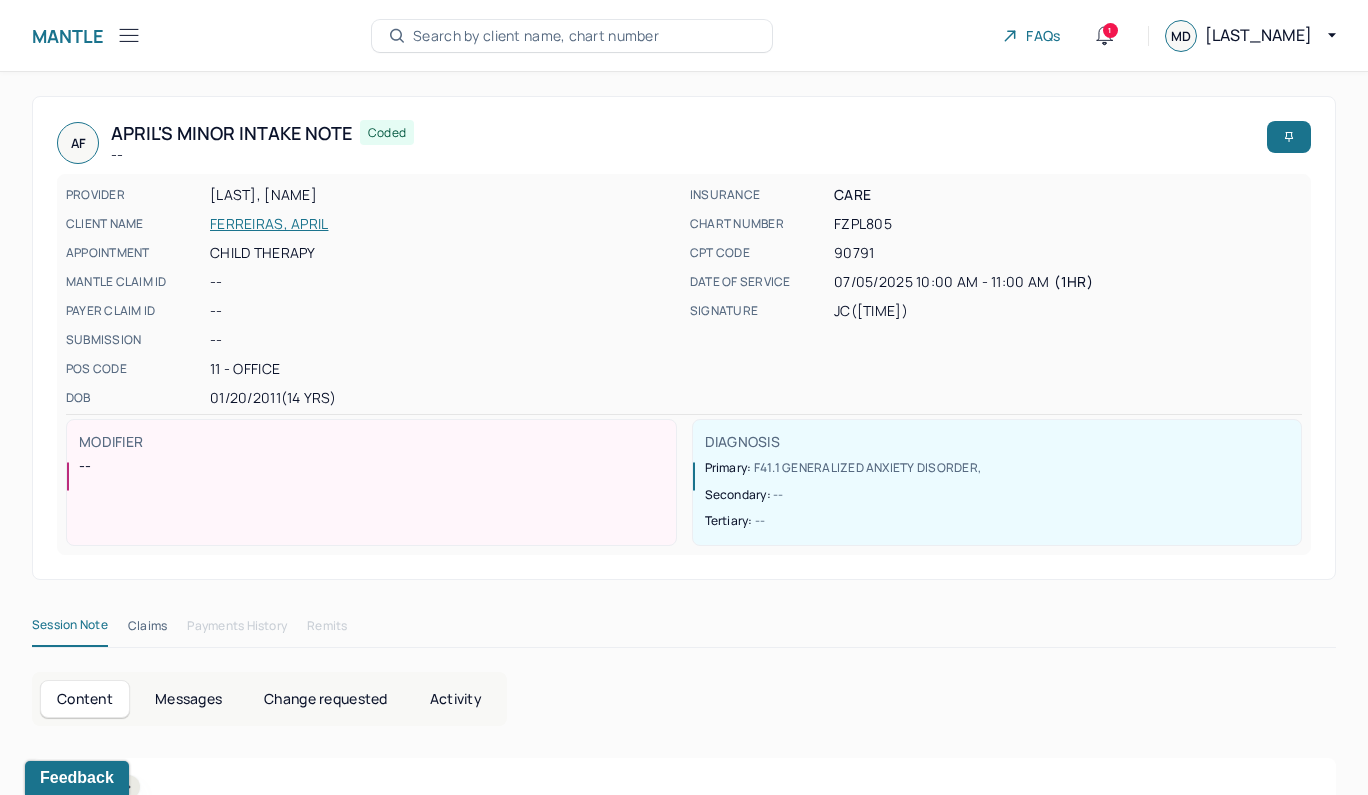 click 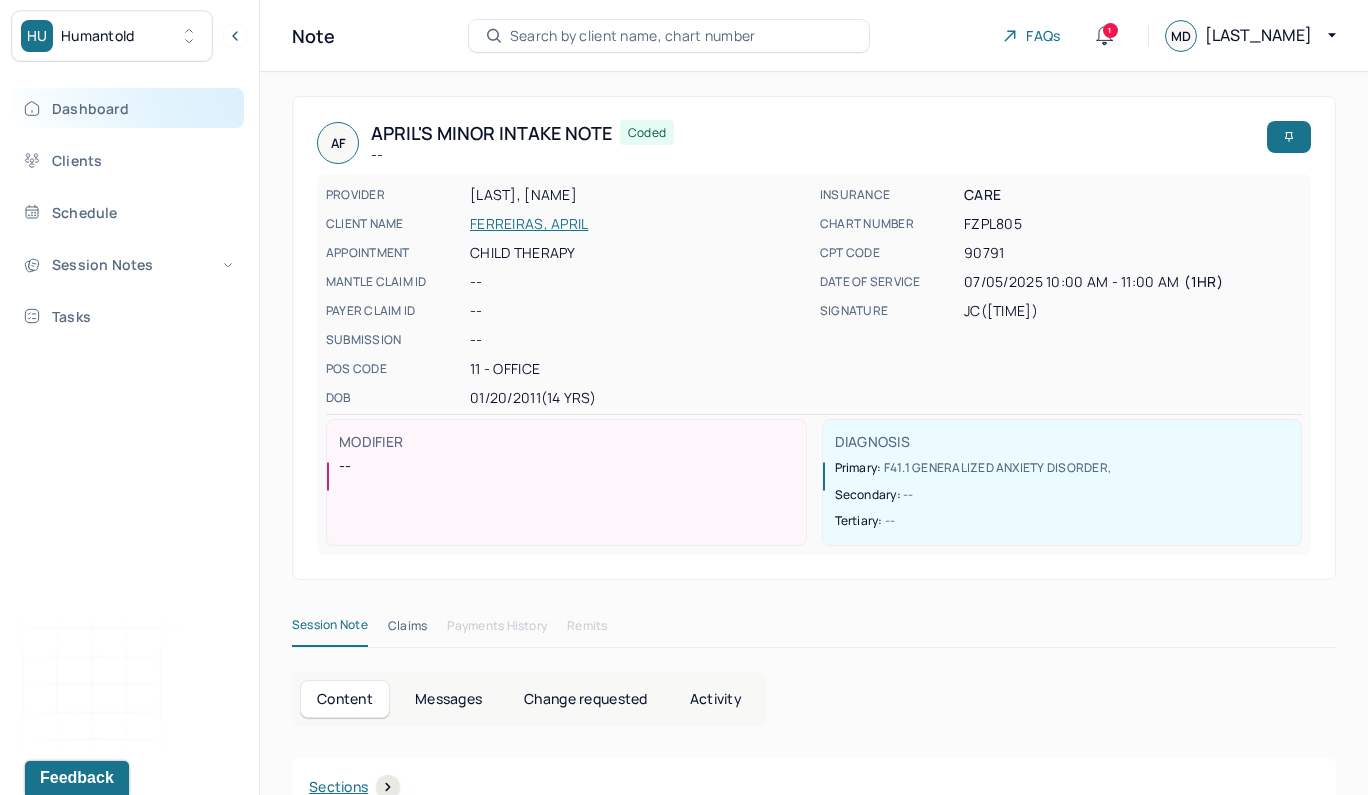 click on "Dashboard" at bounding box center (128, 108) 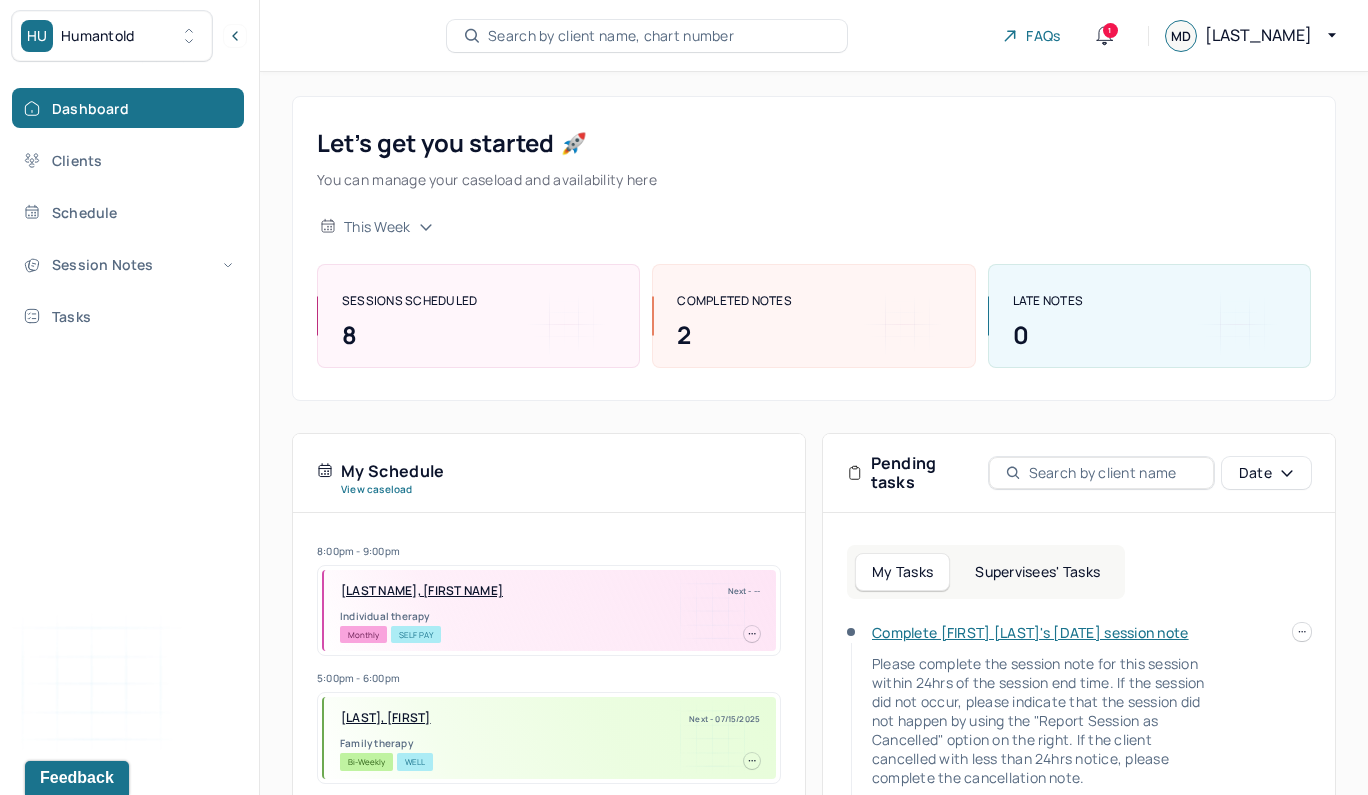 click on "My Tasks     Supervisees' Tasks" at bounding box center [986, 572] 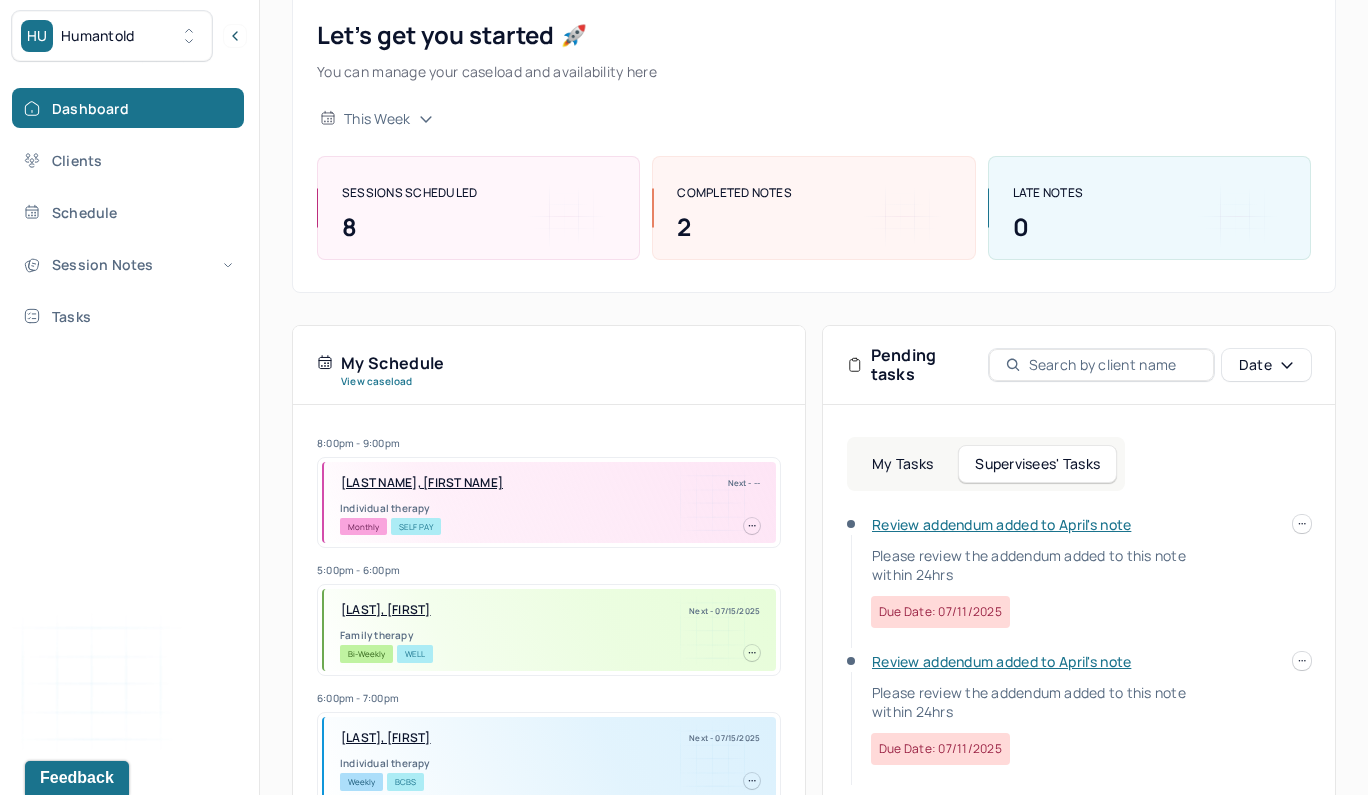 scroll, scrollTop: 135, scrollLeft: 0, axis: vertical 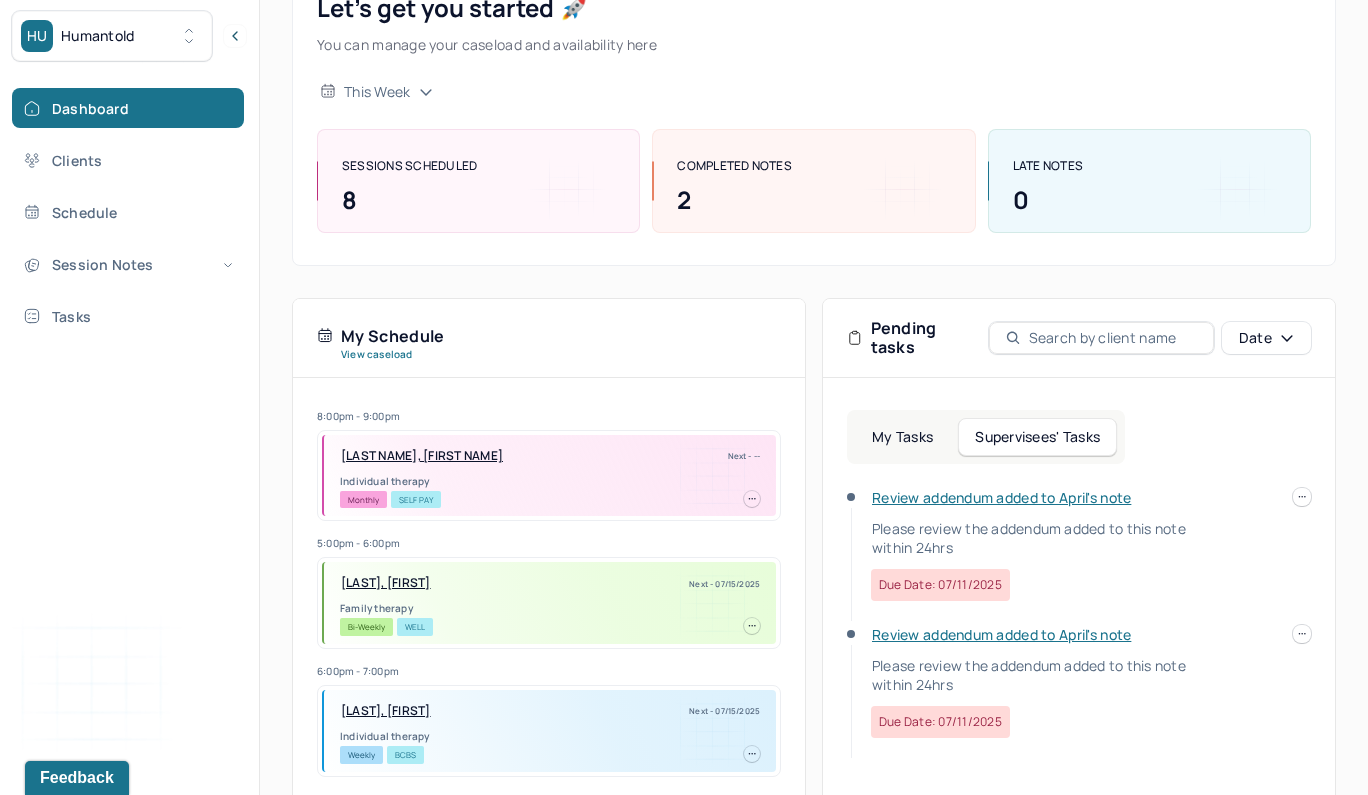 click on "Review addendum added to April's note" at bounding box center [1001, 634] 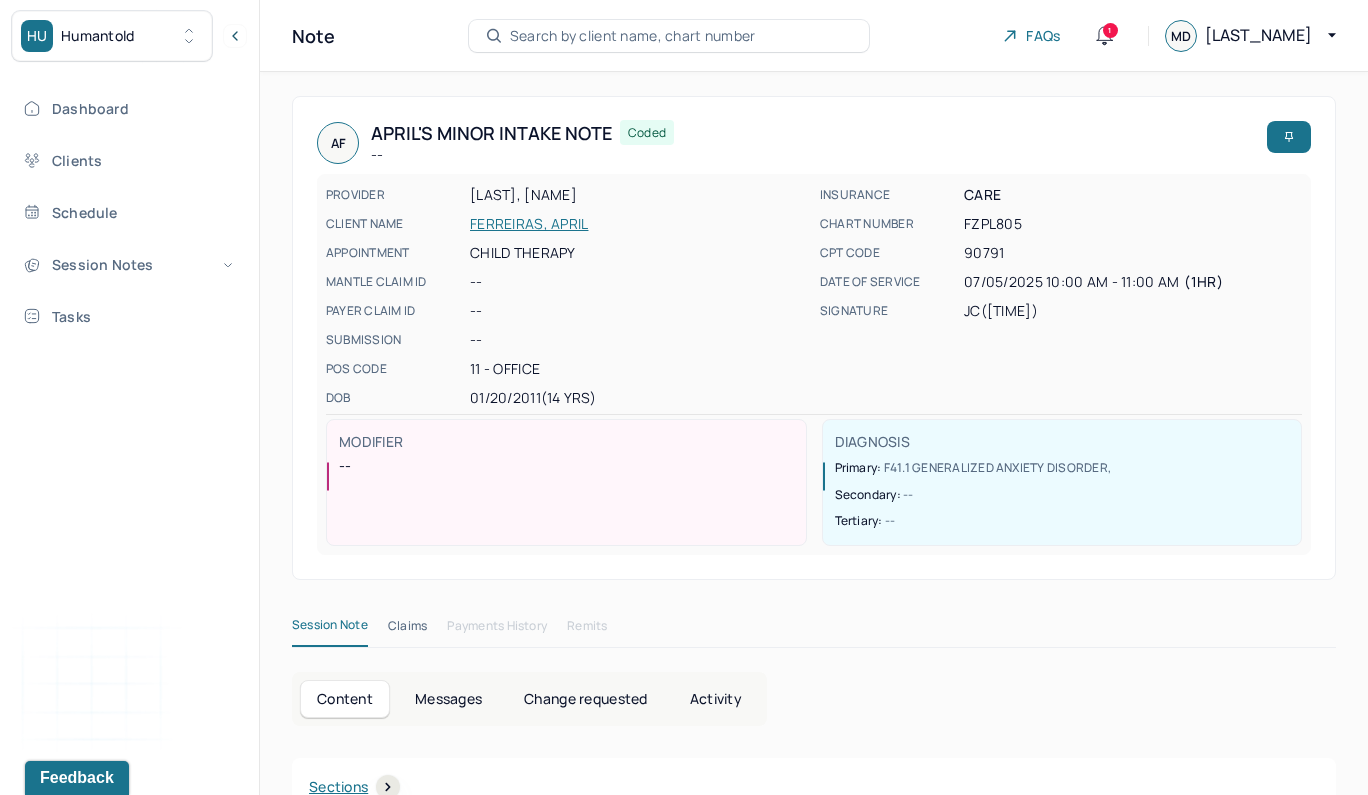 scroll, scrollTop: 0, scrollLeft: 0, axis: both 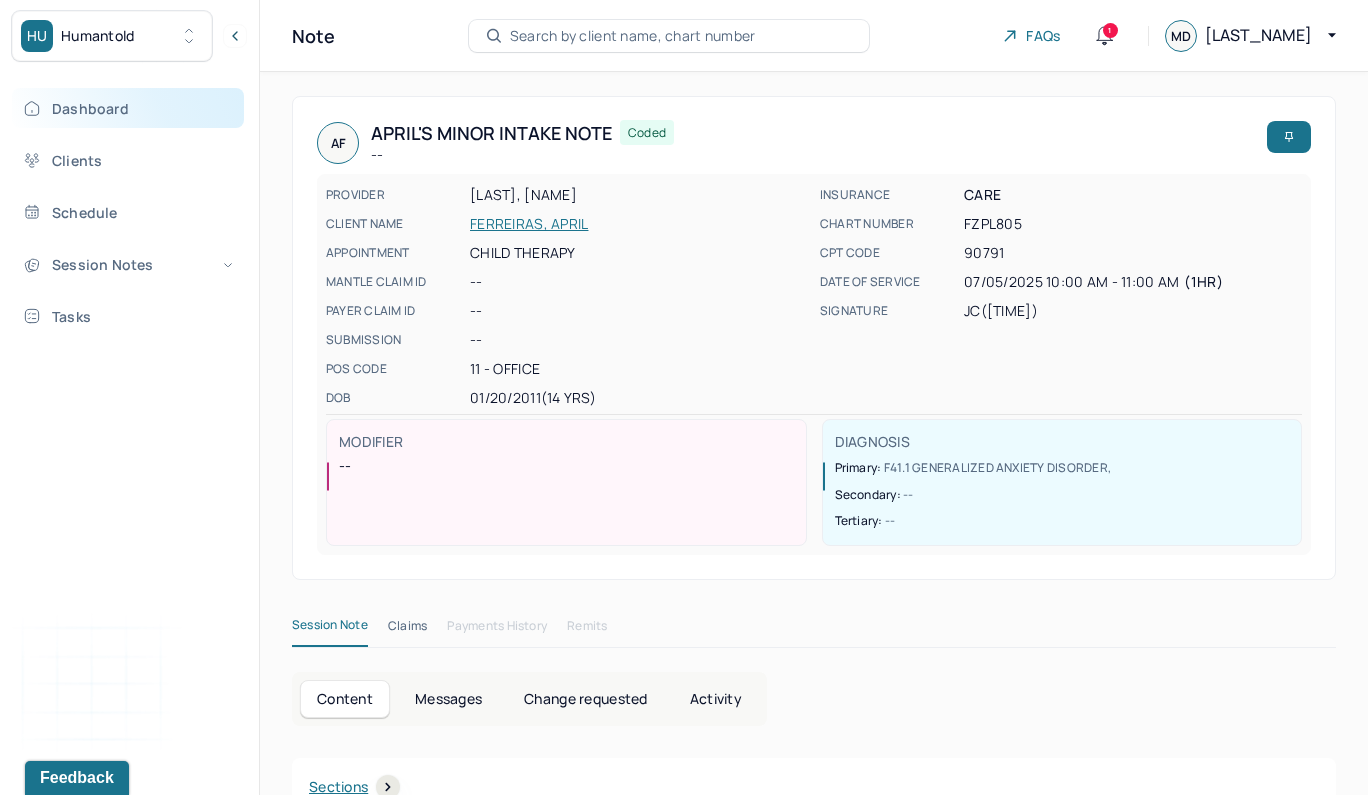 click on "Dashboard" at bounding box center (128, 108) 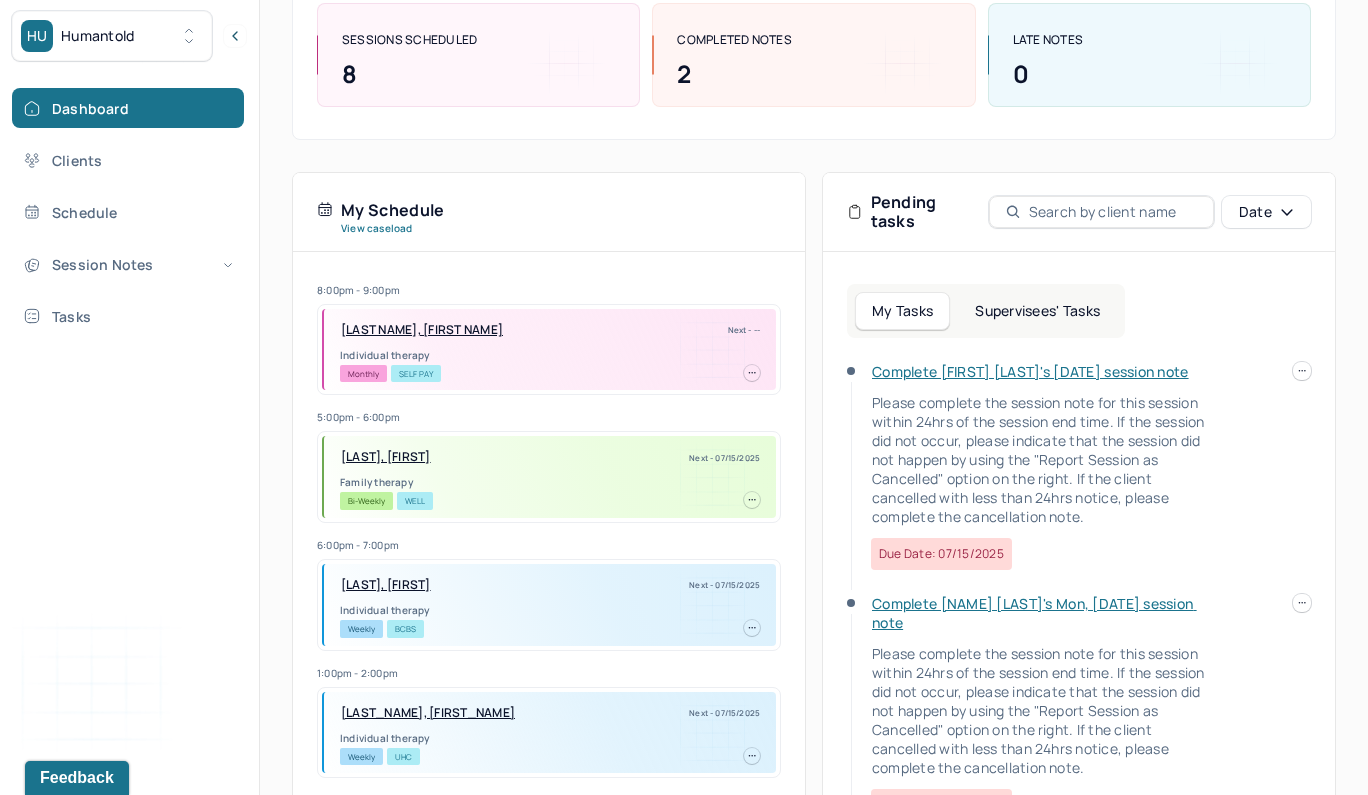 scroll, scrollTop: 284, scrollLeft: 0, axis: vertical 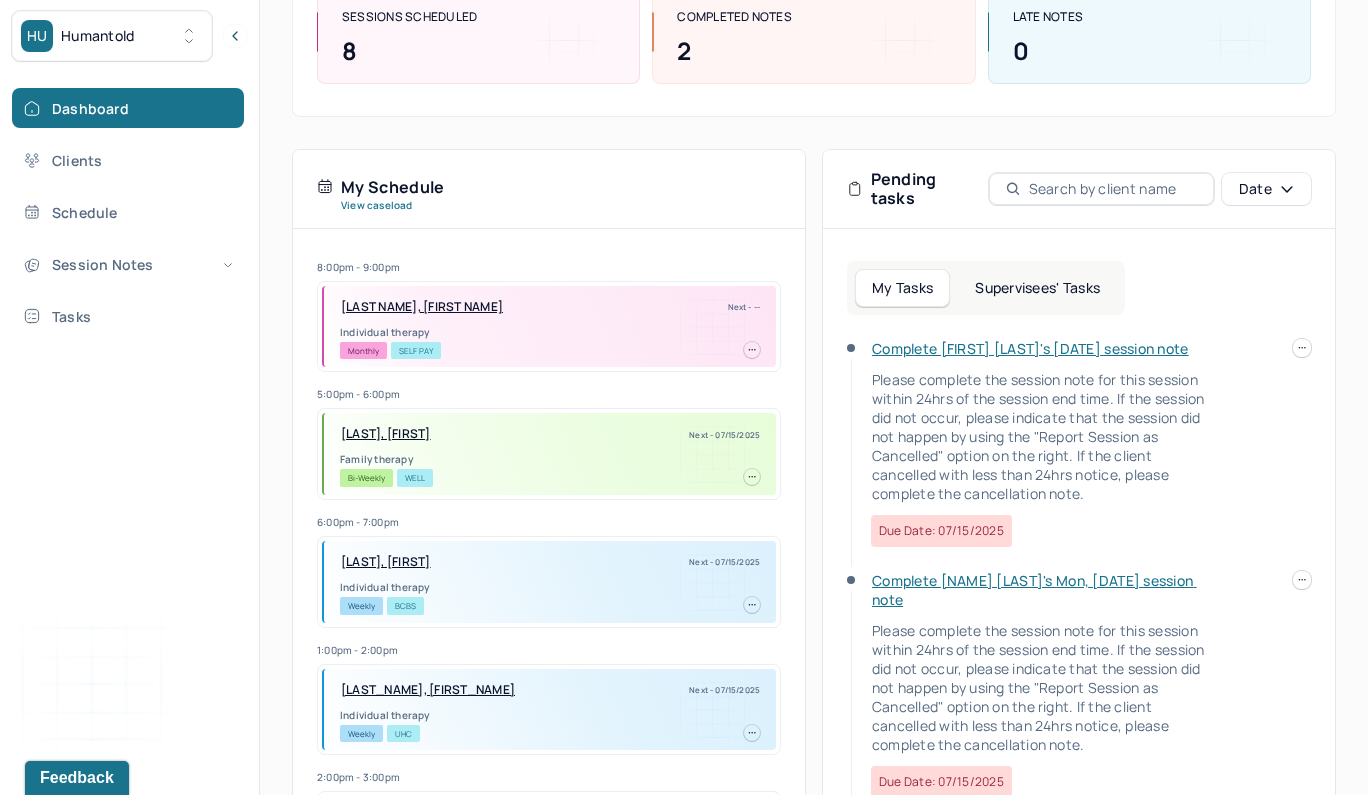 click on "Complete [FIRST] [LAST]'s [DATE] session note" at bounding box center (1030, 348) 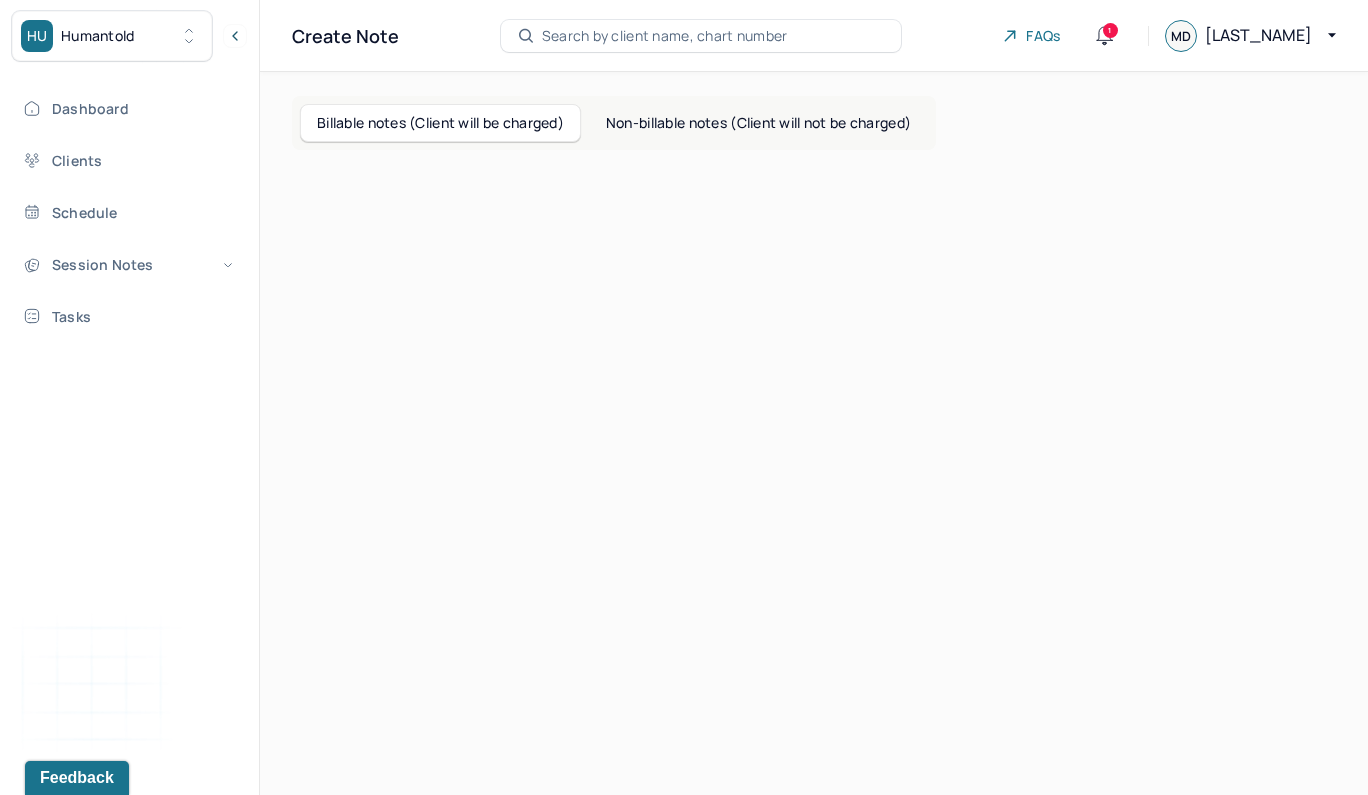 scroll, scrollTop: 0, scrollLeft: 0, axis: both 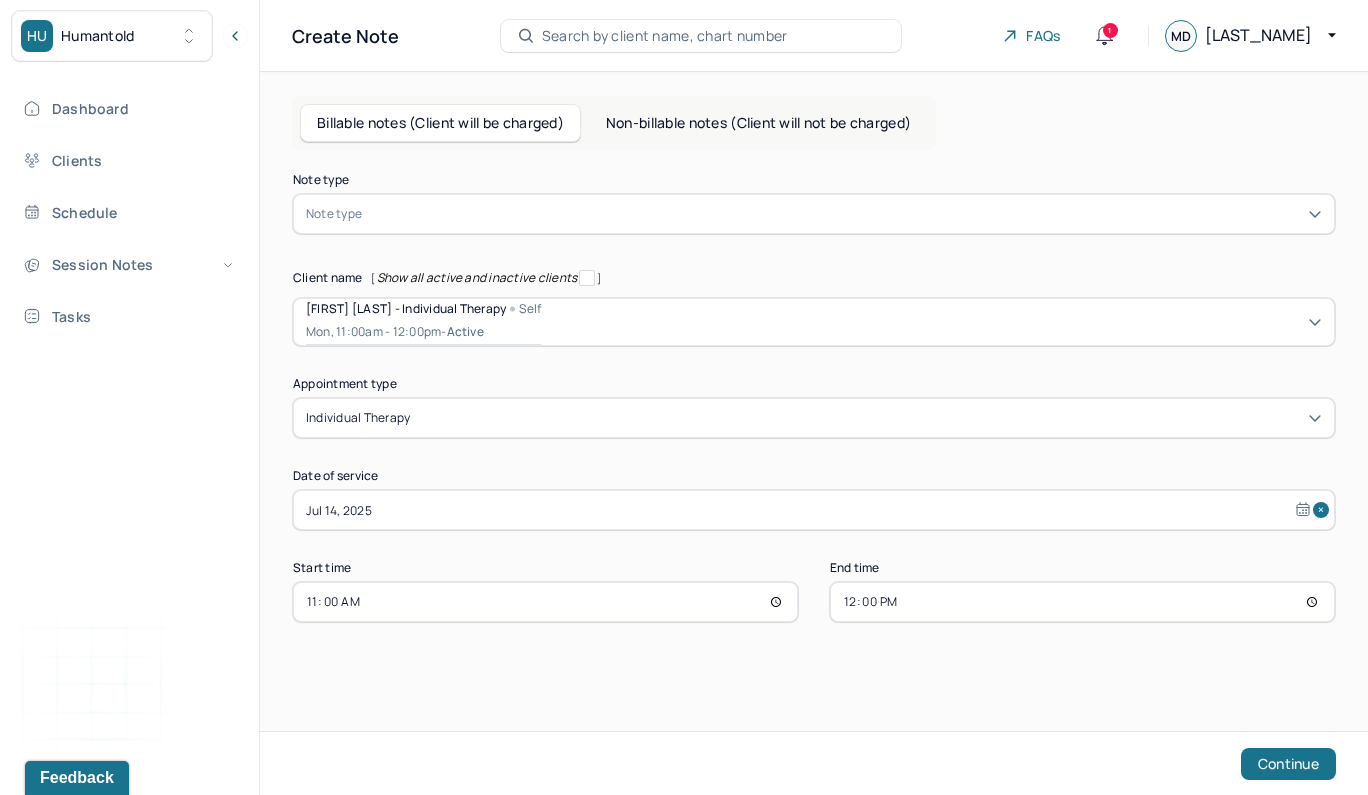 click at bounding box center (844, 214) 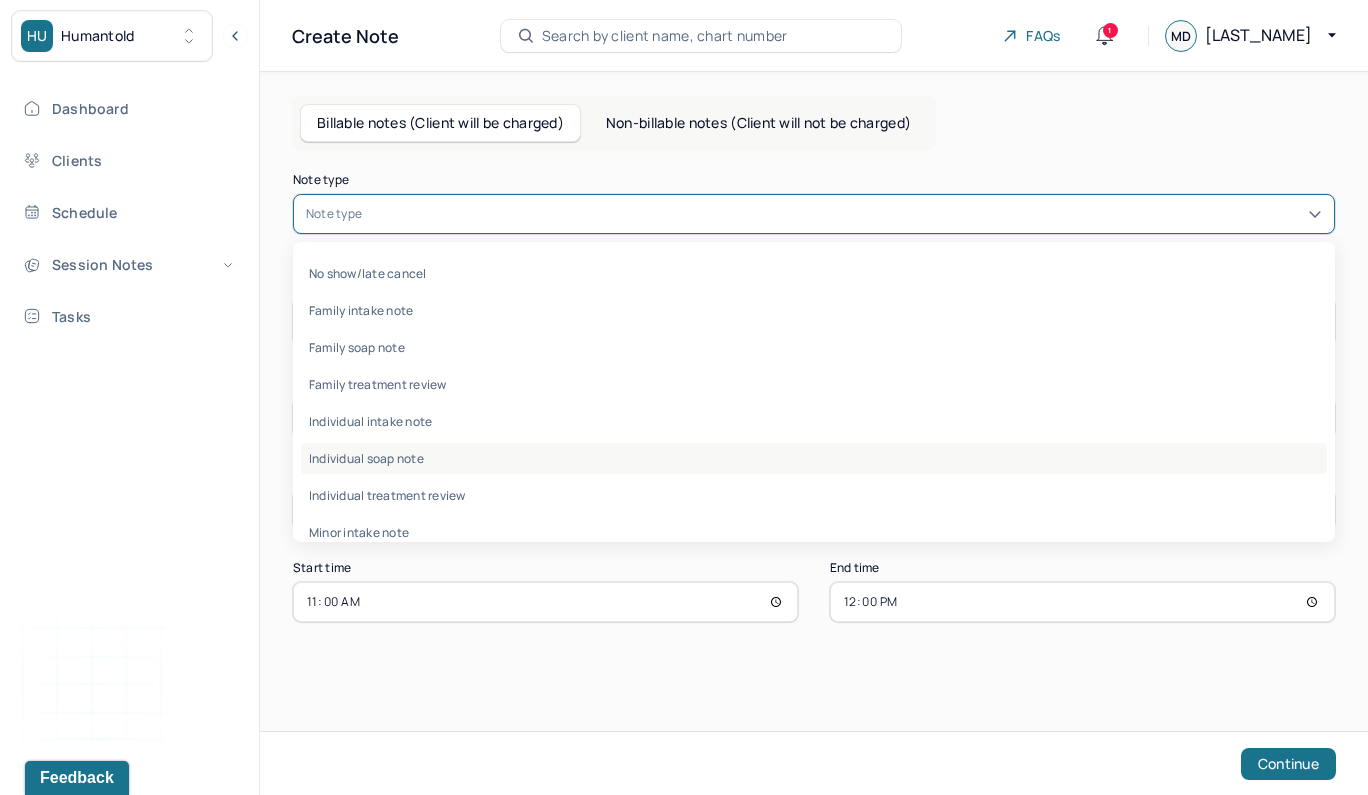 click on "Individual soap note" at bounding box center [814, 458] 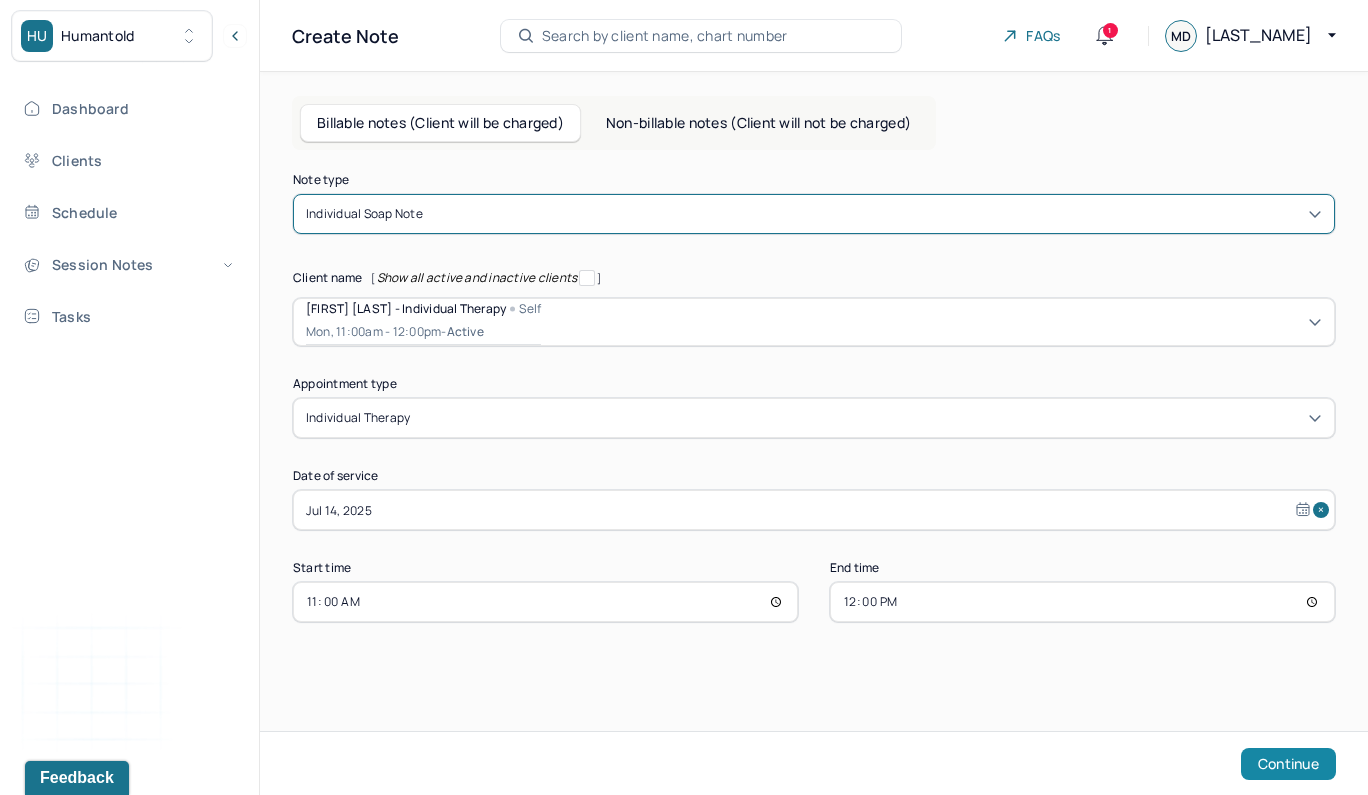 click on "Continue" at bounding box center (1288, 764) 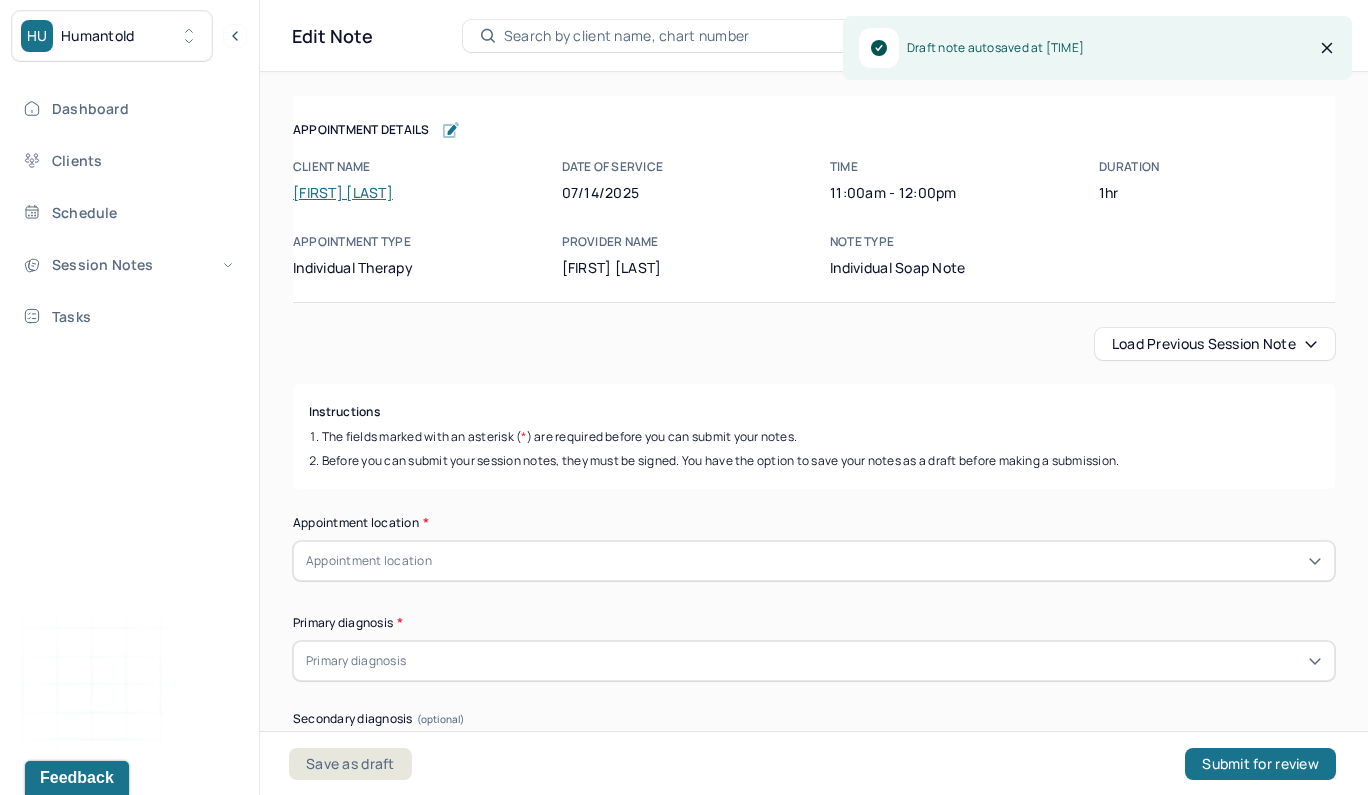 click on "Appointment Details     Client name [FIRST] [LAST] Date of service [DATE] Time 11:00am - 12:00pm Duration 1hr Appointment type individual therapy Provider name [FIRST] [LAST] Note type Individual soap note Appointment Details     Client name [FIRST] [LAST] Date of service [DATE] Time 11:00am - 12:00pm Duration 1hr Appointment type individual therapy Provider name [FIRST] [LAST] Note type Individual soap note   Load previous session note   Instructions The fields marked with an asterisk ( * ) are required before you can submit your notes. Before you can submit your session notes, they must be signed. You have the option to save your notes as a draft before making a submission. Appointment location * Appointment location Primary diagnosis * Primary diagnosis Secondary diagnosis (optional) Secondary diagnosis Tertiary diagnosis (optional) Tertiary diagnosis Emotional / Behavioural symptoms demonstrated * Causing * Causing Intention for Session * Intention for Session Session Note Subjective * *" at bounding box center [814, 2235] 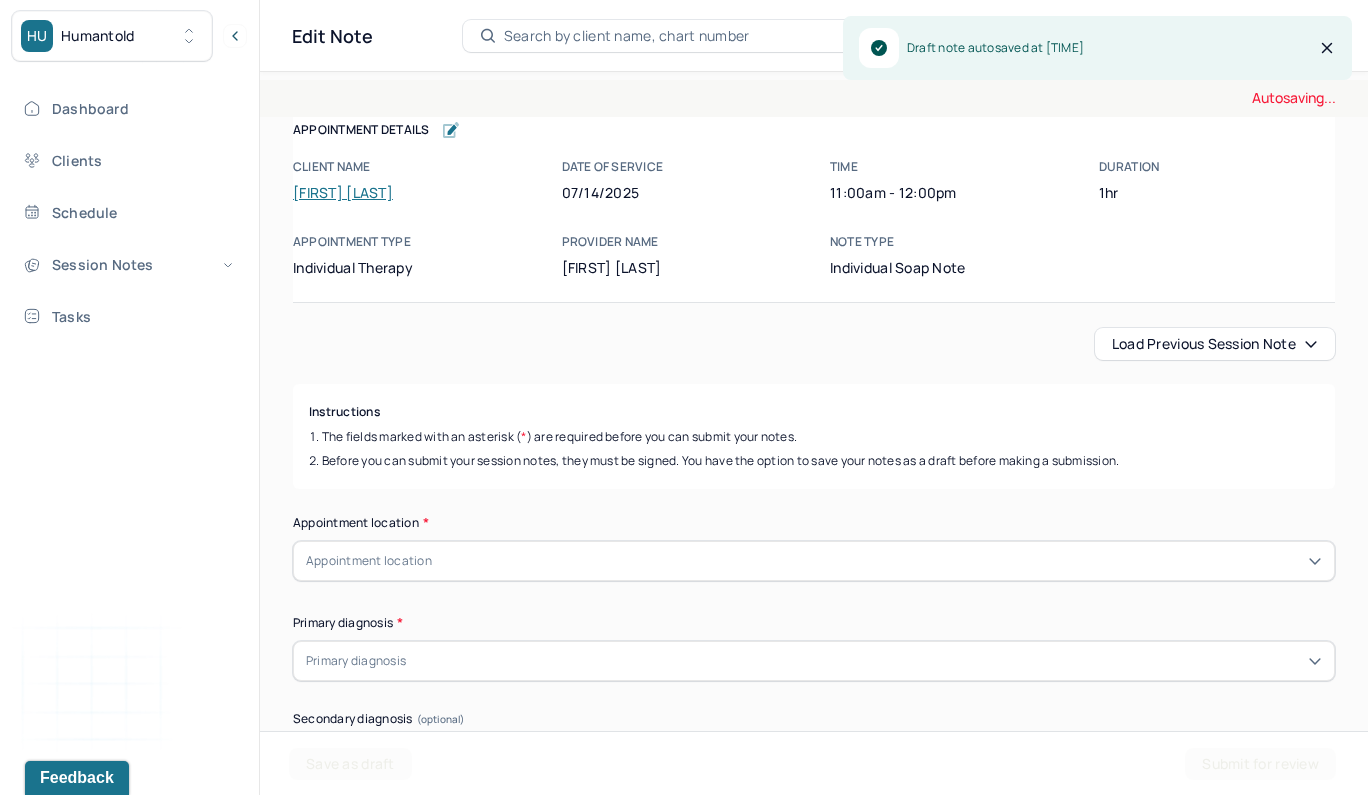 click on "Load previous session note" at bounding box center (1215, 344) 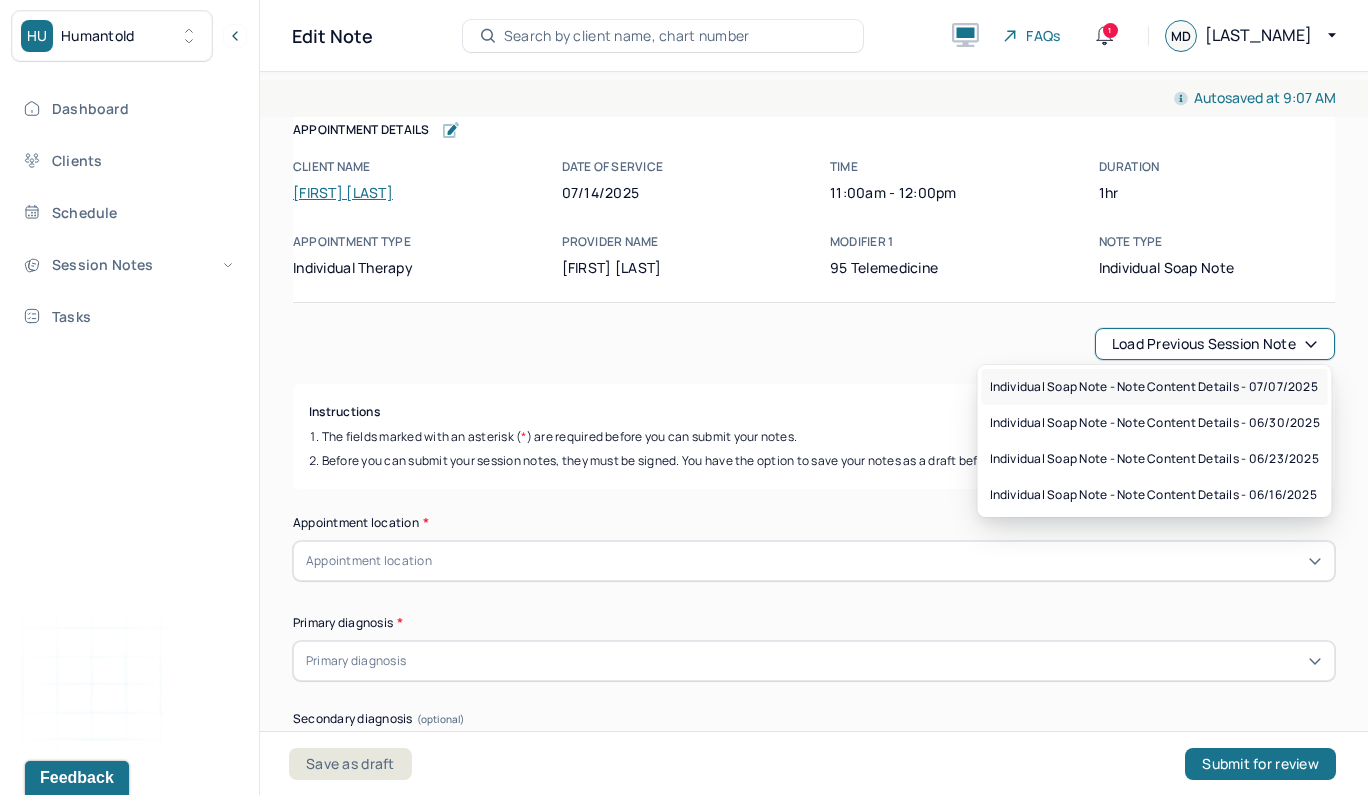 click on "Individual soap note   - Note content Details -   07/07/2025" at bounding box center (1155, 387) 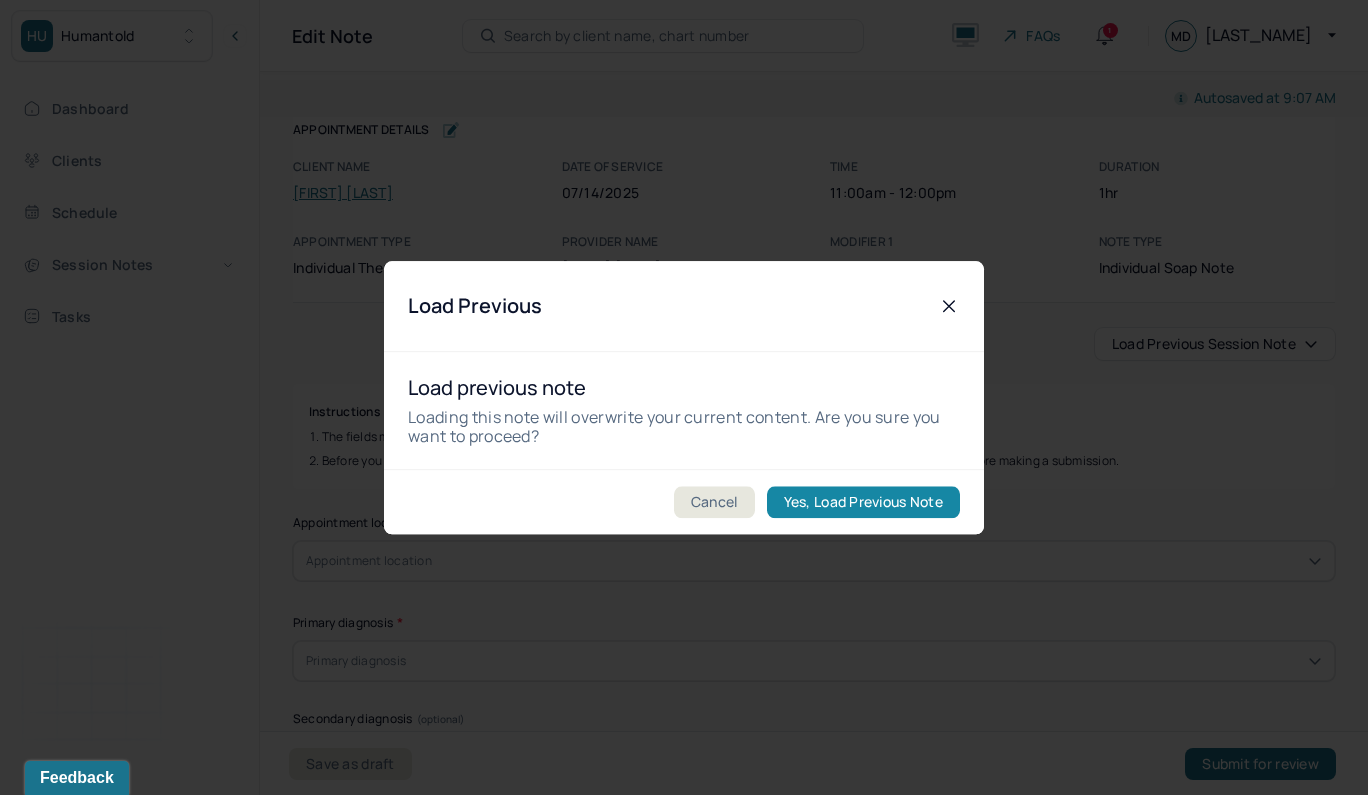 click on "Yes, Load Previous Note" at bounding box center [863, 502] 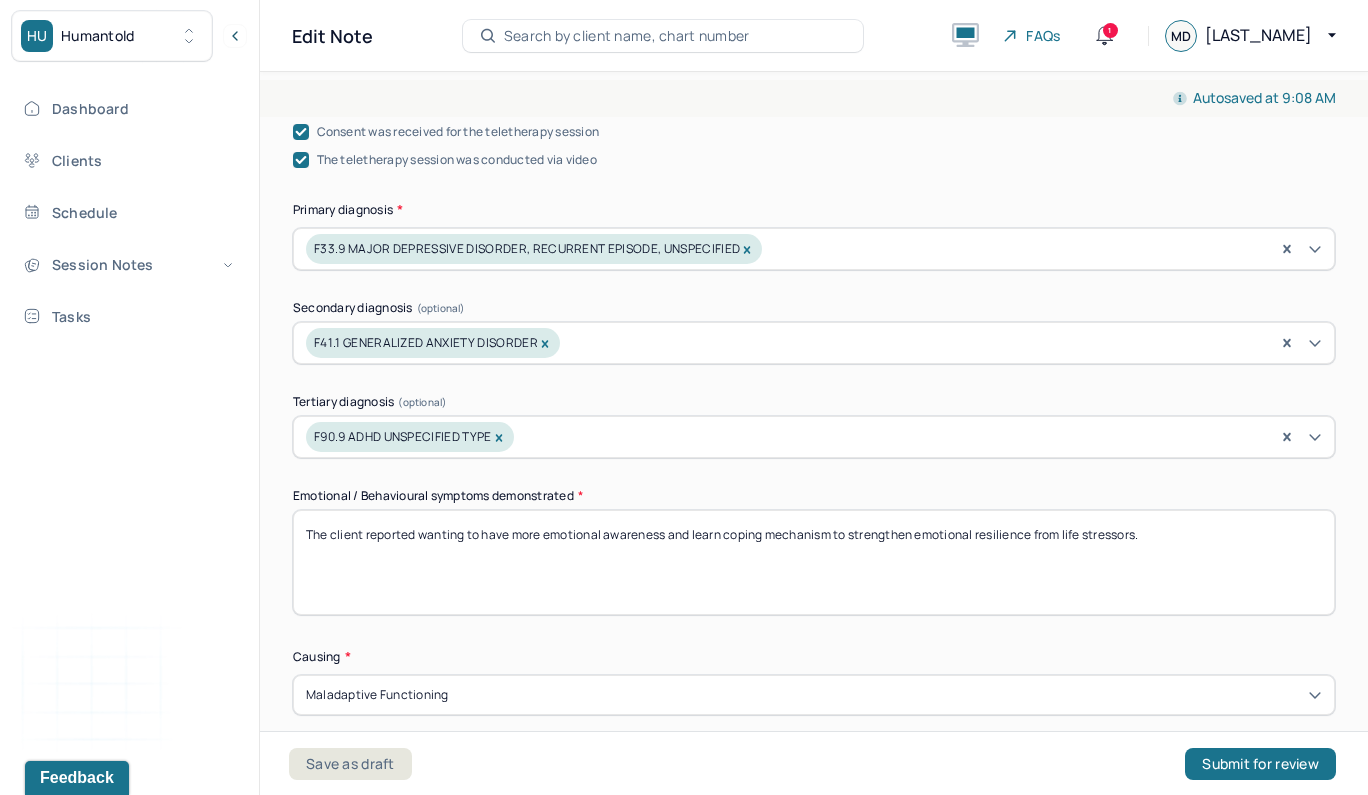 scroll, scrollTop: 672, scrollLeft: 0, axis: vertical 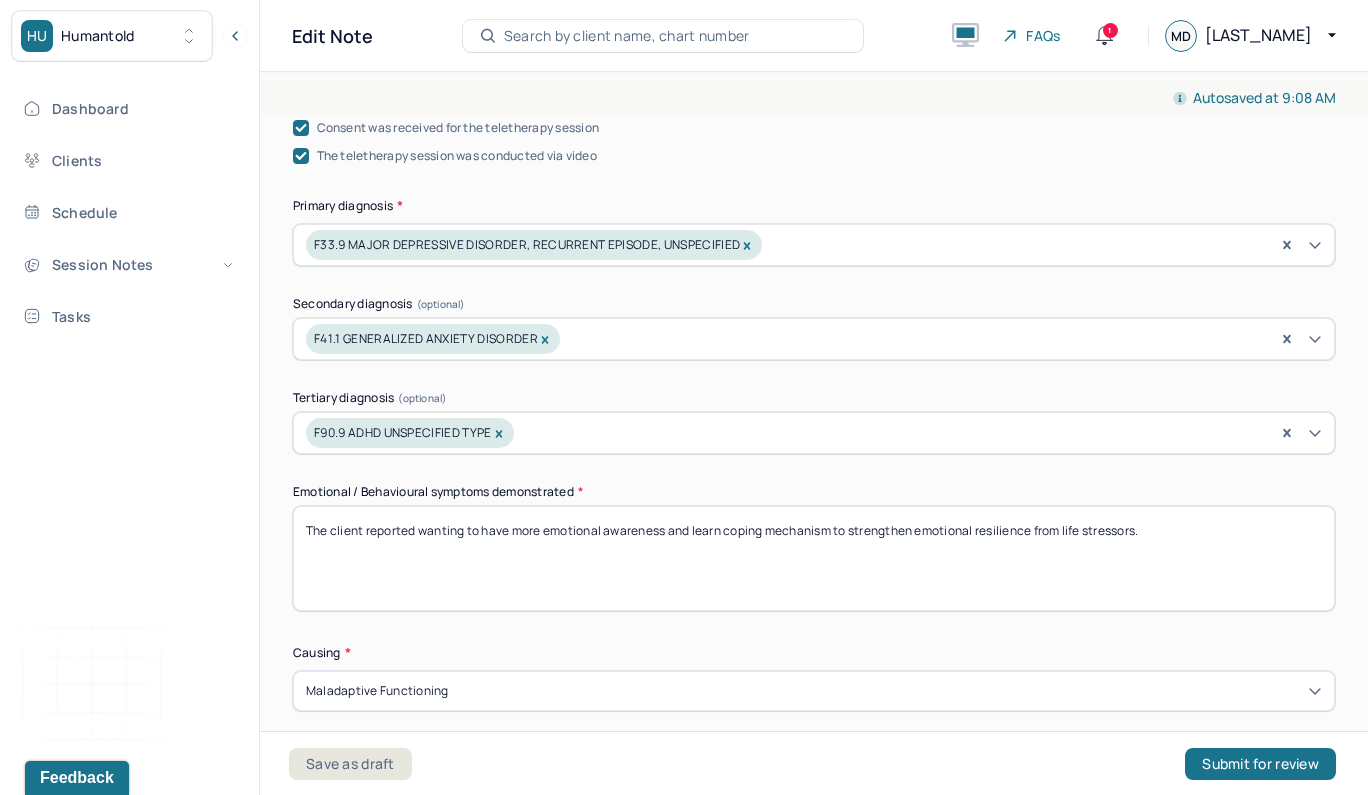 click on "The client reported wanting to have more emotional awareness and learn coping mechanism to strengthen emotional resilience from life stressors." at bounding box center (814, 558) 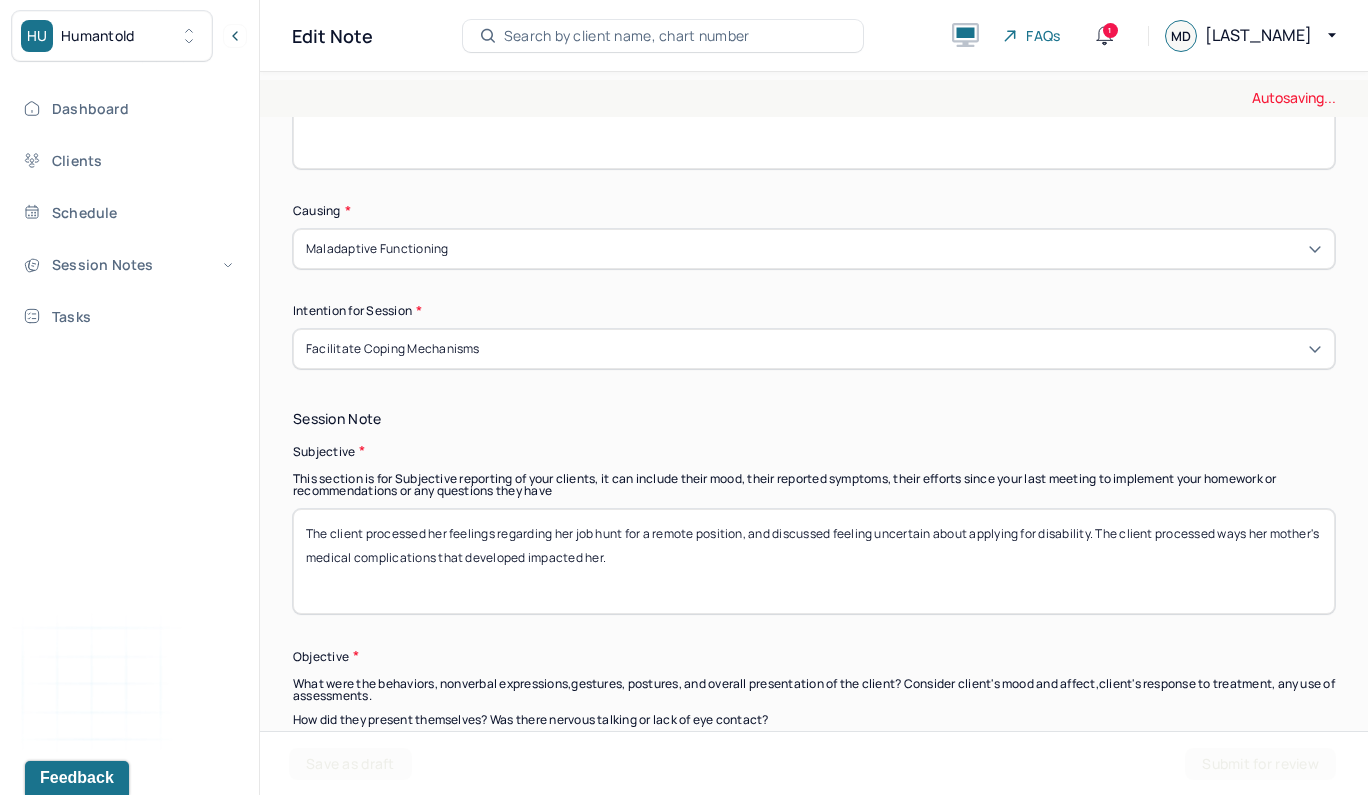 scroll, scrollTop: 1207, scrollLeft: 0, axis: vertical 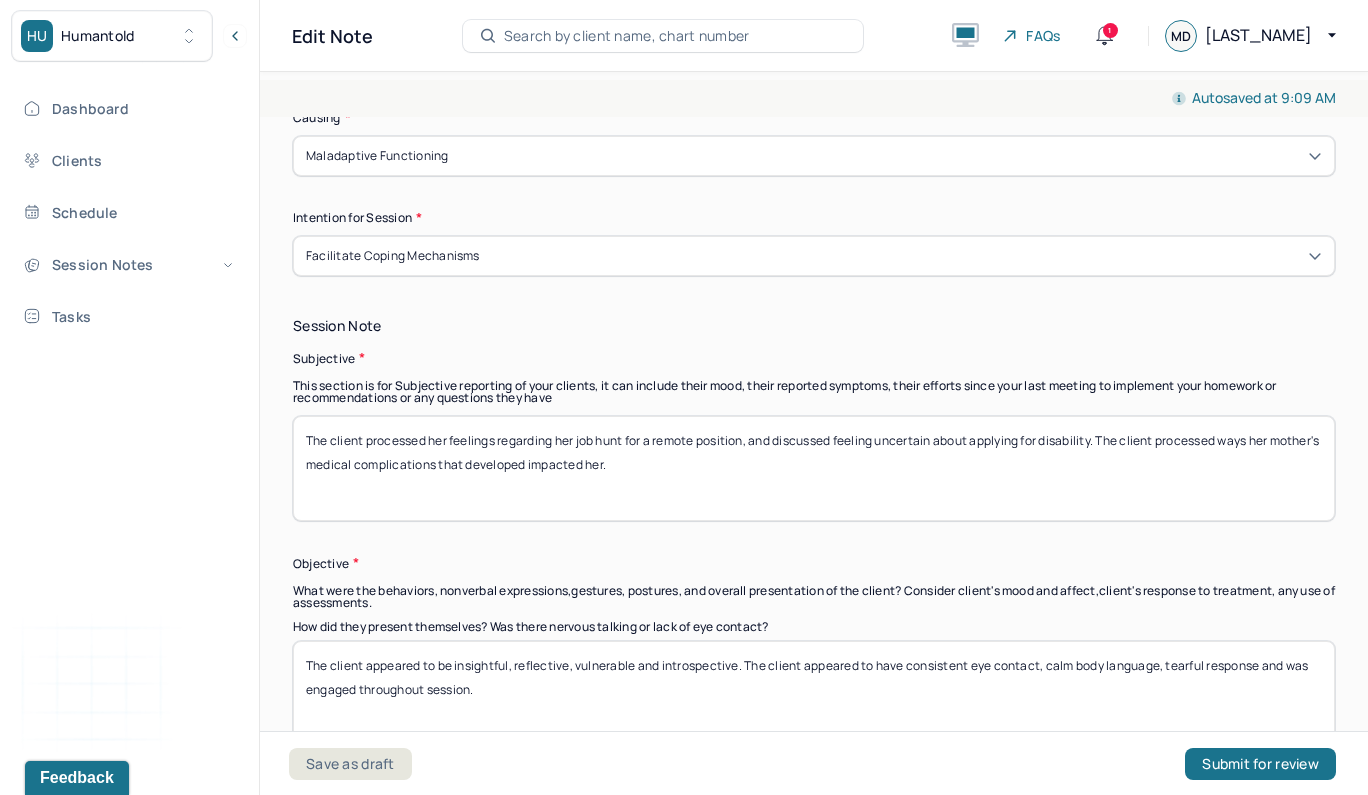 type on "The client reported wanting to explore ways to find work, cope with her medical condition and heal from past familial traumas." 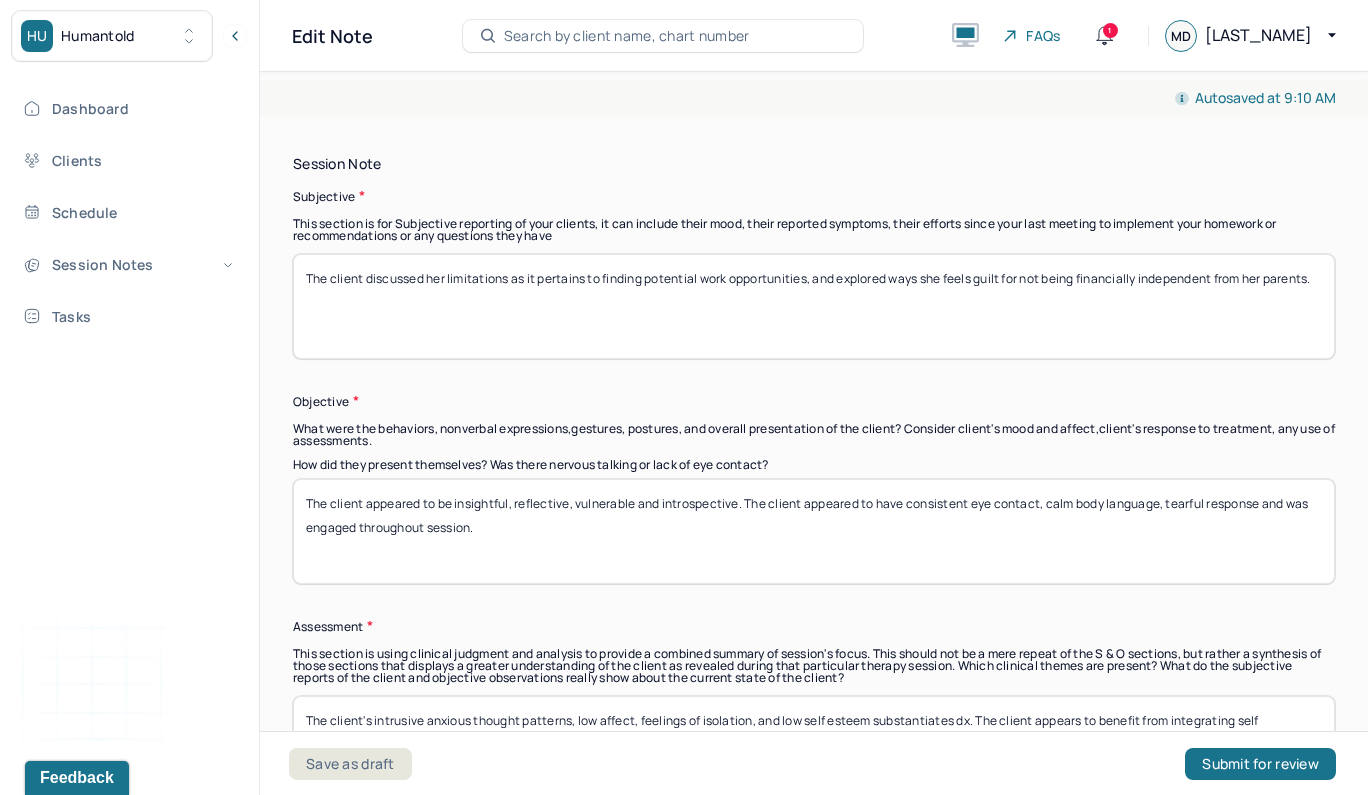 scroll, scrollTop: 1382, scrollLeft: 0, axis: vertical 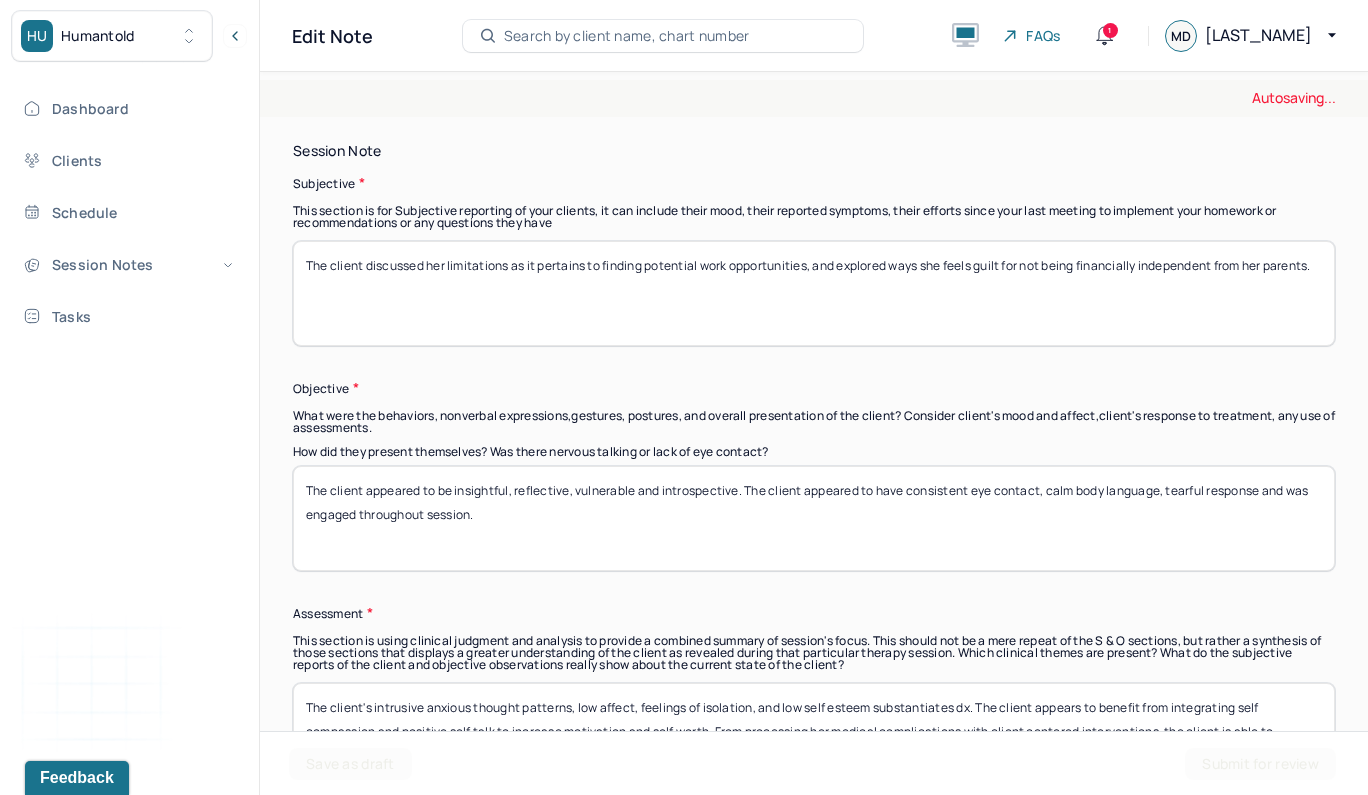 type on "The client discussed her limitations as it pertains to finding potential work opportunities, and explored ways she feels guilt for not being financially independent from her parents." 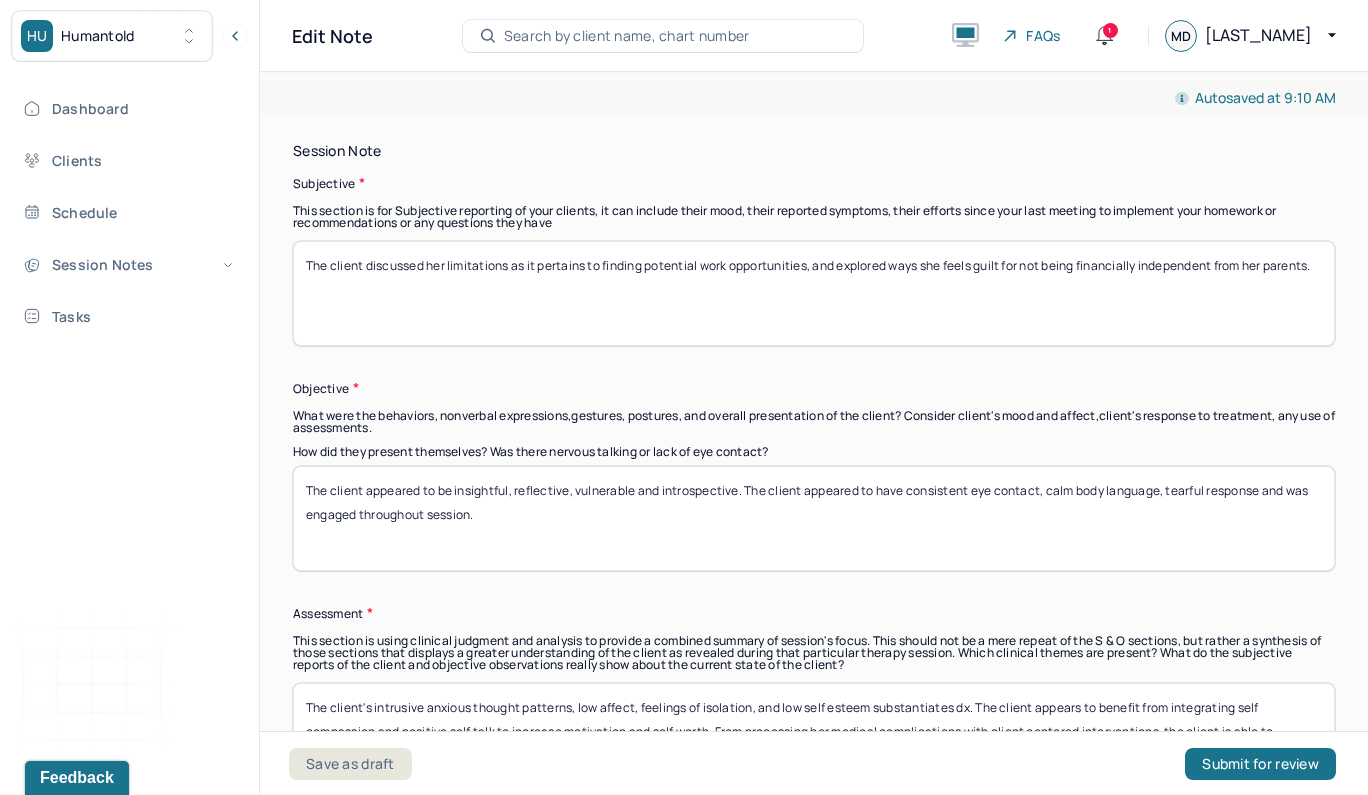 click on "The client appeared to be insightful, reflective, vulnerable and introspective. The client appeared to have consistent eye contact, calm body language, tearful response and was engaged throughout session." at bounding box center [814, 518] 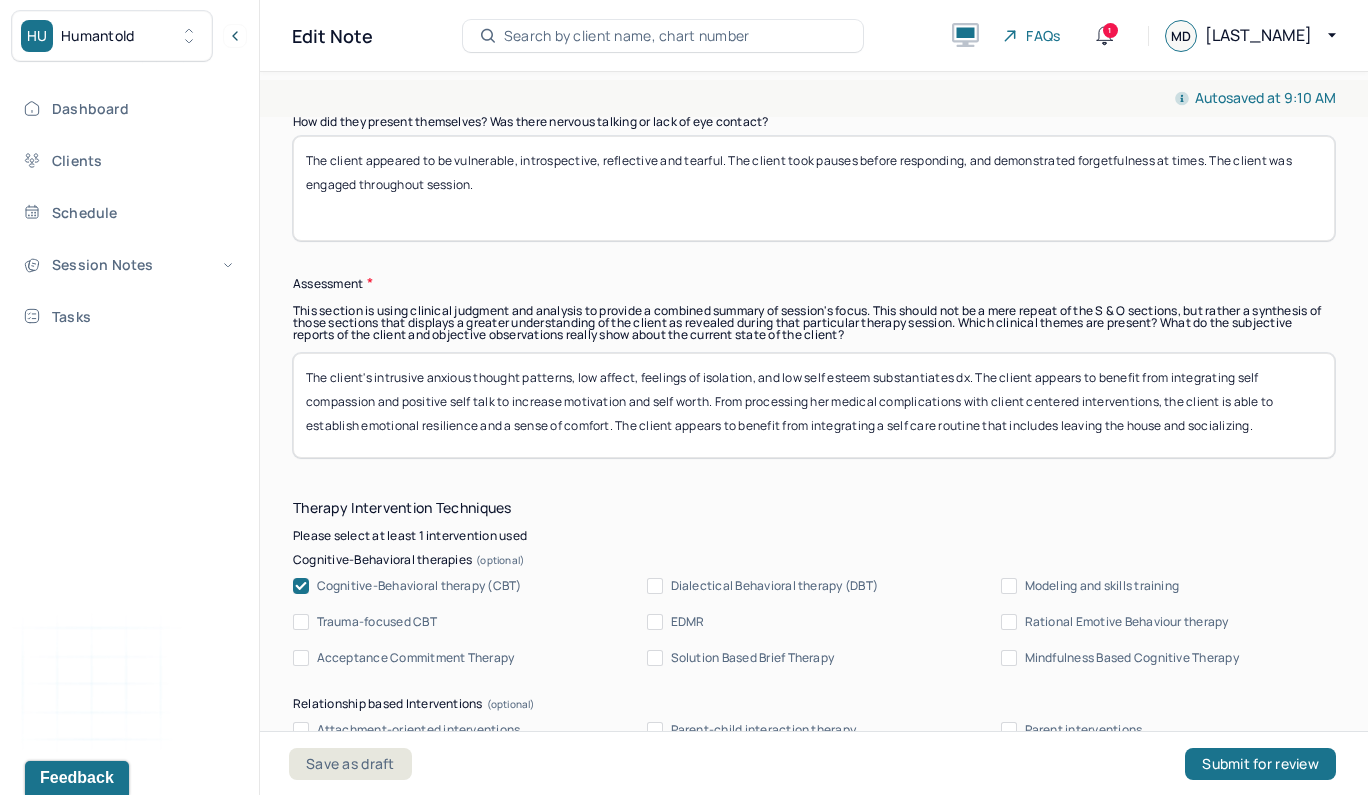 scroll, scrollTop: 1738, scrollLeft: 0, axis: vertical 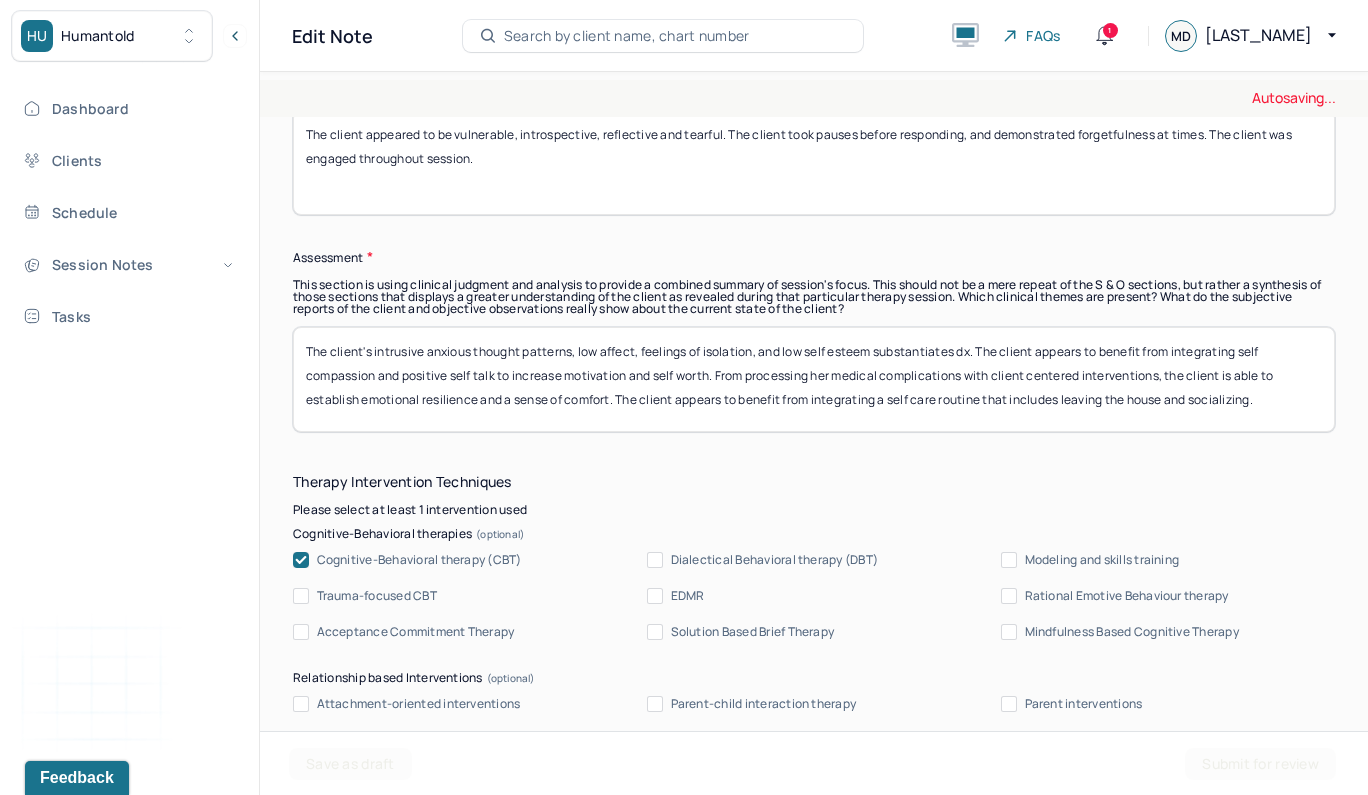 type on "The client appeared to be vulnerable, introspective, reflective and tearful. The client took pauses before responding, and demonstrated forgetfulness at times. The client was engaged throughout session." 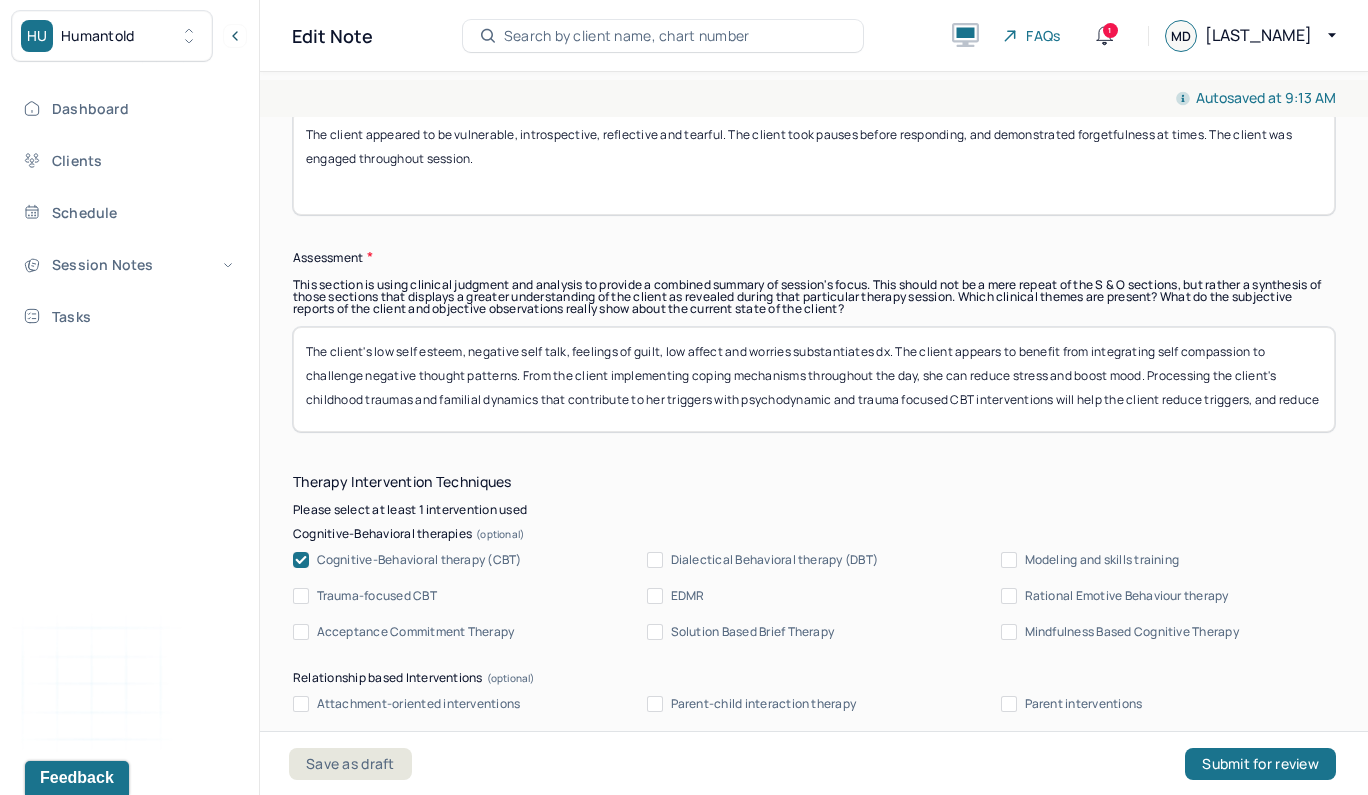 scroll, scrollTop: 1, scrollLeft: 0, axis: vertical 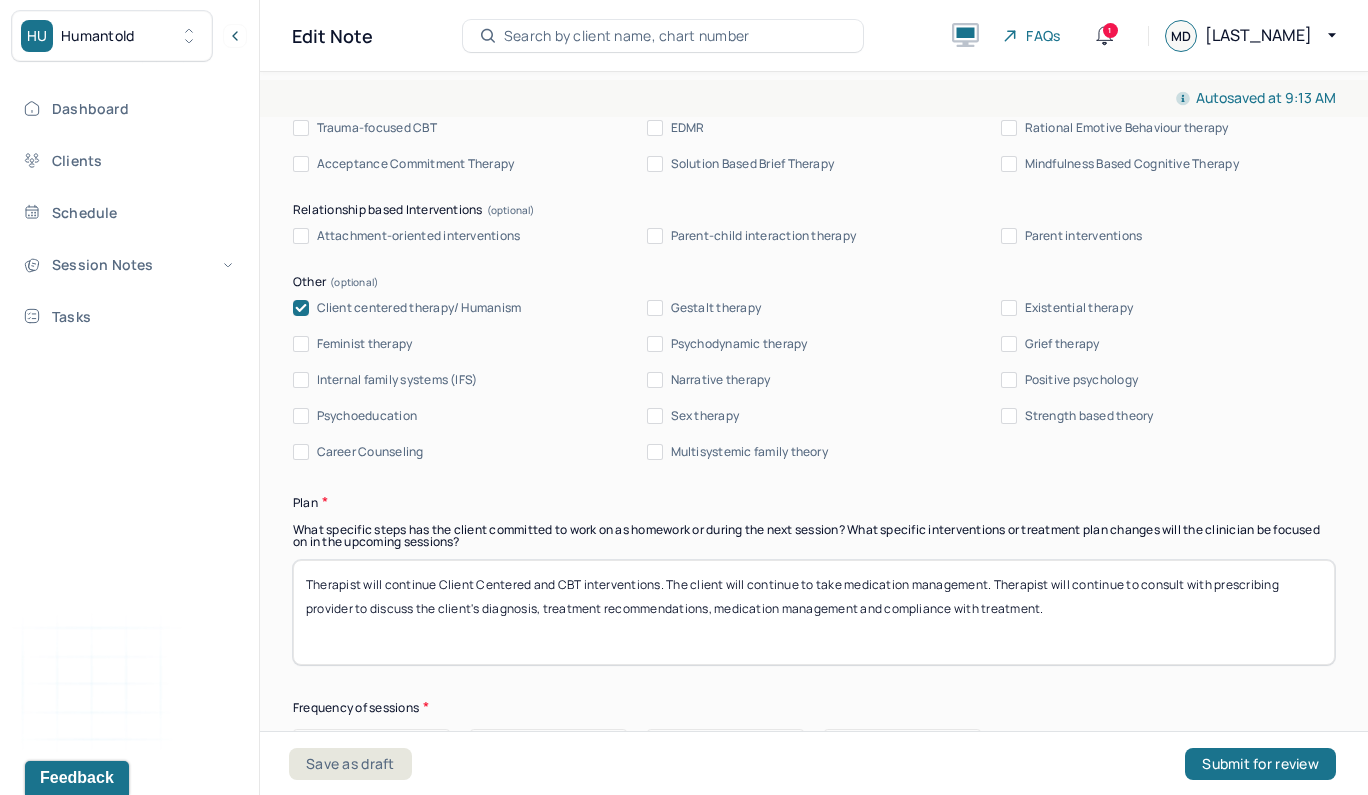 type on "The client's low self esteem, negative self talk, feelings of guilt, low affect and worries substantiates dx. The client appears to benefit from integrating self compassion to challenge negative thought patterns. From the client implementing coping mechanisms throughout the day, she can reduce stress and boost mood. Processing the client's childhood traumas and familial dynamics that contribute to her triggers with psychodynamic and trauma focused CBT interventions will help the client reduce triggers, and reduce negative thought patterns." 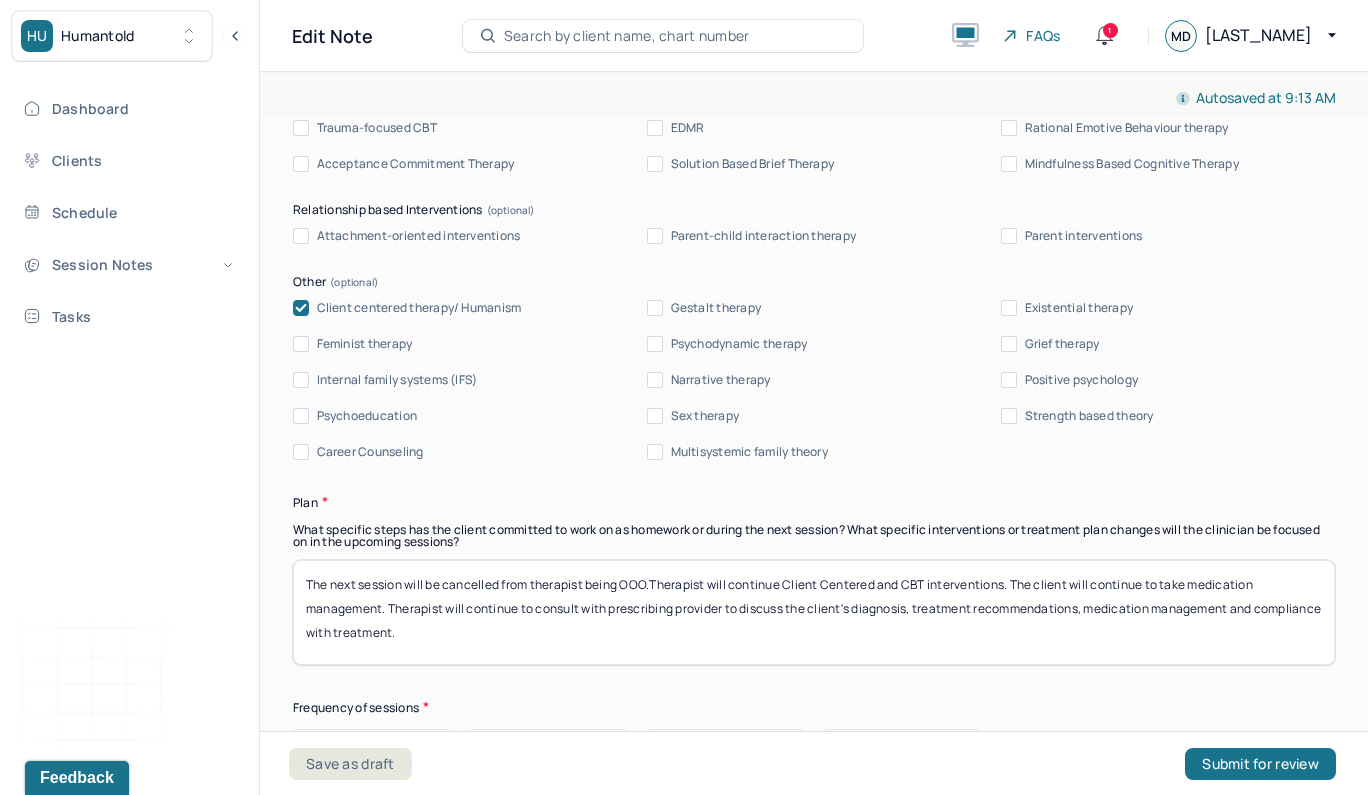 drag, startPoint x: 652, startPoint y: 575, endPoint x: 279, endPoint y: 576, distance: 373.00134 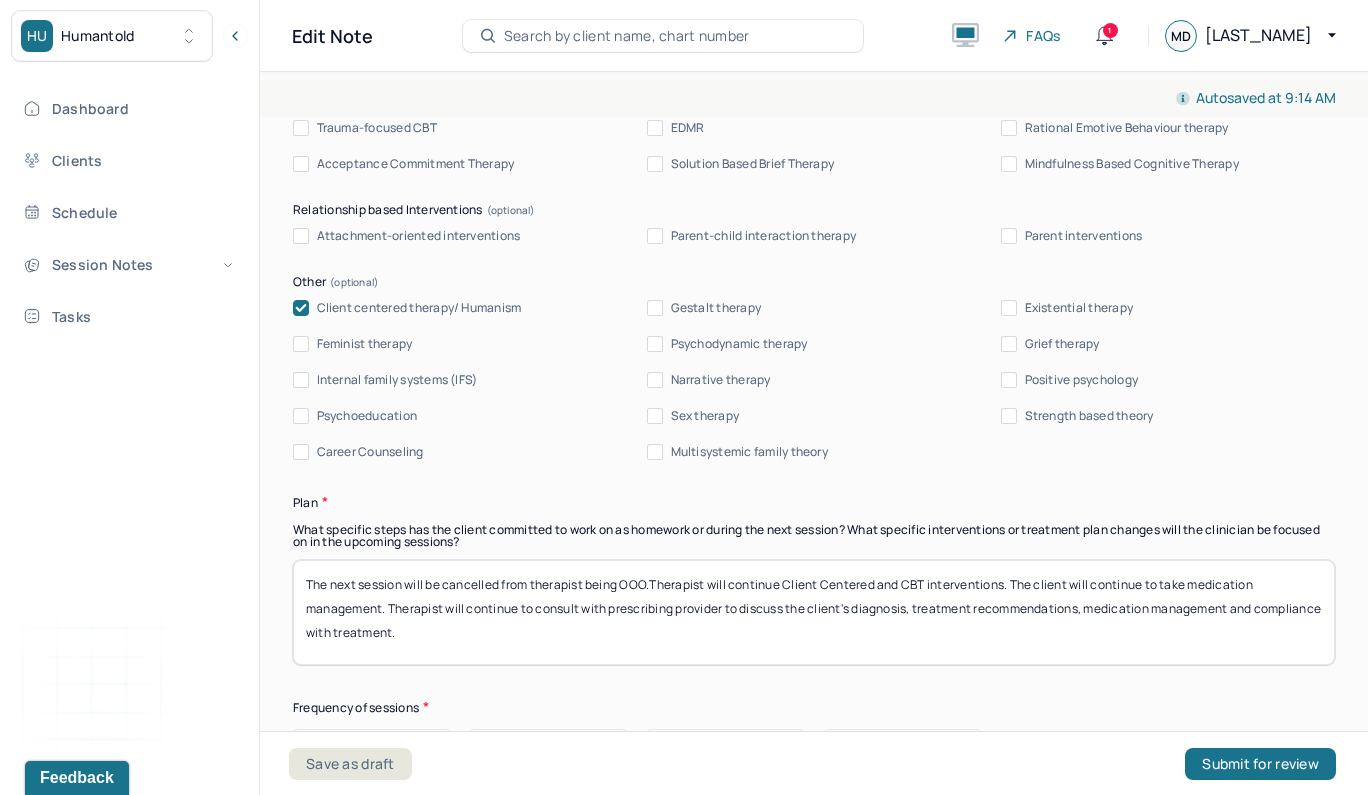 type on "The next session will be cancelled from therapist being OOO.Therapist will continue Client Centered and CBT interventions. The client will continue to take medication management. Therapist will continue to consult with prescribing provider to discuss the client's diagnosis, treatment recommendations, medication management and compliance with treatment." 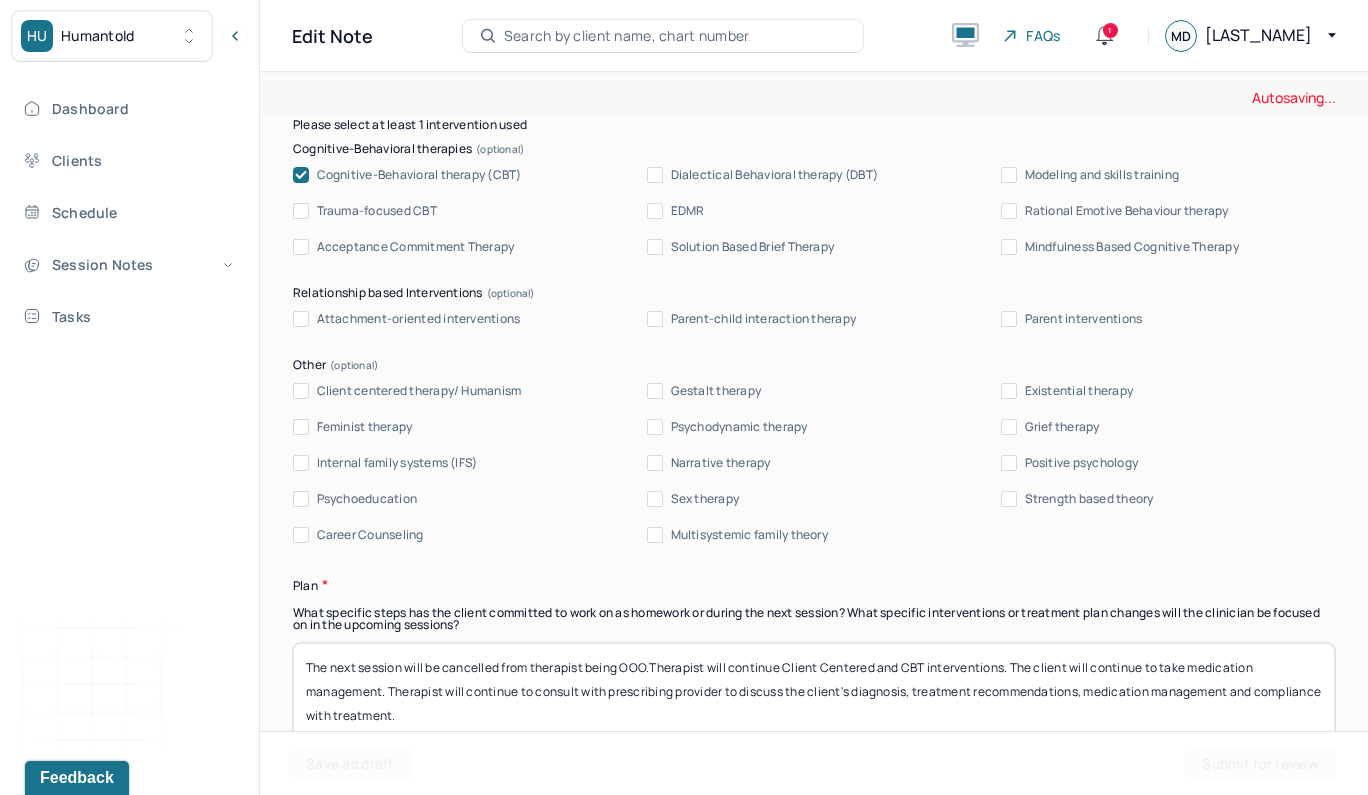 scroll, scrollTop: 2105, scrollLeft: 0, axis: vertical 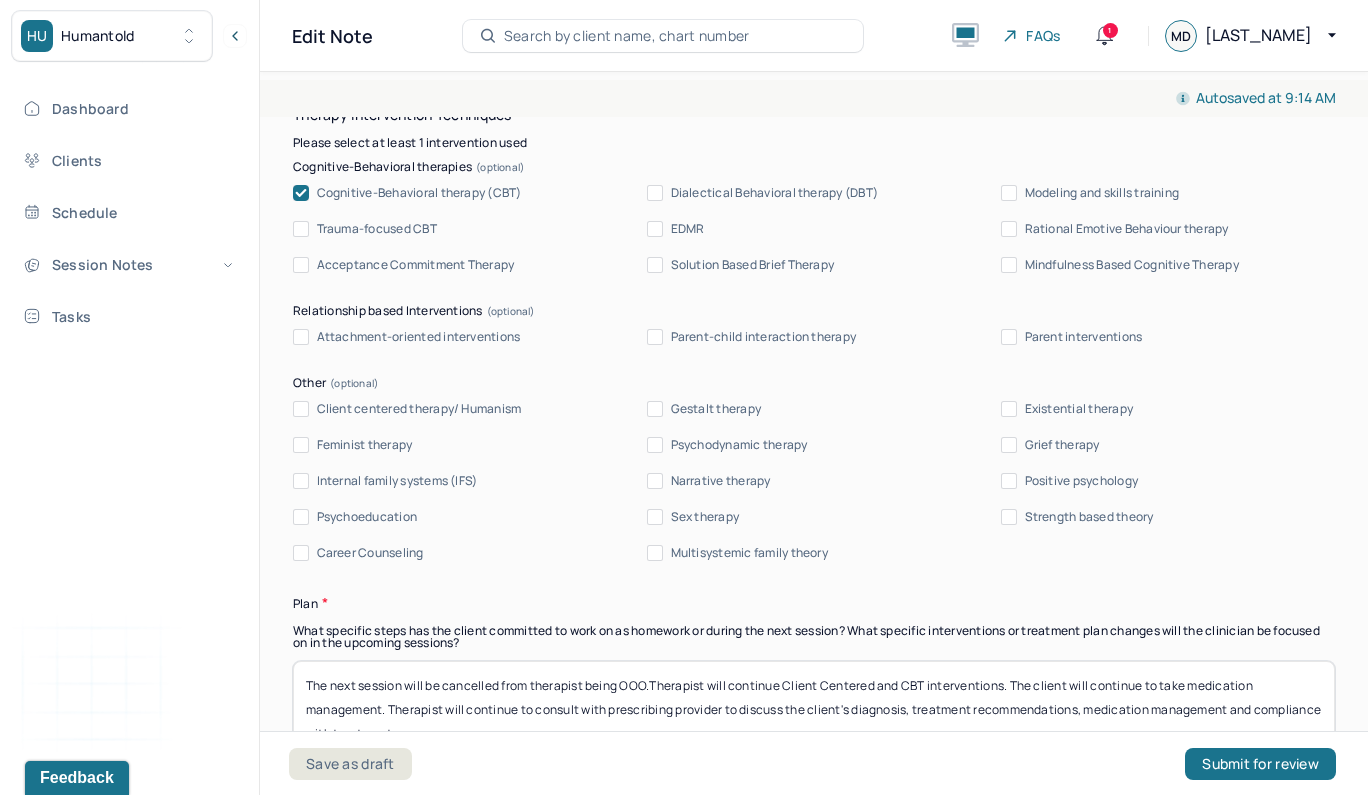 click on "The next session will be cancelled from therapist being OOO.Therapist will continue Client Centered and CBT interventions. The client will continue to take medication management. Therapist will continue to consult with prescribing provider to discuss the client's diagnosis, treatment recommendations, medication management and compliance with treatment." at bounding box center (814, 713) 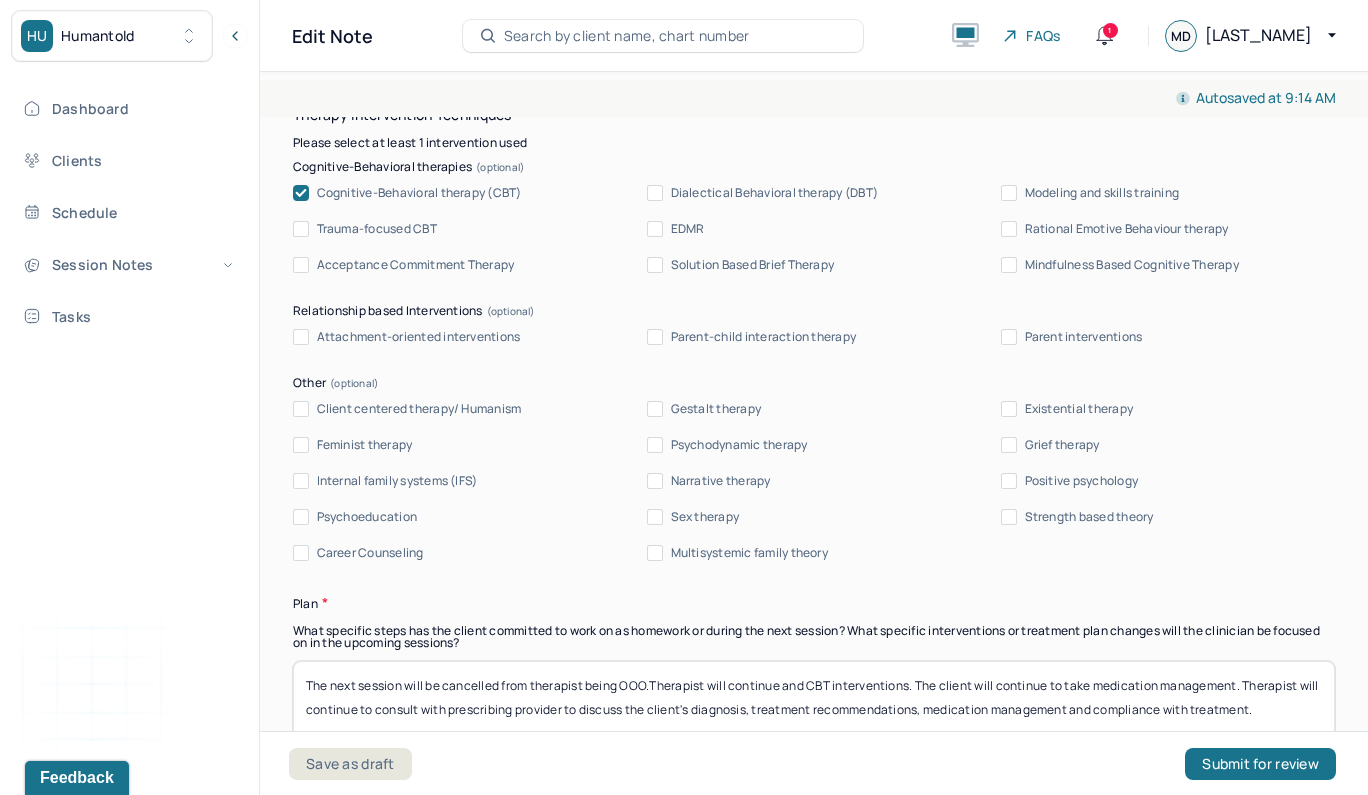 type on "The next session will be cancelled from therapist being OOO.Therapist will continue and CBT interventions. The client will continue to take medication management. Therapist will continue to consult with prescribing provider to discuss the client's diagnosis, treatment recommendations, medication management and compliance with treatment." 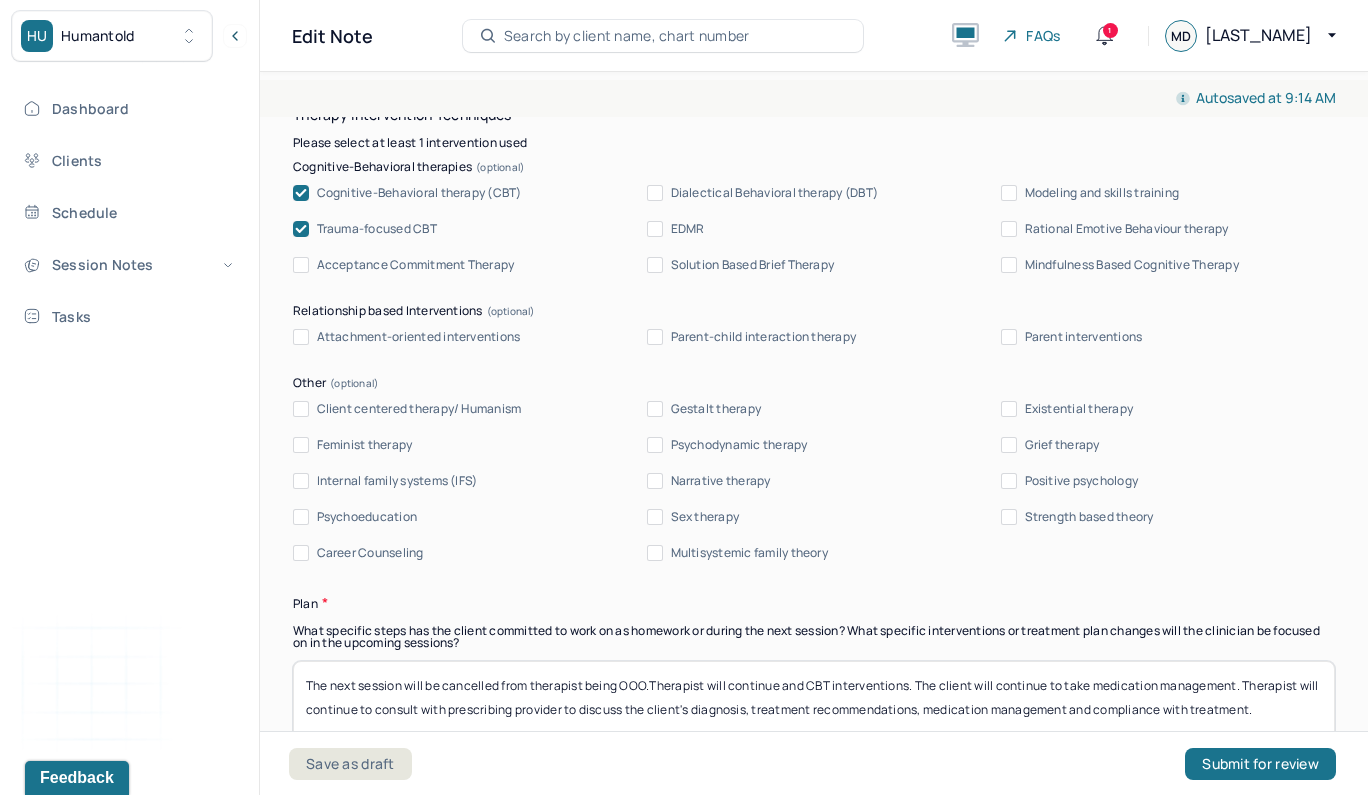 click on "Psychodynamic therapy" at bounding box center (655, 445) 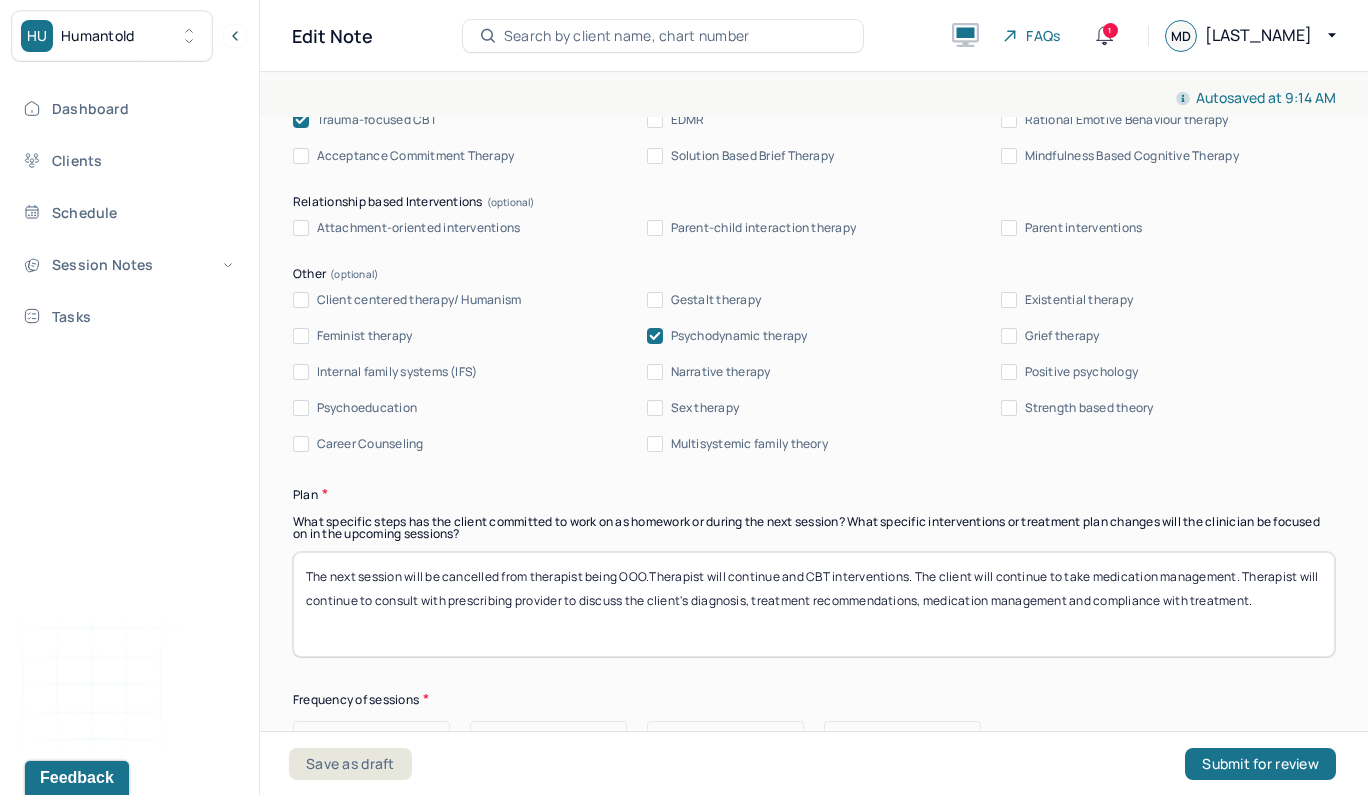 scroll, scrollTop: 2220, scrollLeft: 0, axis: vertical 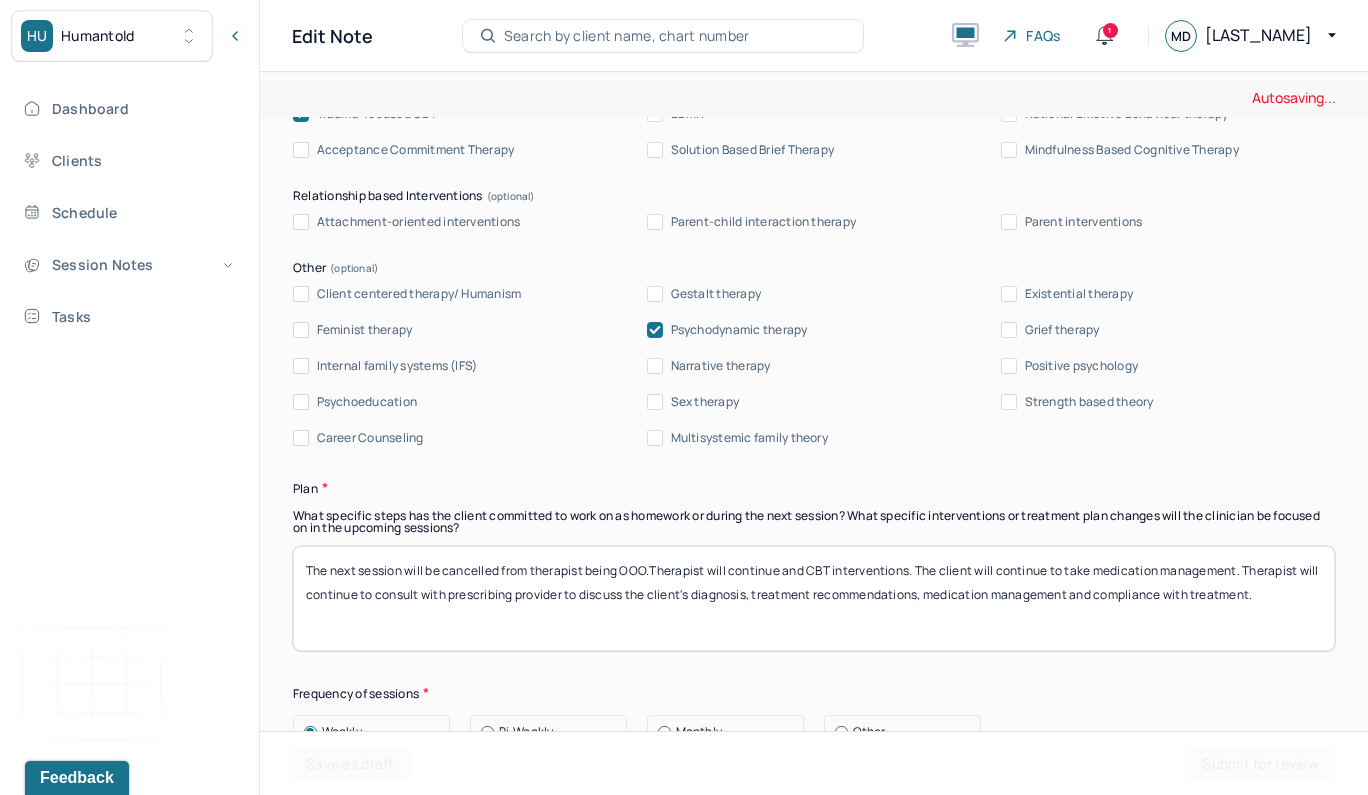click on "The next session will be cancelled from therapist being OOO.Therapist will continue and CBT interventions. The client will continue to take medication management. Therapist will continue to consult with prescribing provider to discuss the client's diagnosis, treatment recommendations, medication management and compliance with treatment." at bounding box center [814, 598] 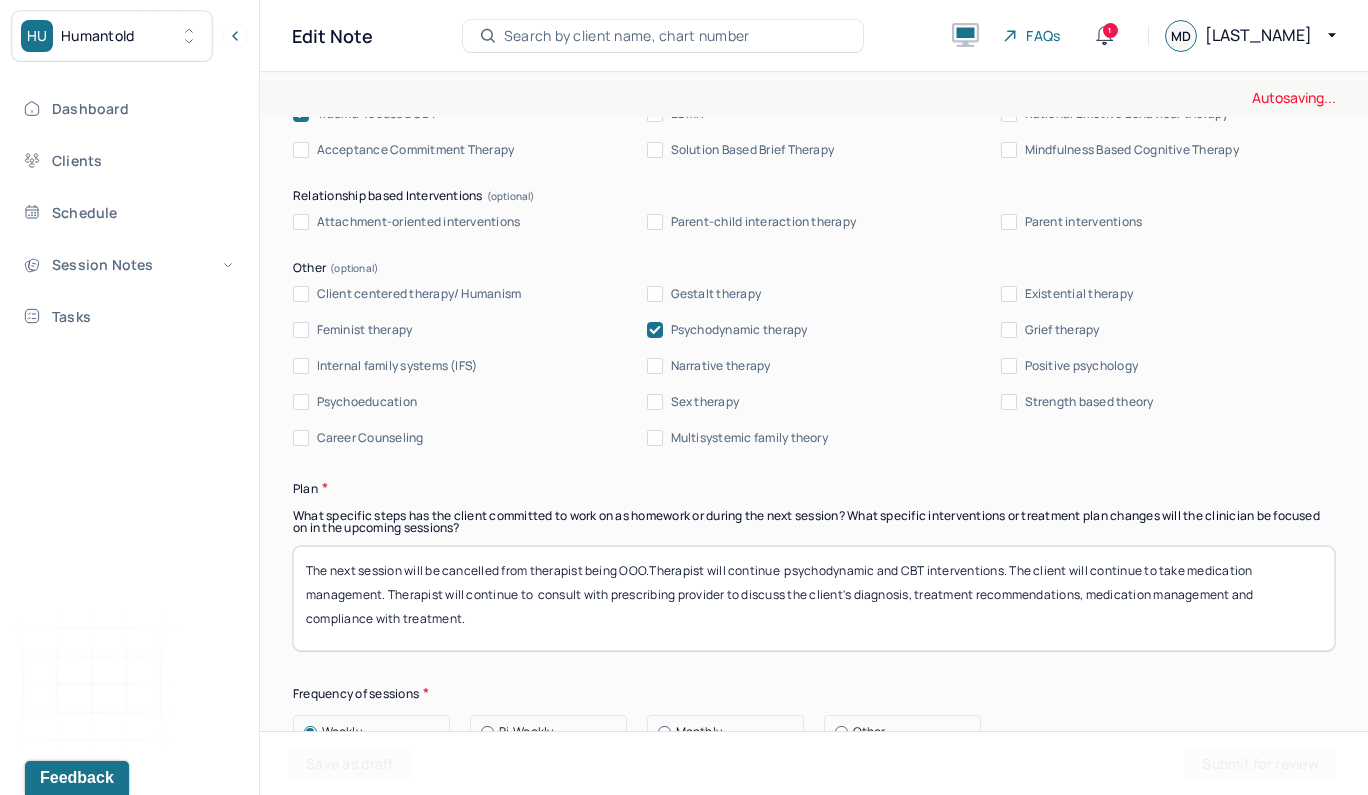 drag, startPoint x: 905, startPoint y: 558, endPoint x: 903, endPoint y: 584, distance: 26.076809 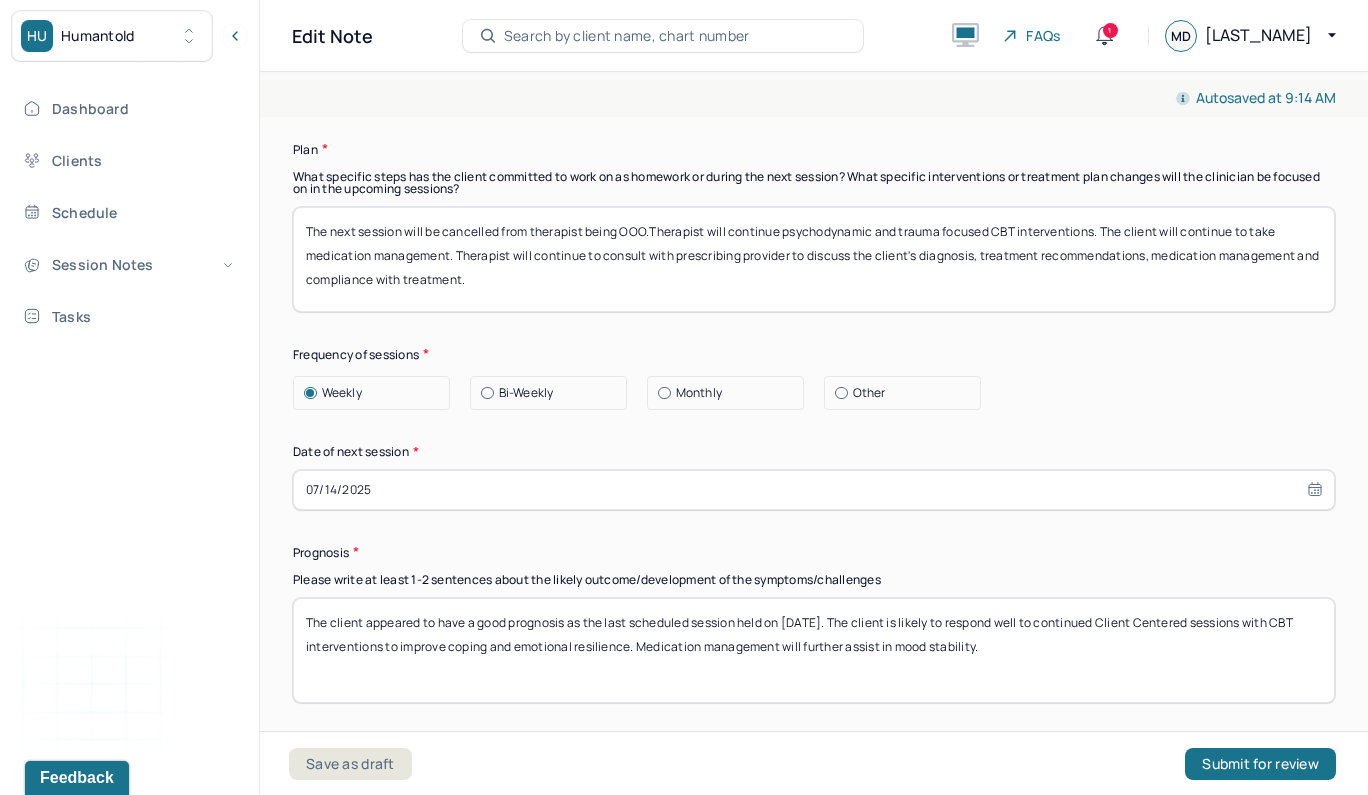 scroll, scrollTop: 2564, scrollLeft: 0, axis: vertical 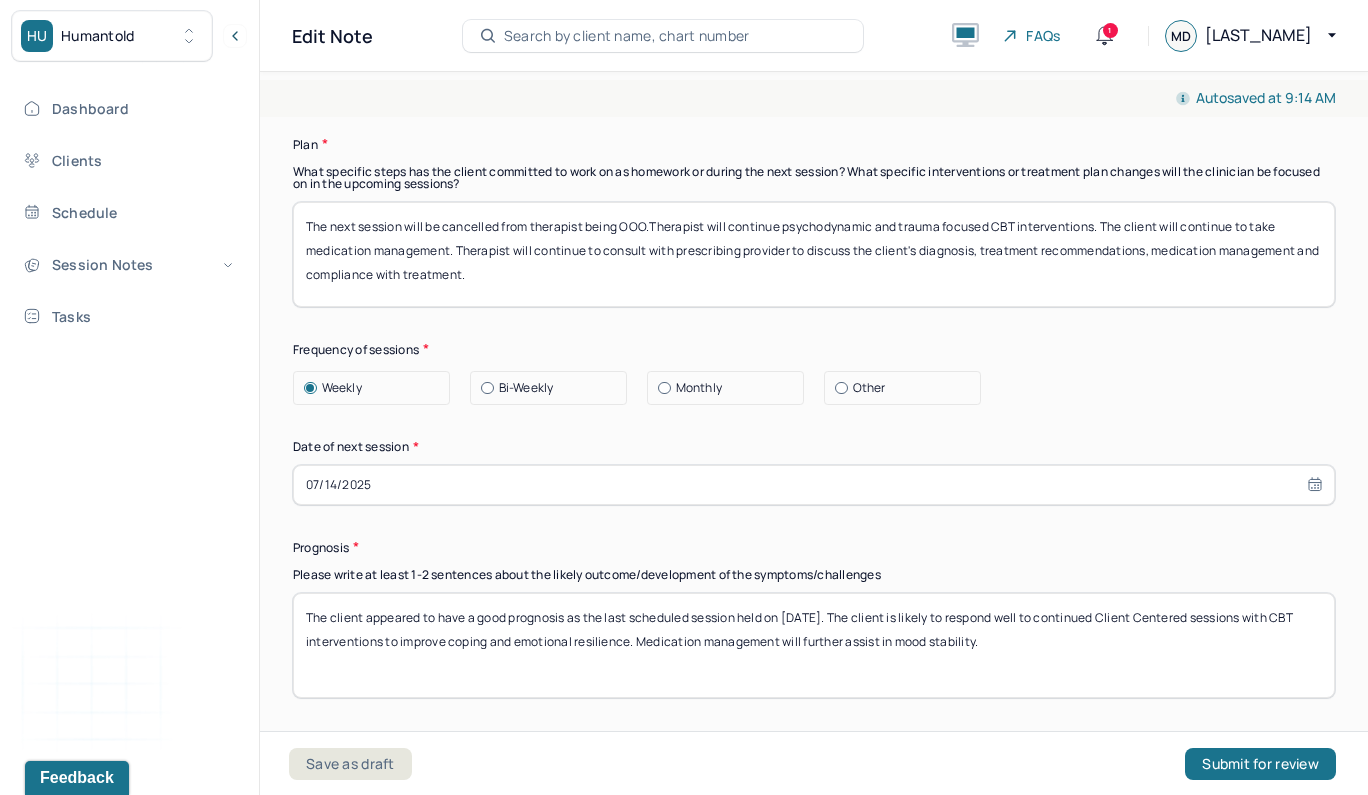 type on "The next session will be cancelled from therapist being OOO.Therapist will continue psychodynamic and trauma focused CBT interventions. The client will continue to take medication management. Therapist will continue to consult with prescribing provider to discuss the client's diagnosis, treatment recommendations, medication management and compliance with treatment." 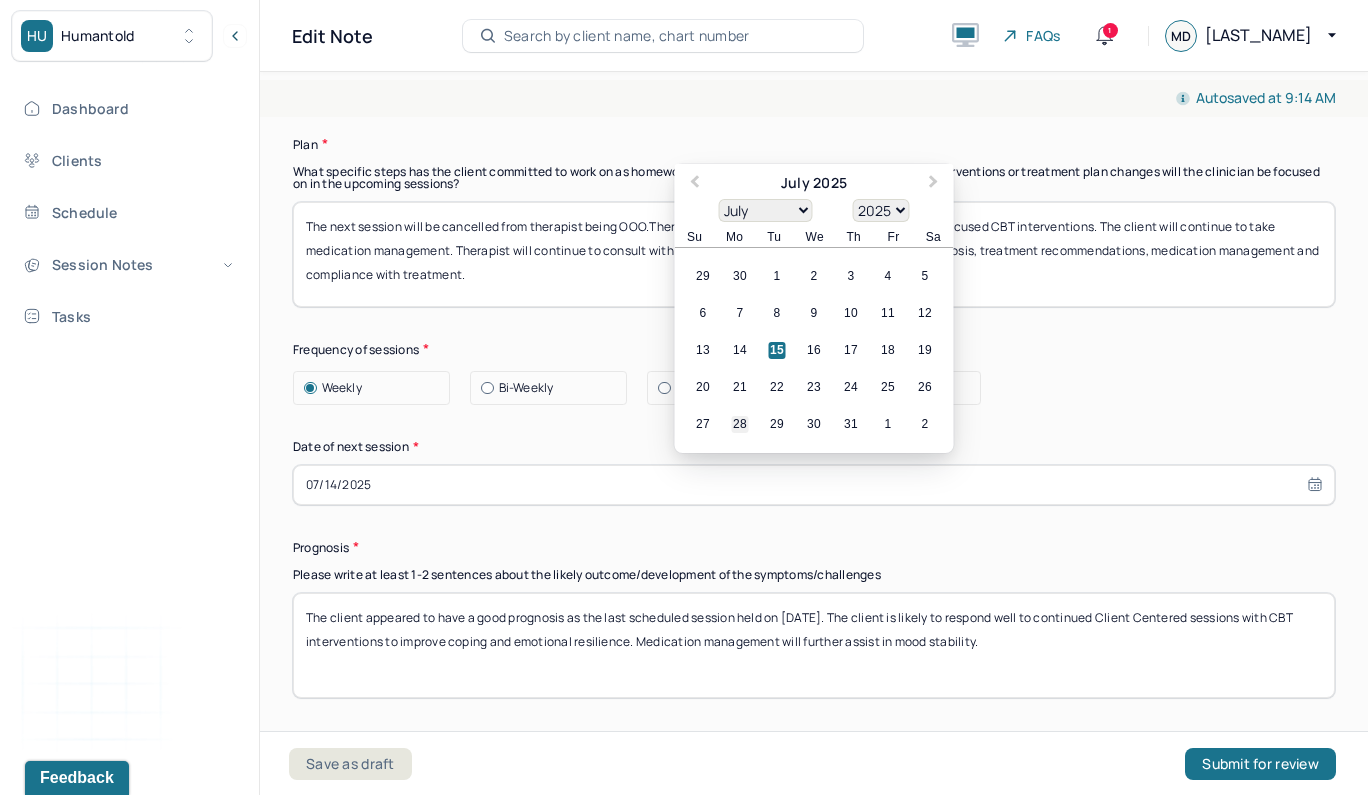 click on "28" at bounding box center [740, 424] 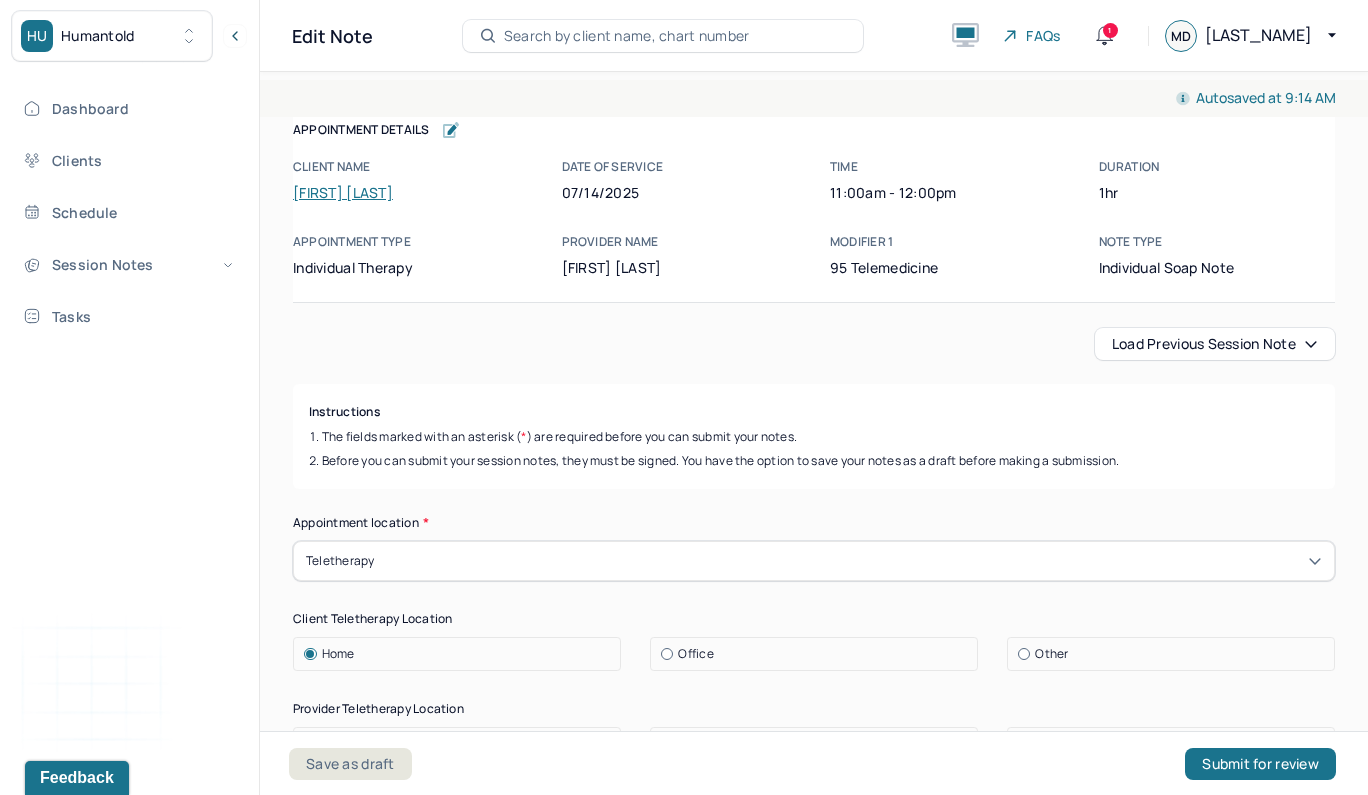 scroll, scrollTop: 0, scrollLeft: 0, axis: both 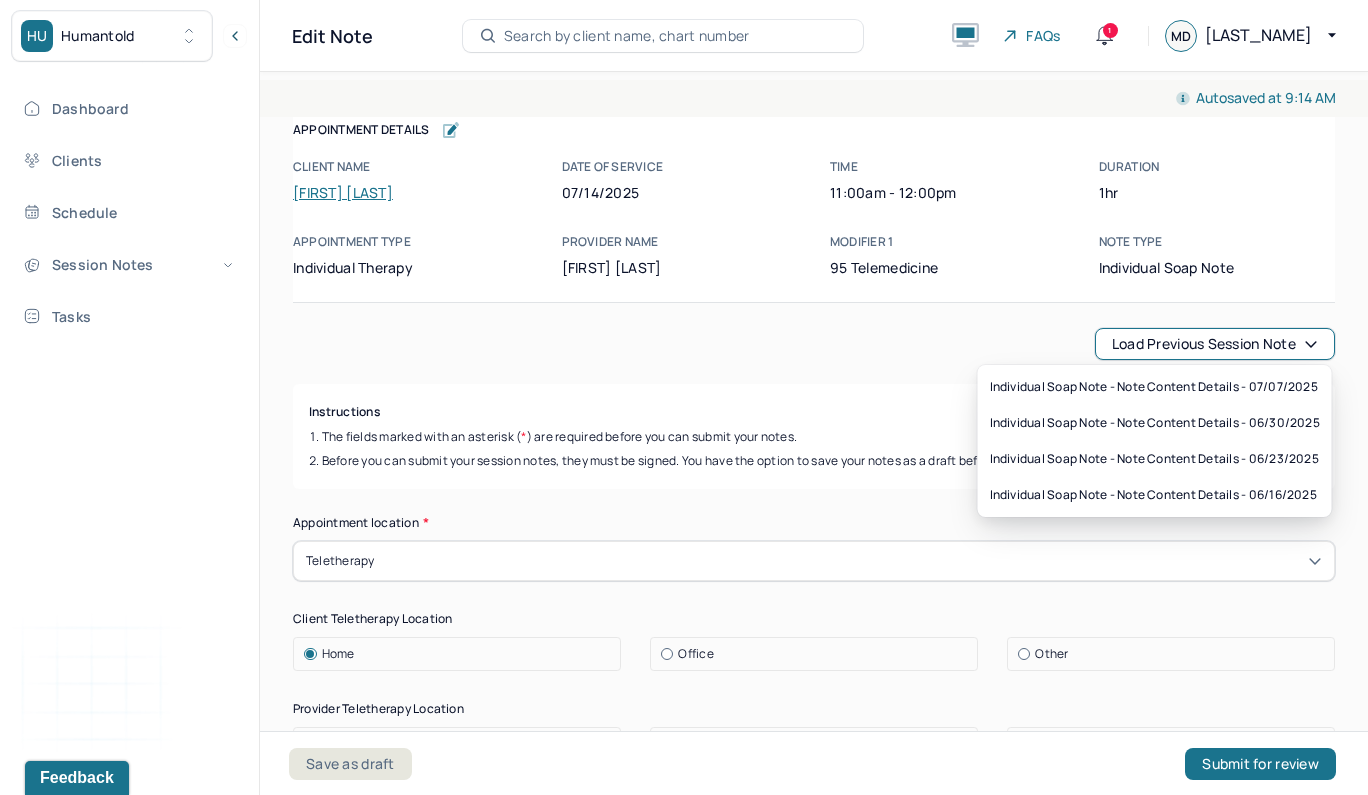 click on "Load previous session note" at bounding box center [1215, 344] 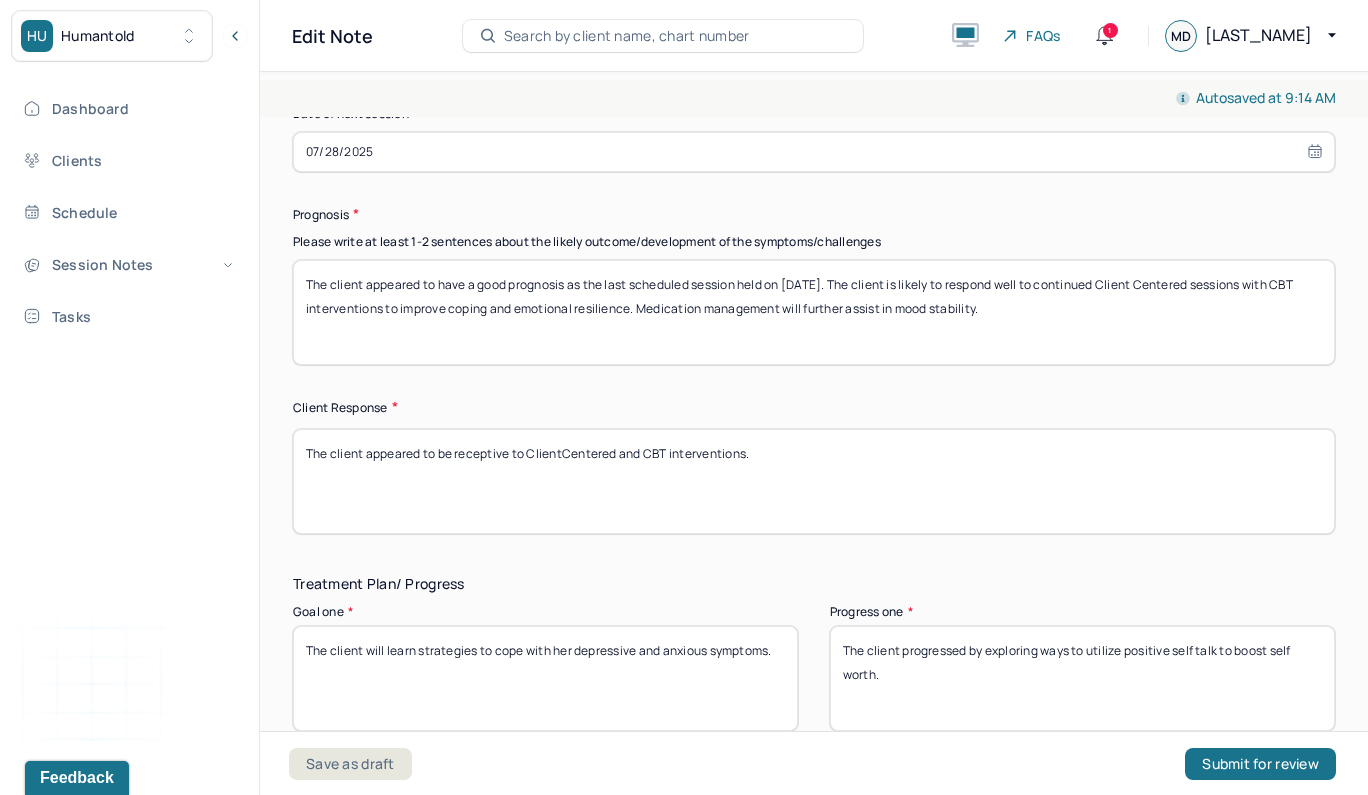 scroll, scrollTop: 2902, scrollLeft: 0, axis: vertical 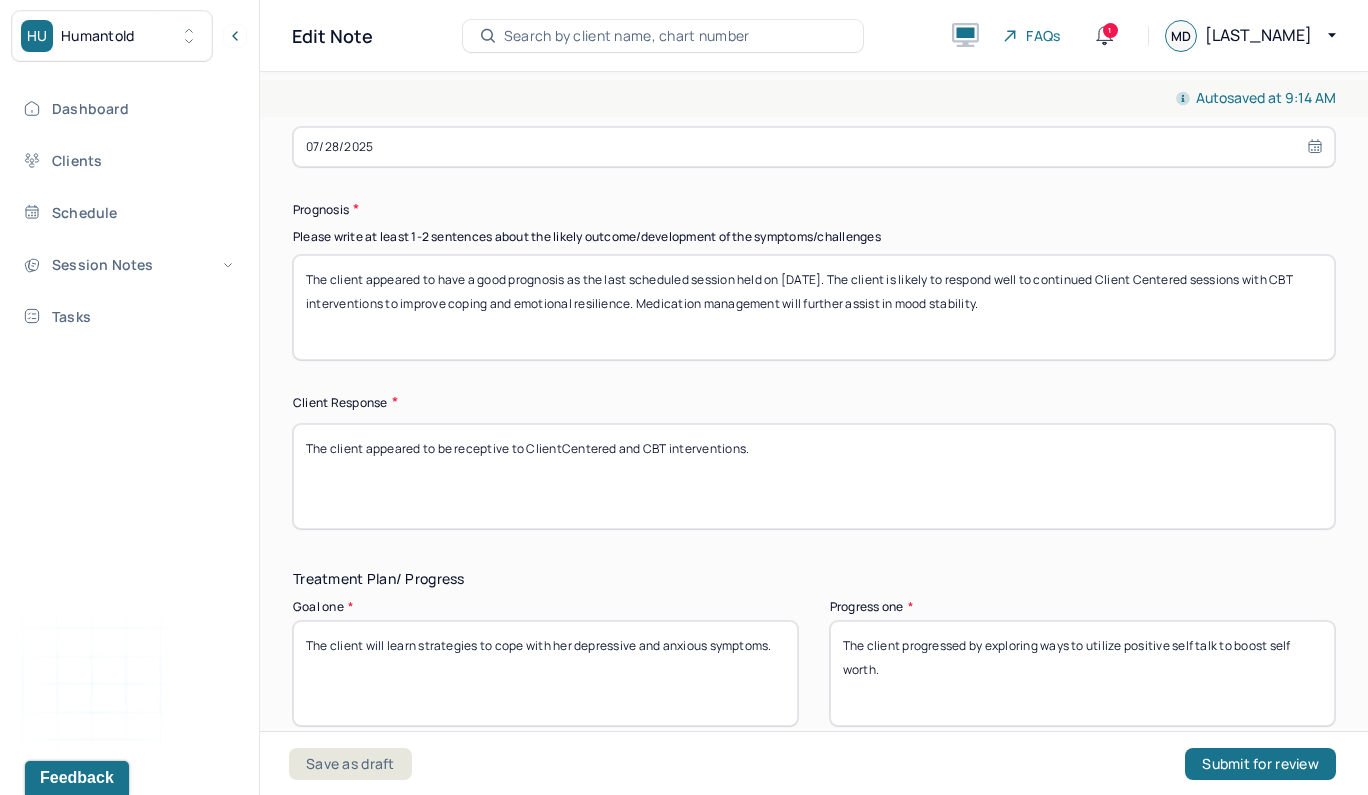 click on "The client appeared to have a good prognosis as the last scheduled session held on [DATE]. The client is likely to respond well to continued Client Centered sessions with CBT interventions to improve coping and emotional resilience. Medication management will further assist in mood stability." at bounding box center [814, 307] 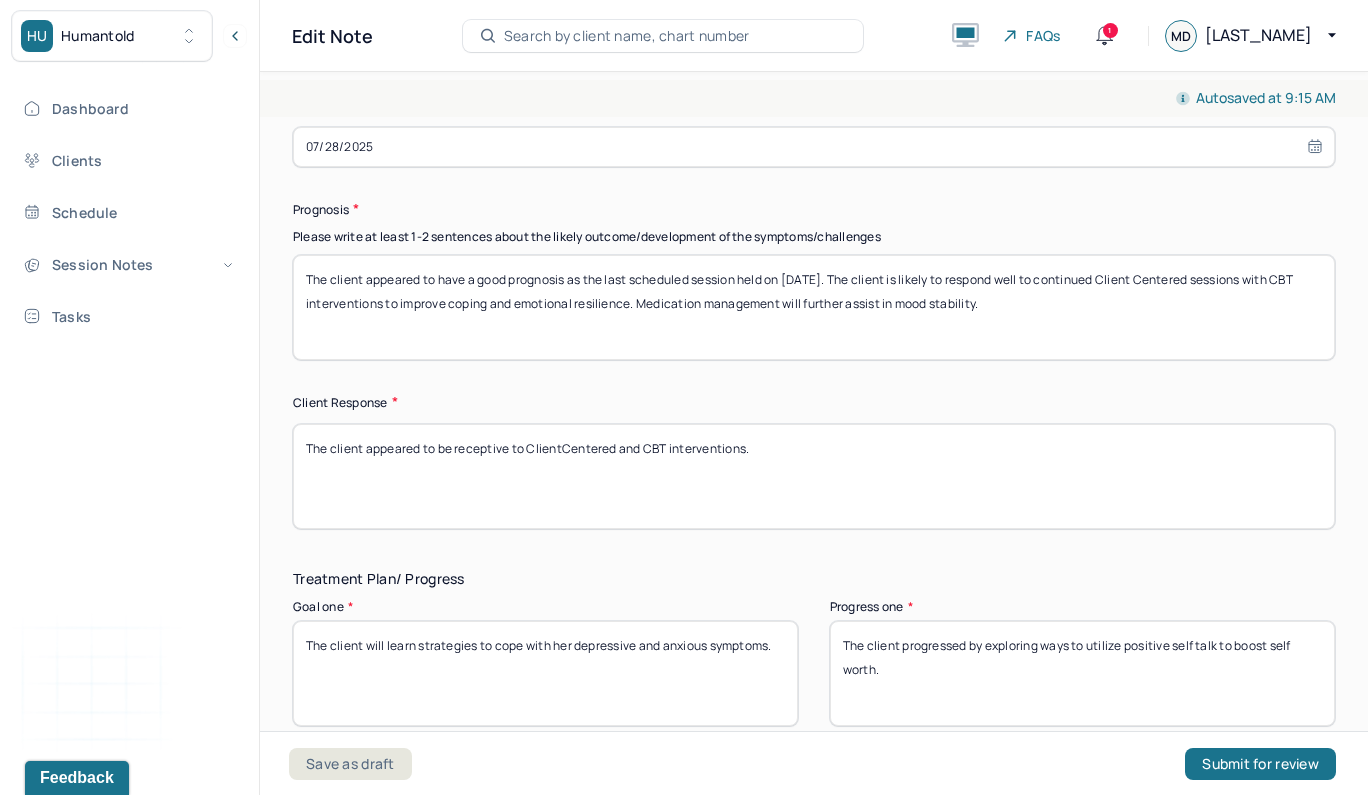drag, startPoint x: 1108, startPoint y: 268, endPoint x: 1285, endPoint y: 281, distance: 177.47676 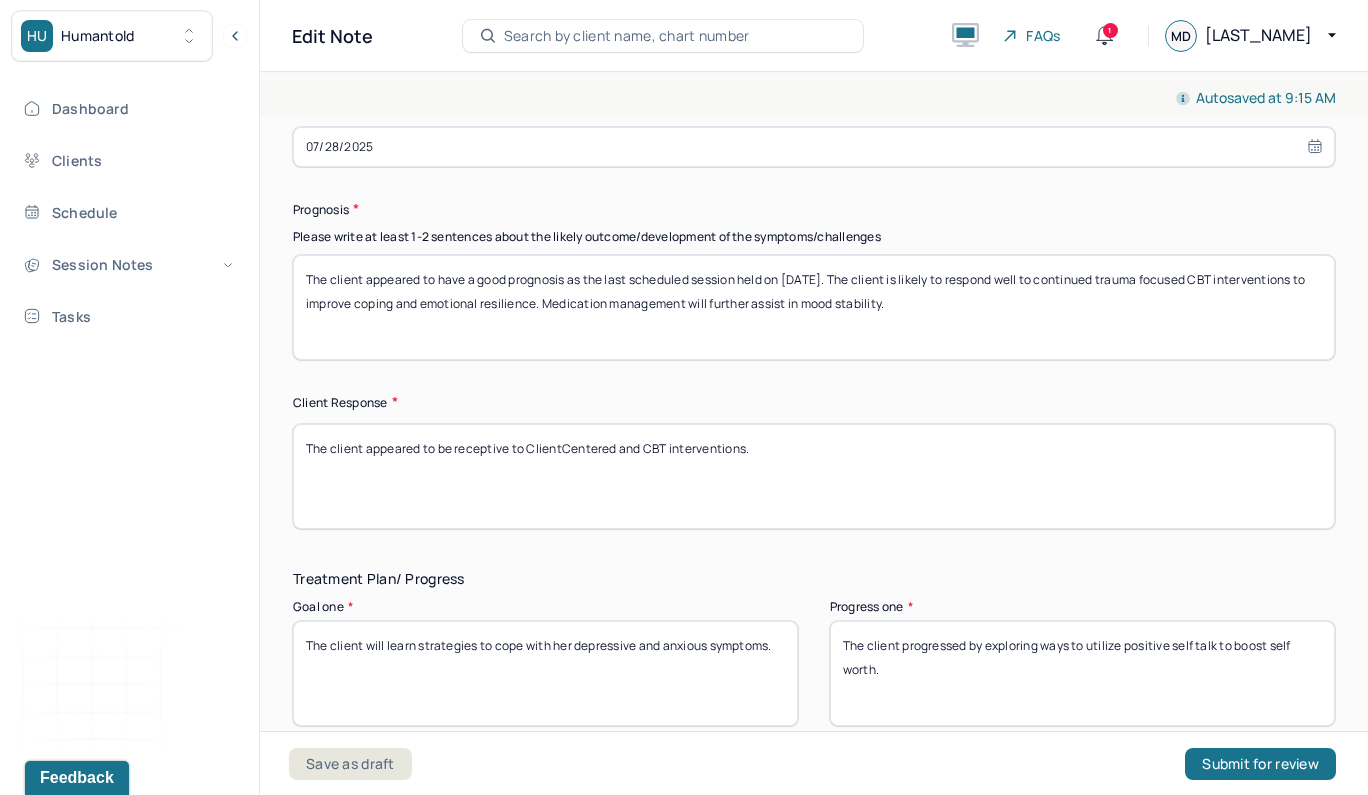 drag, startPoint x: 1329, startPoint y: 281, endPoint x: 1238, endPoint y: 273, distance: 91.350975 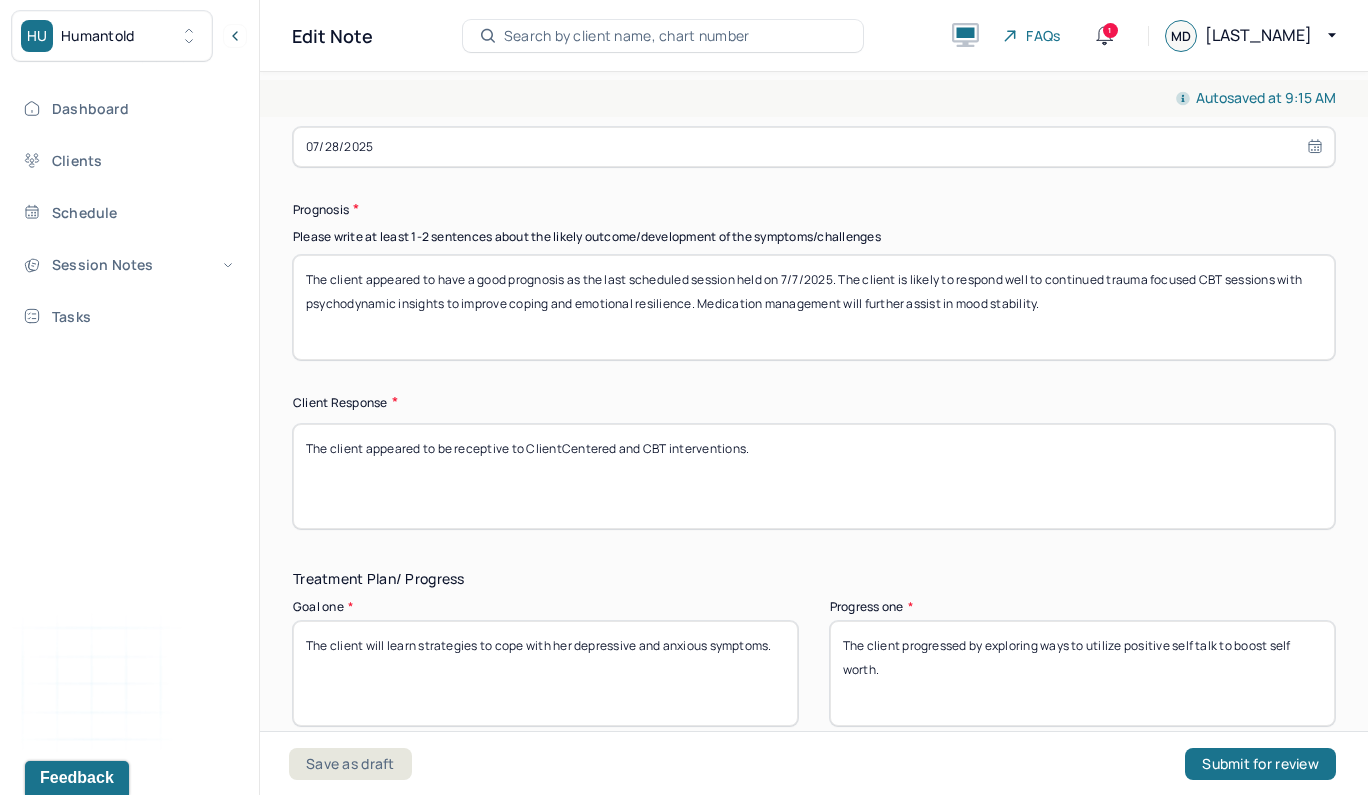 drag, startPoint x: 719, startPoint y: 300, endPoint x: 499, endPoint y: 304, distance: 220.03636 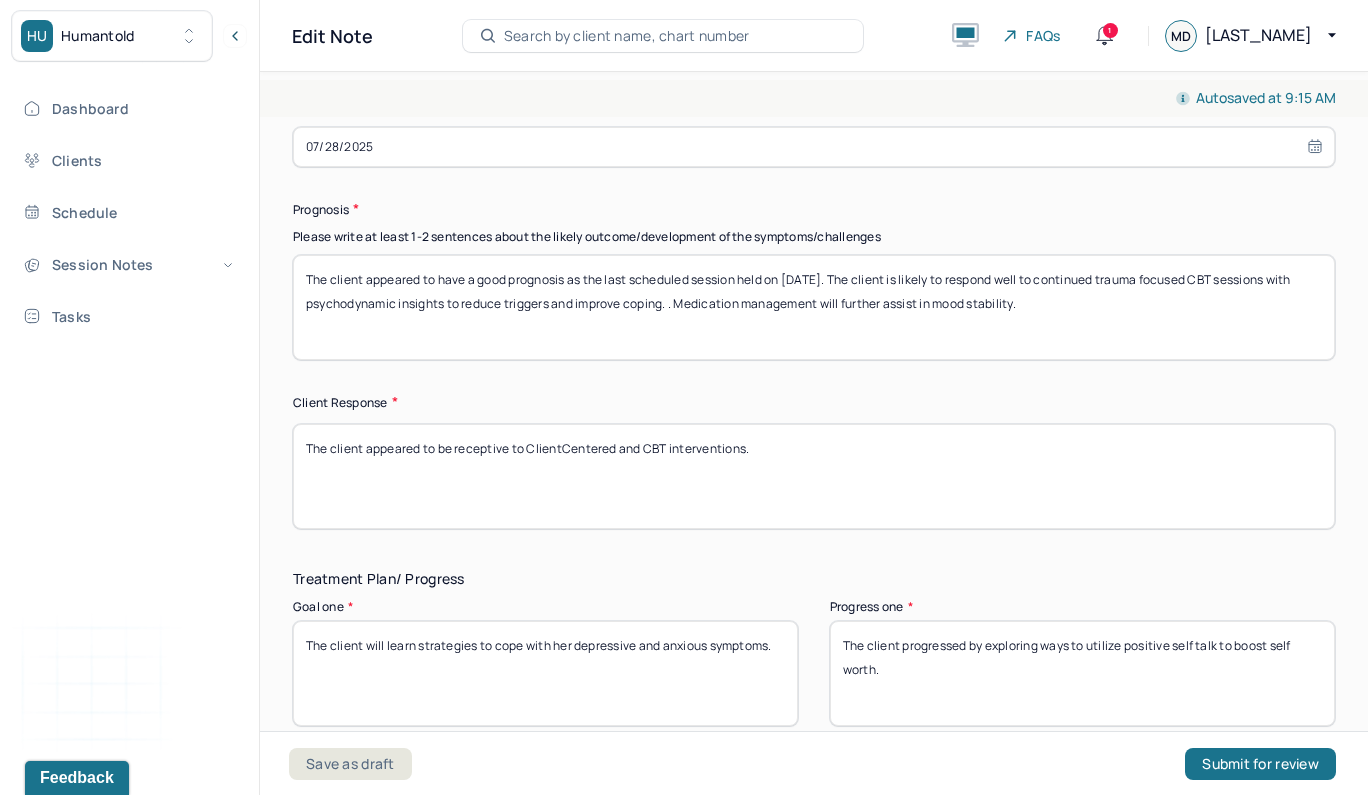 type on "The client appeared to have a good prognosis as the last scheduled session held on [DATE]. The client is likely to respond well to continued trauma focused CBT sessions with psychodynamic insights to reduce triggers and improve coping. . Medication management will further assist in mood stability." 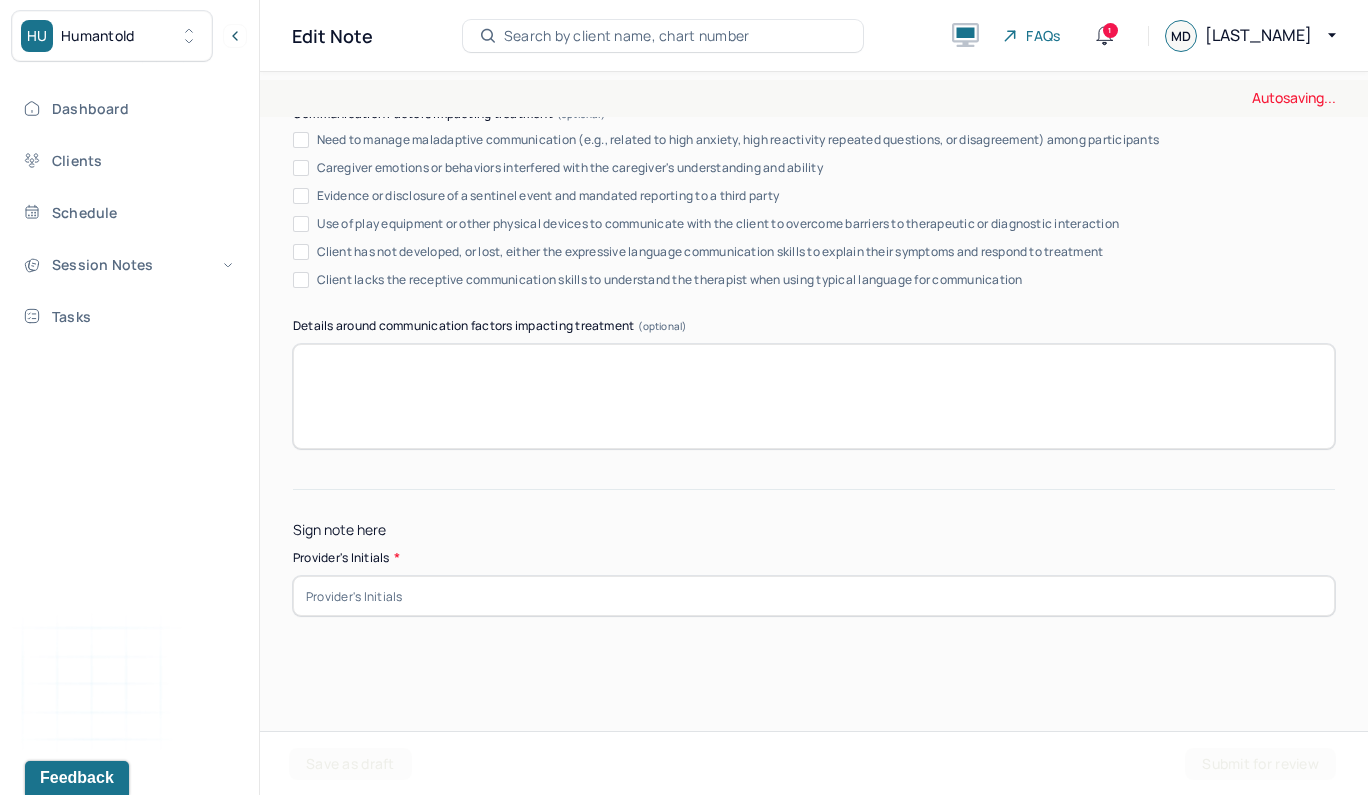 type on "The client appeared to be receptive to trauma focused CBT and Psychodynamic insights." 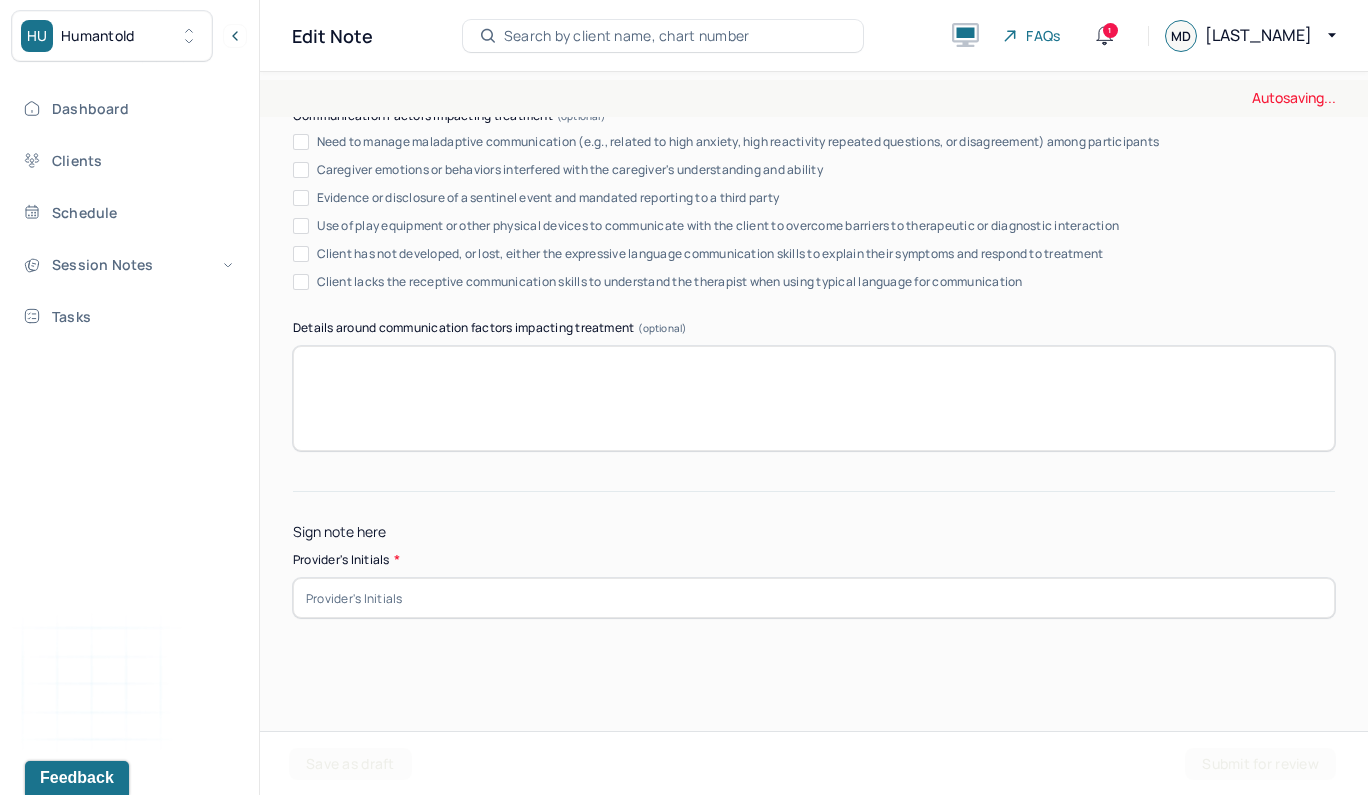 click at bounding box center (814, 598) 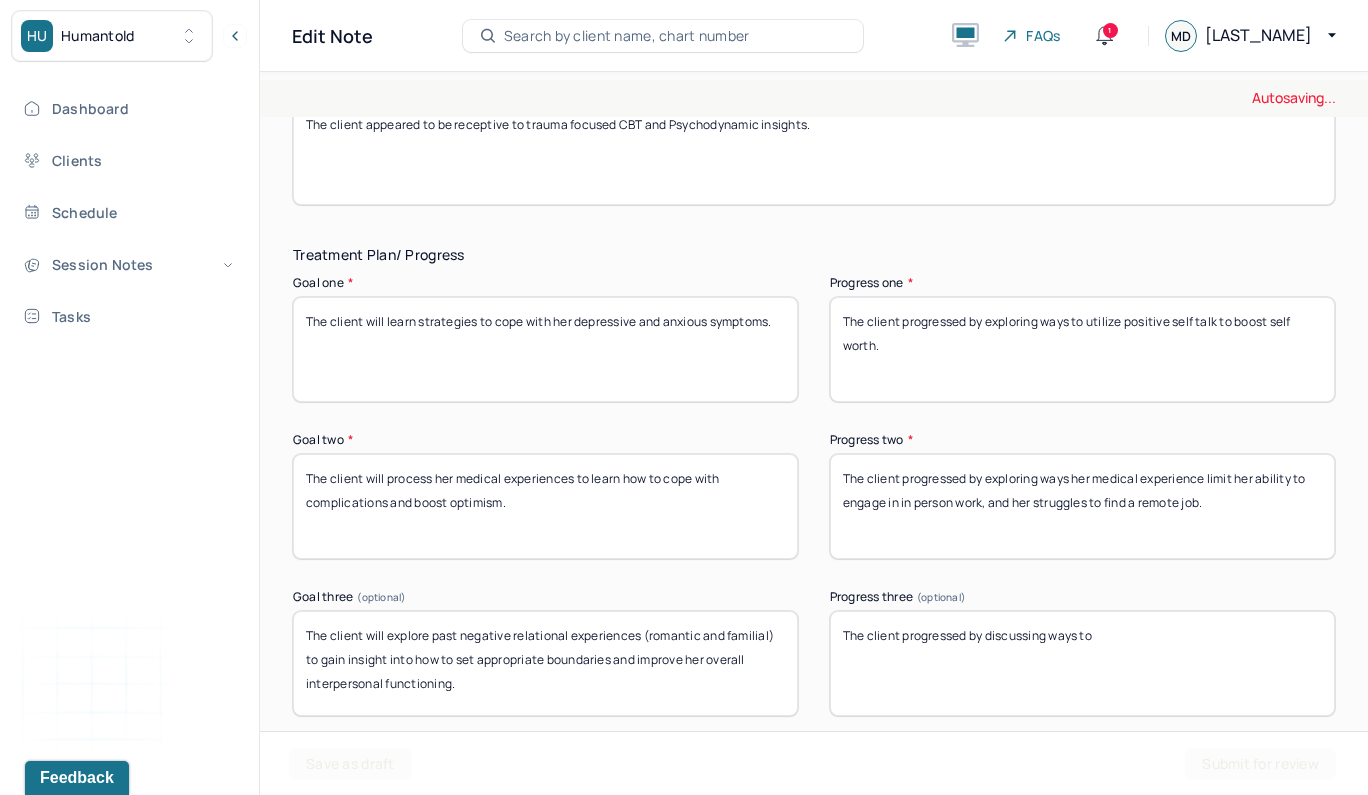 scroll, scrollTop: 3111, scrollLeft: 0, axis: vertical 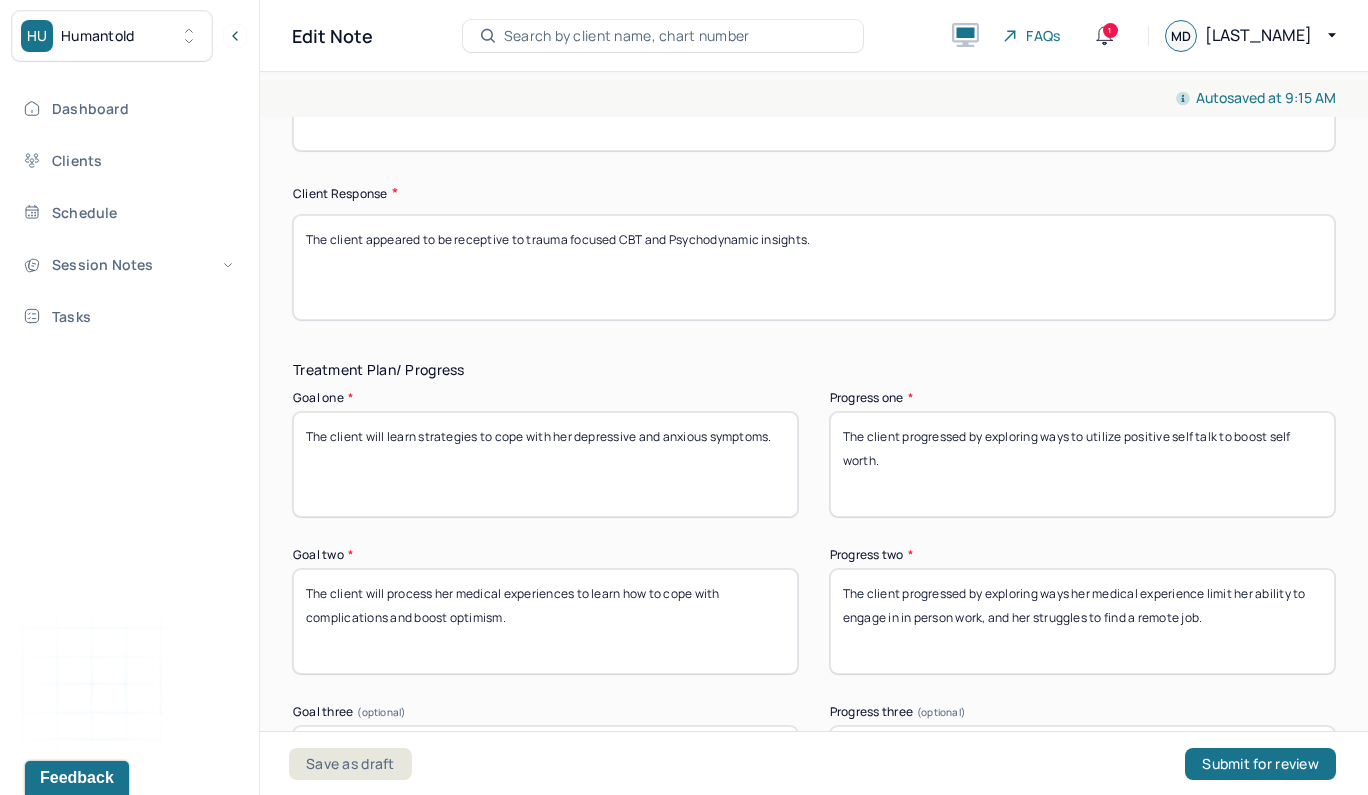 type on "MTD" 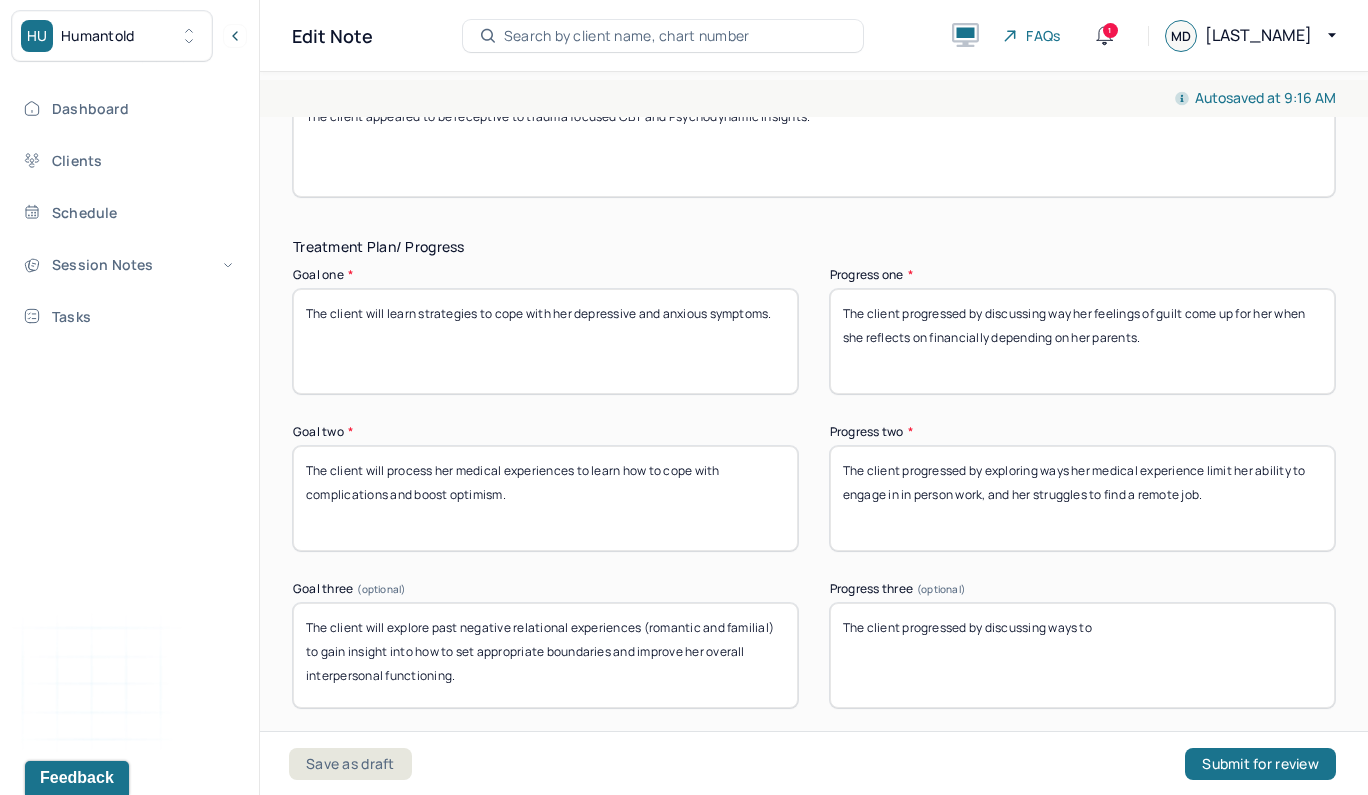scroll, scrollTop: 3257, scrollLeft: 0, axis: vertical 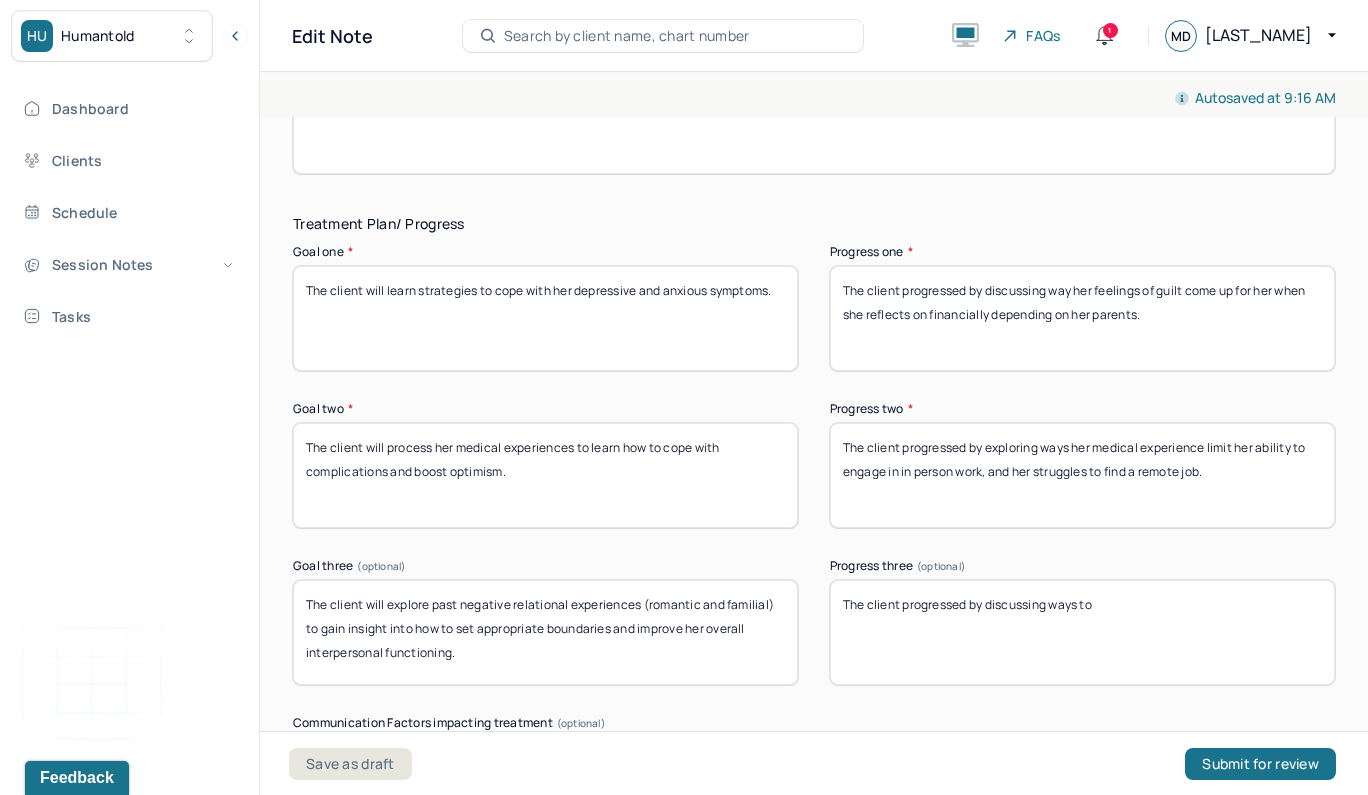 type on "The client progressed by discussing way her feelings of guilt come up for her when she reflects on financially depending on her parents." 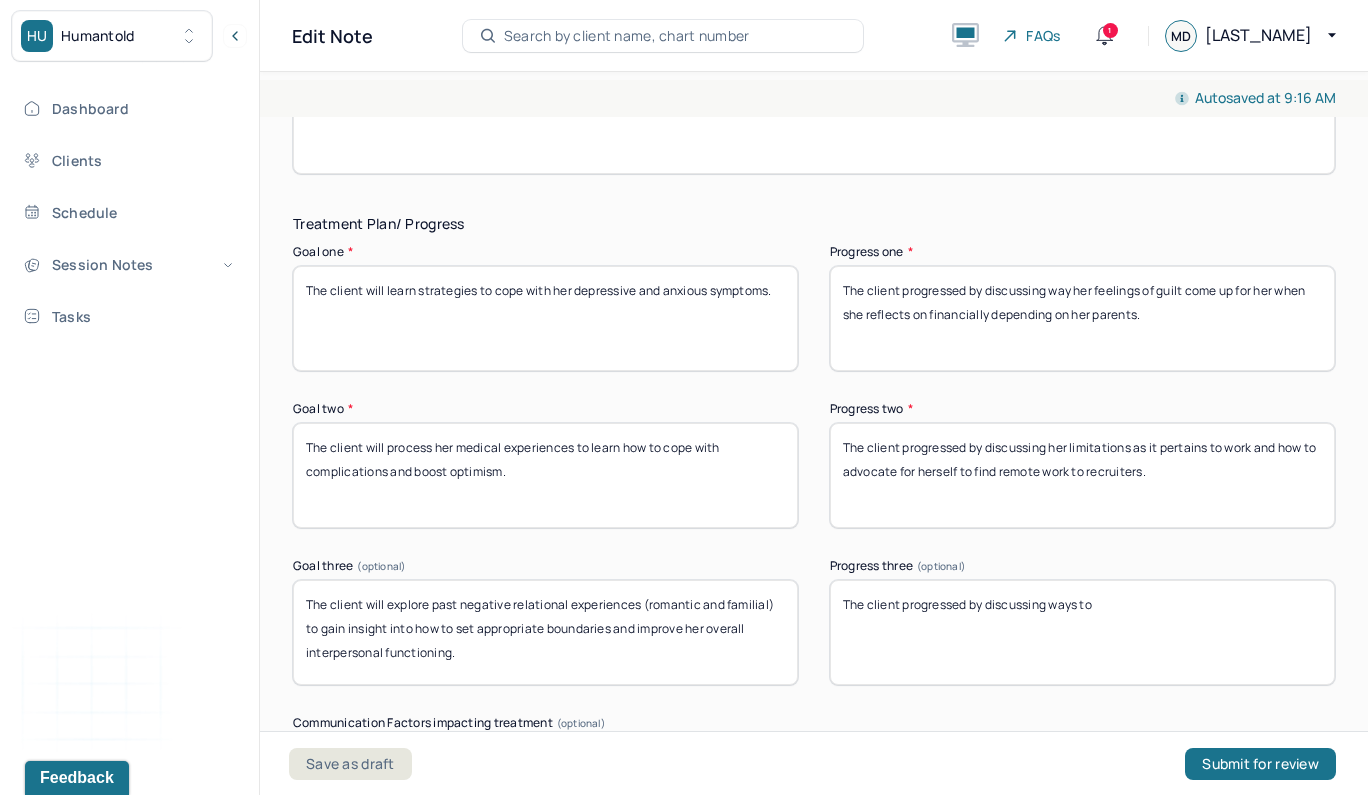 type on "The client progressed by discussing her limitations as it pertains to work and how to advocate for herself to find remote work to recruiters." 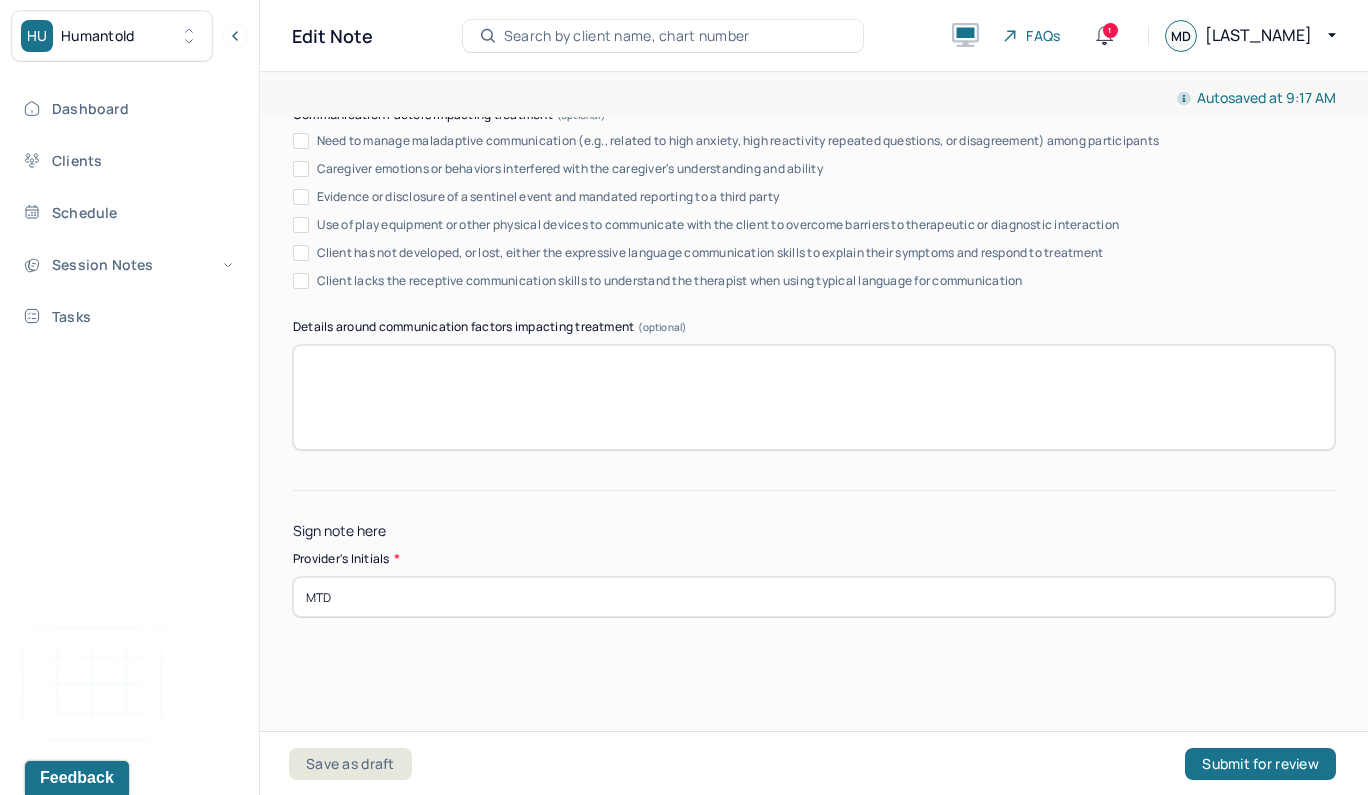 scroll, scrollTop: 3864, scrollLeft: 0, axis: vertical 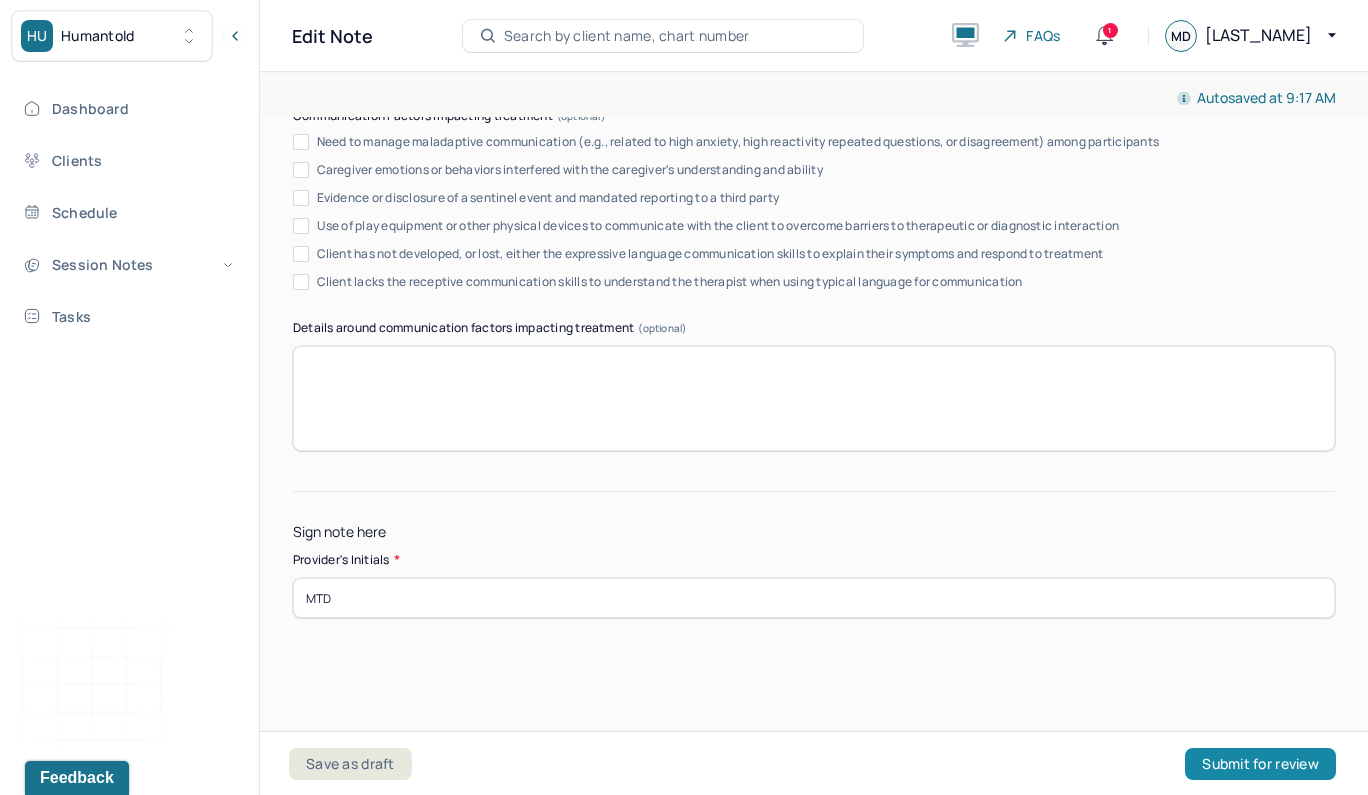 type on "The client progressed by discussing ways her brother's relationship with his daughter's mother had caused the client feelings of guilt and trauma when she was a teenager due to the mother's daughter's erratic behaviors." 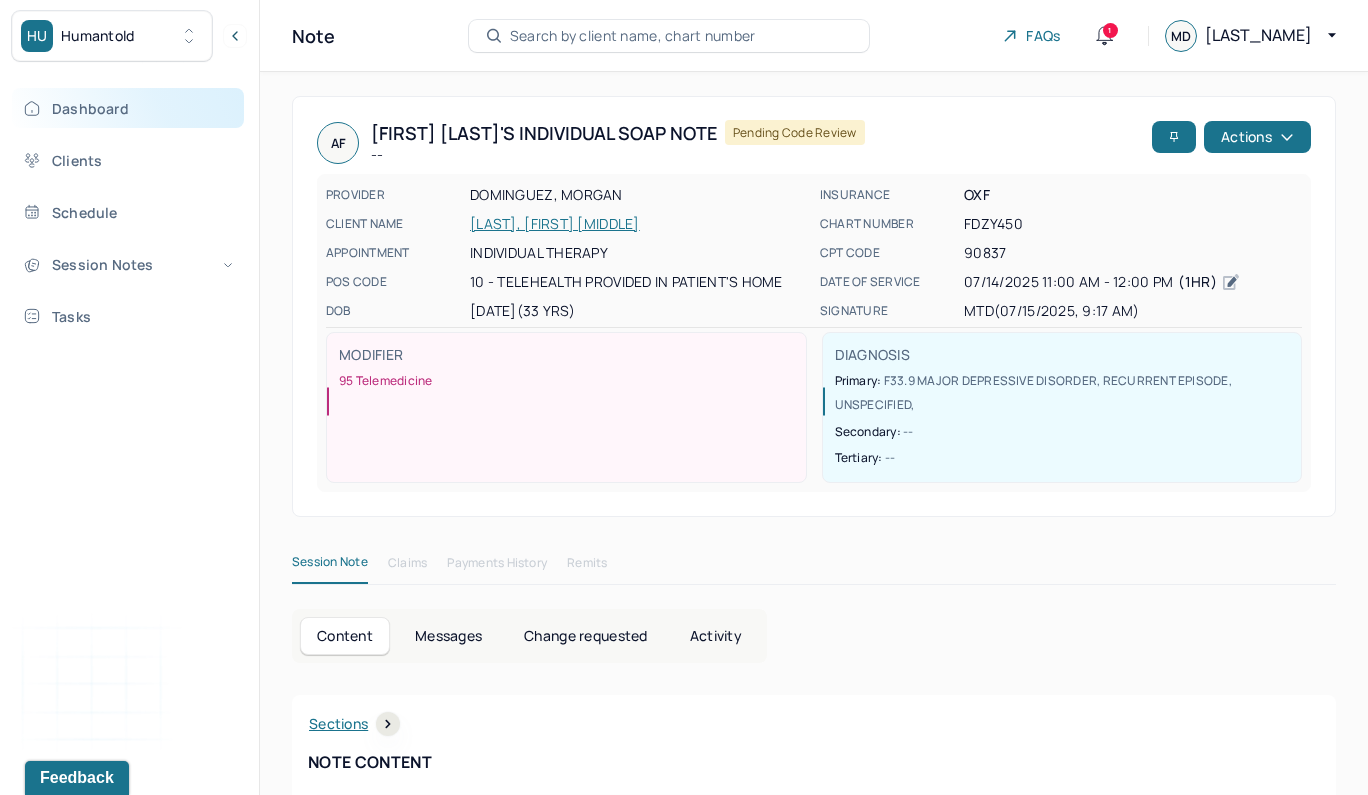 click on "Dashboard" at bounding box center [128, 108] 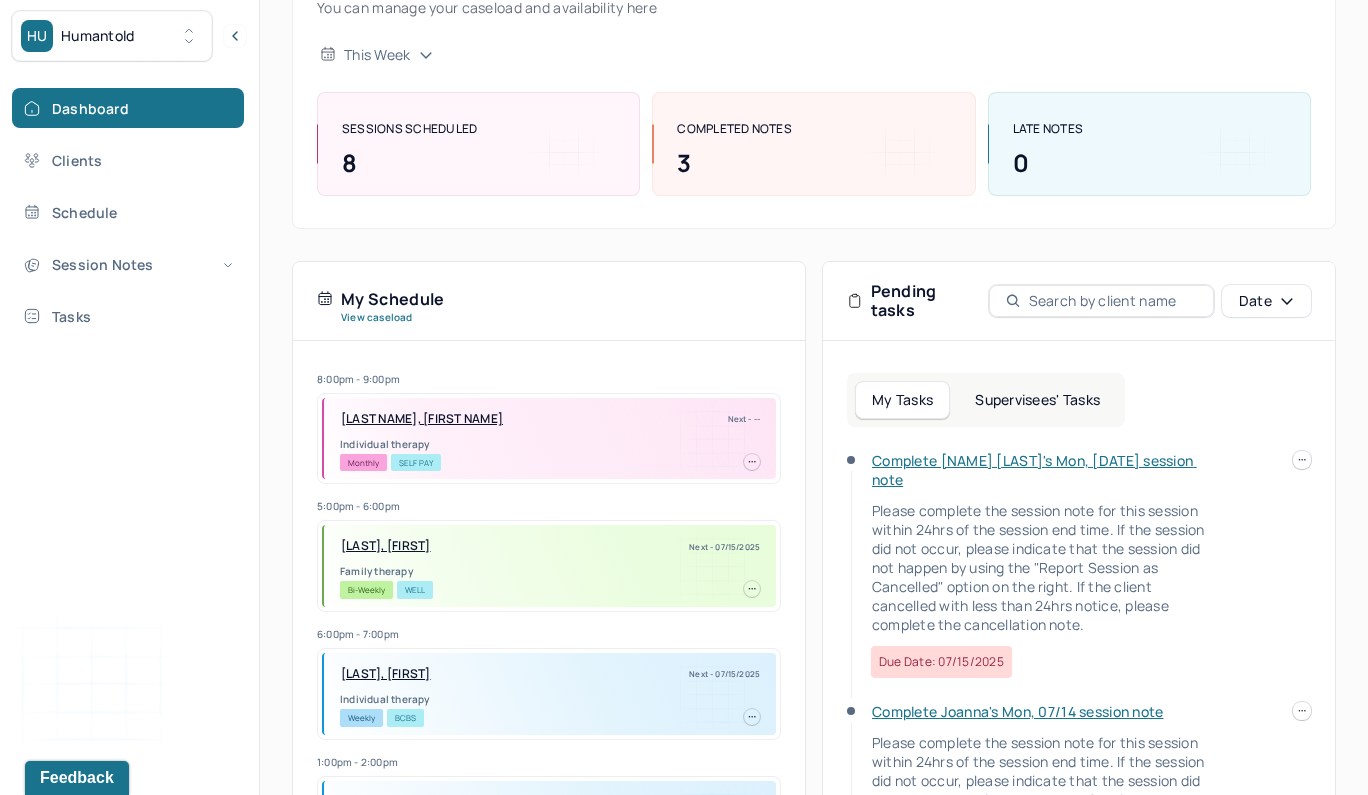 scroll, scrollTop: 187, scrollLeft: 0, axis: vertical 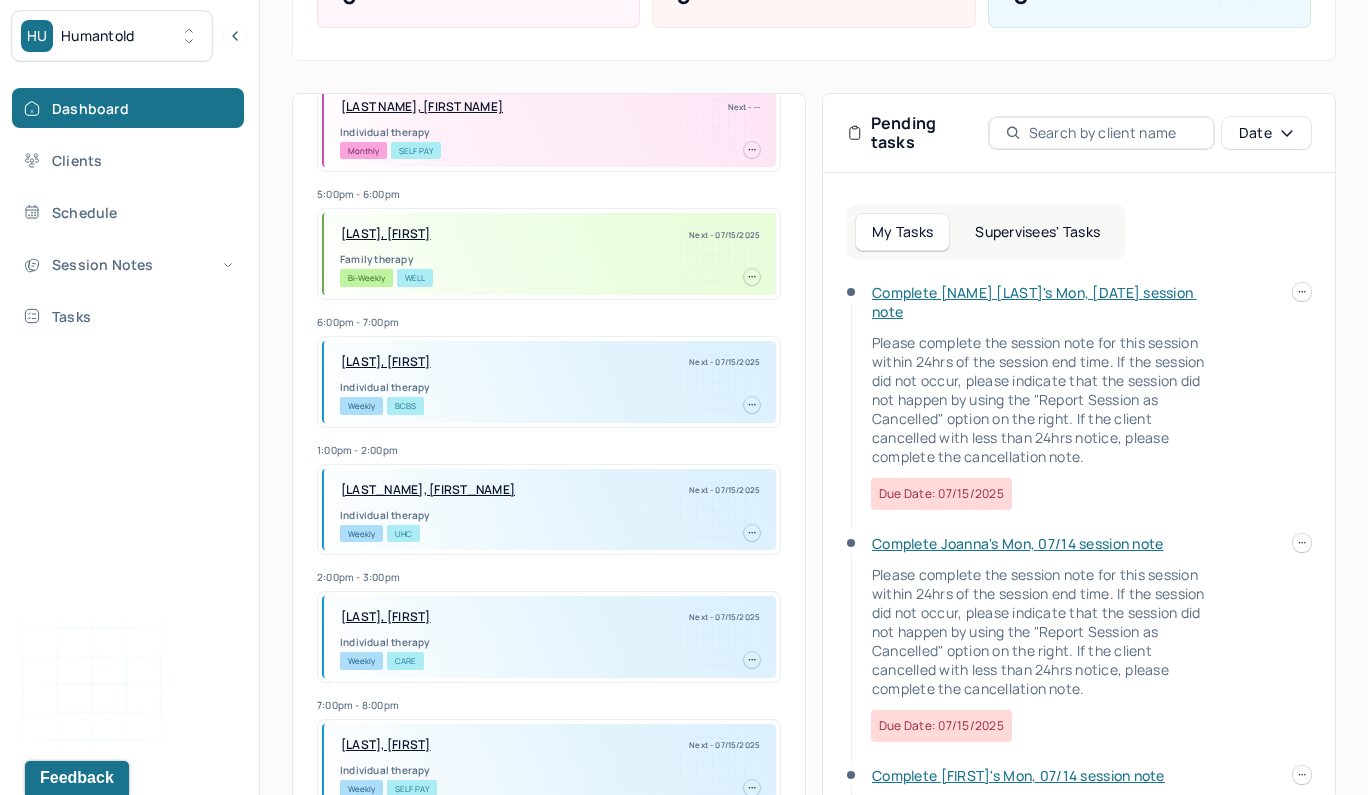click on "Complete [NAME] [LAST]'s Mon, [DATE] session note" at bounding box center (1034, 302) 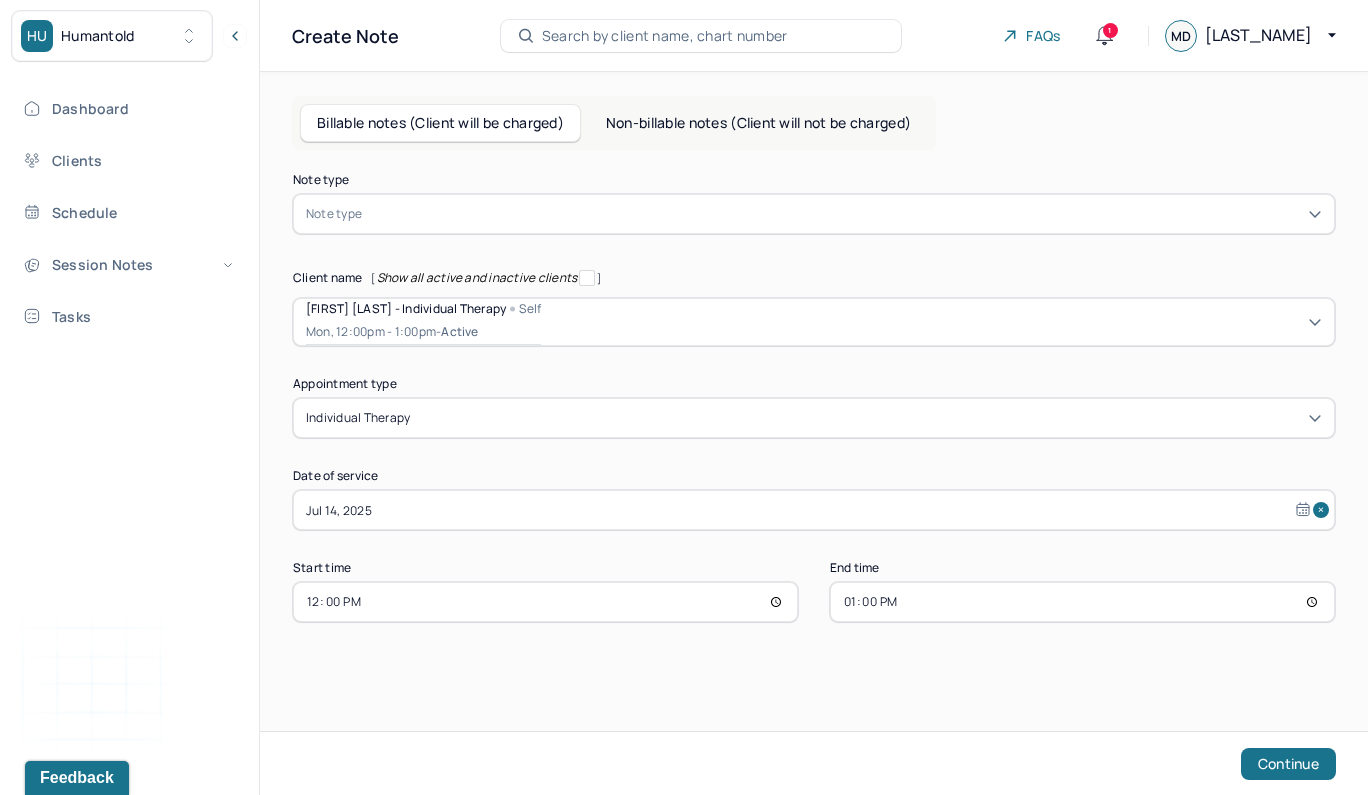 click at bounding box center (844, 214) 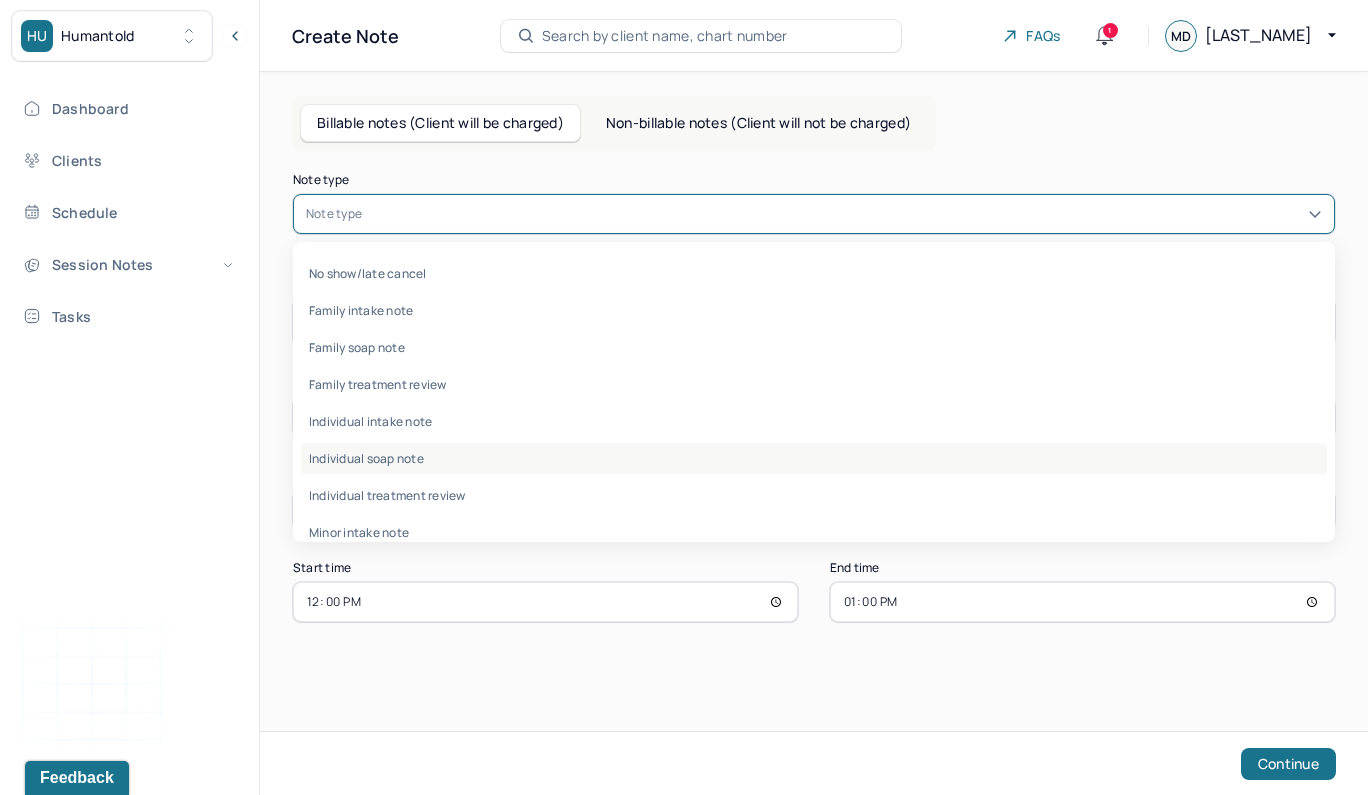click on "Individual soap note" at bounding box center (814, 458) 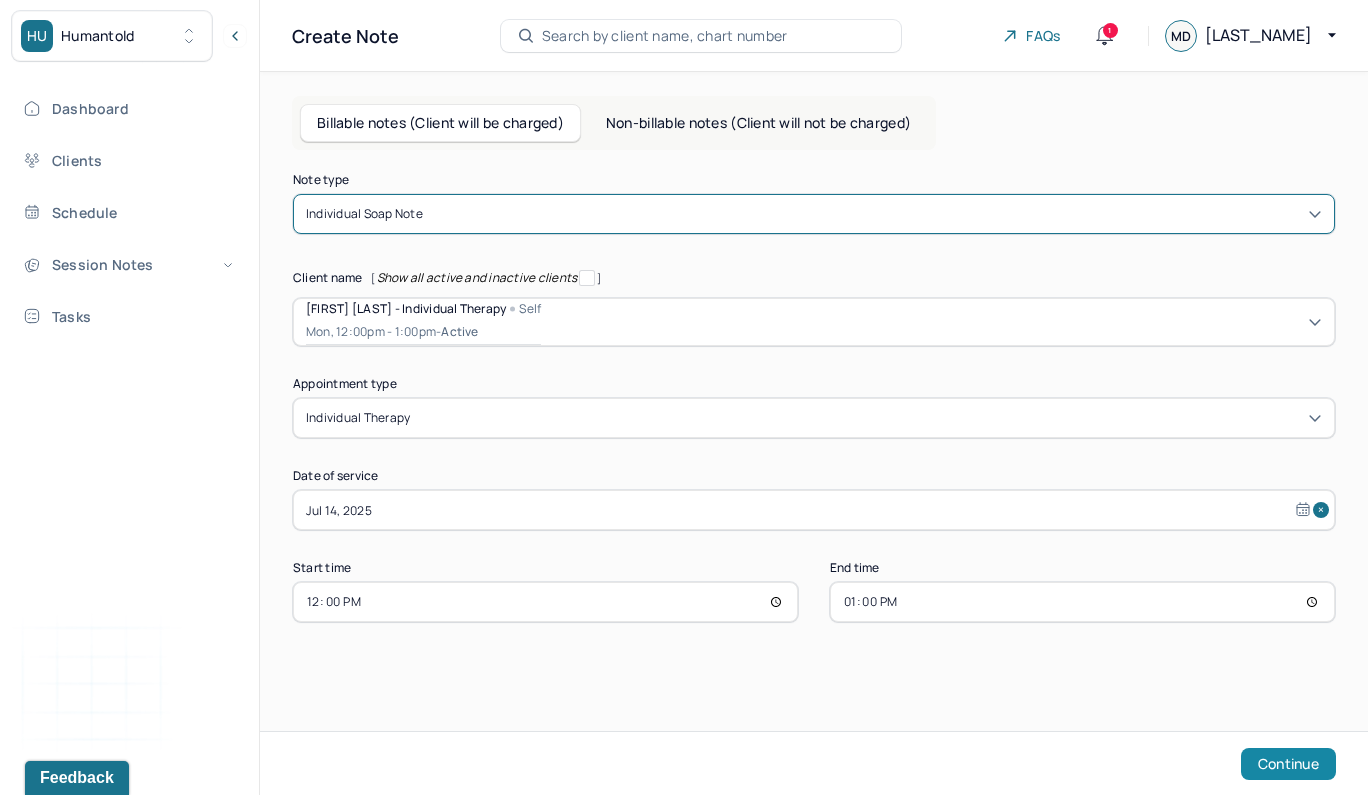 click on "Continue" at bounding box center [1288, 764] 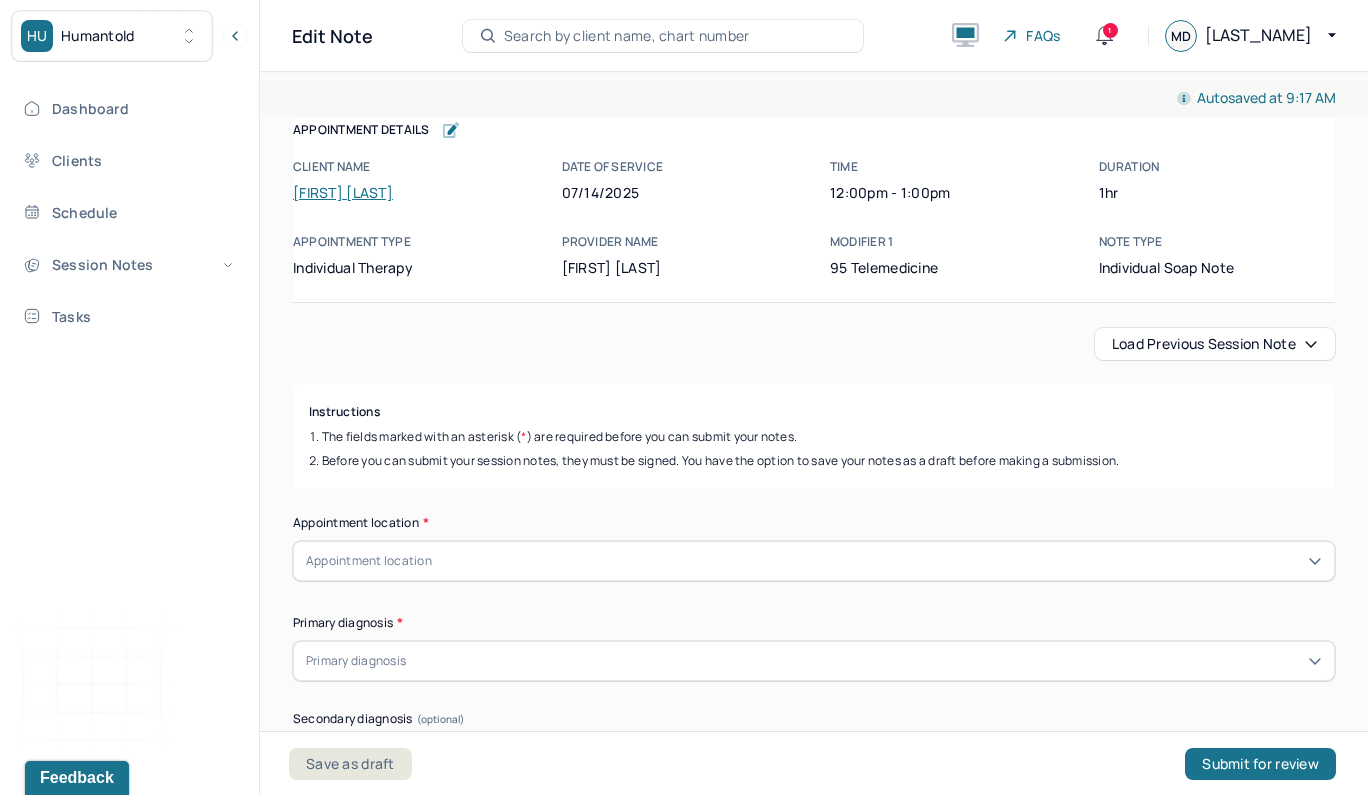 click on "Load previous session note" at bounding box center [1215, 344] 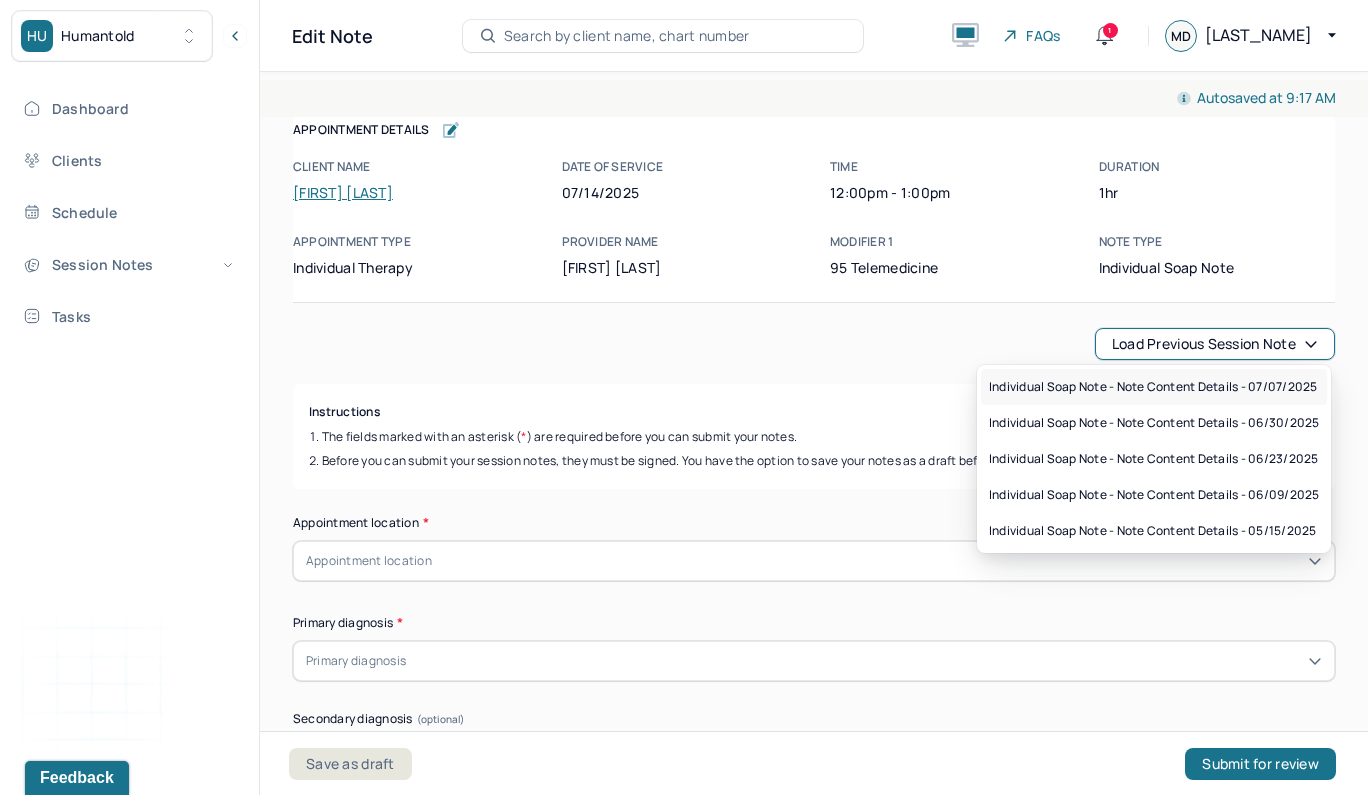 click on "Individual soap note   - Note content Details -   07/07/2025" at bounding box center (1153, 387) 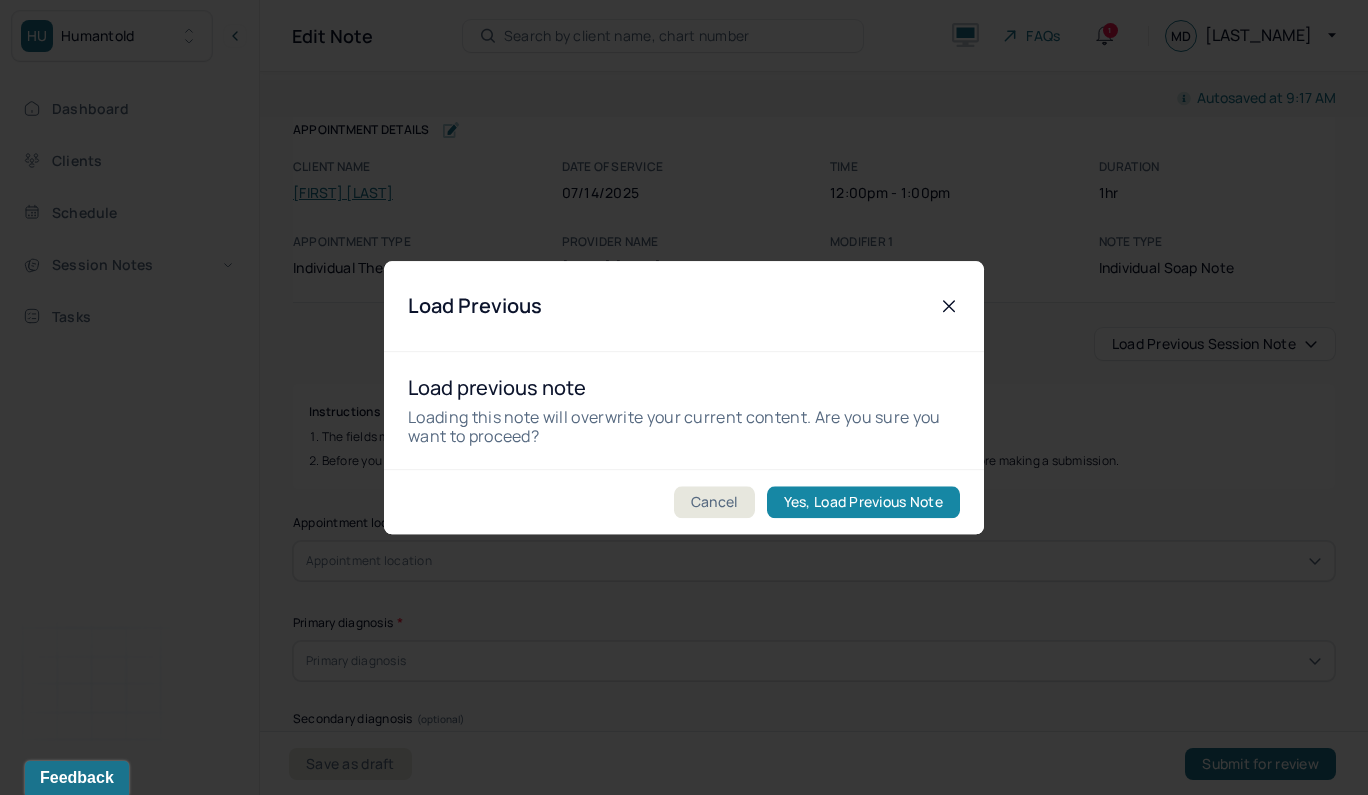 click on "Yes, Load Previous Note" at bounding box center [863, 502] 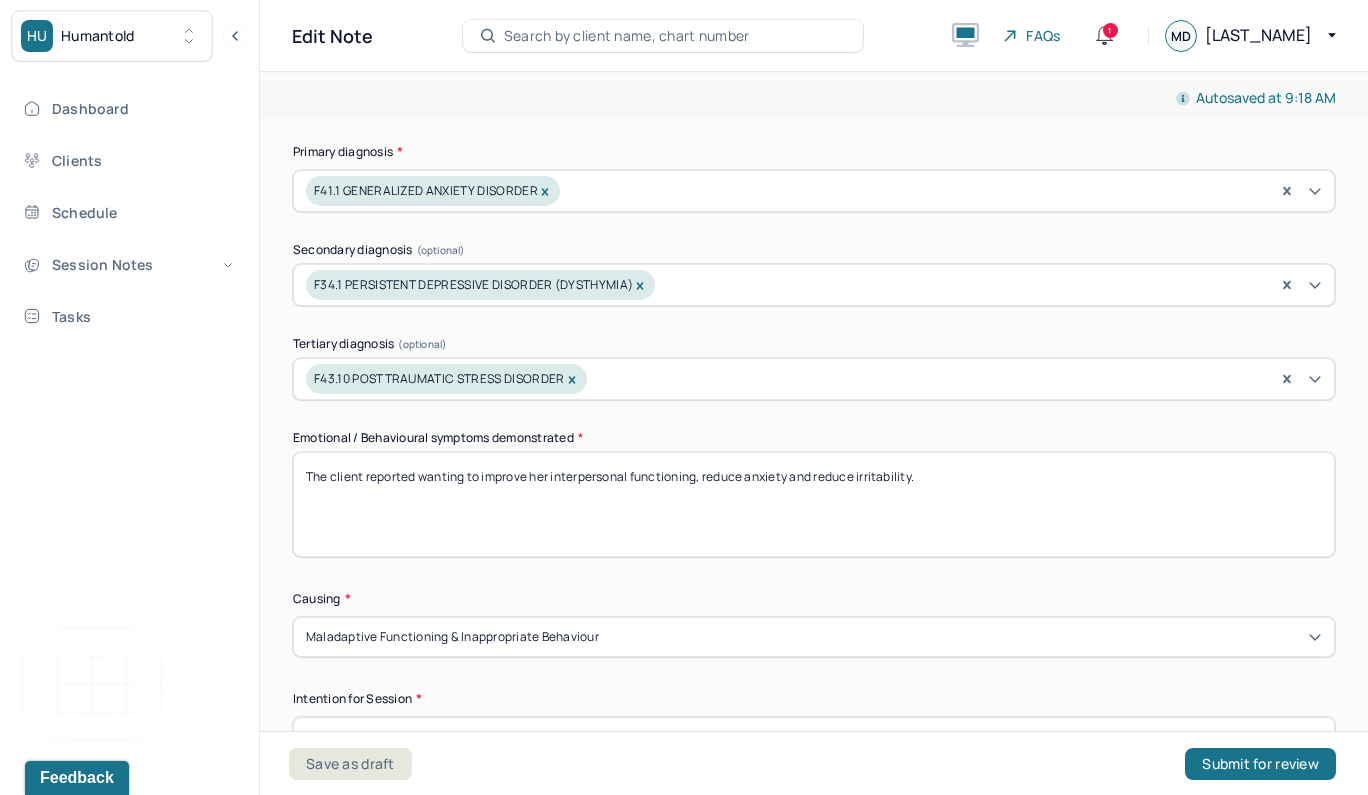 scroll, scrollTop: 727, scrollLeft: 0, axis: vertical 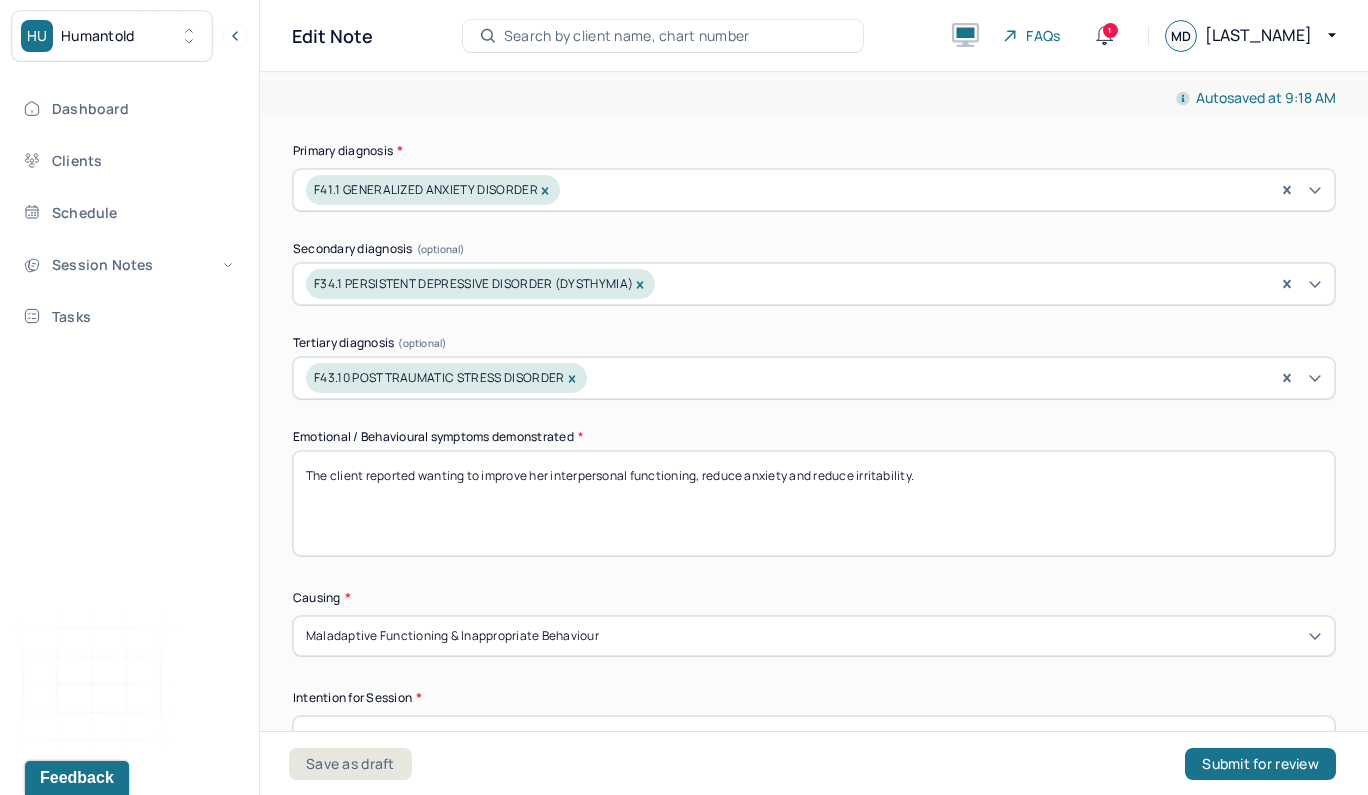 click on "The client reported wanting to improve her interpersonal functioning, reduce anxiety and reduce irritability." at bounding box center (814, 503) 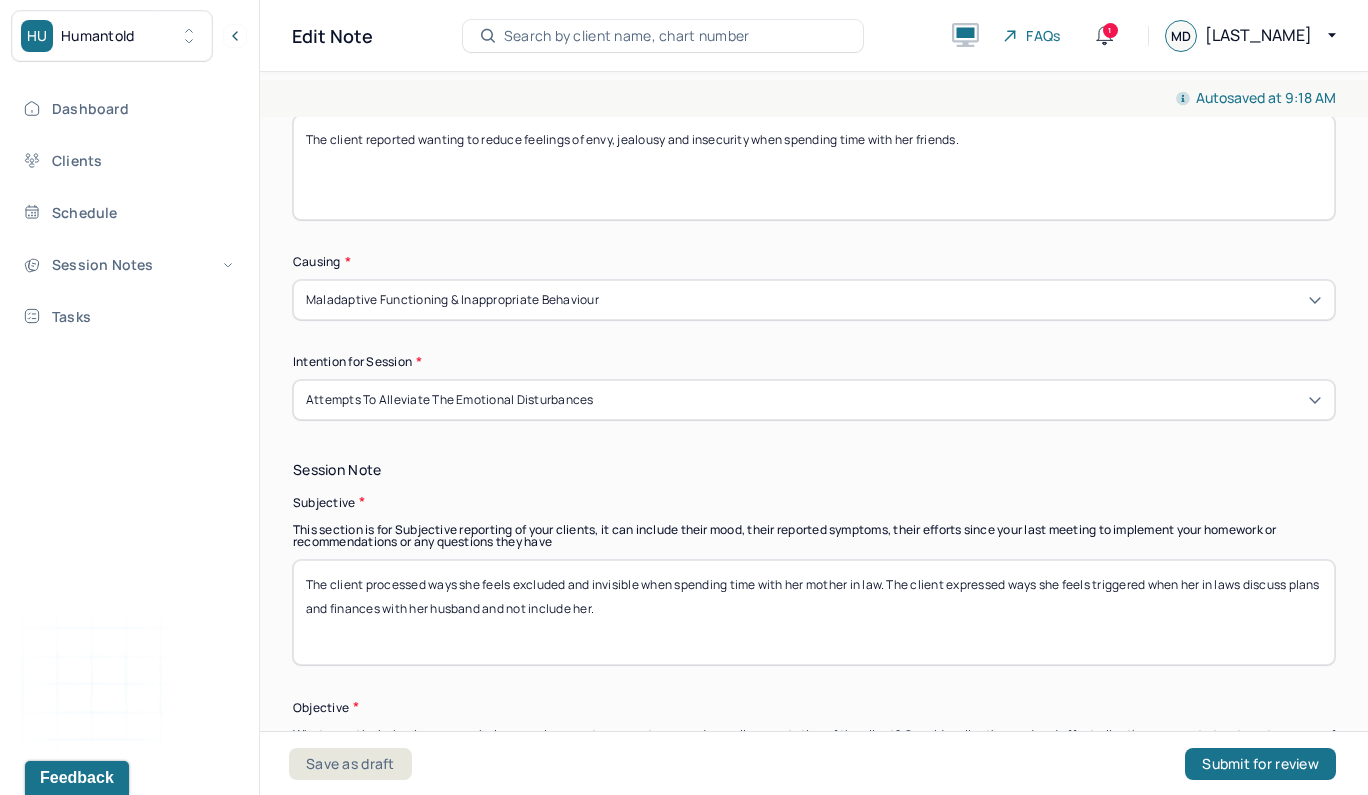 scroll, scrollTop: 1200, scrollLeft: 0, axis: vertical 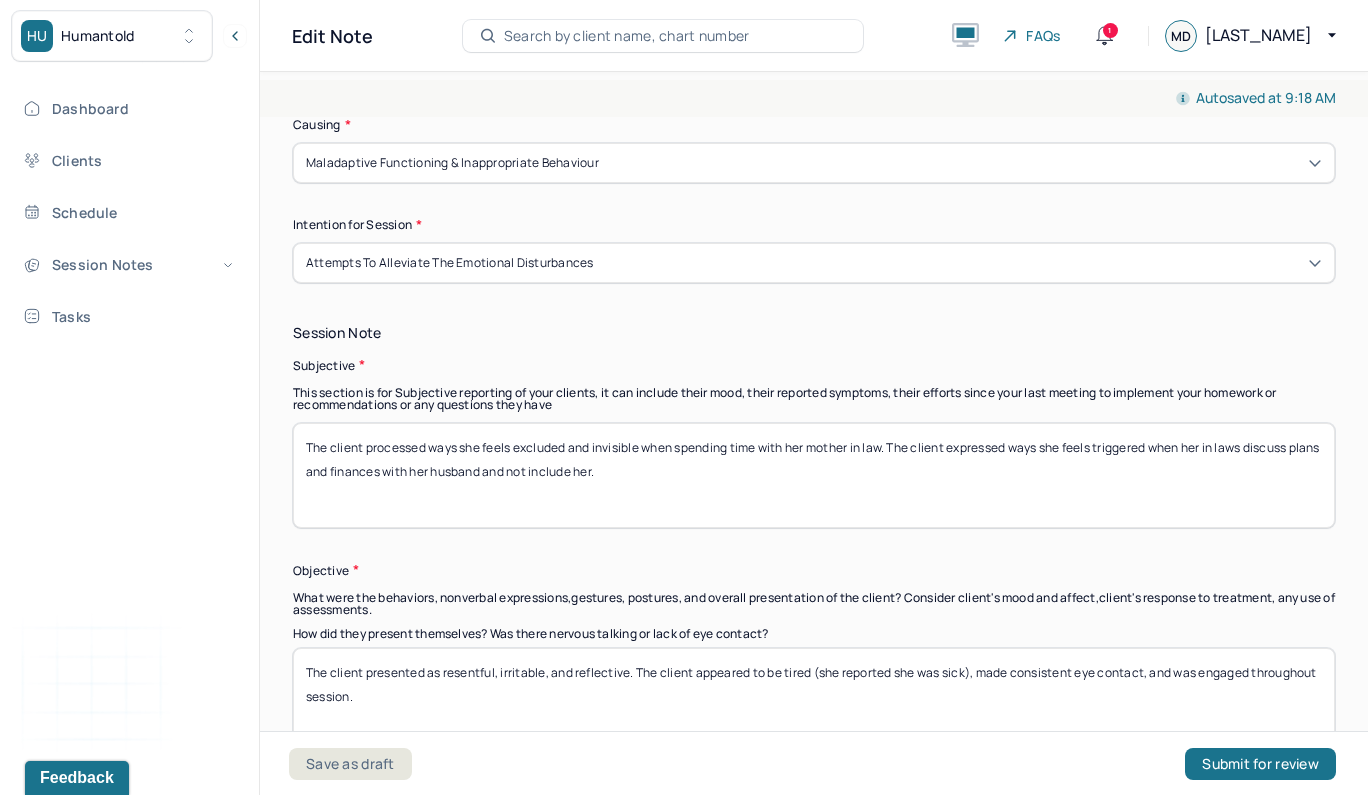 type on "The client reported wanting to reduce feelings of envy, jealousy and insecurity when spending time with her friends." 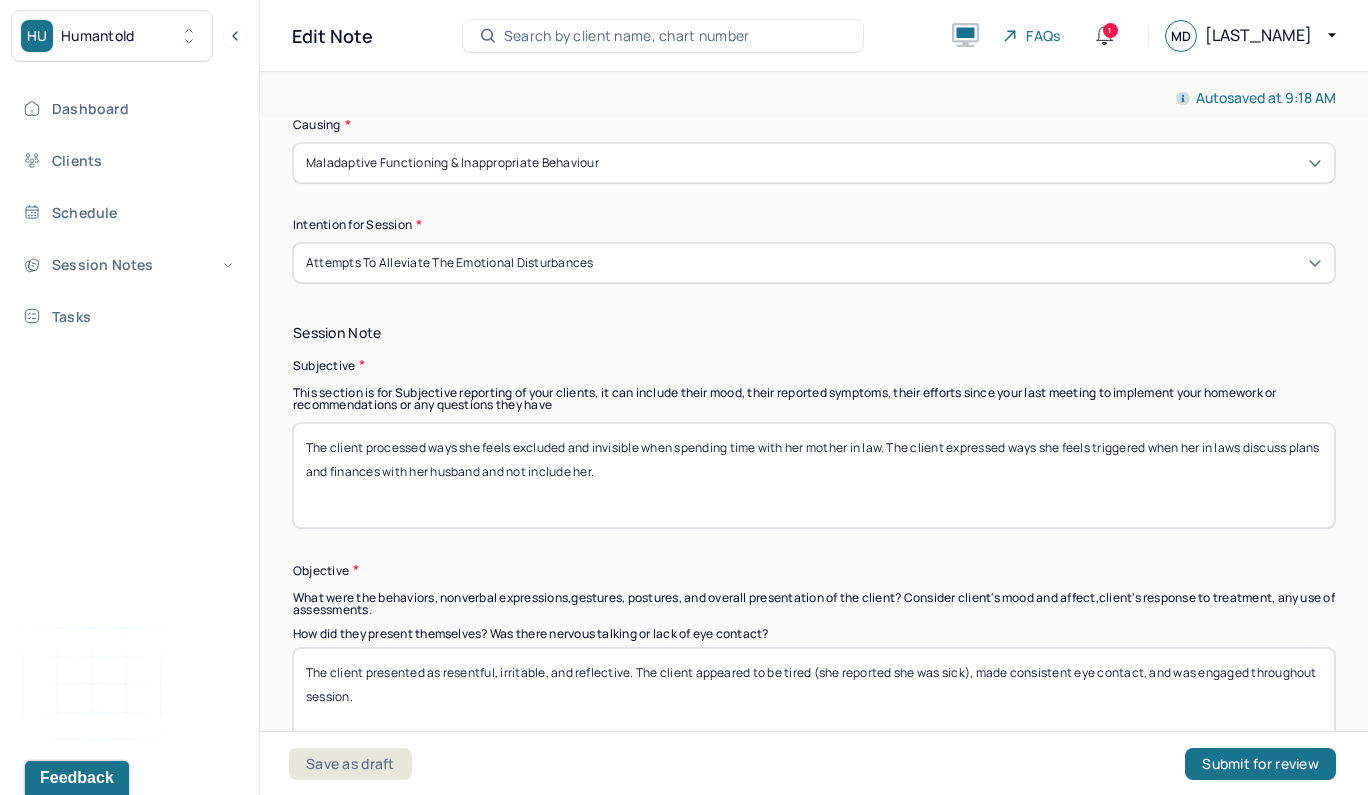 drag, startPoint x: 644, startPoint y: 465, endPoint x: 433, endPoint y: 439, distance: 212.59586 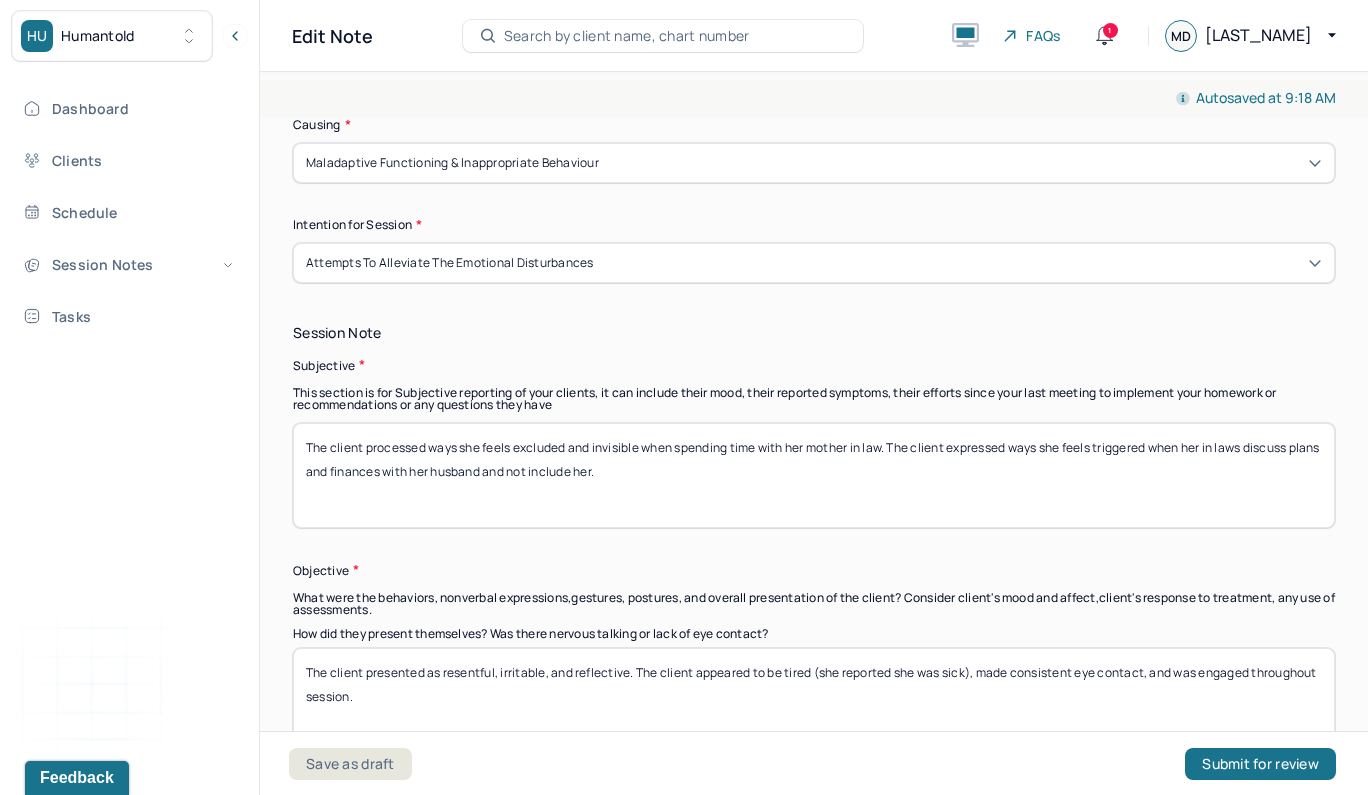 click on "The client processed ways she feels excluded and invisible when spending time with her mother in law. The client expressed ways she feels triggered when her in laws discuss plans and finances with her husband and not include her." at bounding box center [814, 475] 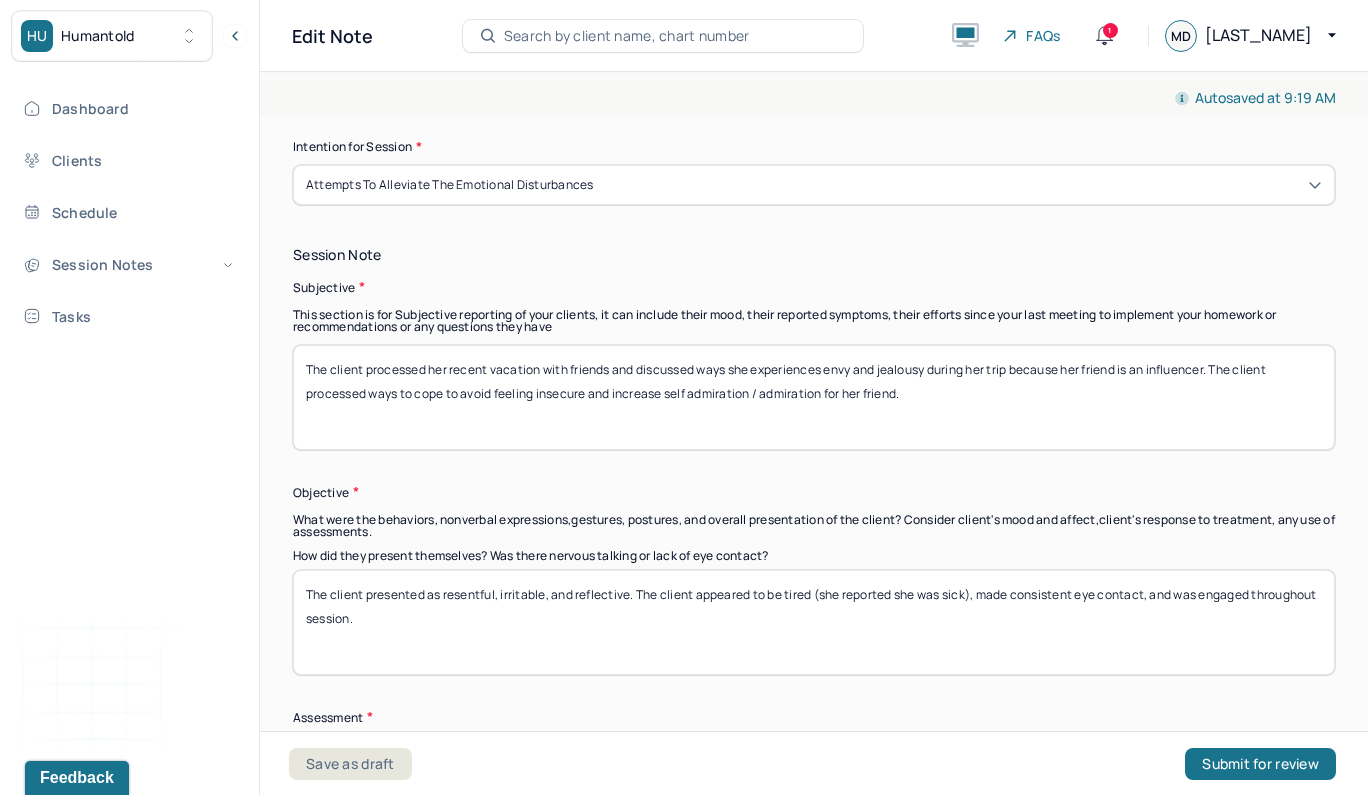 scroll, scrollTop: 1293, scrollLeft: 0, axis: vertical 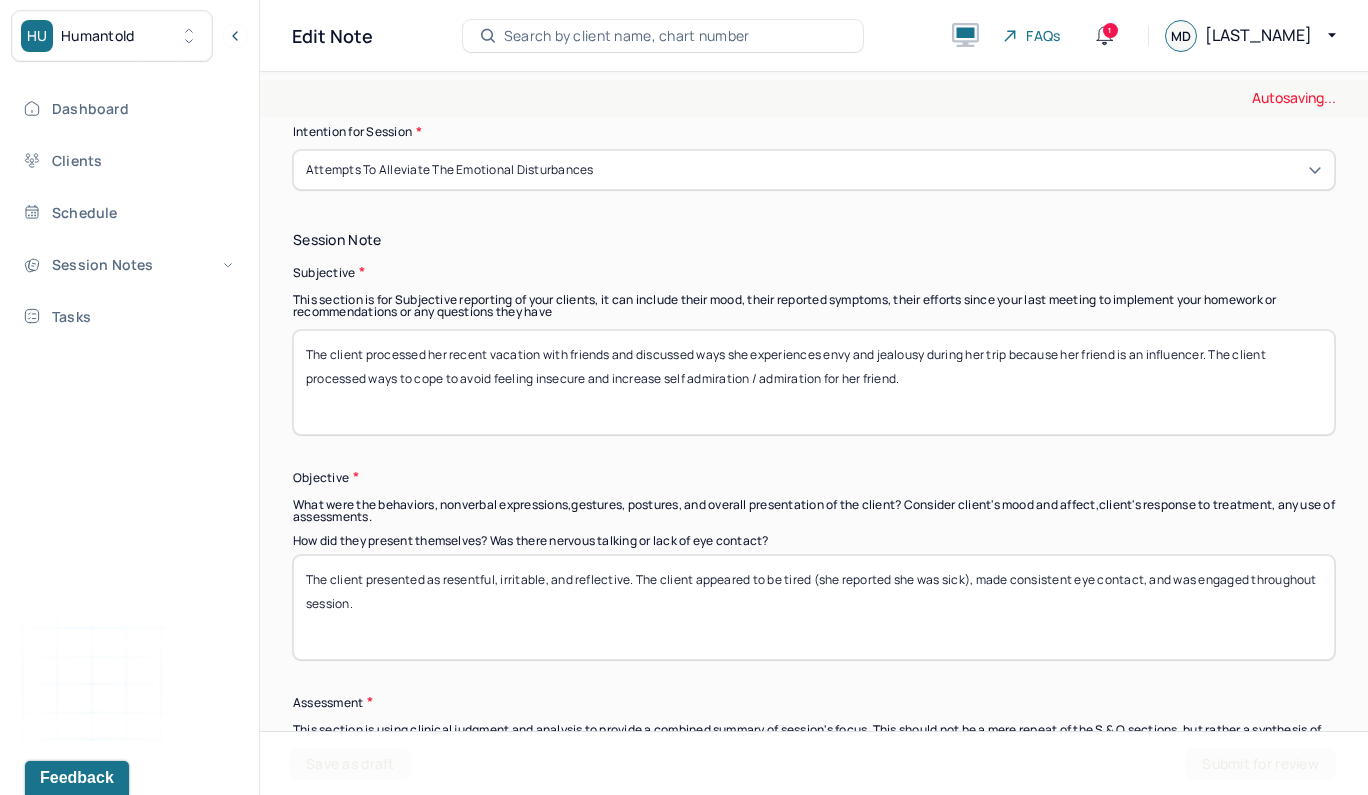 type on "The client processed her recent vacation with friends and discussed ways she experiences envy and jealousy during her trip because her friend is an influencer. The client processed ways to cope to avoid feeling insecure and increase self admiration / admiration for her friend." 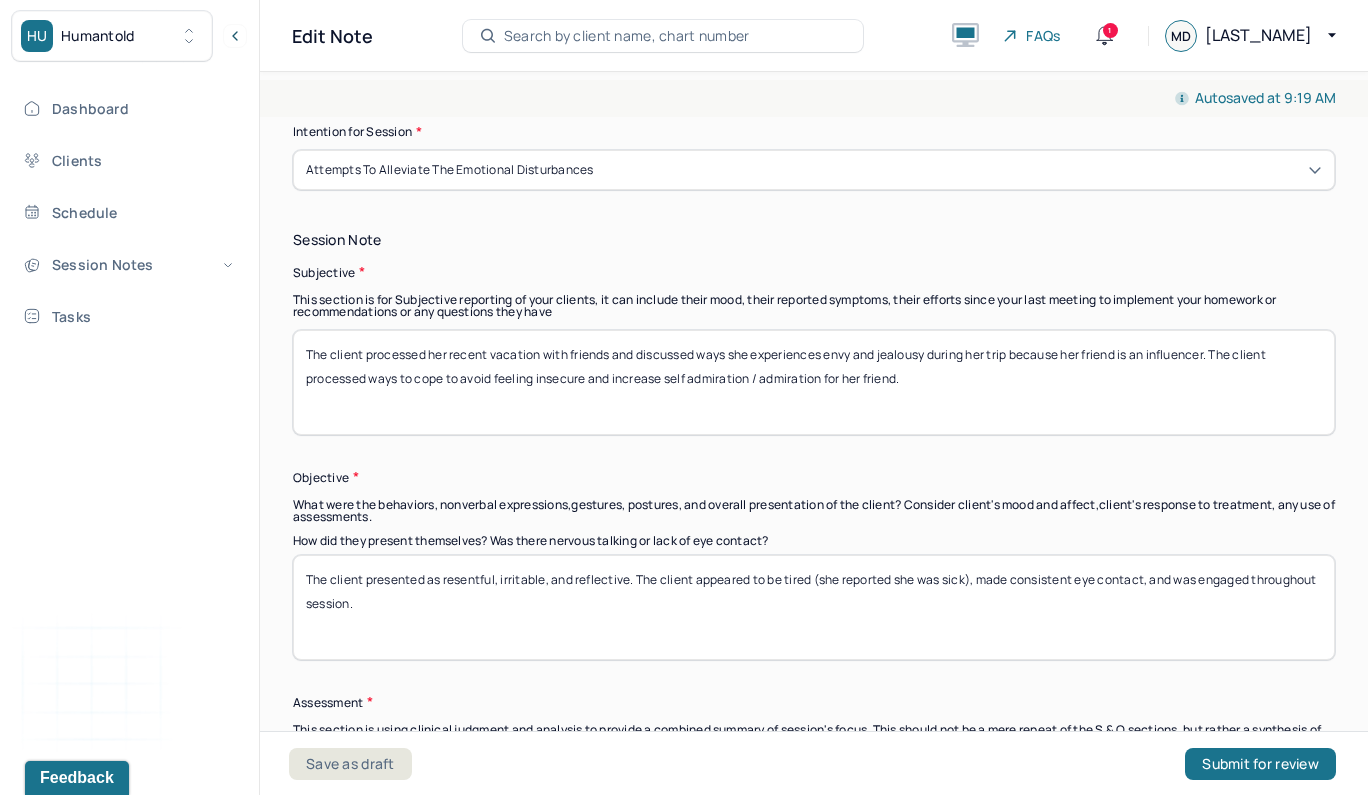 drag, startPoint x: 447, startPoint y: 599, endPoint x: 443, endPoint y: 572, distance: 27.294687 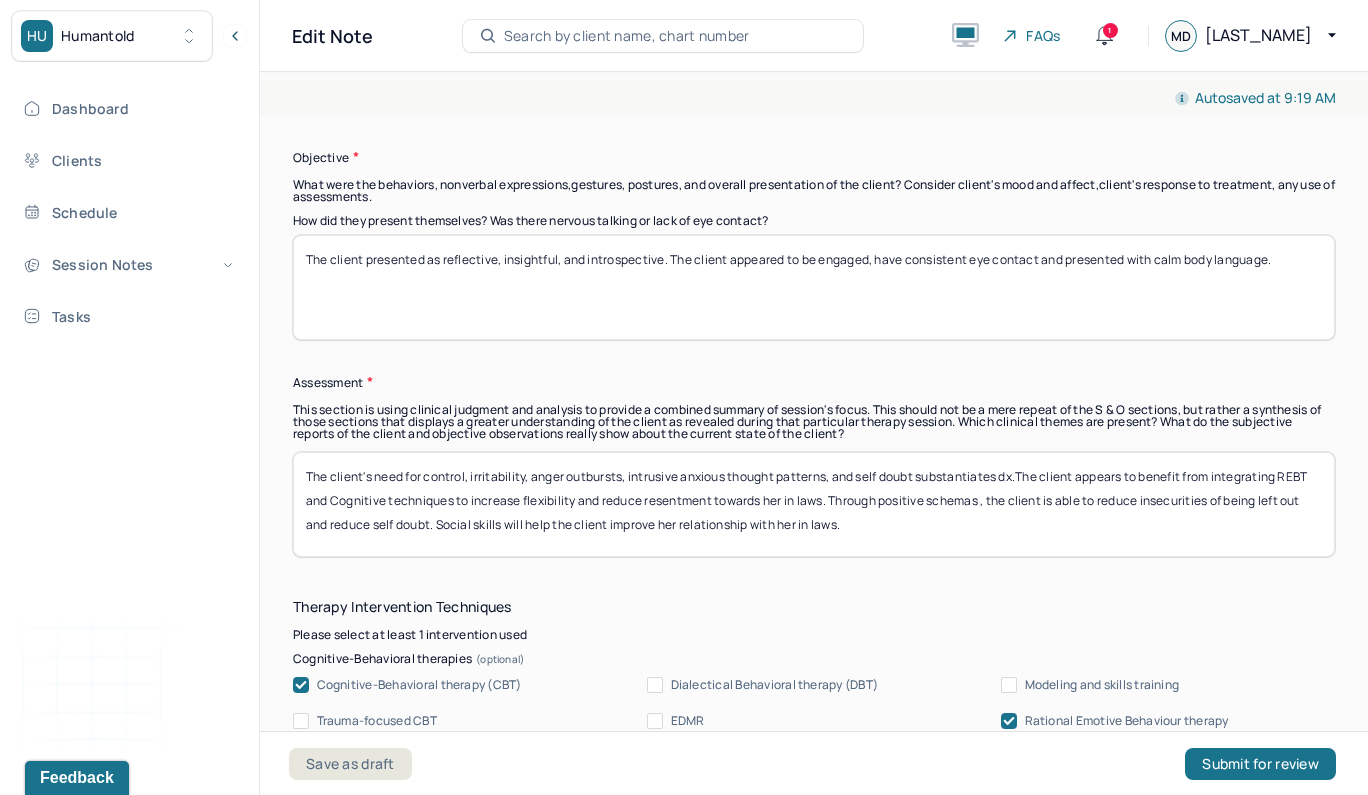 scroll, scrollTop: 1680, scrollLeft: 0, axis: vertical 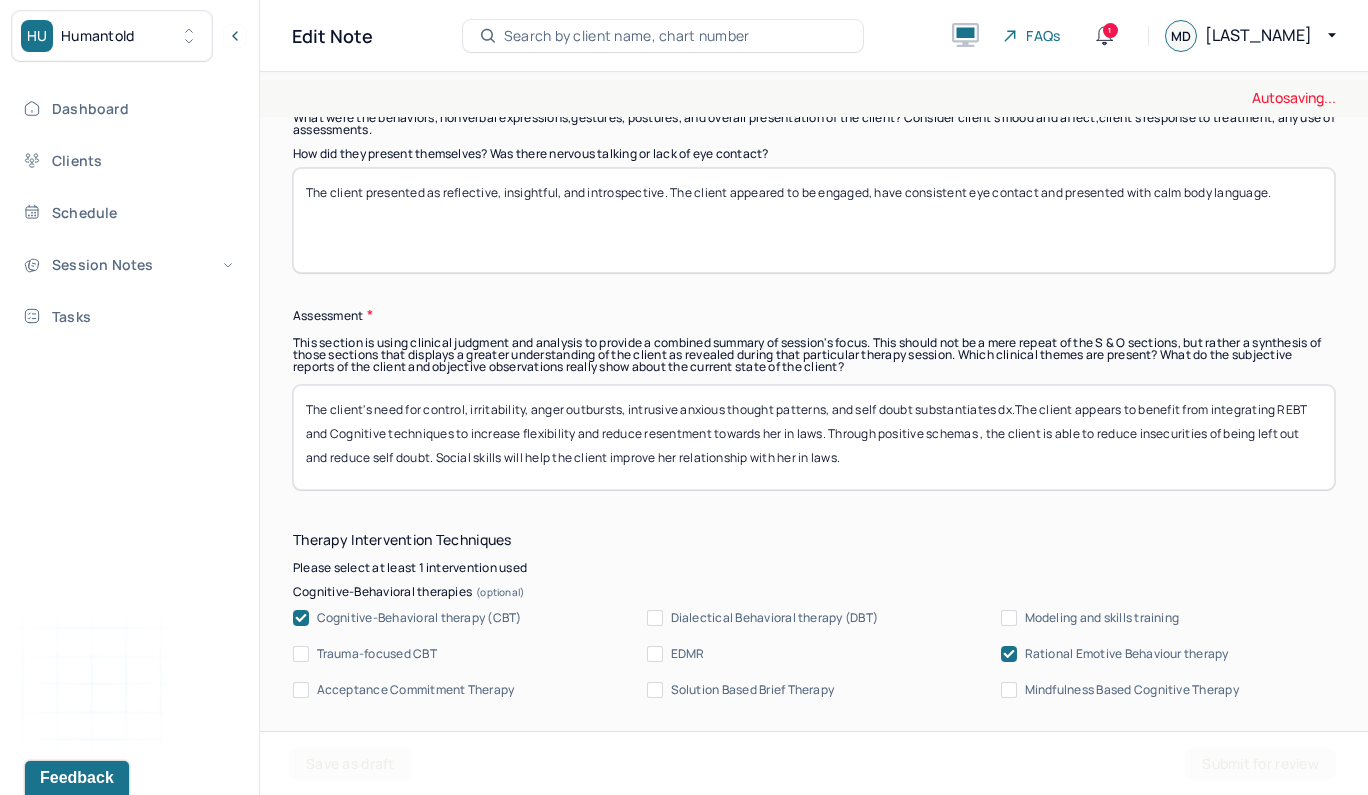 type on "The client presented as reflective, insightful, and introspective. The client appeared to be engaged, have consistent eye contact and presented with calm body language." 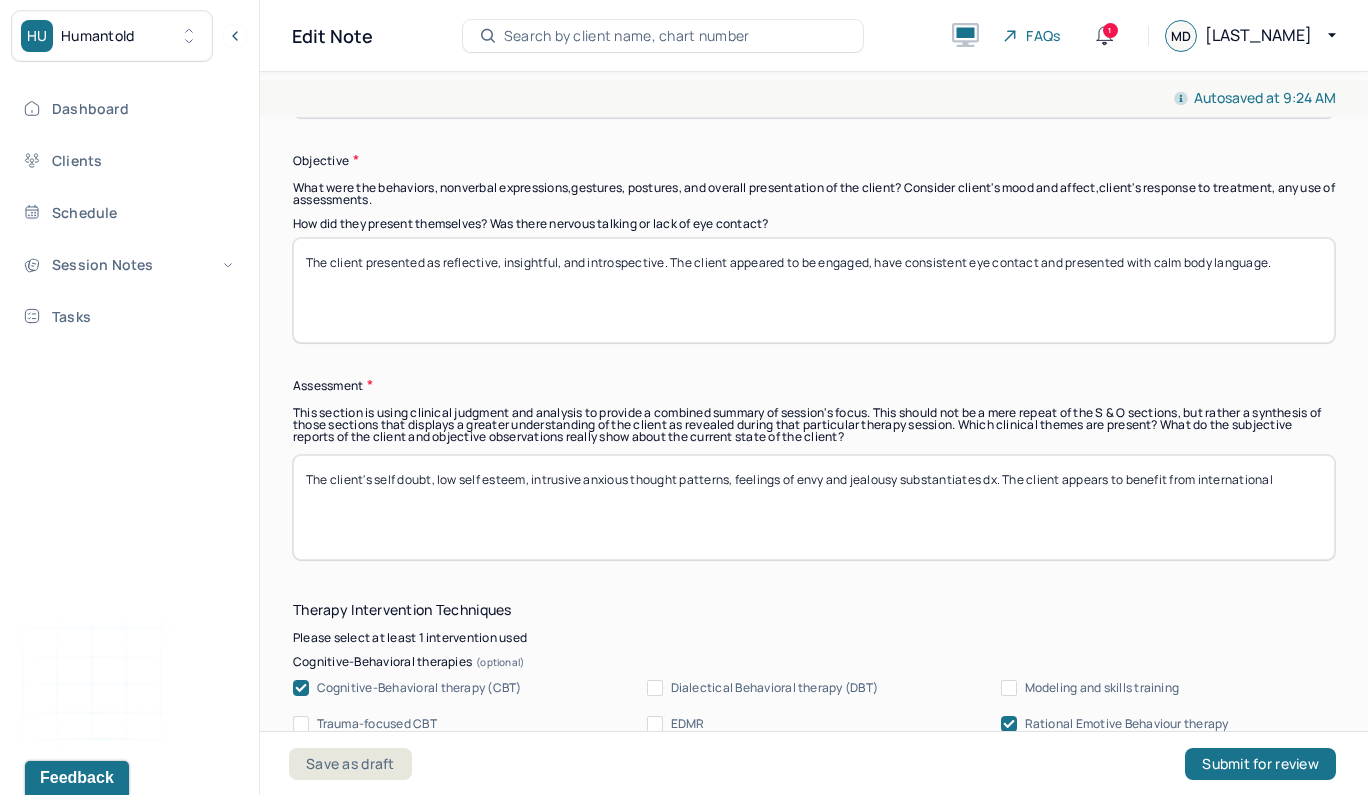 scroll, scrollTop: 1611, scrollLeft: 0, axis: vertical 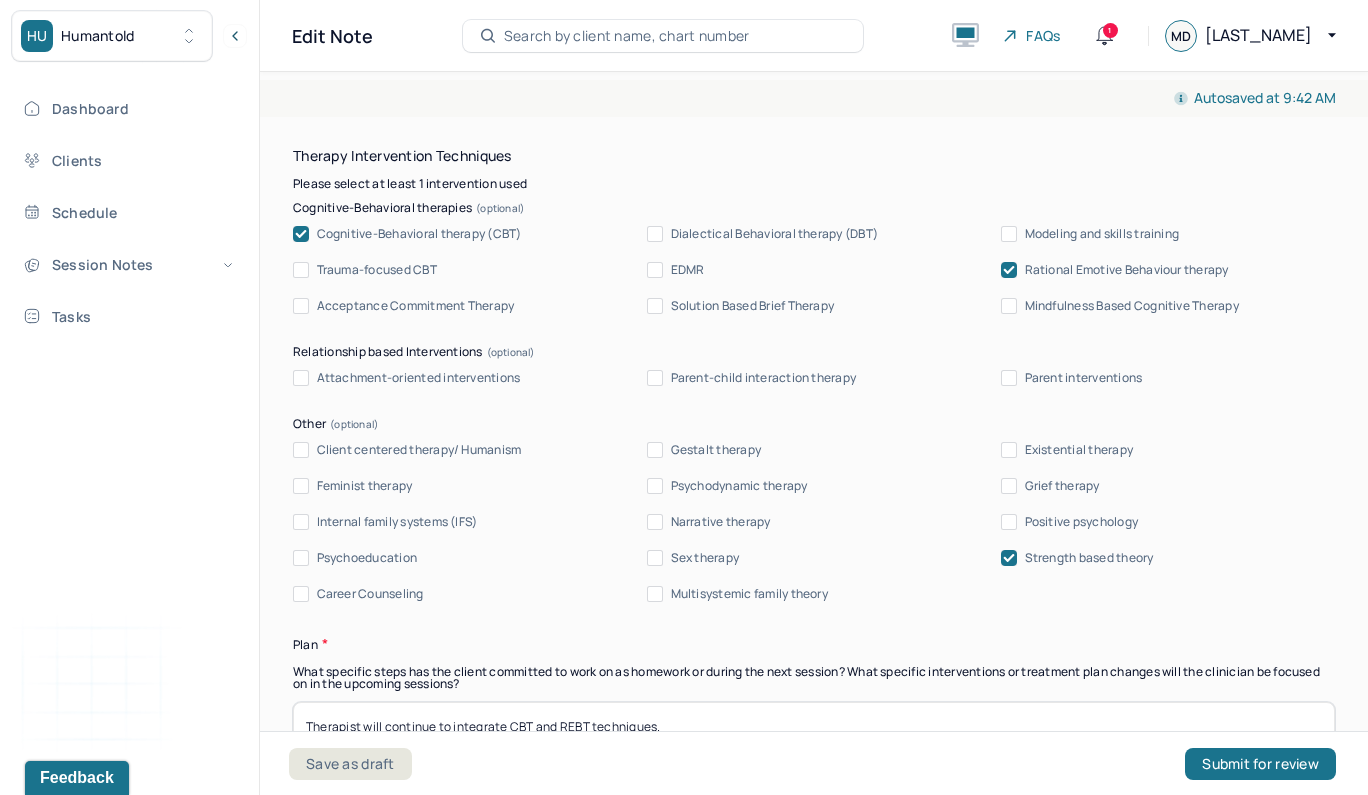 type on "The client's self doubt, low self esteem, intrusive anxious thought patterns, feelings of envy and jealousy substantiates dx. The client appears to benefit from challenging cognitive distortions and reframing negative thoughts to reduce insecurities. This will allow the client to improve her social functioning and strength based approach will allow the client to reflect on her positive qualities. Positive affirmations and positive self talk will boost the client's self esteem." 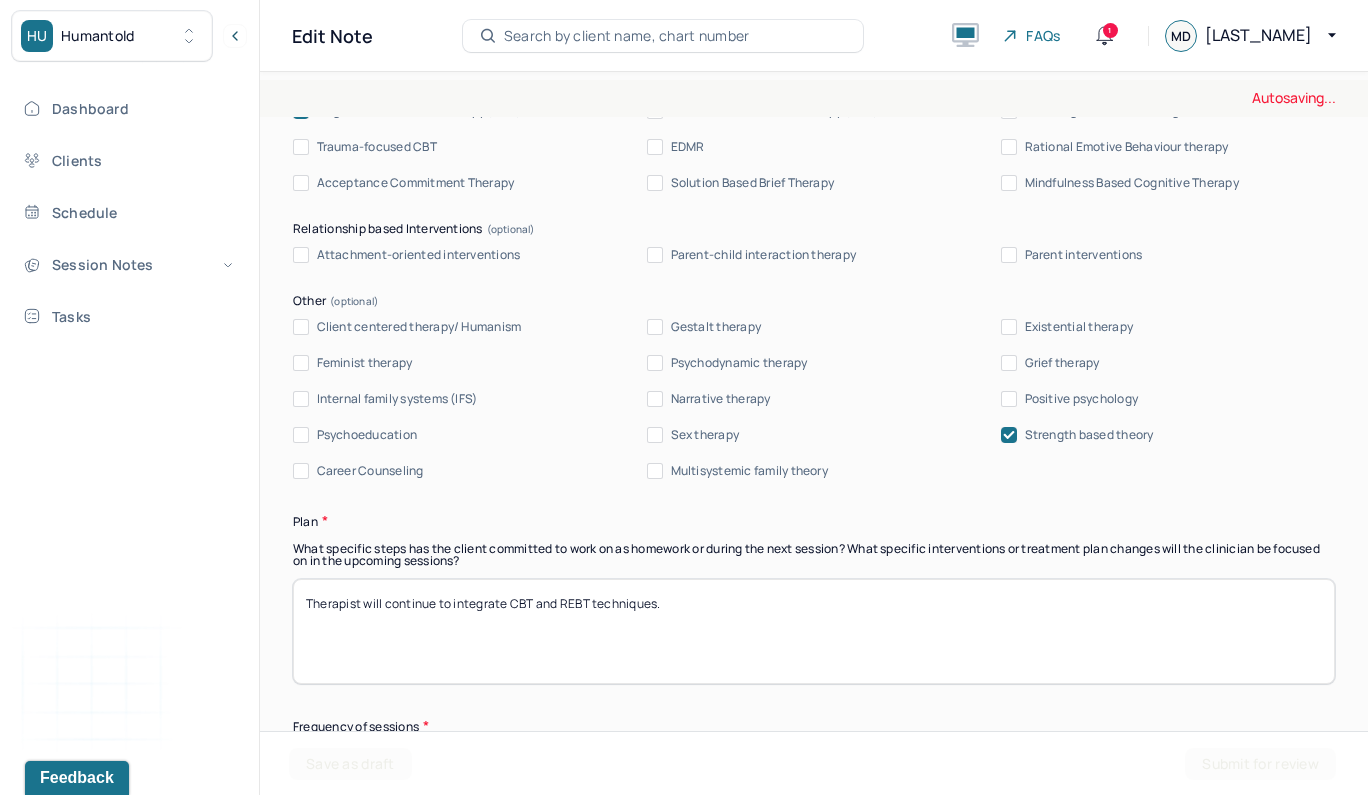 scroll, scrollTop: 2243, scrollLeft: 0, axis: vertical 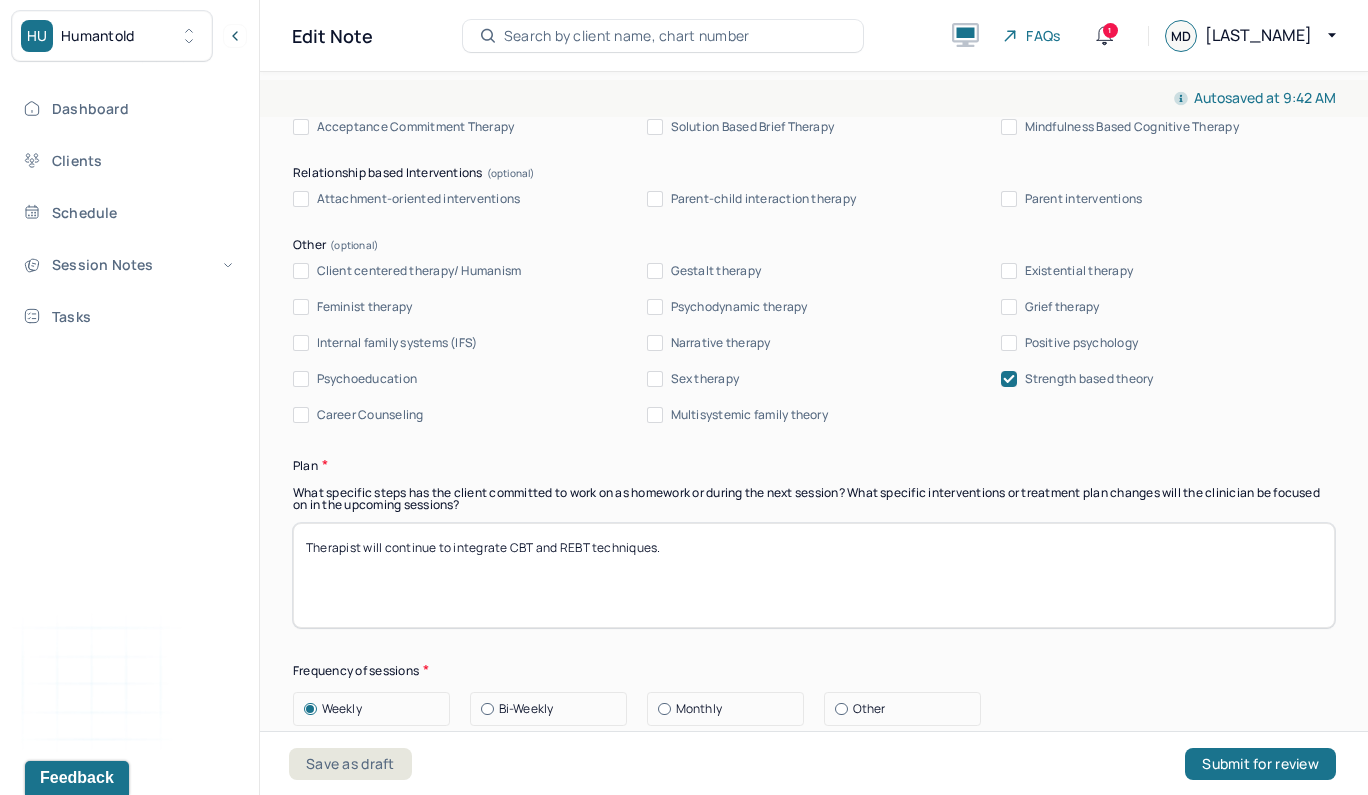 drag, startPoint x: 589, startPoint y: 540, endPoint x: 537, endPoint y: 539, distance: 52.009613 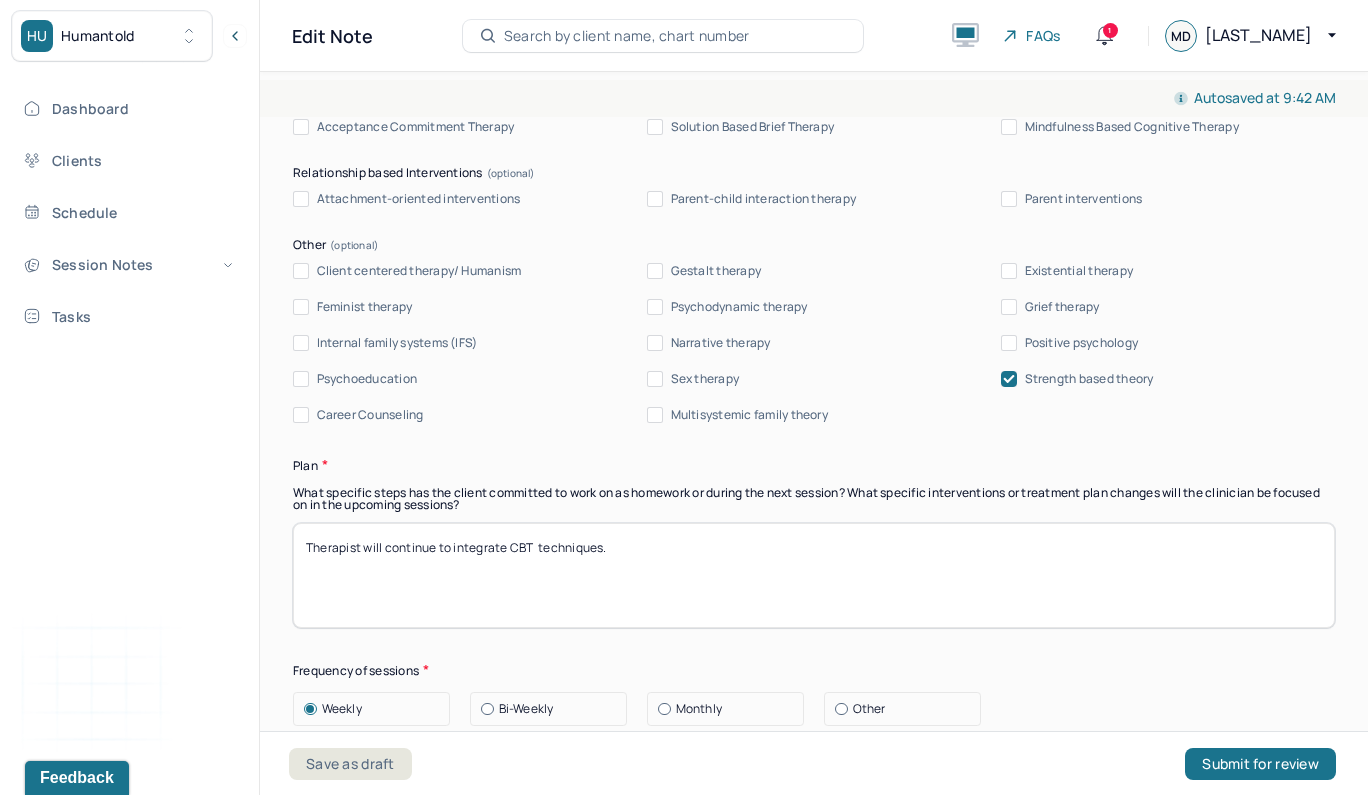 click on "Therapist will continue to integrate CBT and REBT techniques." at bounding box center [814, 575] 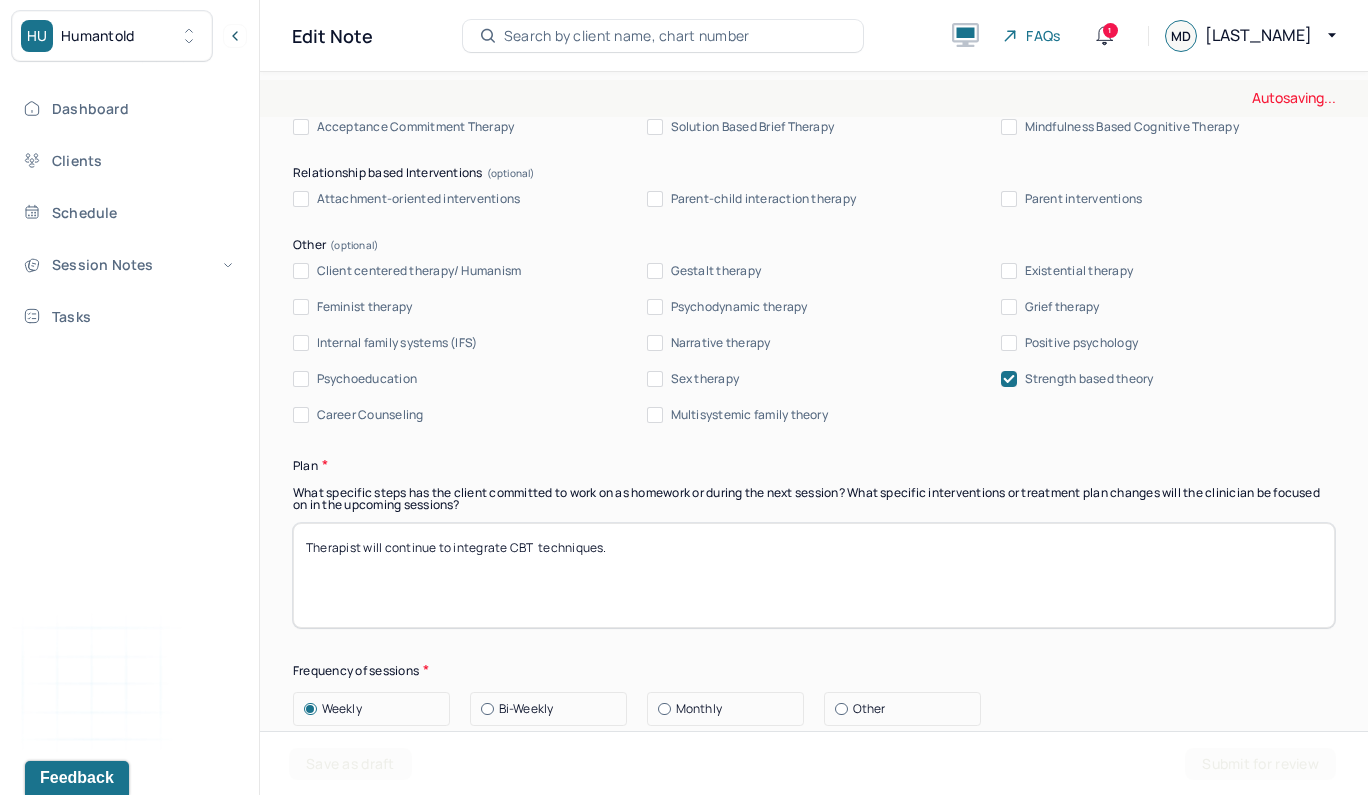 paste on "The next session will be cancelled from therapist being OOO." 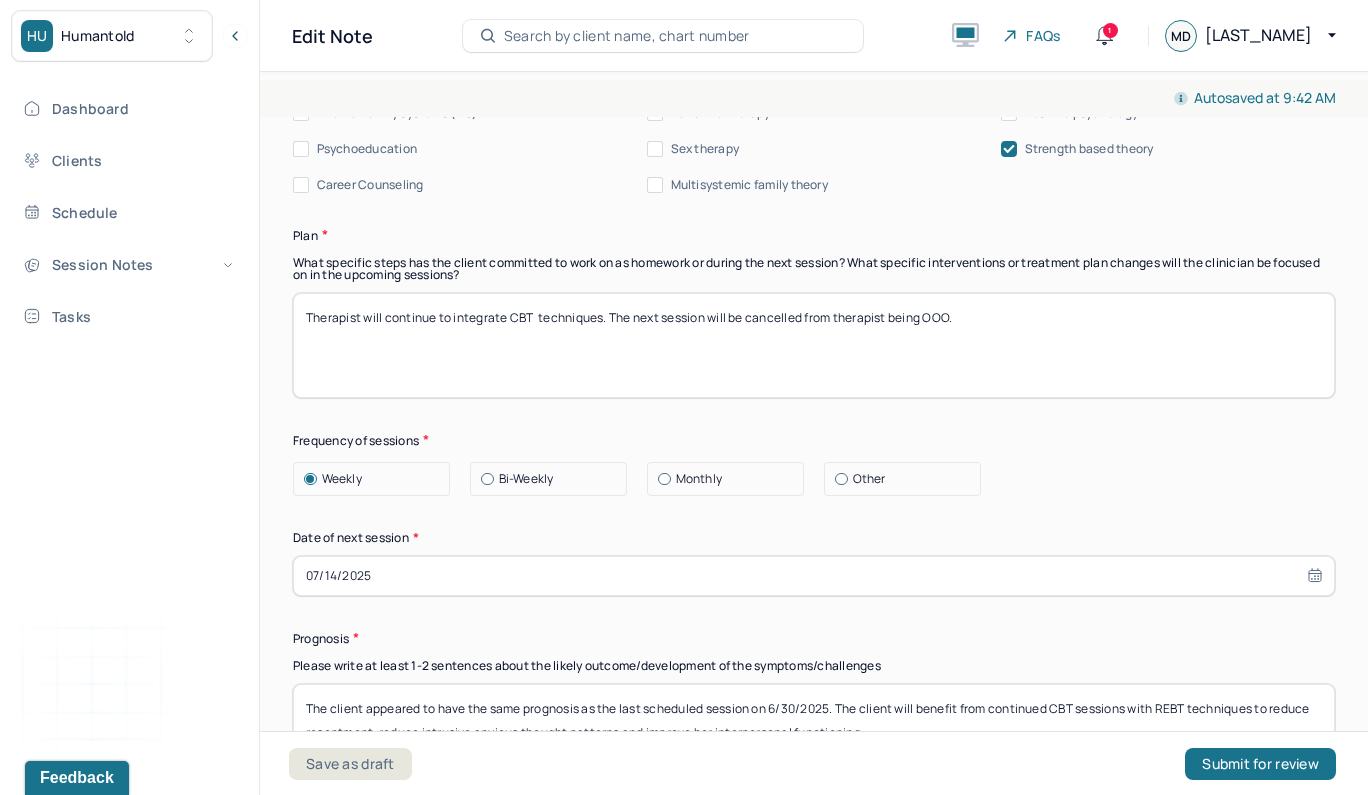 scroll, scrollTop: 2517, scrollLeft: 0, axis: vertical 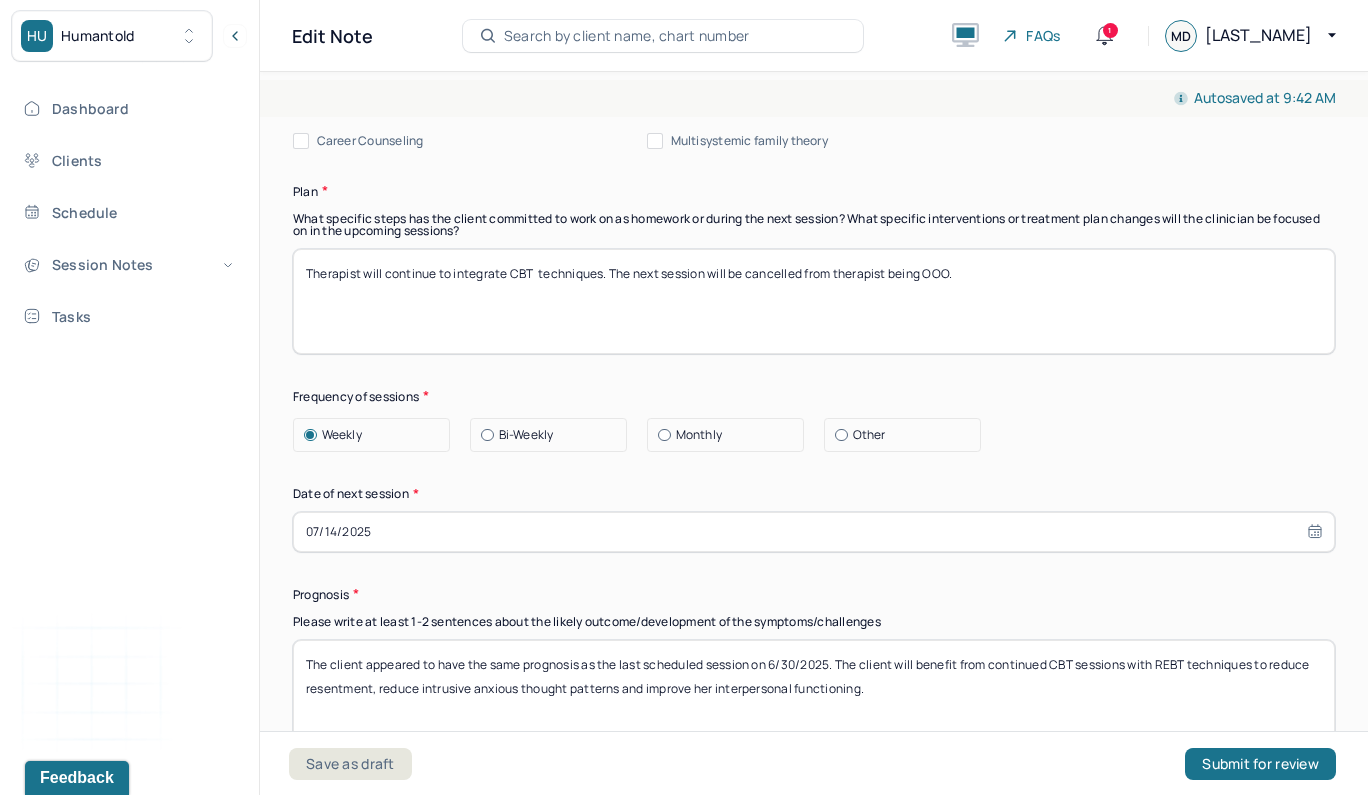 type on "Therapist will continue to integrate CBT  techniques. The next session will be cancelled from therapist being OOO." 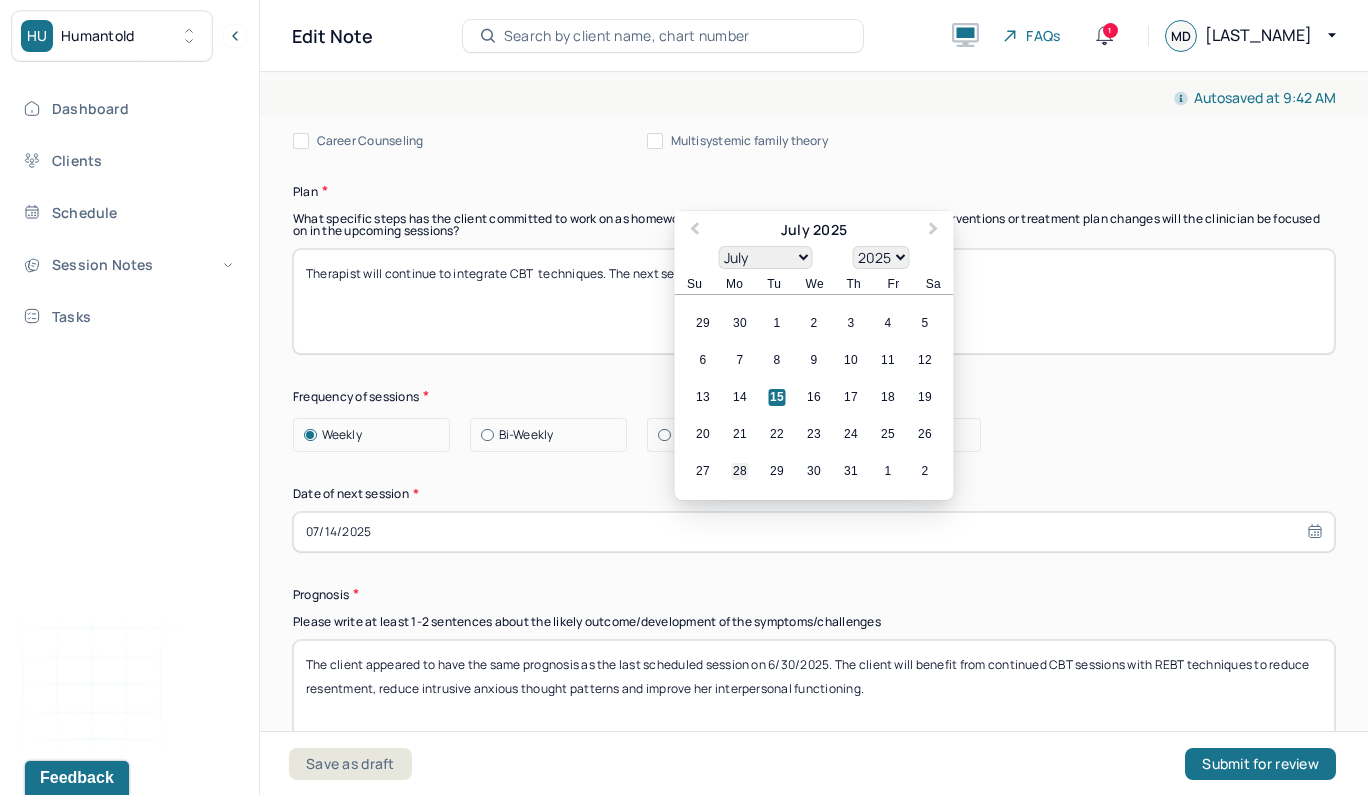 click on "28" at bounding box center [740, 471] 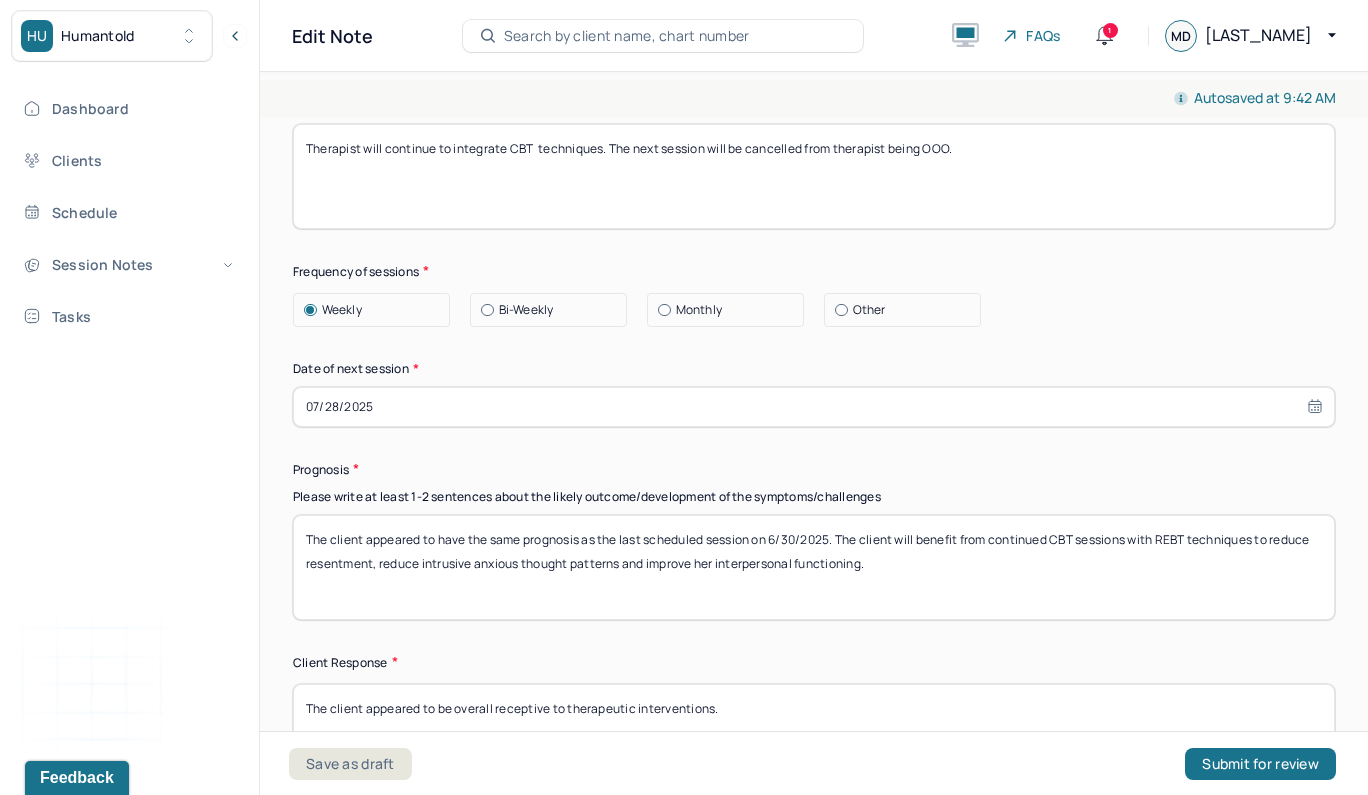scroll, scrollTop: 2668, scrollLeft: 0, axis: vertical 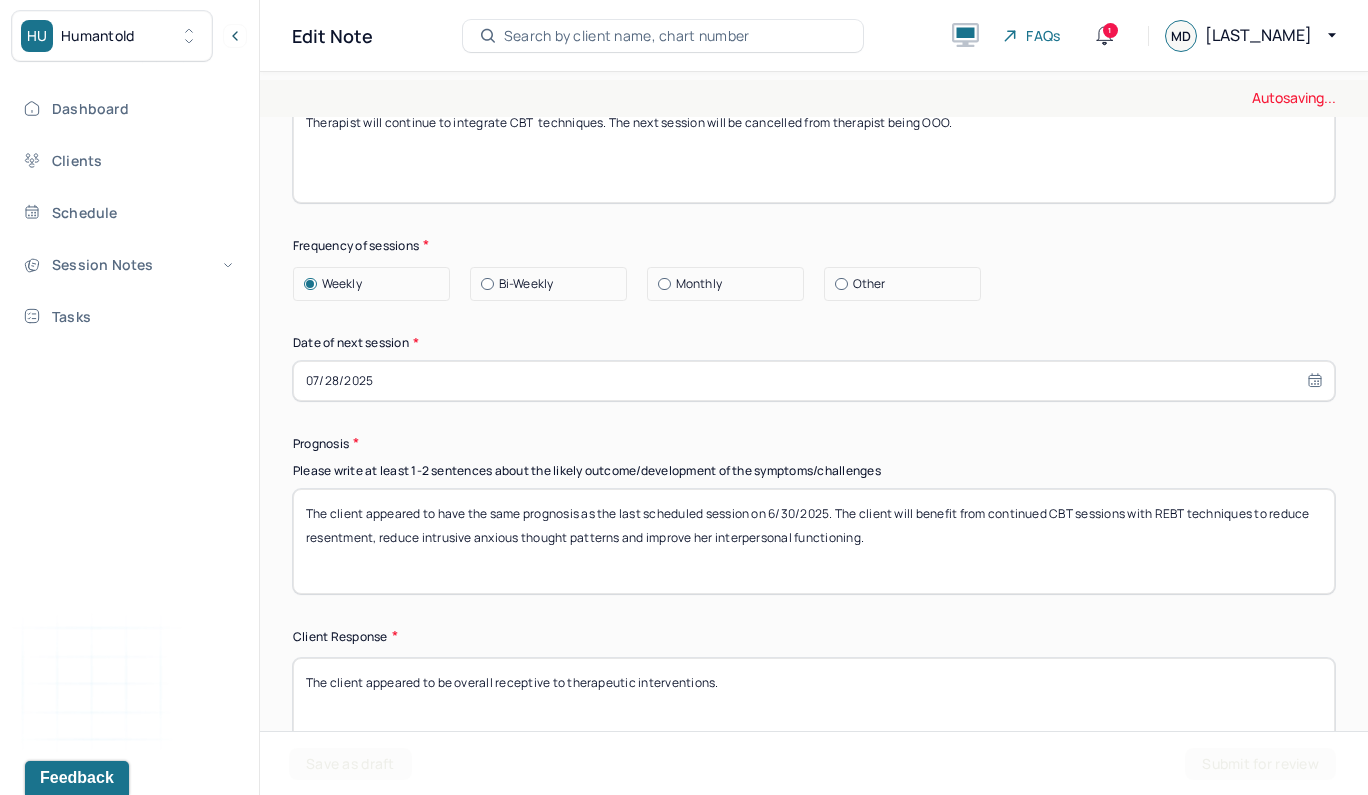 click on "The client appeared to have the same prognosis as the last scheduled session on 6/30/2025. The client will benefit from continued CBT sessions with REBT techniques to reduce resentment, reduce intrusive anxious thought patterns and improve her interpersonal functioning." at bounding box center (814, 541) 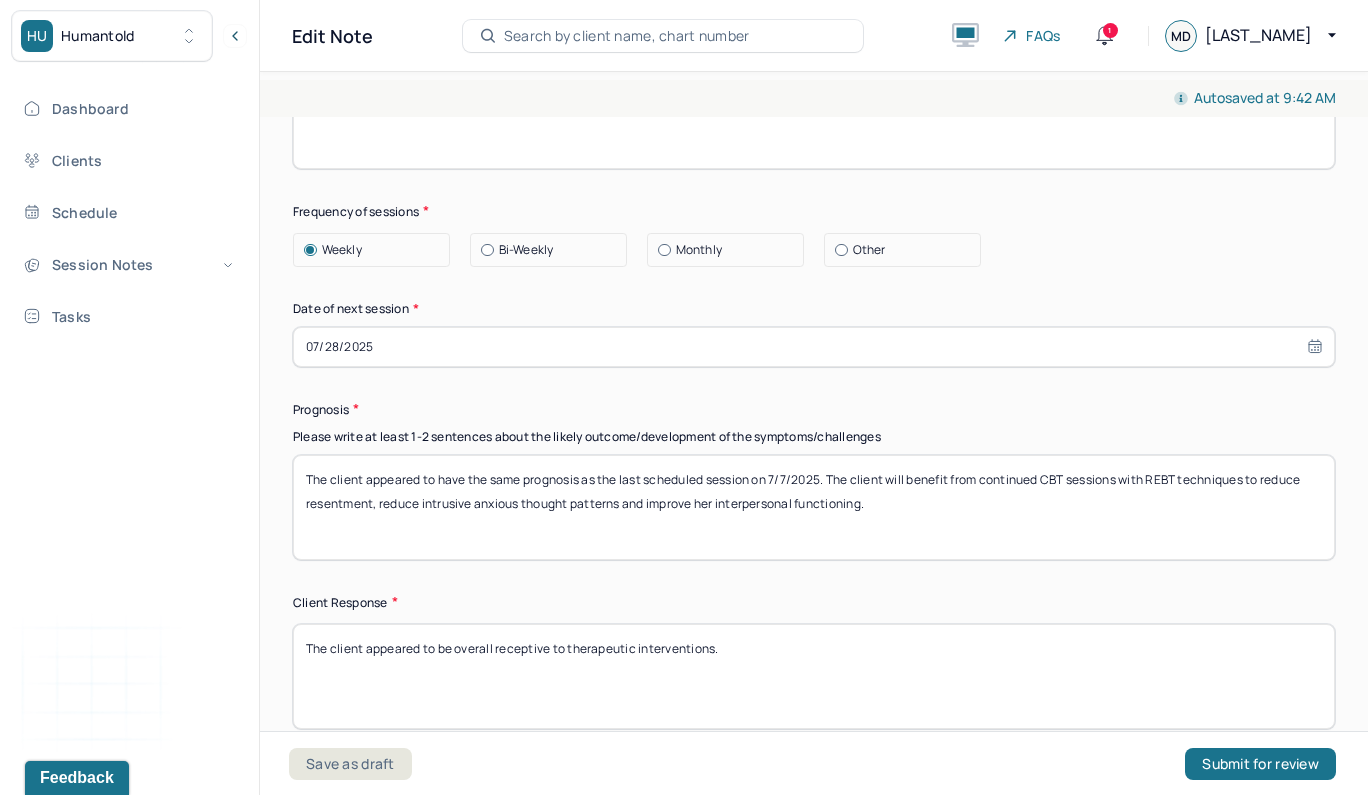 scroll, scrollTop: 2716, scrollLeft: 0, axis: vertical 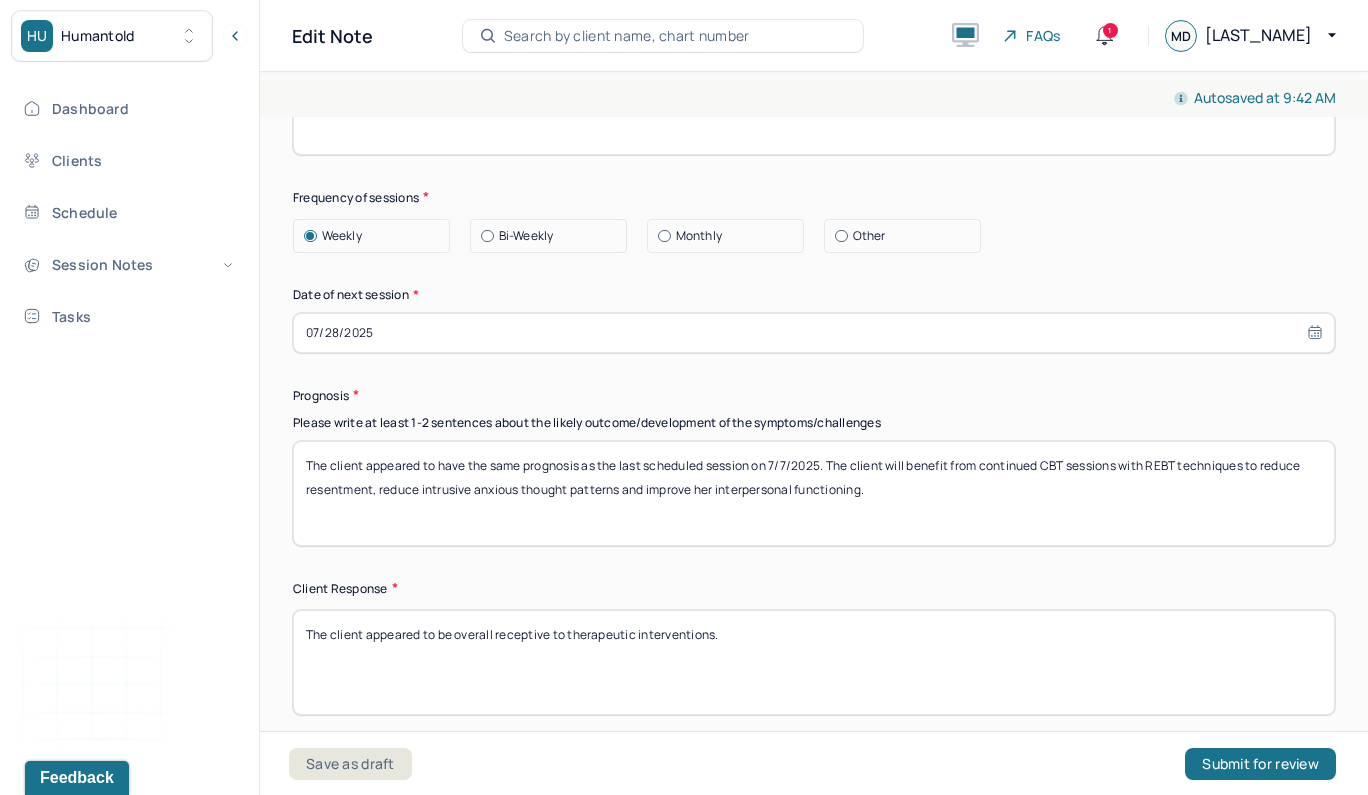 drag, startPoint x: 1126, startPoint y: 455, endPoint x: 937, endPoint y: 524, distance: 201.20139 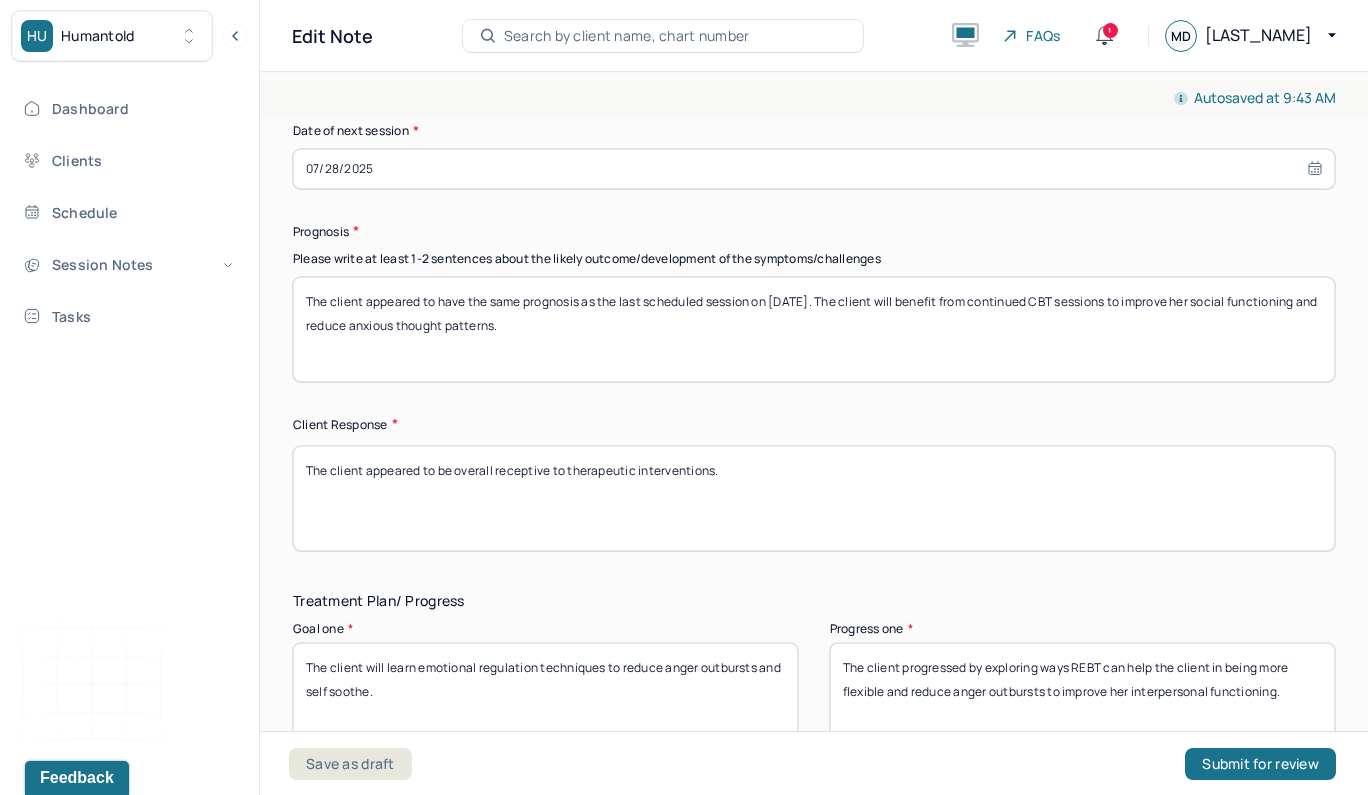 scroll, scrollTop: 2888, scrollLeft: 0, axis: vertical 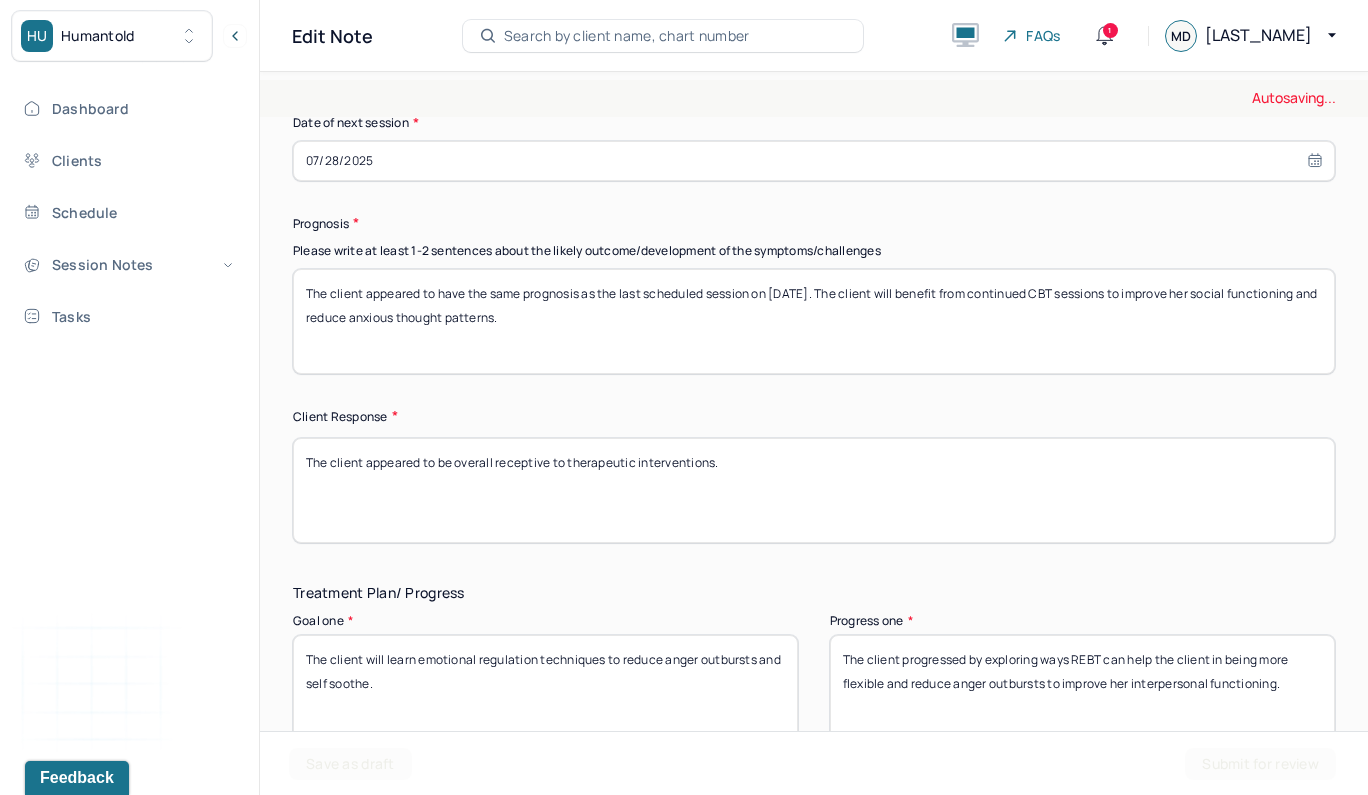 type on "The client appeared to have the same prognosis as the last scheduled session on [DATE]. The client will benefit from continued CBT sessions to improve her social functioning and reduce anxious thought patterns." 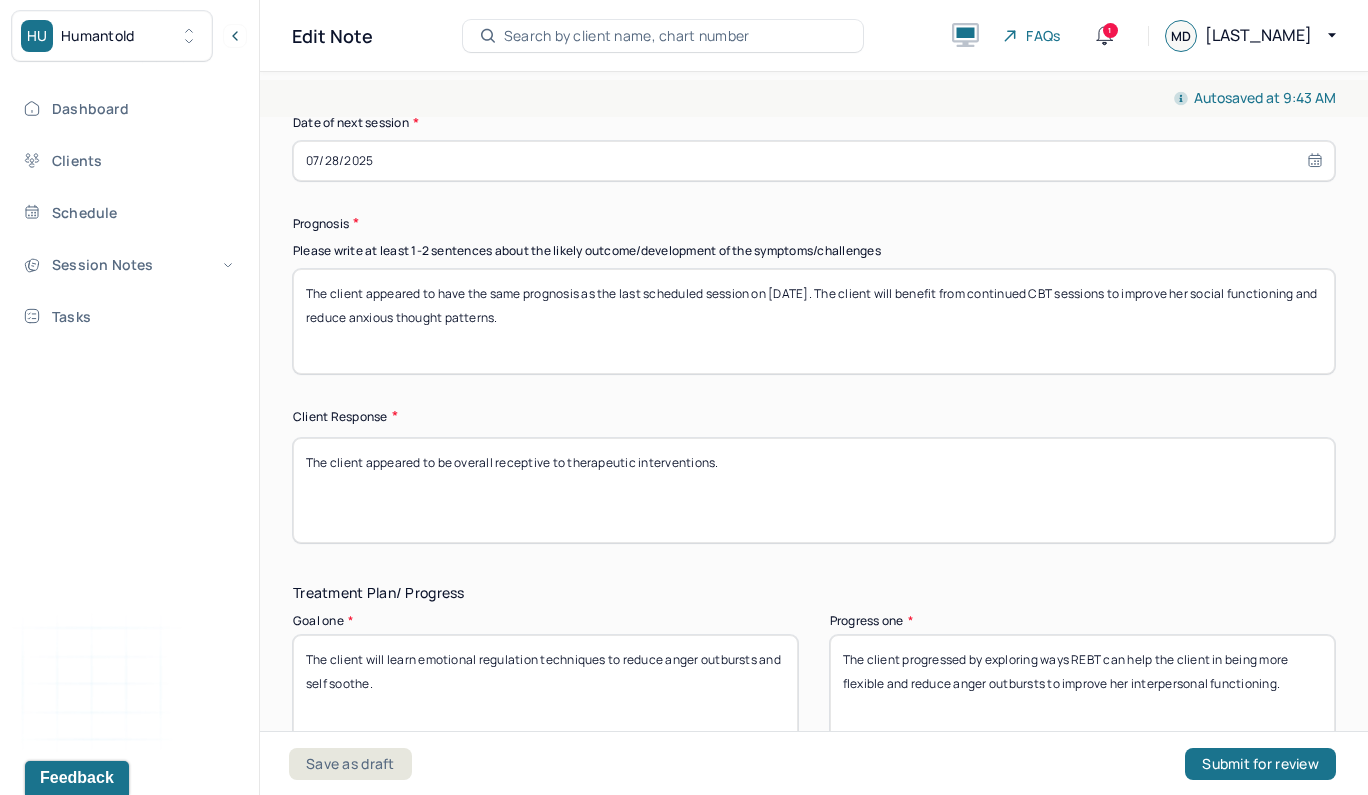 click on "The client appeared to be overall receptive to therapeutic interventions." at bounding box center [814, 490] 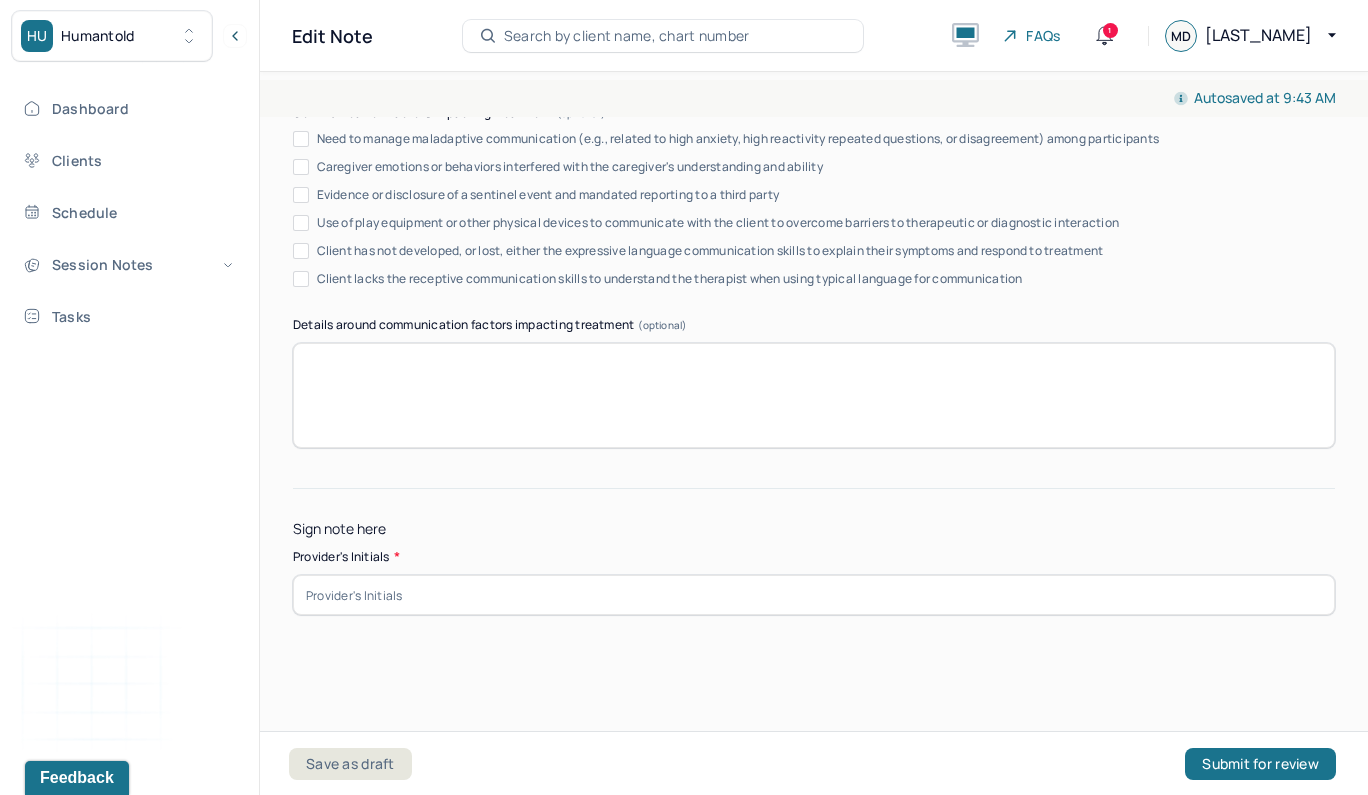 scroll, scrollTop: 3864, scrollLeft: 0, axis: vertical 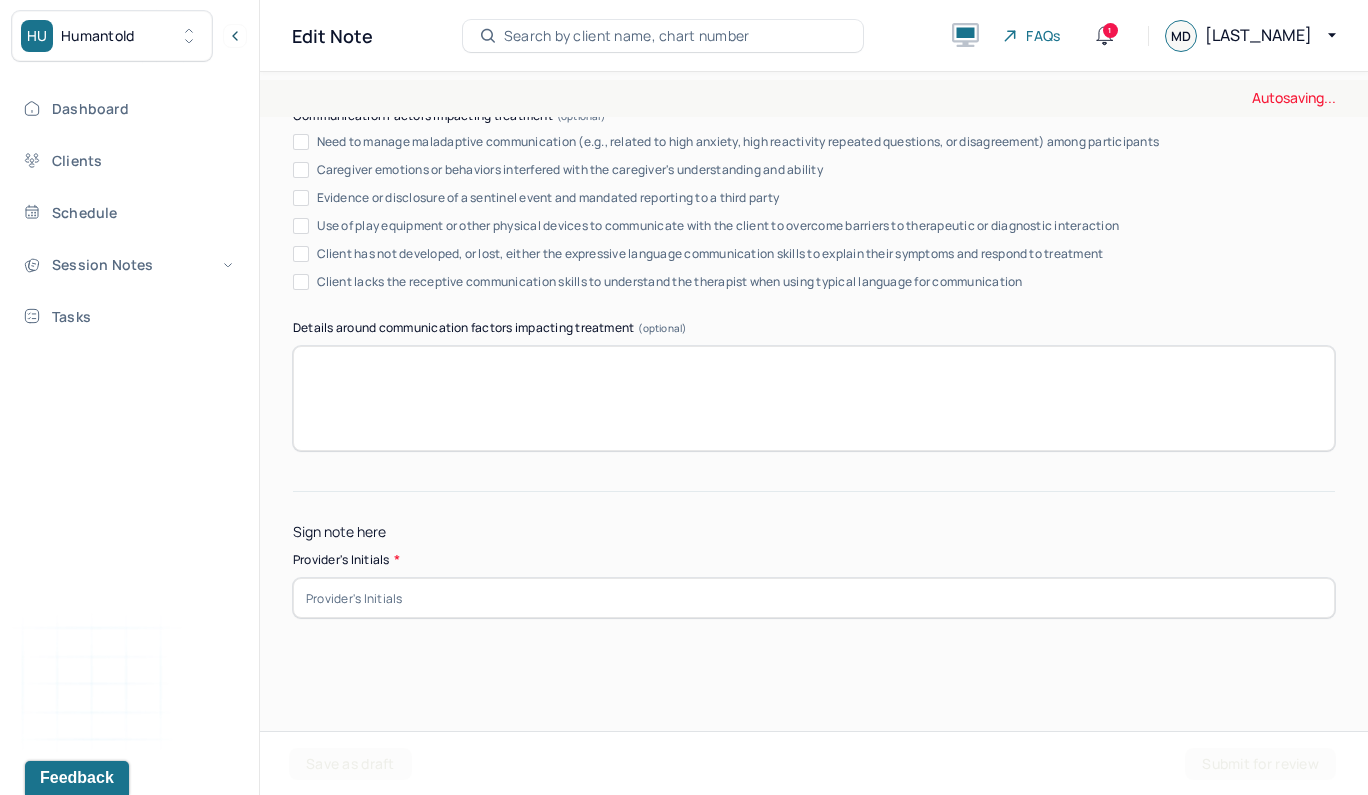 type on "The client appeared to be open to CBT intervention." 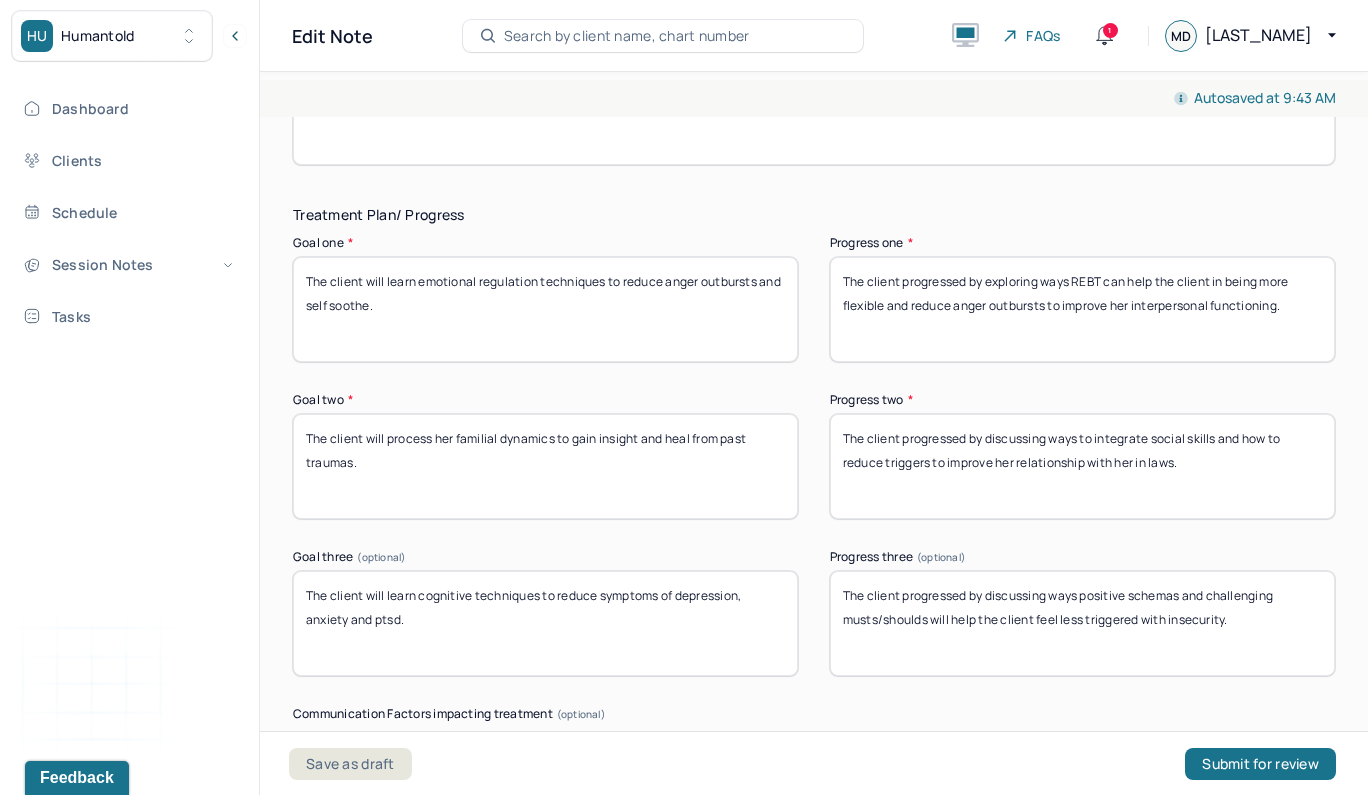 scroll, scrollTop: 3243, scrollLeft: 0, axis: vertical 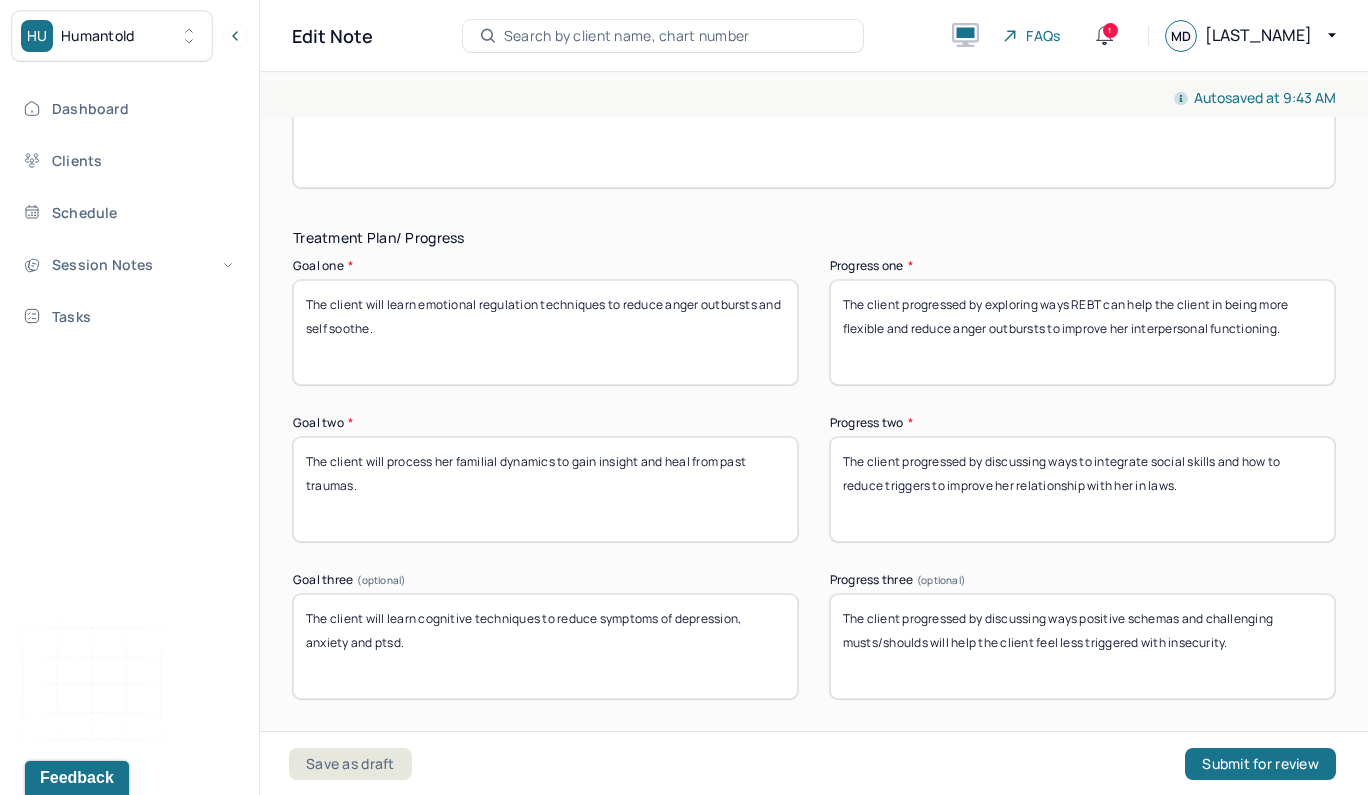 type on "MTD" 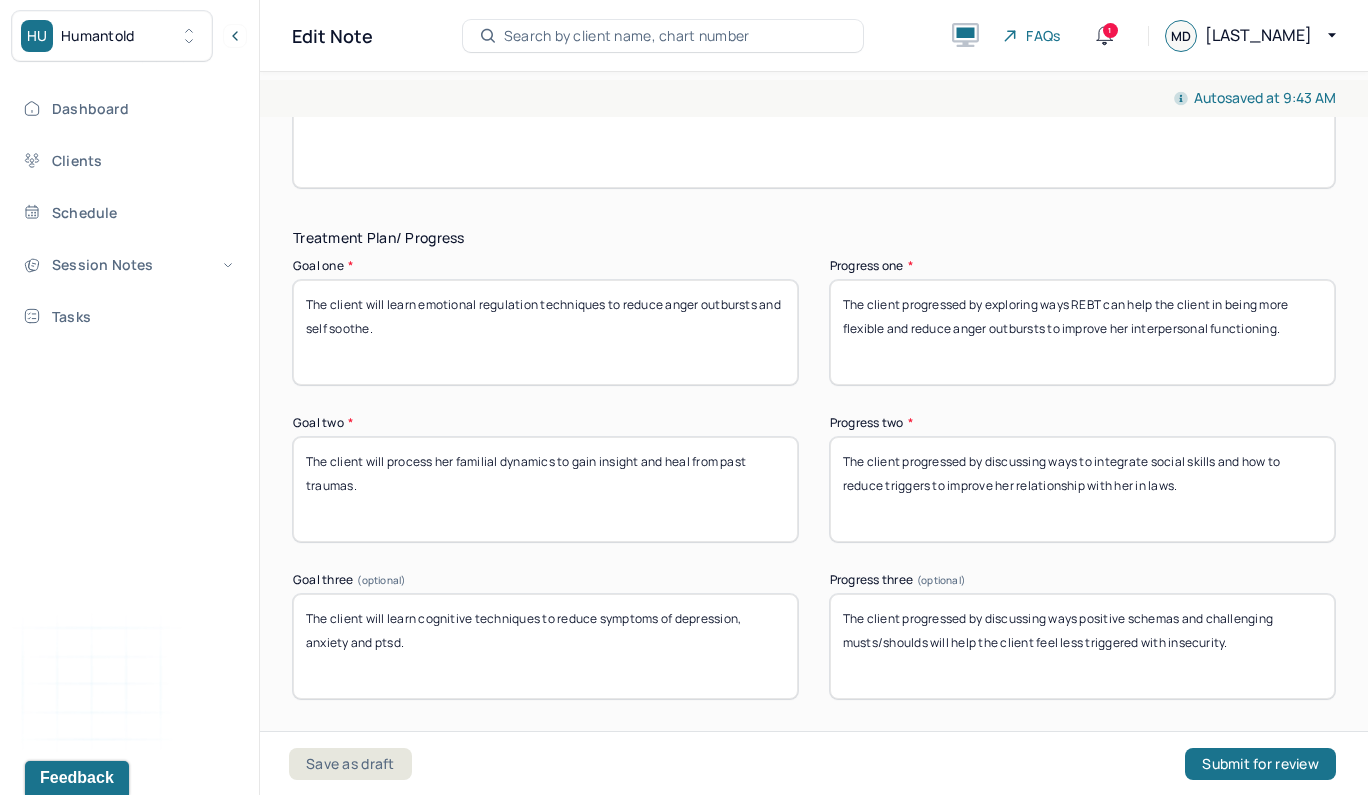drag, startPoint x: 1297, startPoint y: 323, endPoint x: 985, endPoint y: 292, distance: 313.5363 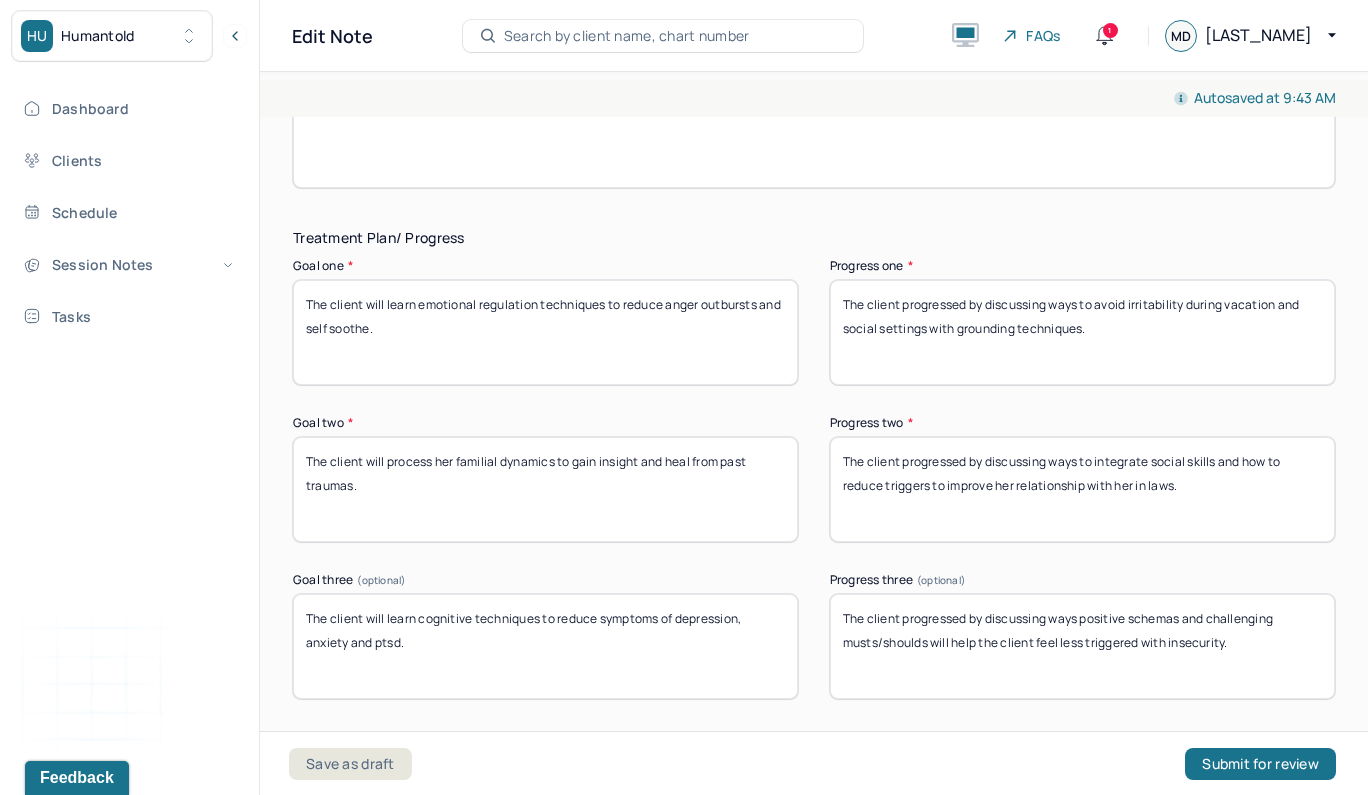 type on "The client progressed by discussing ways to avoid irritability during vacation and social settings with grounding techniques." 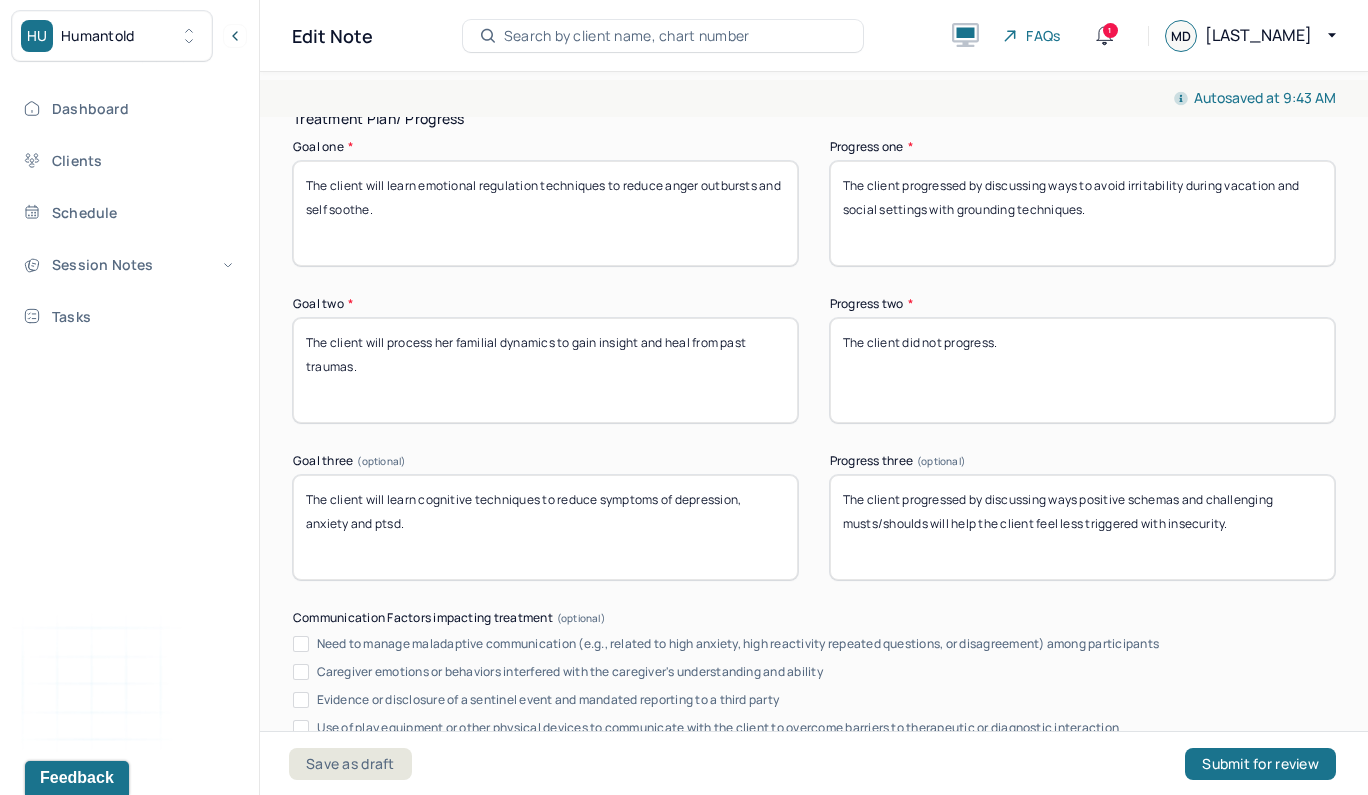scroll, scrollTop: 3400, scrollLeft: 0, axis: vertical 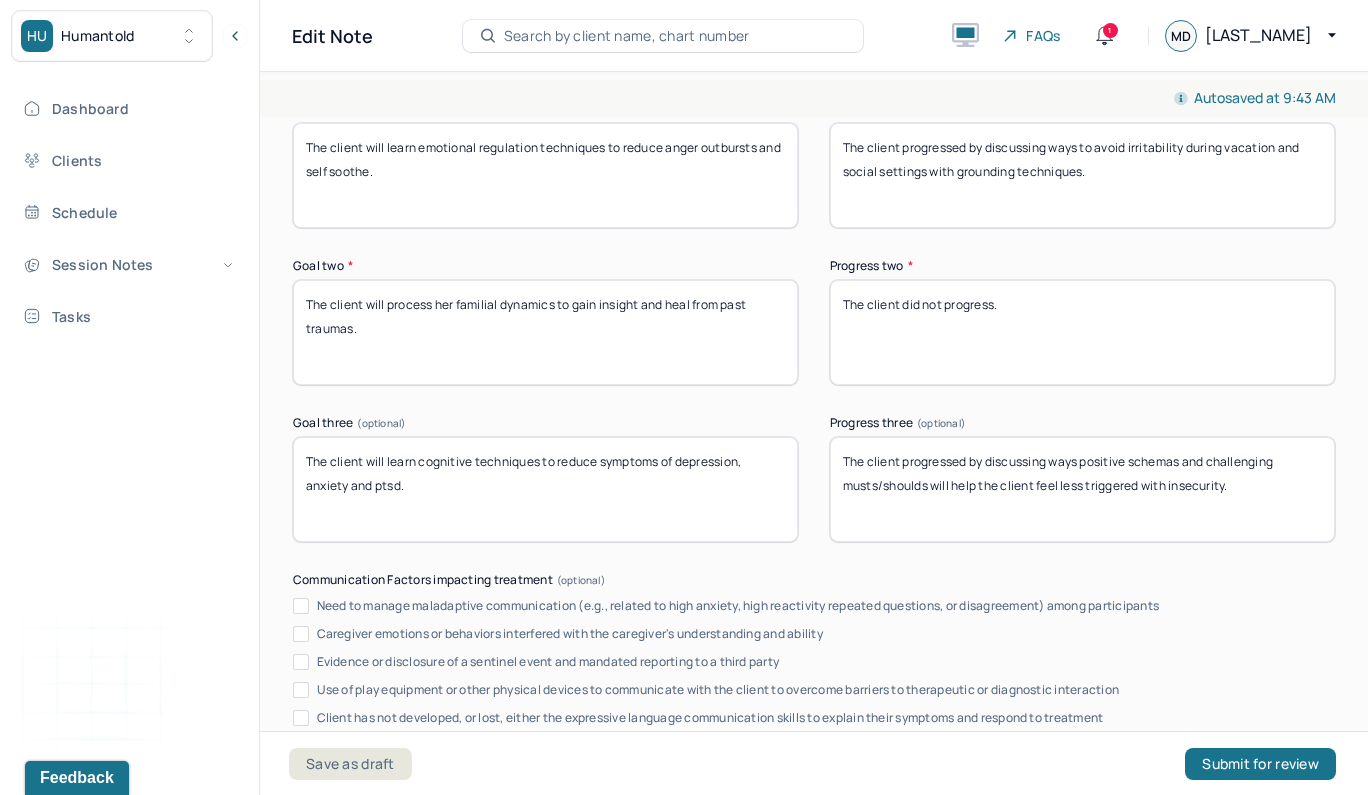 type on "The client did not progress." 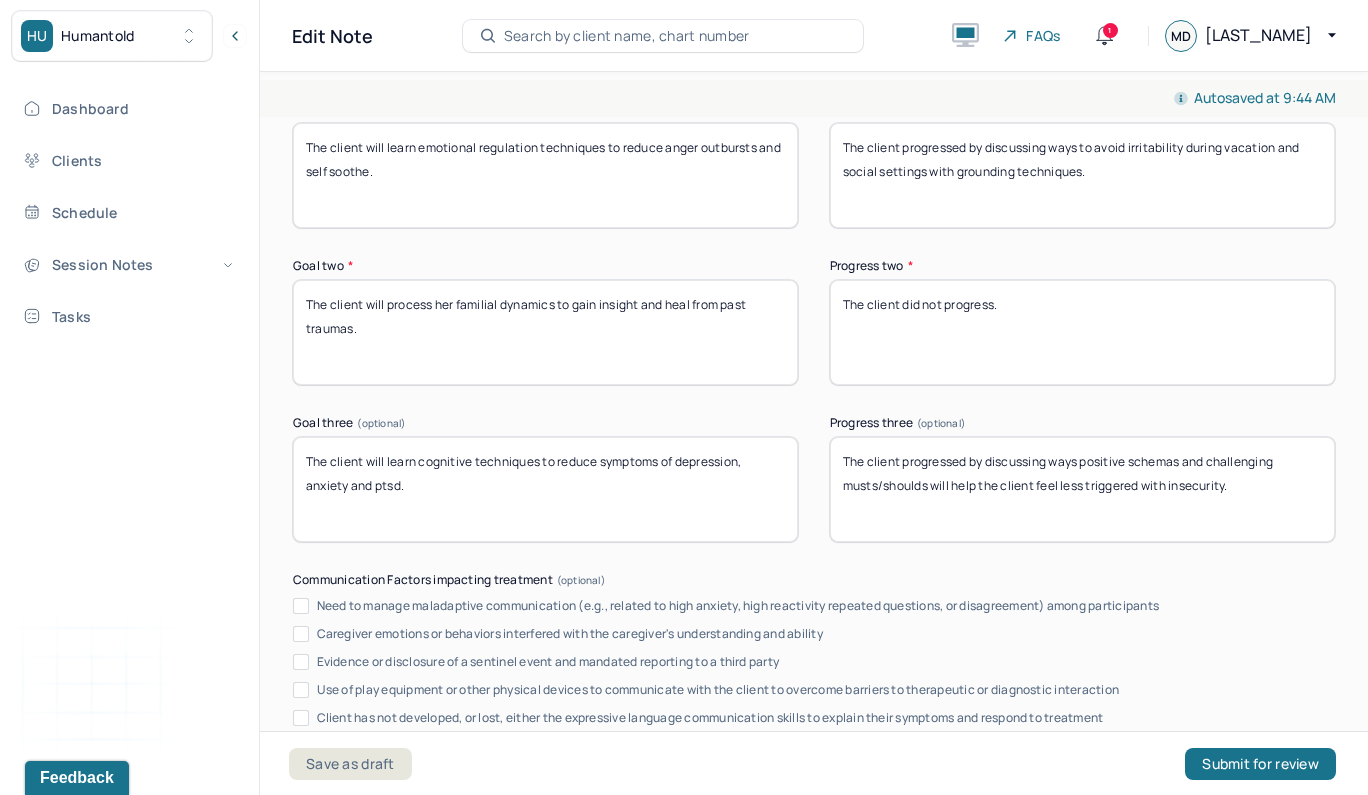 drag, startPoint x: 1261, startPoint y: 490, endPoint x: 985, endPoint y: 456, distance: 278.0863 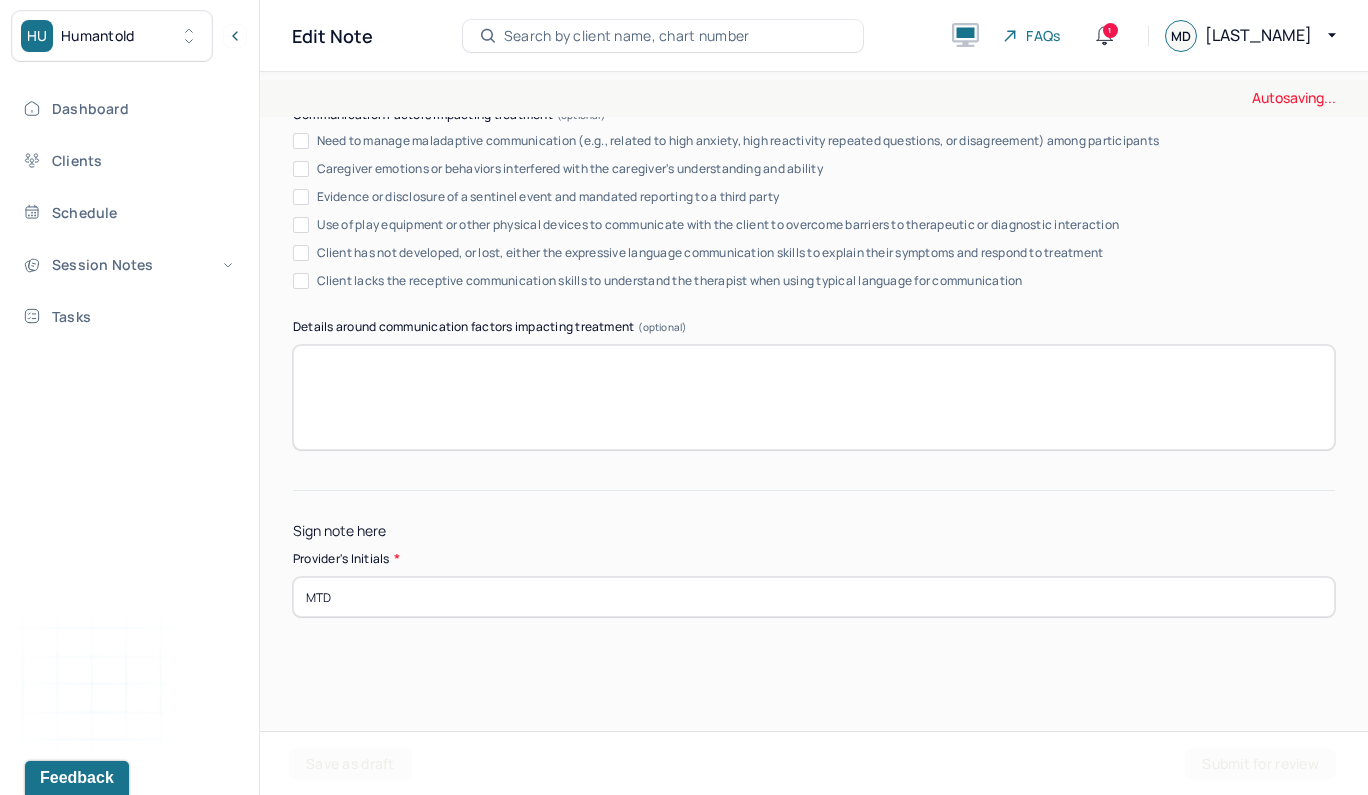 scroll, scrollTop: 3864, scrollLeft: 0, axis: vertical 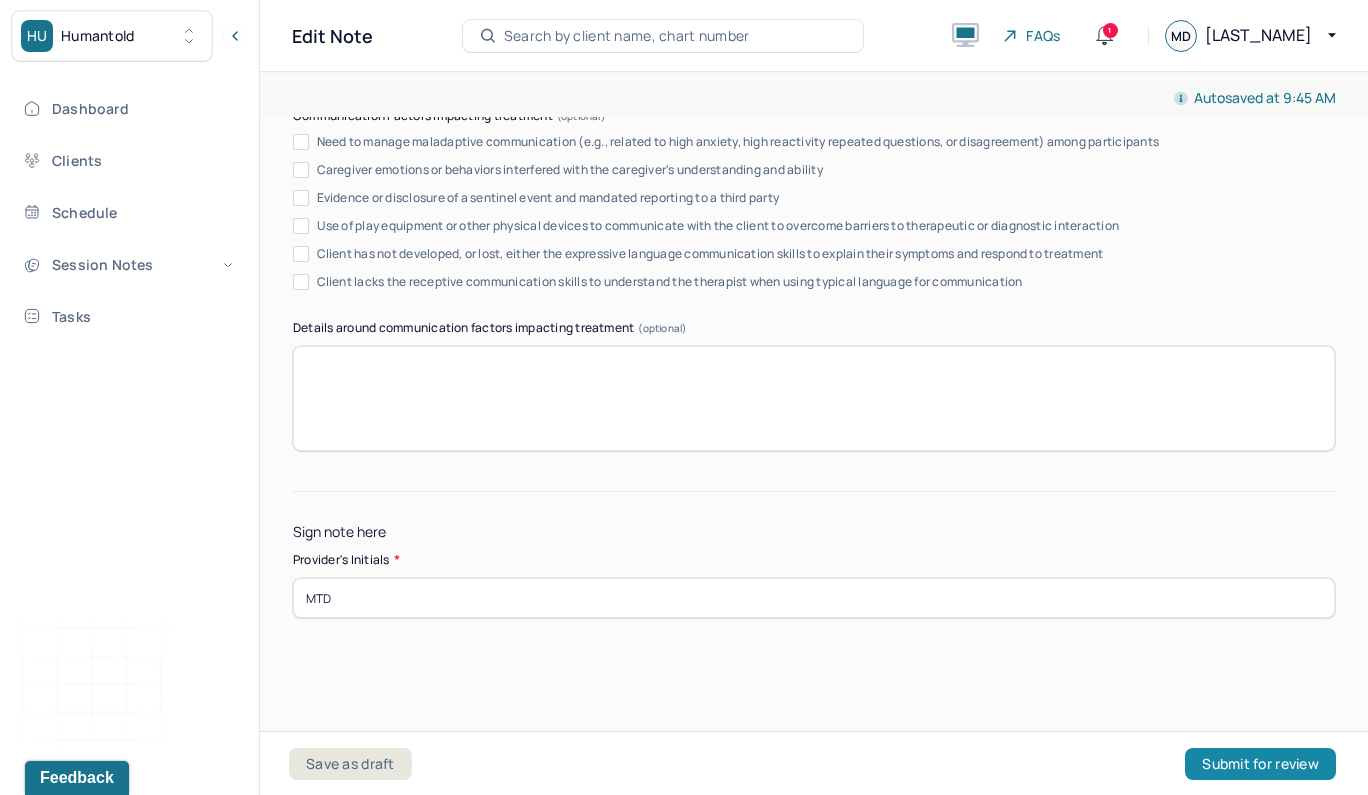 type on "The client progressed by exploring ways to combat negative thought patterns with positive self talk, reframing and compassion towards self/others." 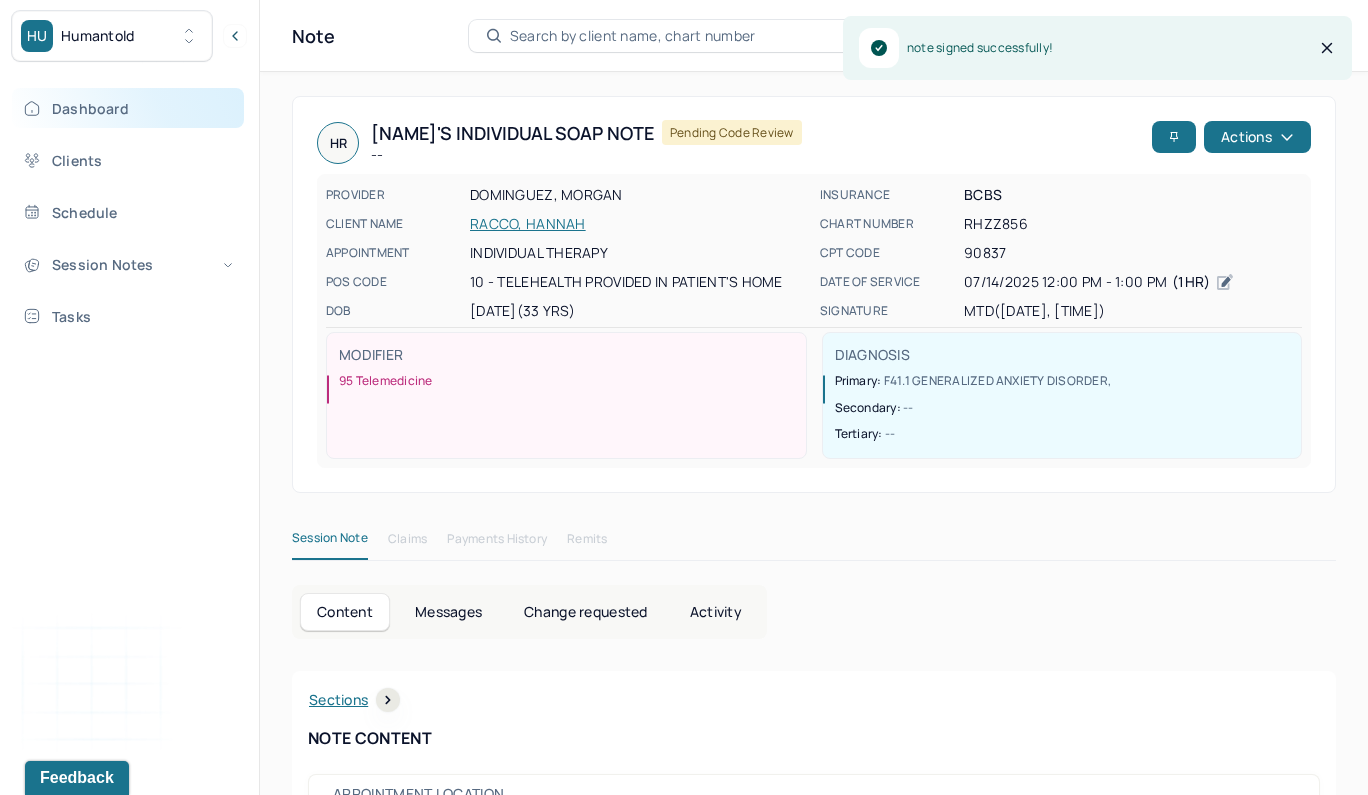 click on "Dashboard" at bounding box center [128, 108] 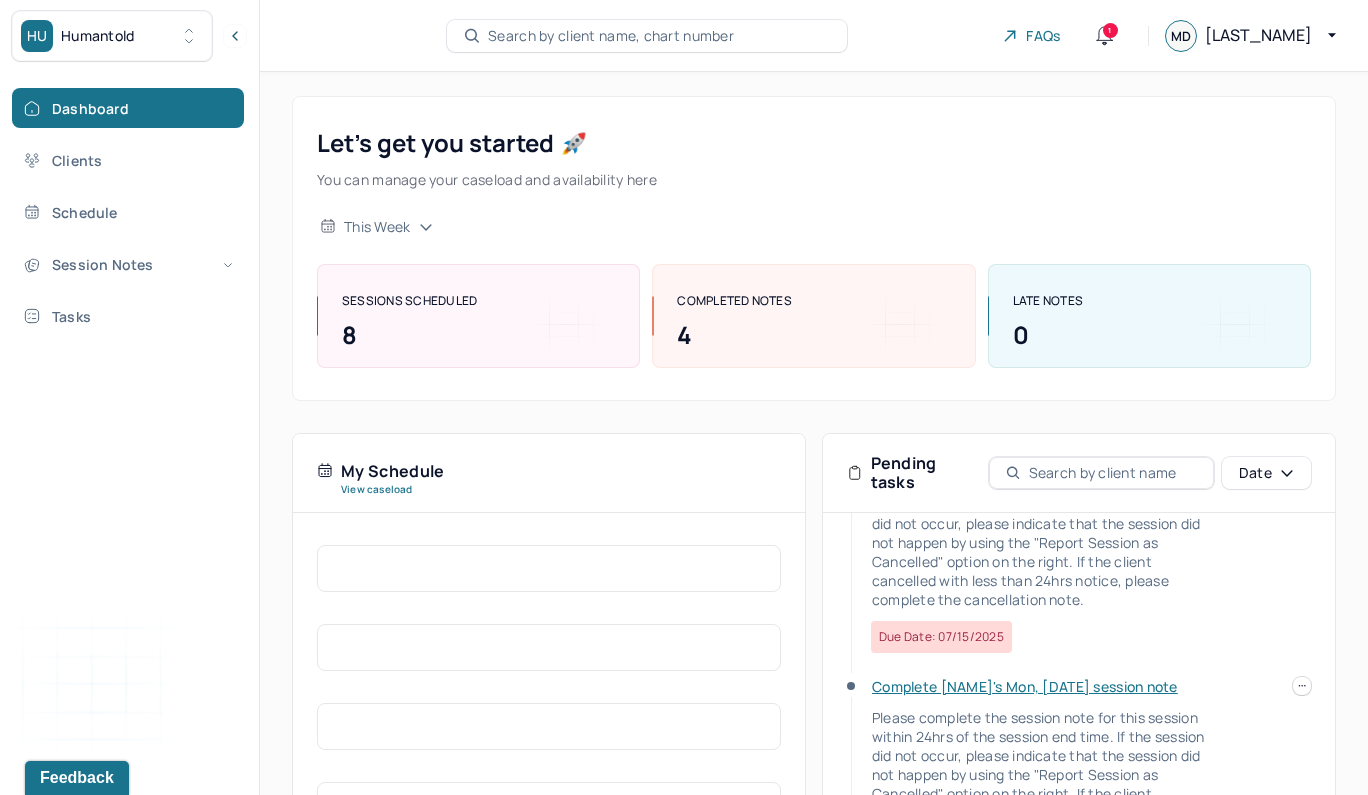 scroll, scrollTop: 411, scrollLeft: 0, axis: vertical 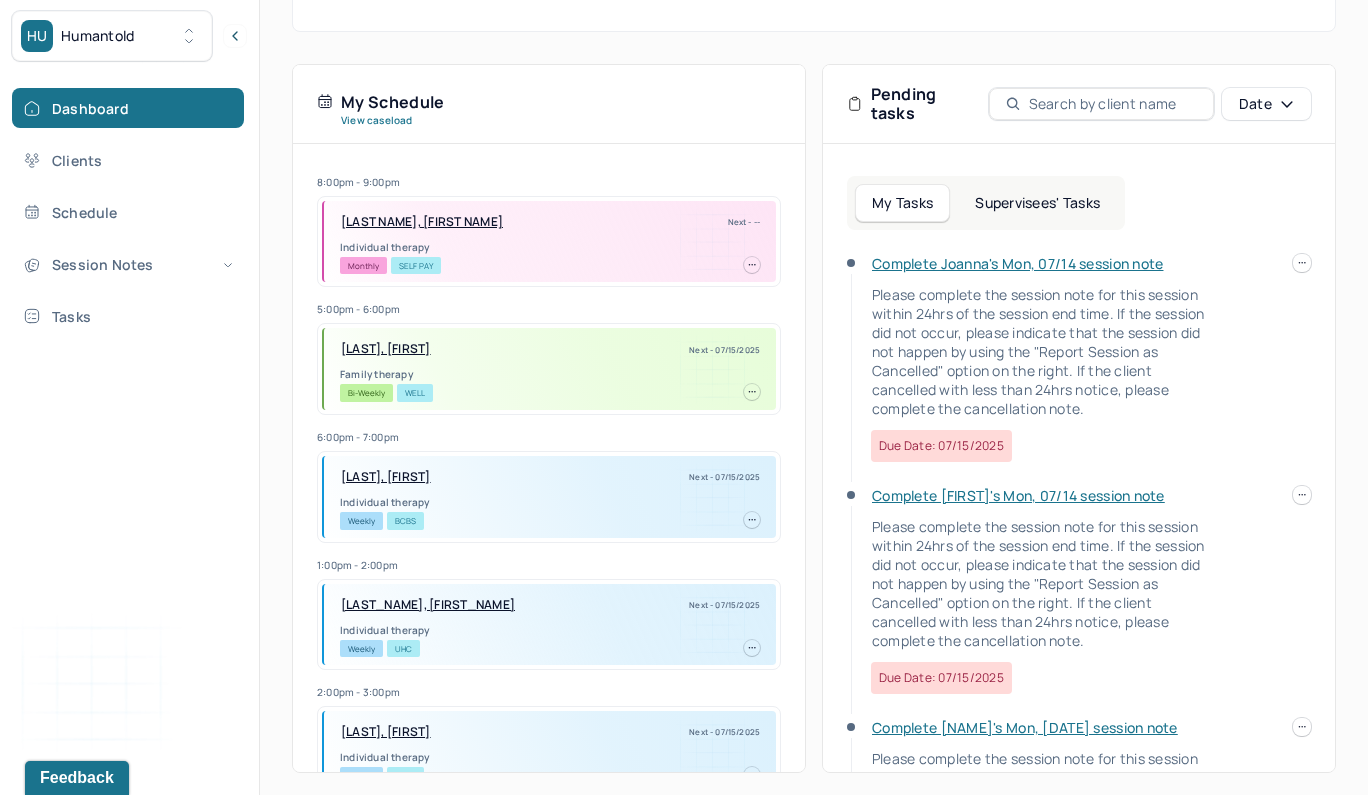 click on "Complete Joanna's Mon, 07/14 session note" at bounding box center (1017, 263) 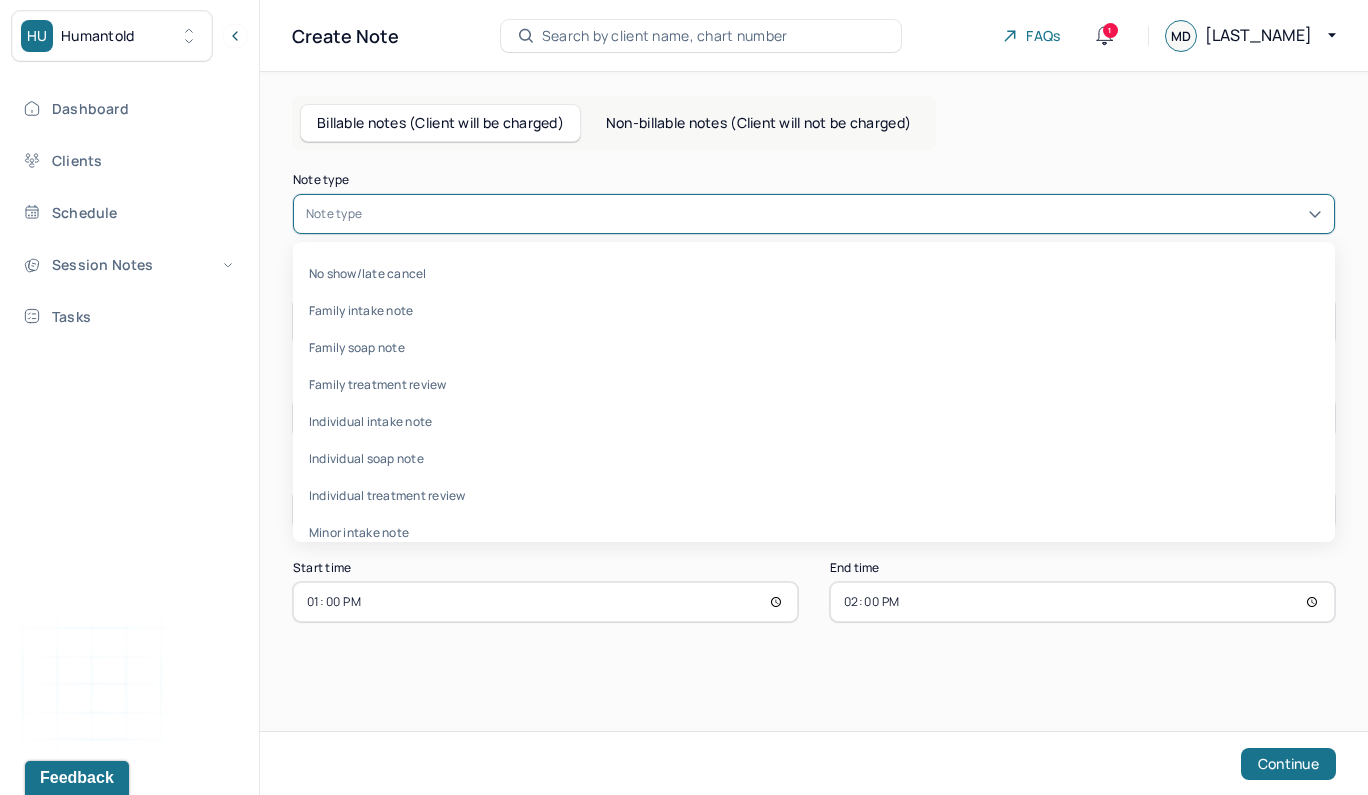 click at bounding box center (844, 214) 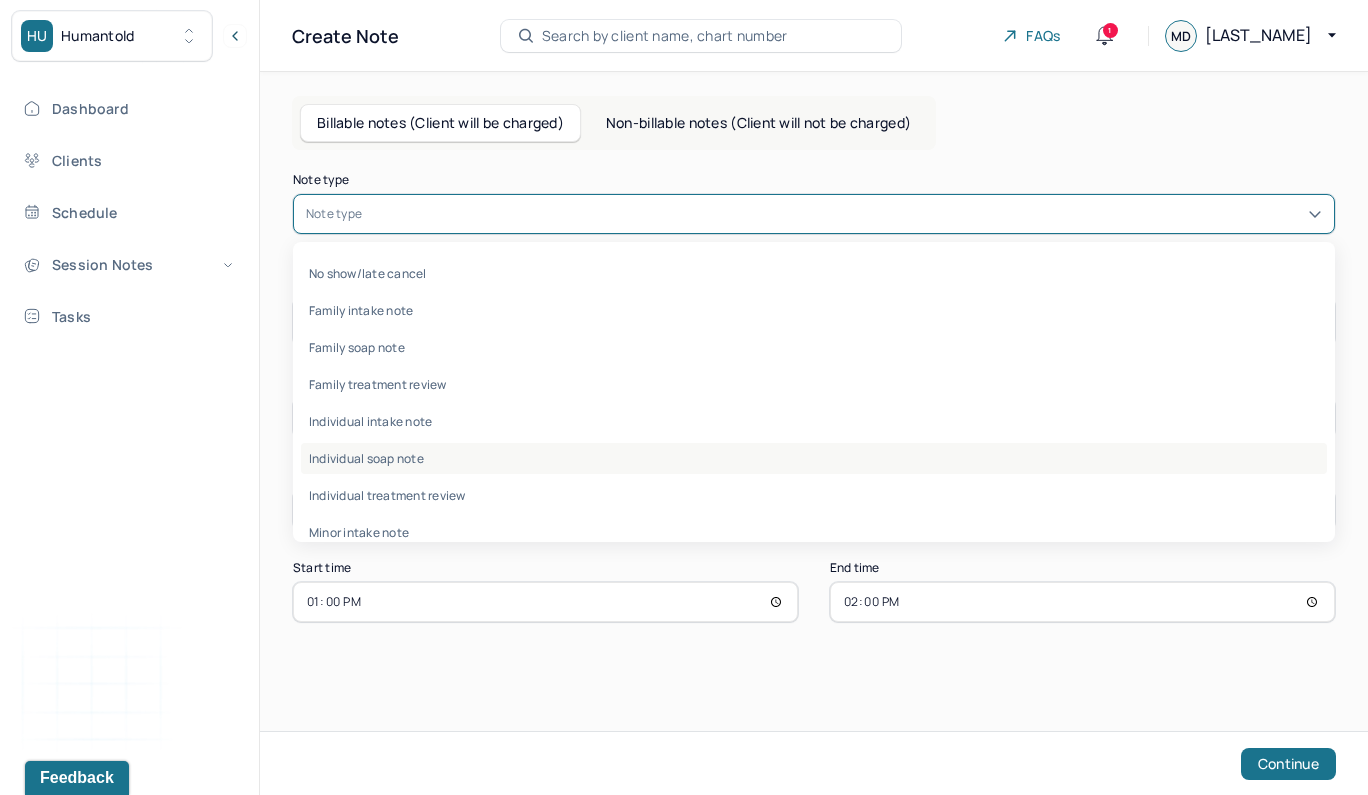 click on "Individual soap note" at bounding box center [814, 458] 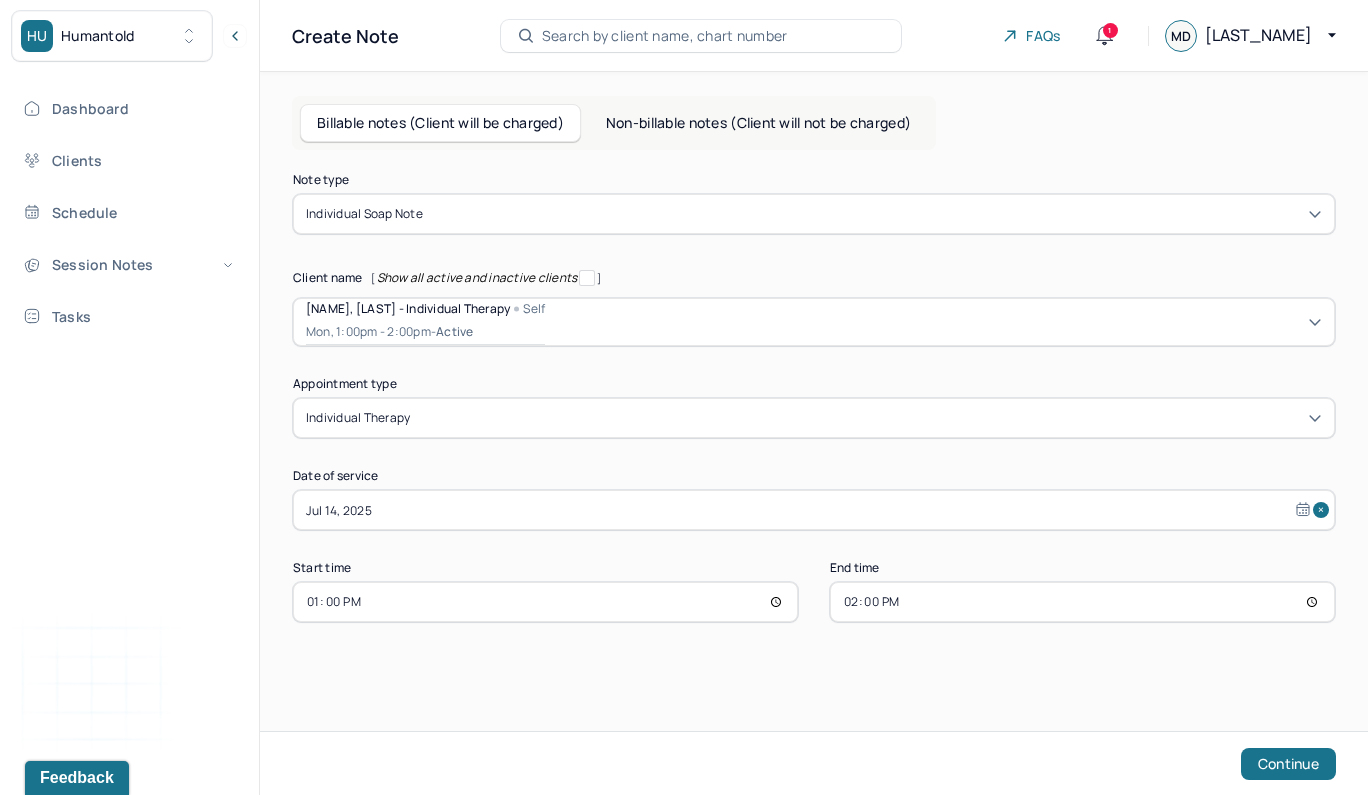 click on "Search by client name, chart number" at bounding box center [665, 36] 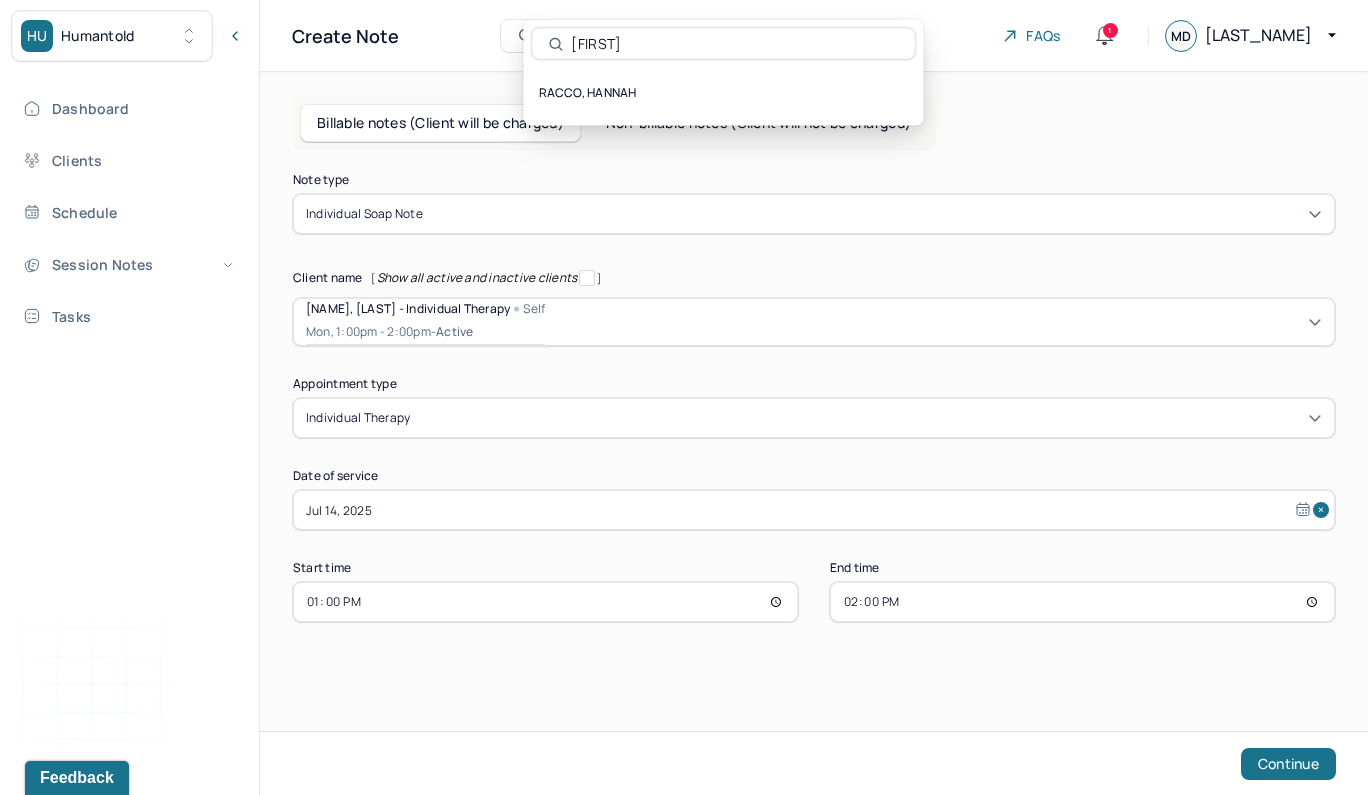 type on "[FIRST]" 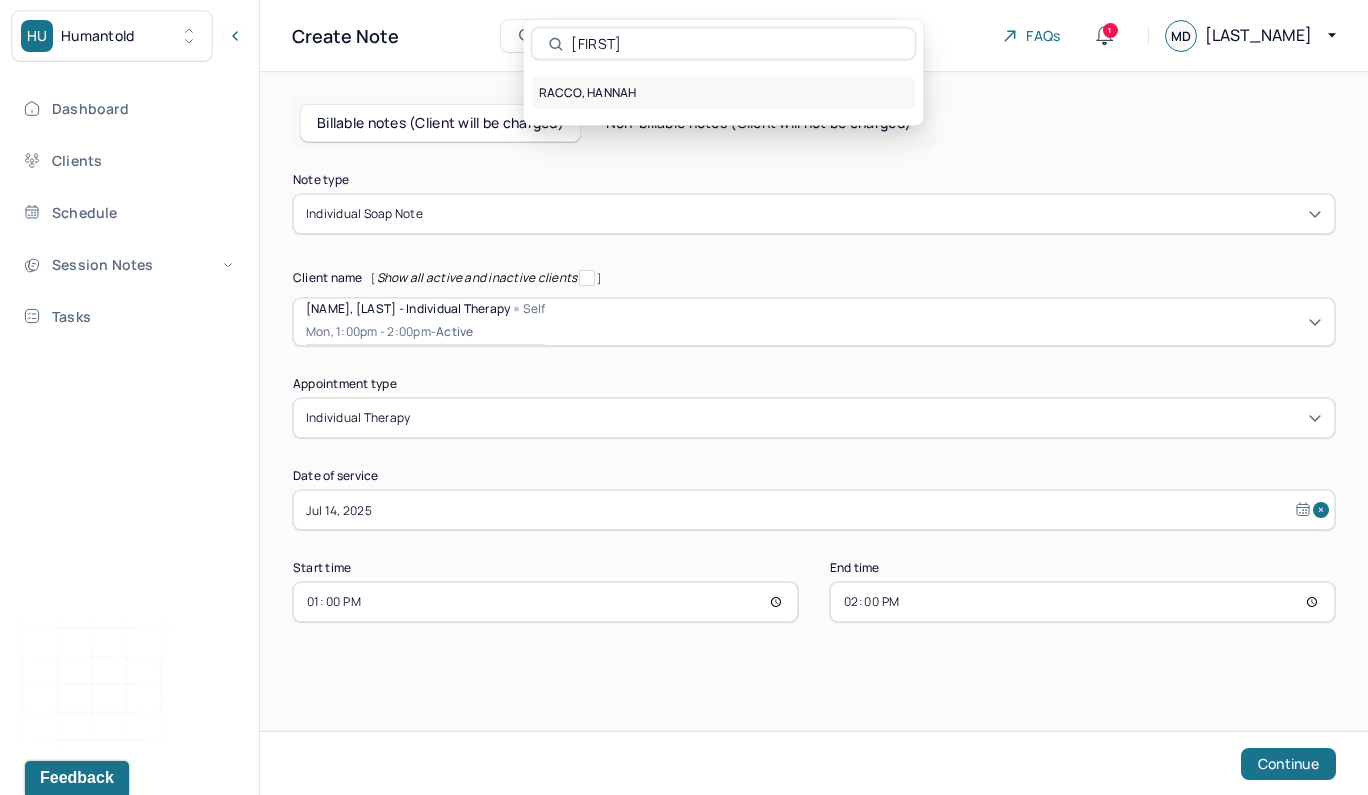 drag, startPoint x: 659, startPoint y: 37, endPoint x: 682, endPoint y: 101, distance: 68.007355 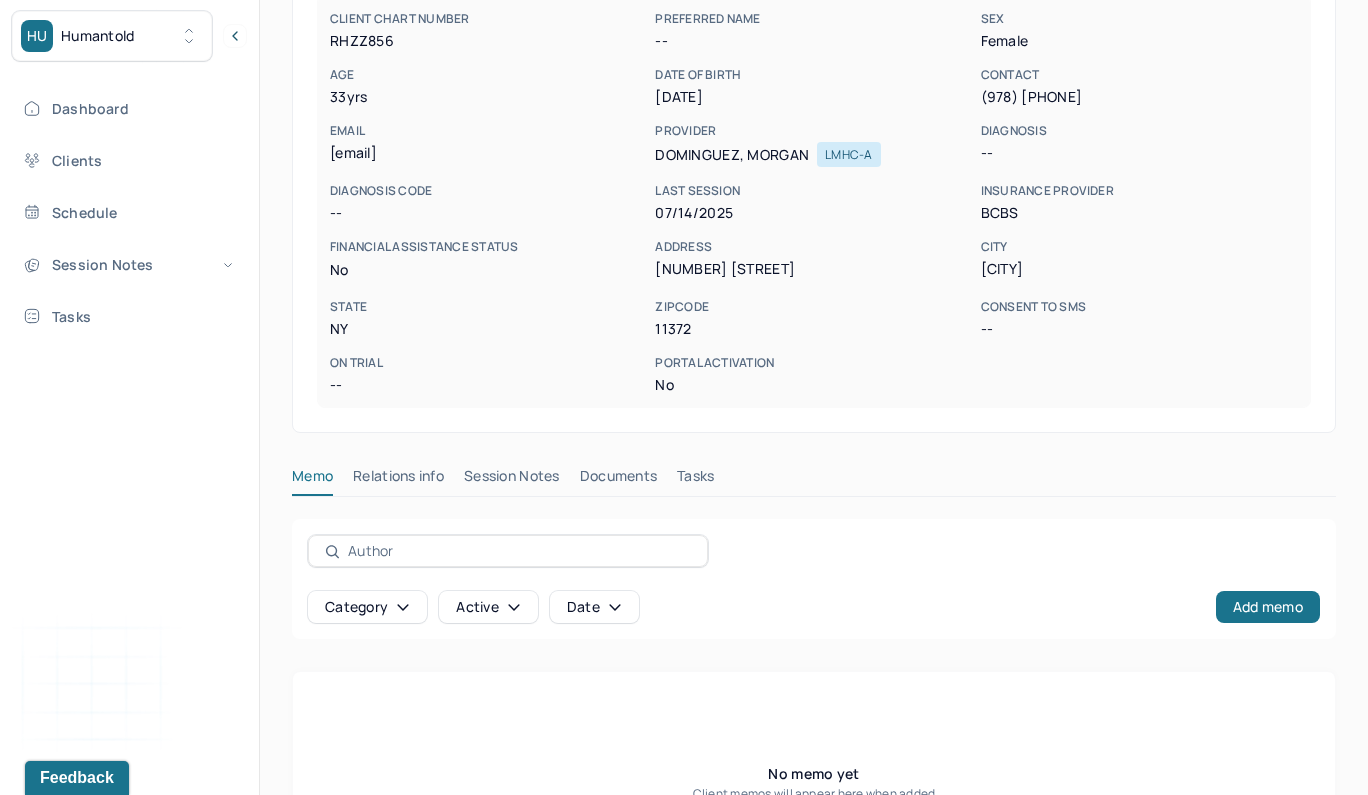 scroll, scrollTop: 227, scrollLeft: 0, axis: vertical 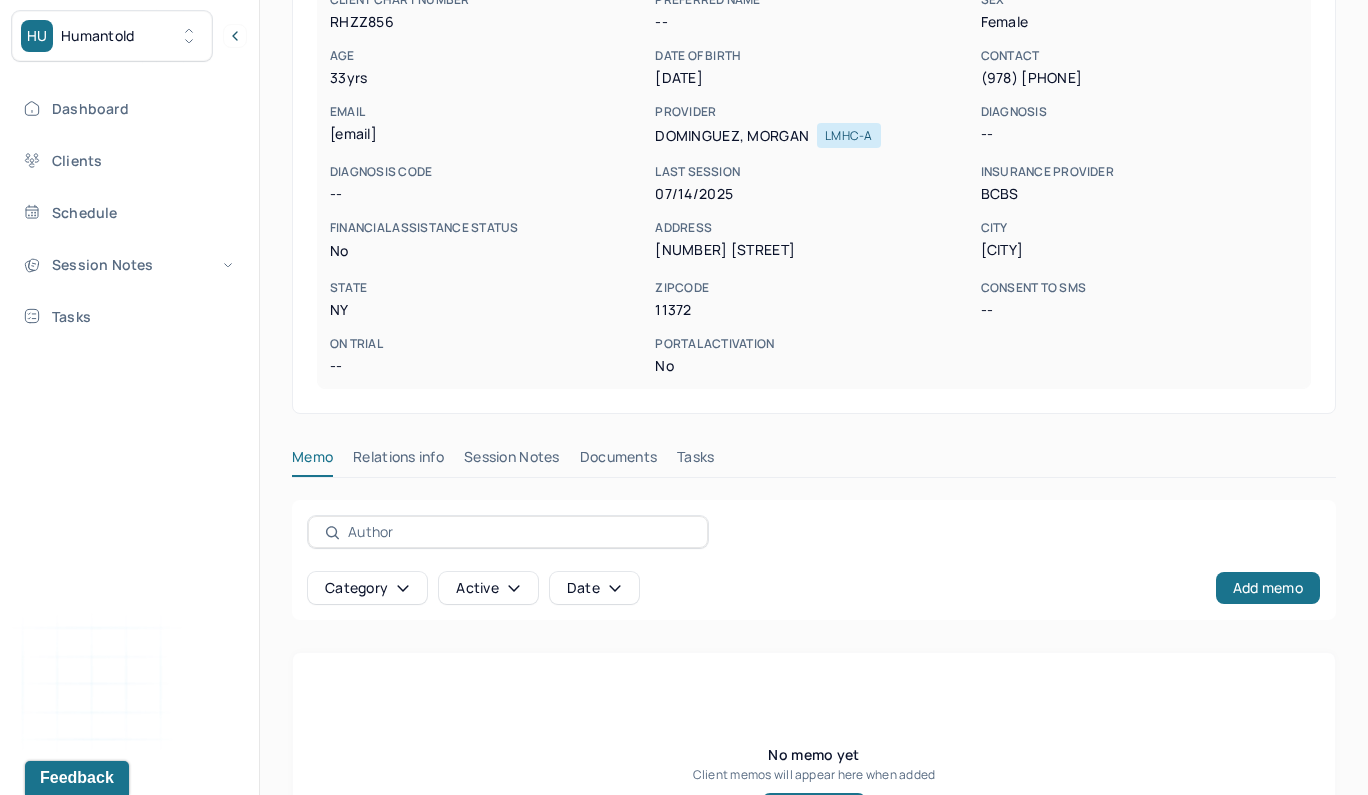 click on "Session Notes" at bounding box center (512, 461) 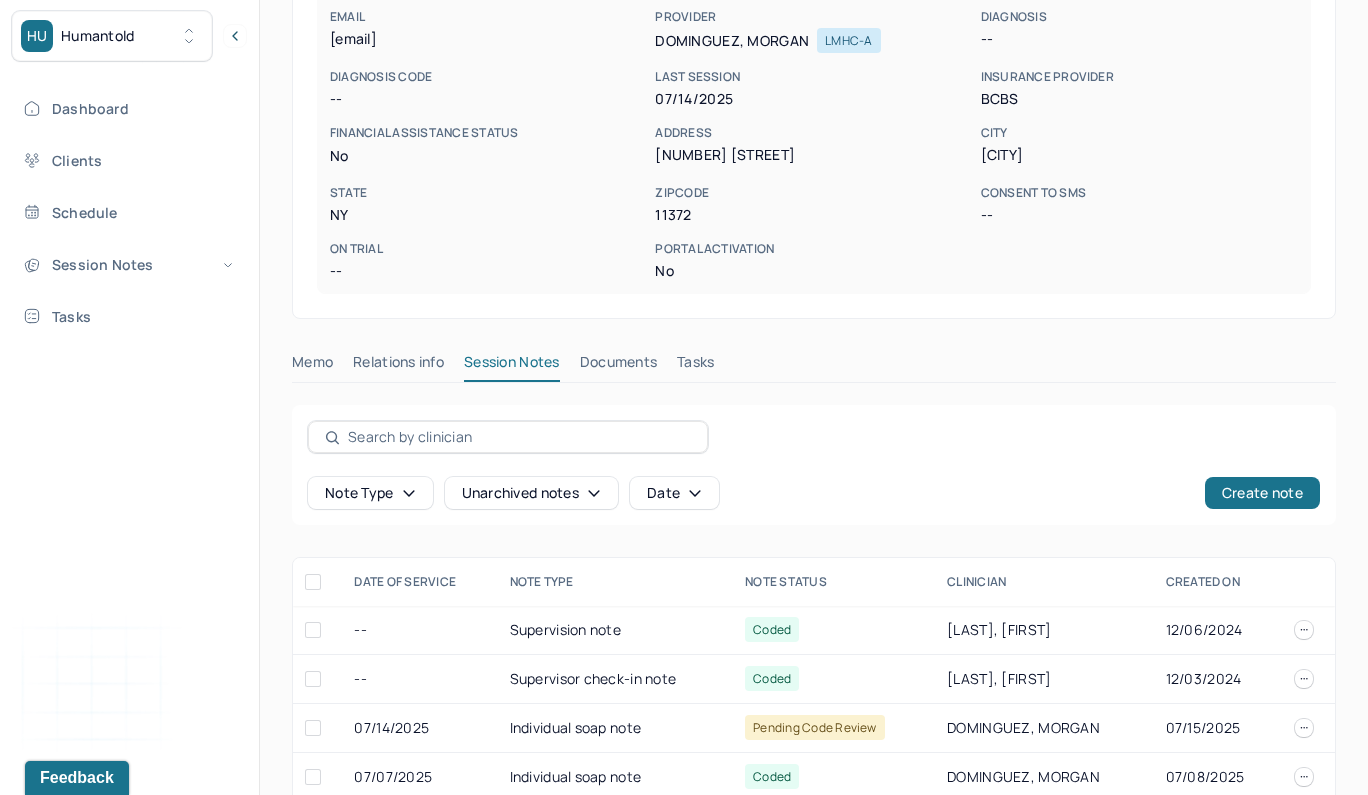 scroll, scrollTop: 329, scrollLeft: 0, axis: vertical 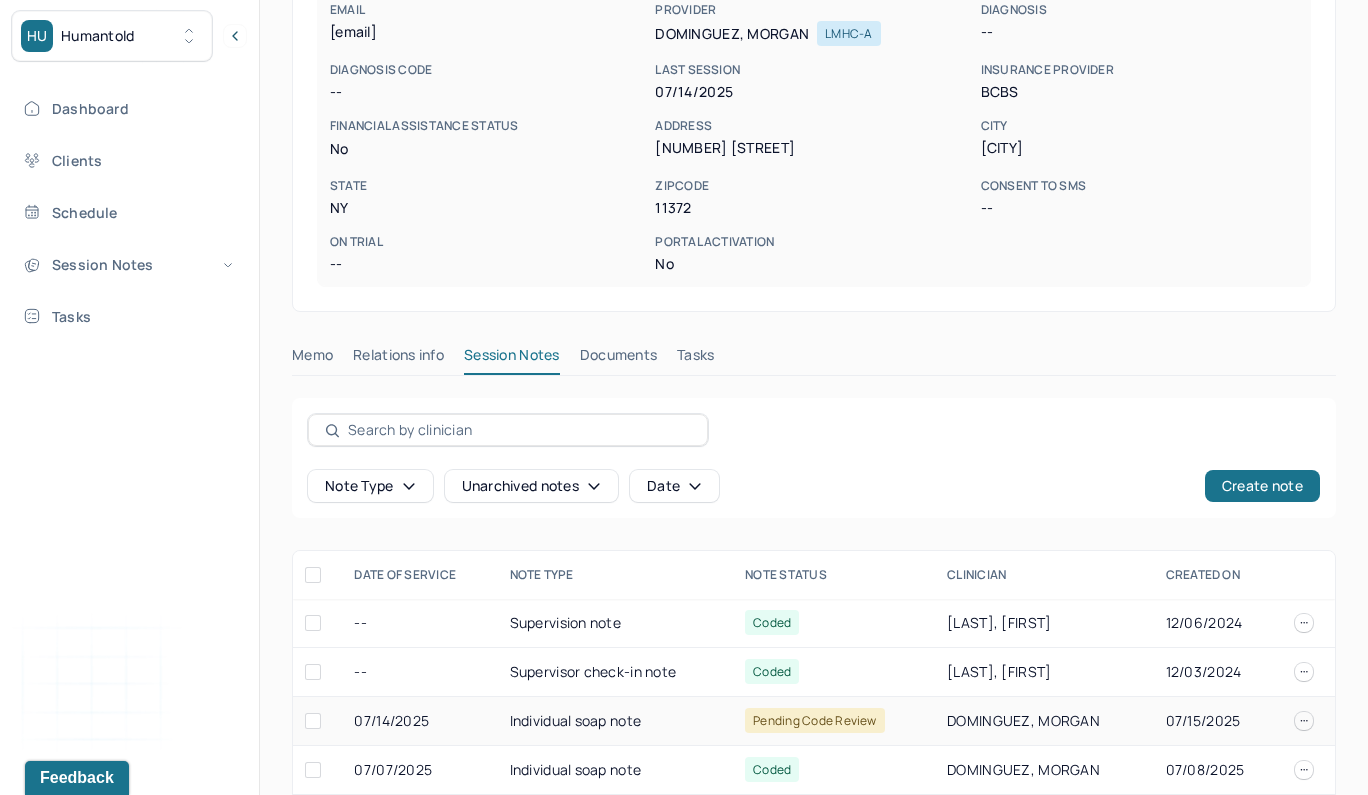 click on "Individual soap note" at bounding box center [616, 721] 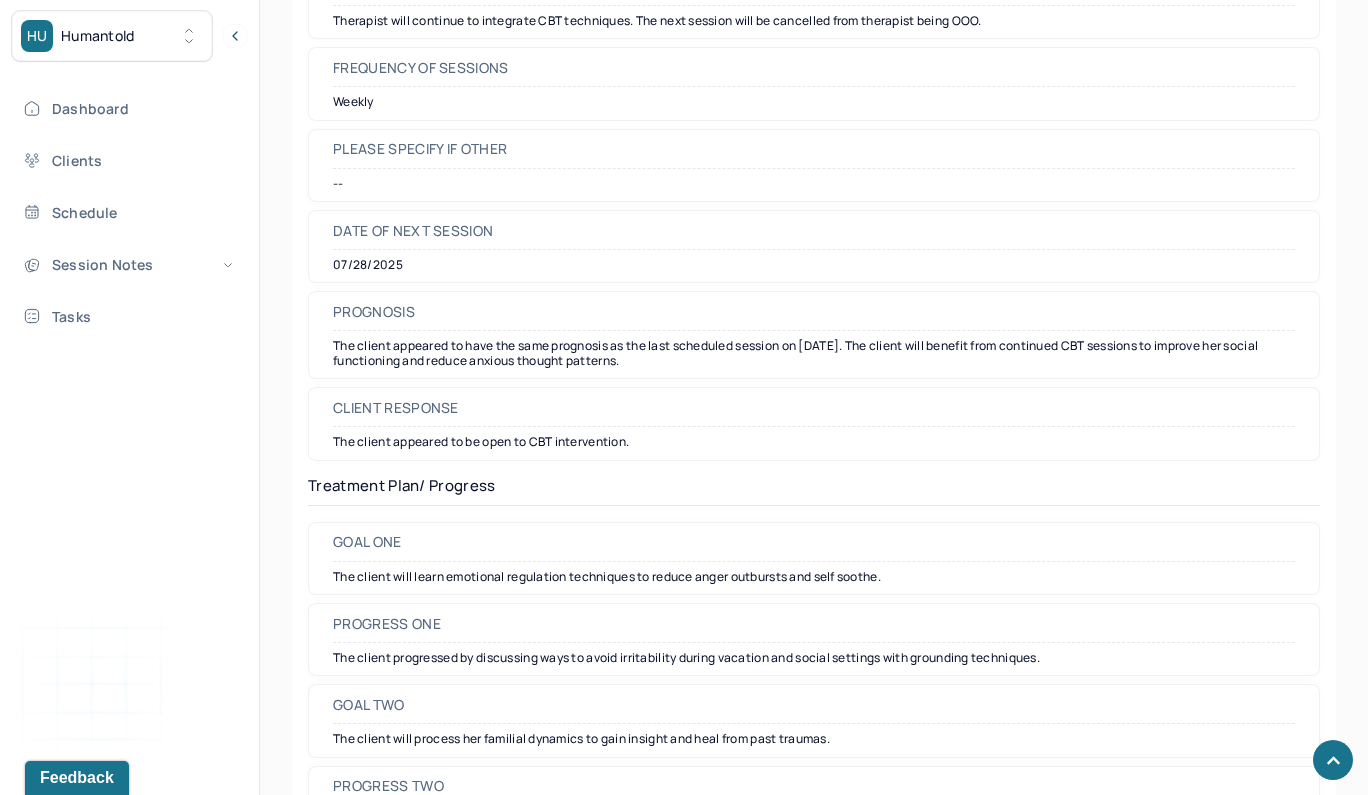 scroll, scrollTop: 2471, scrollLeft: 0, axis: vertical 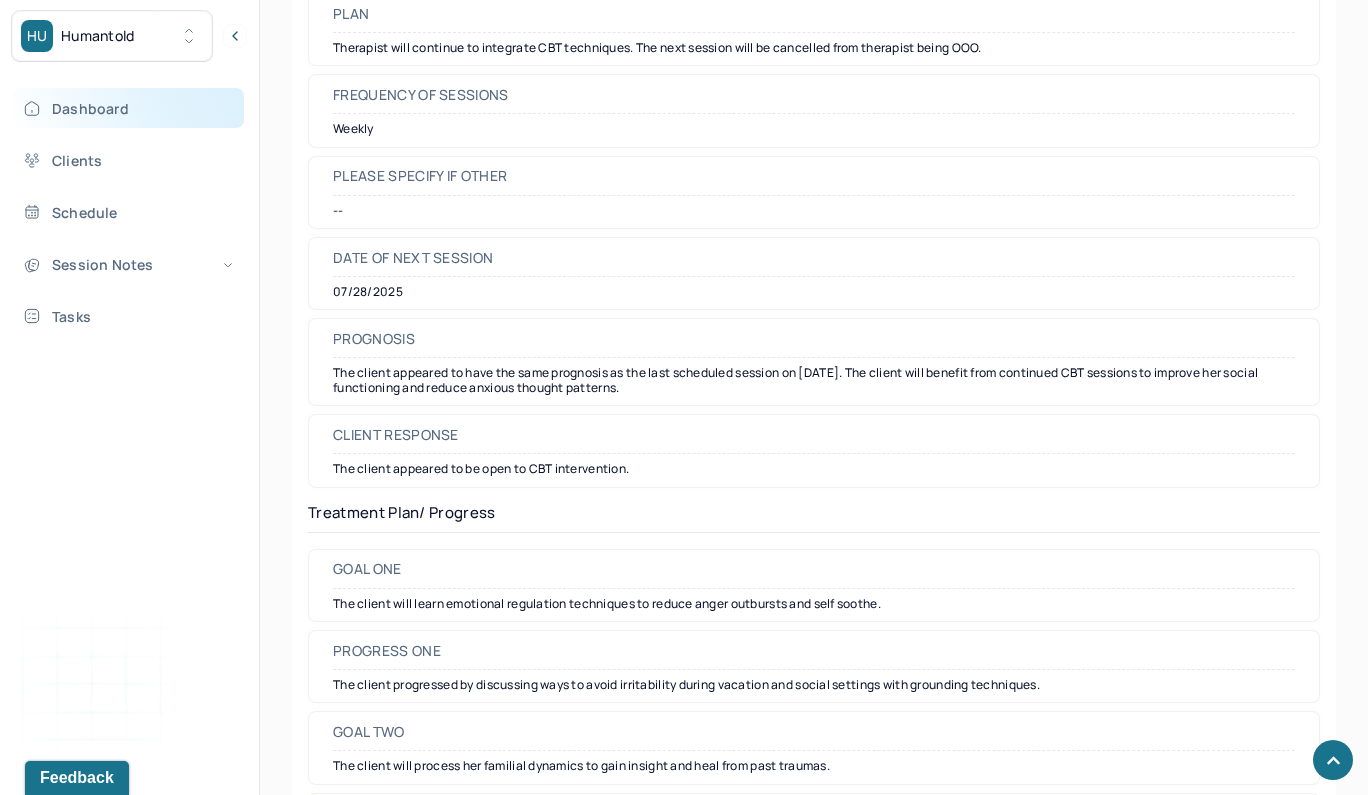 click on "Dashboard" at bounding box center (128, 108) 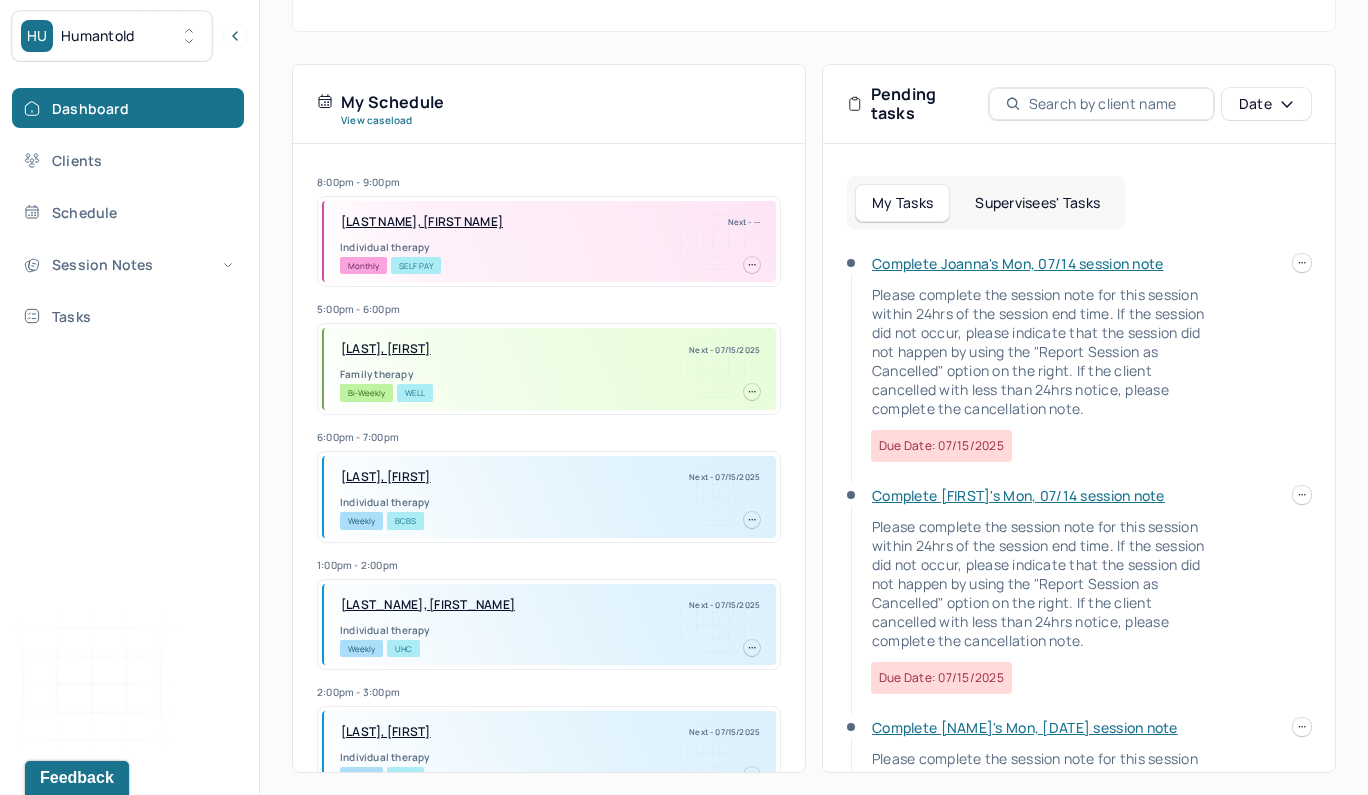 click on "Complete Joanna's Mon, 07/14 session note" at bounding box center [1017, 263] 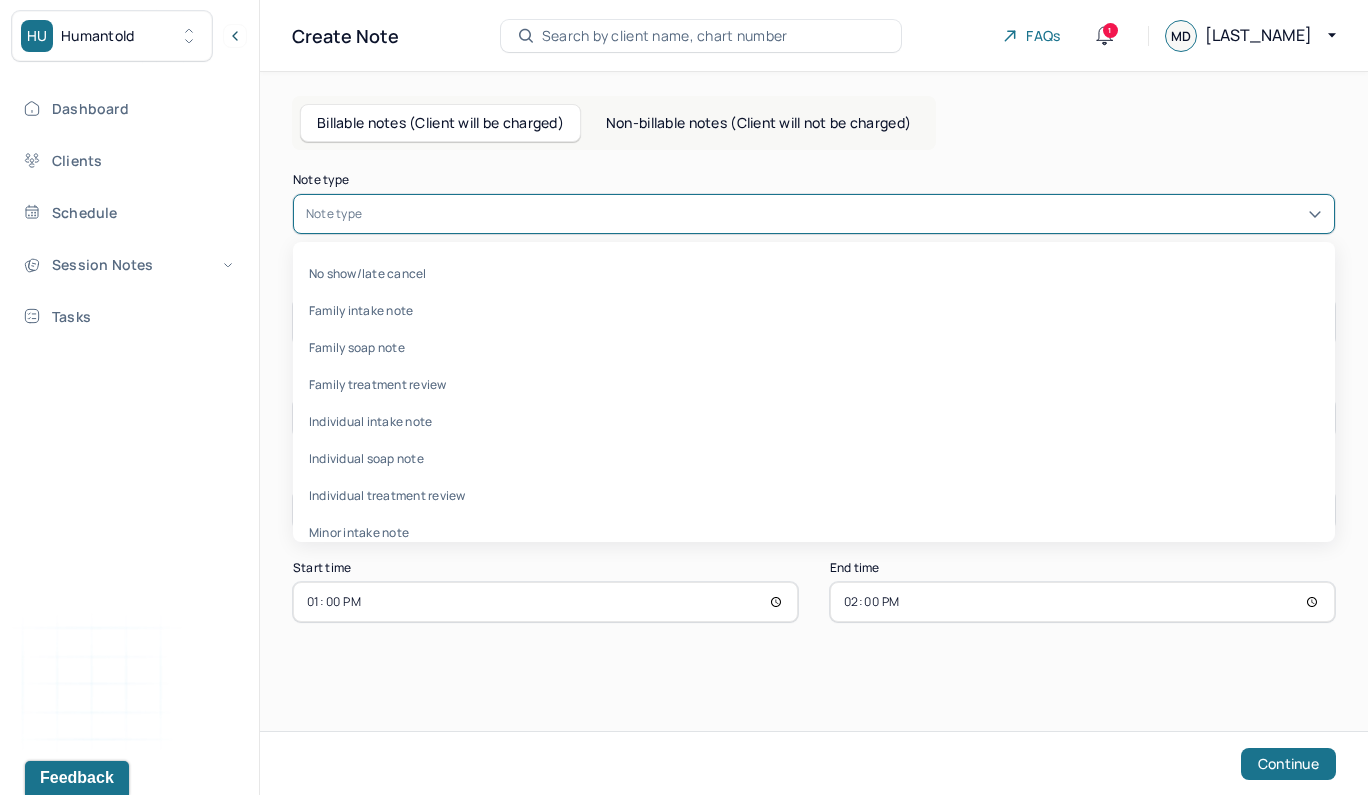 click at bounding box center (844, 214) 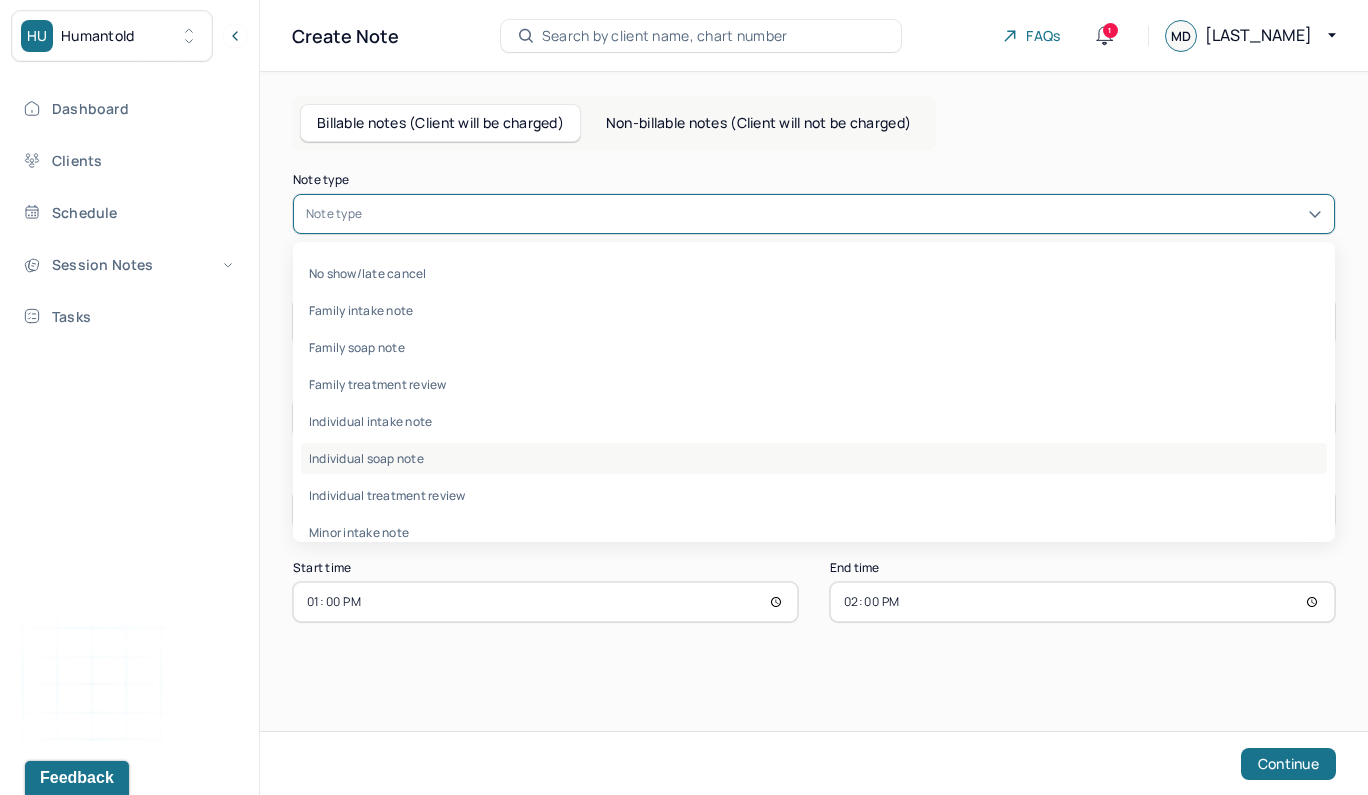 click on "Individual soap note" at bounding box center [814, 458] 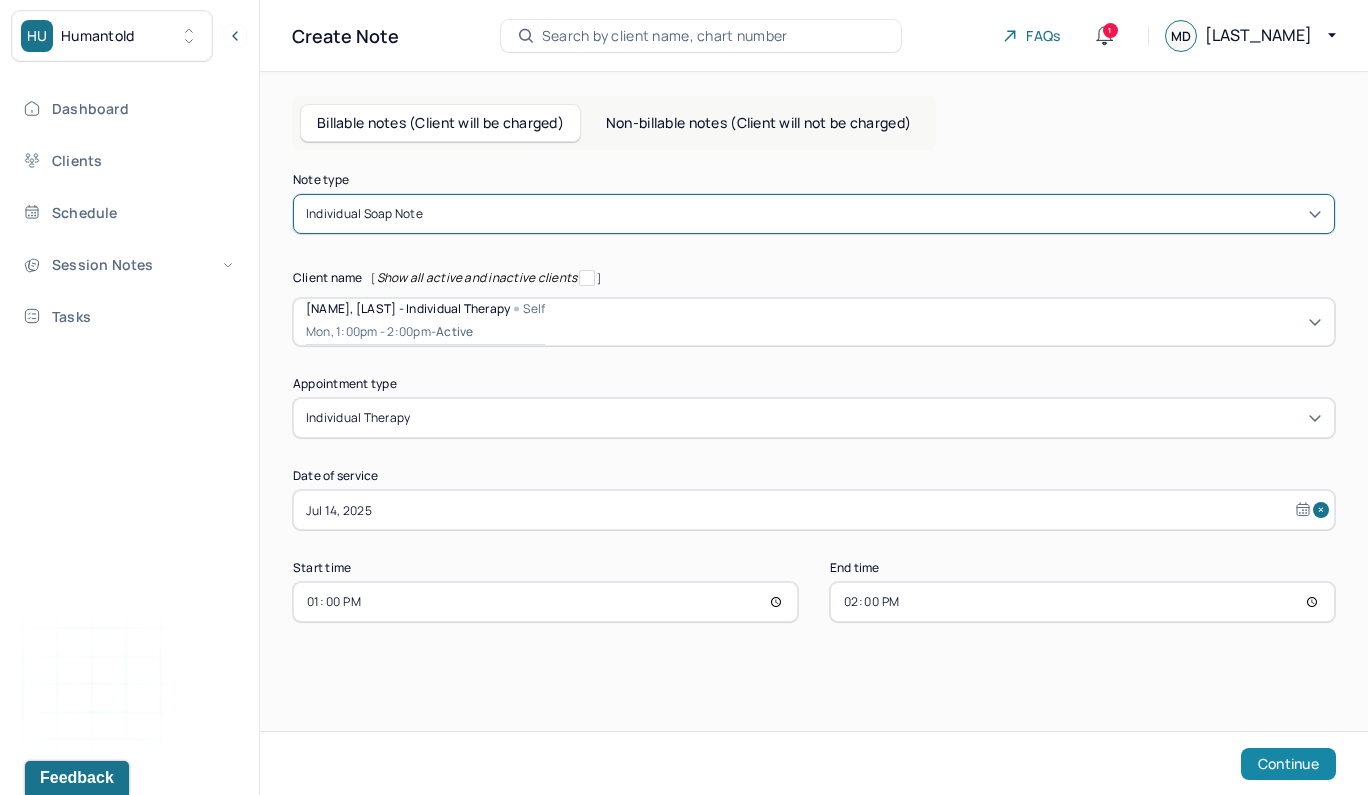 click on "Continue" at bounding box center (1288, 764) 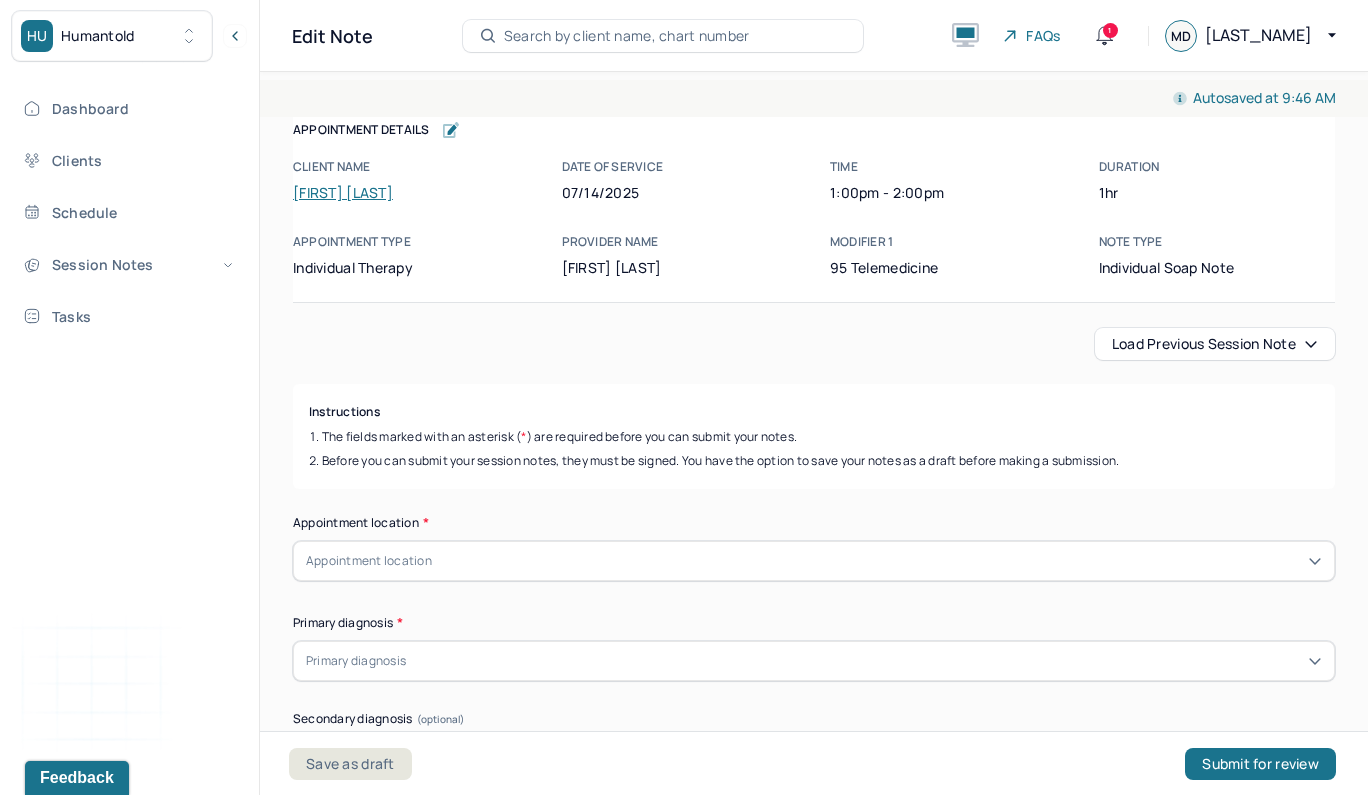 click on "[FIRST] [LAST]" at bounding box center [343, 192] 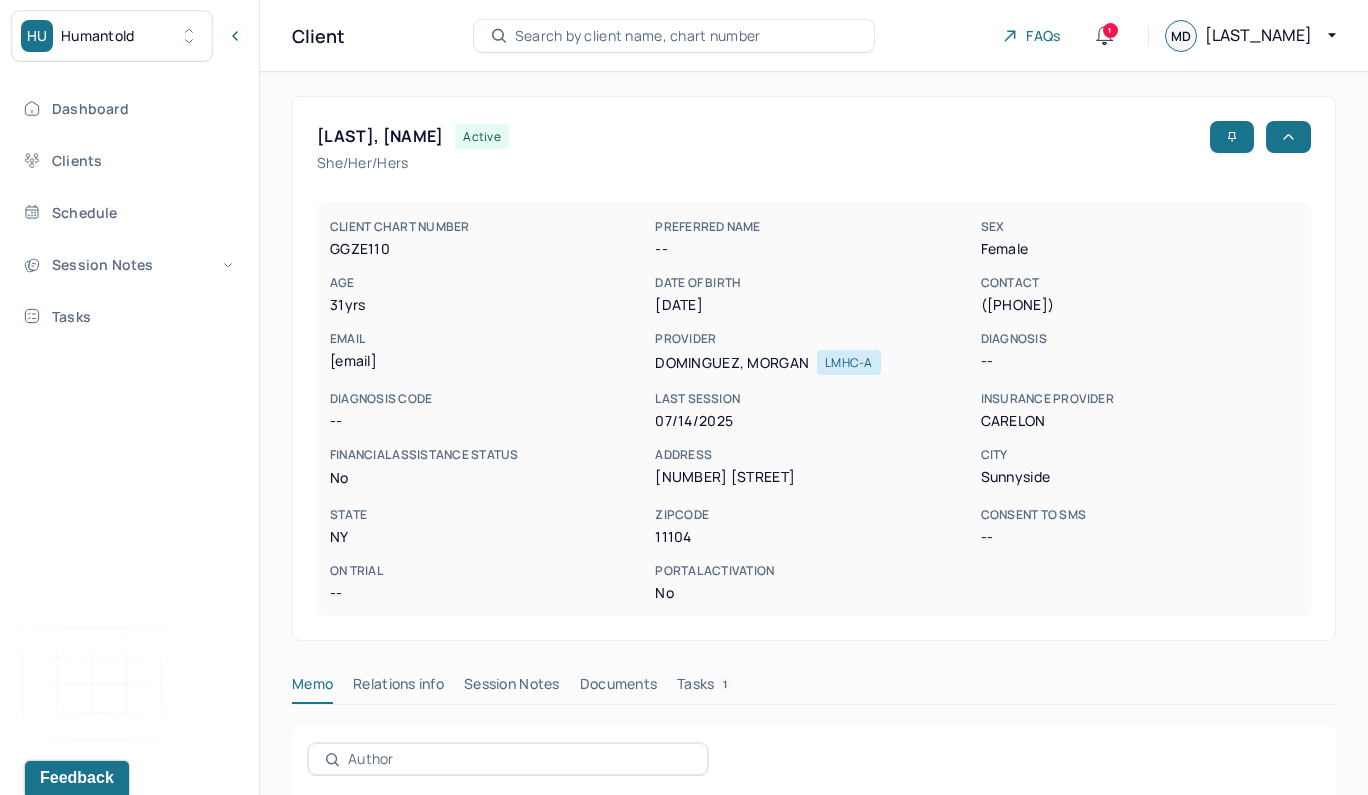 scroll, scrollTop: 244, scrollLeft: 0, axis: vertical 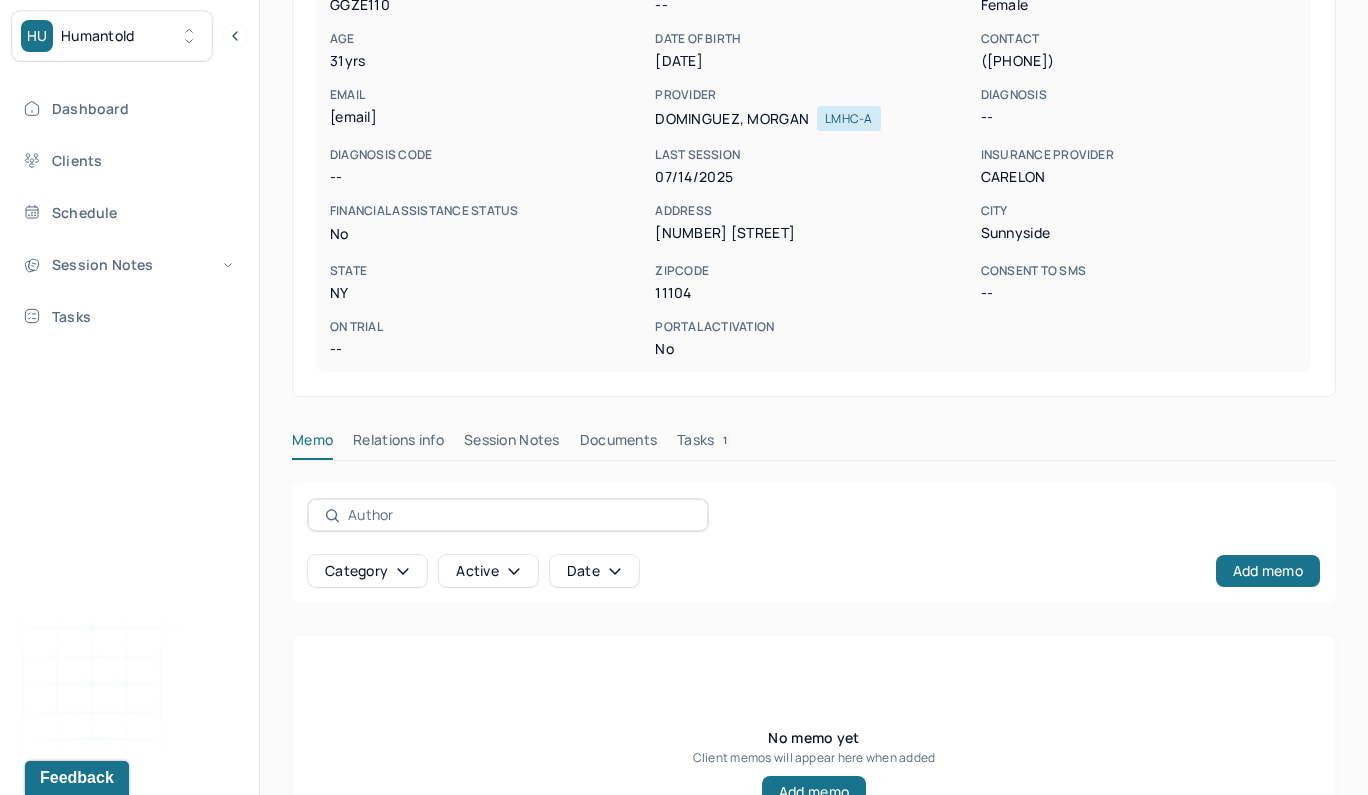 click on "Session Notes" at bounding box center [512, 444] 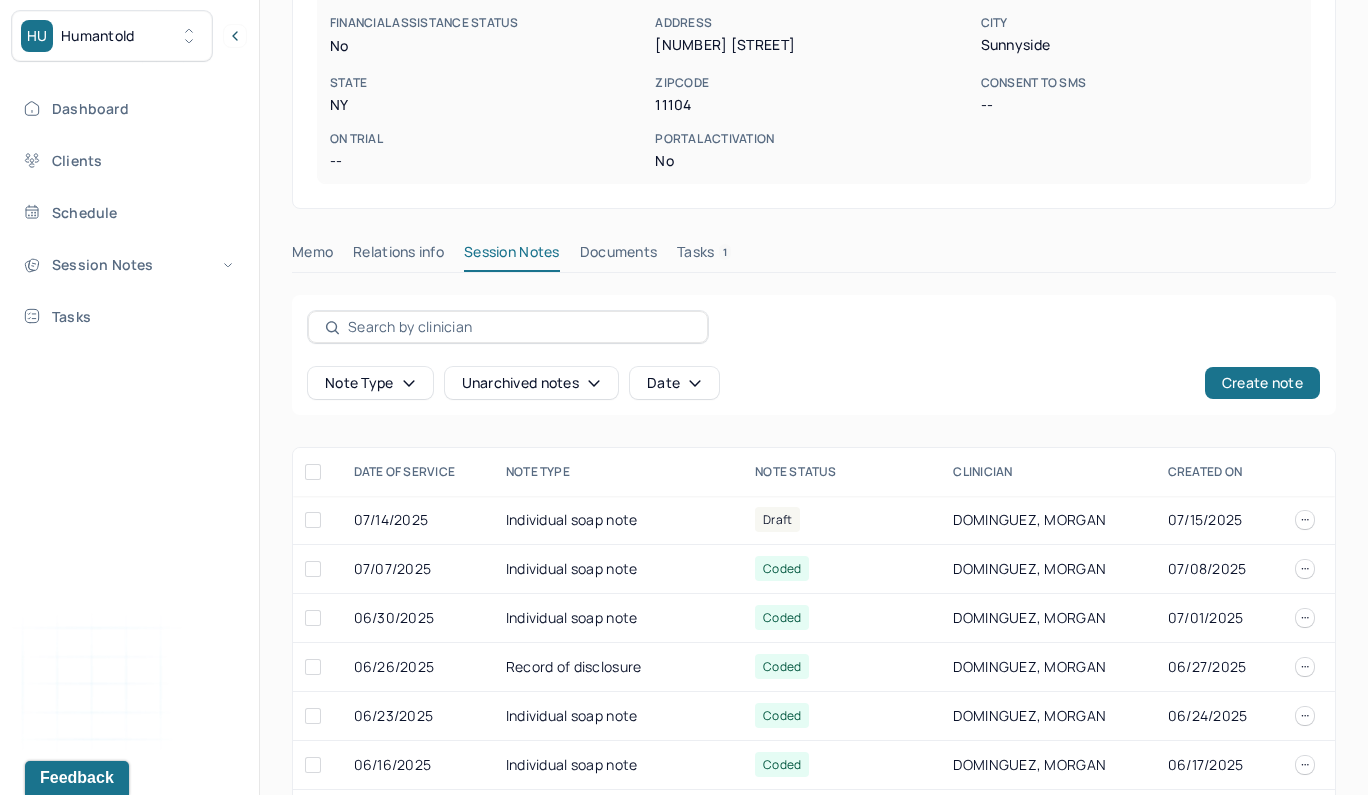 scroll, scrollTop: 466, scrollLeft: 0, axis: vertical 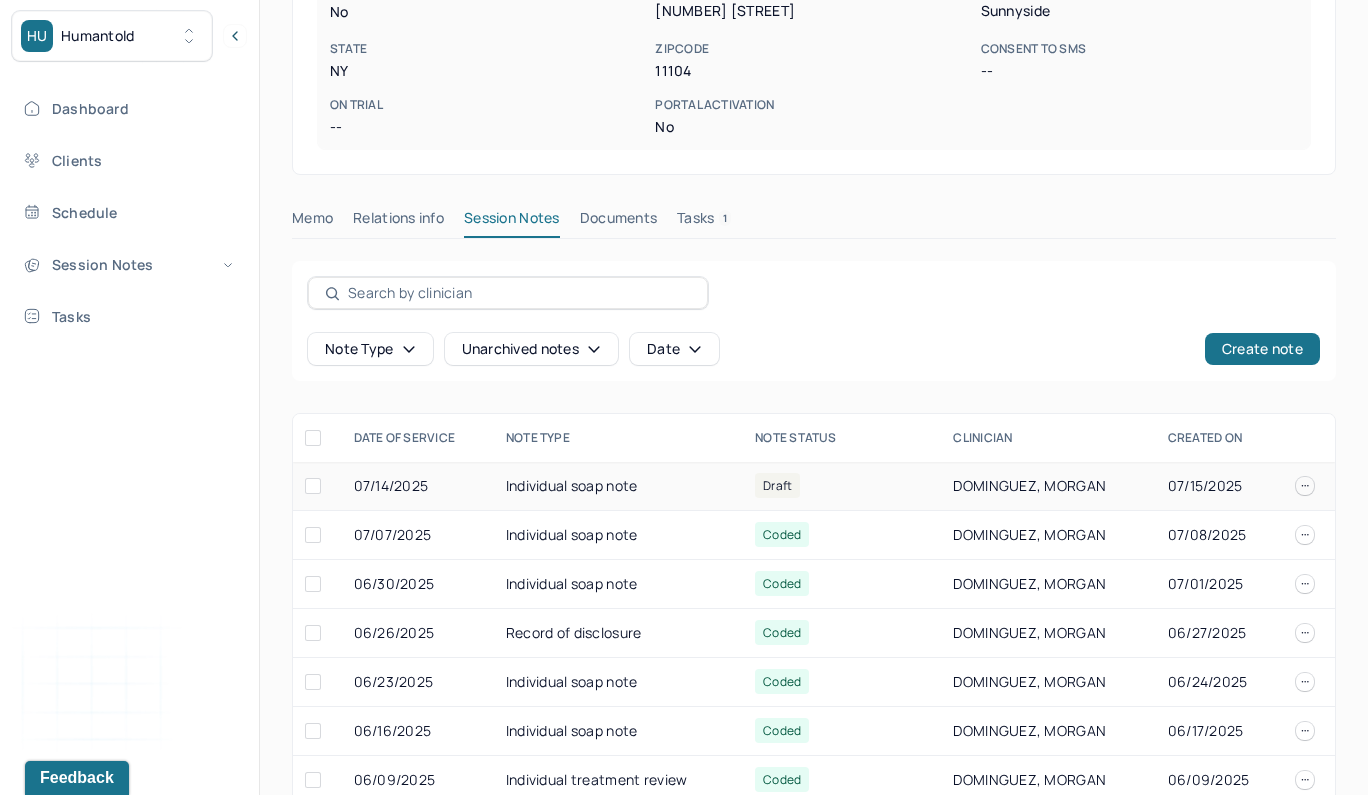 click at bounding box center (313, 486) 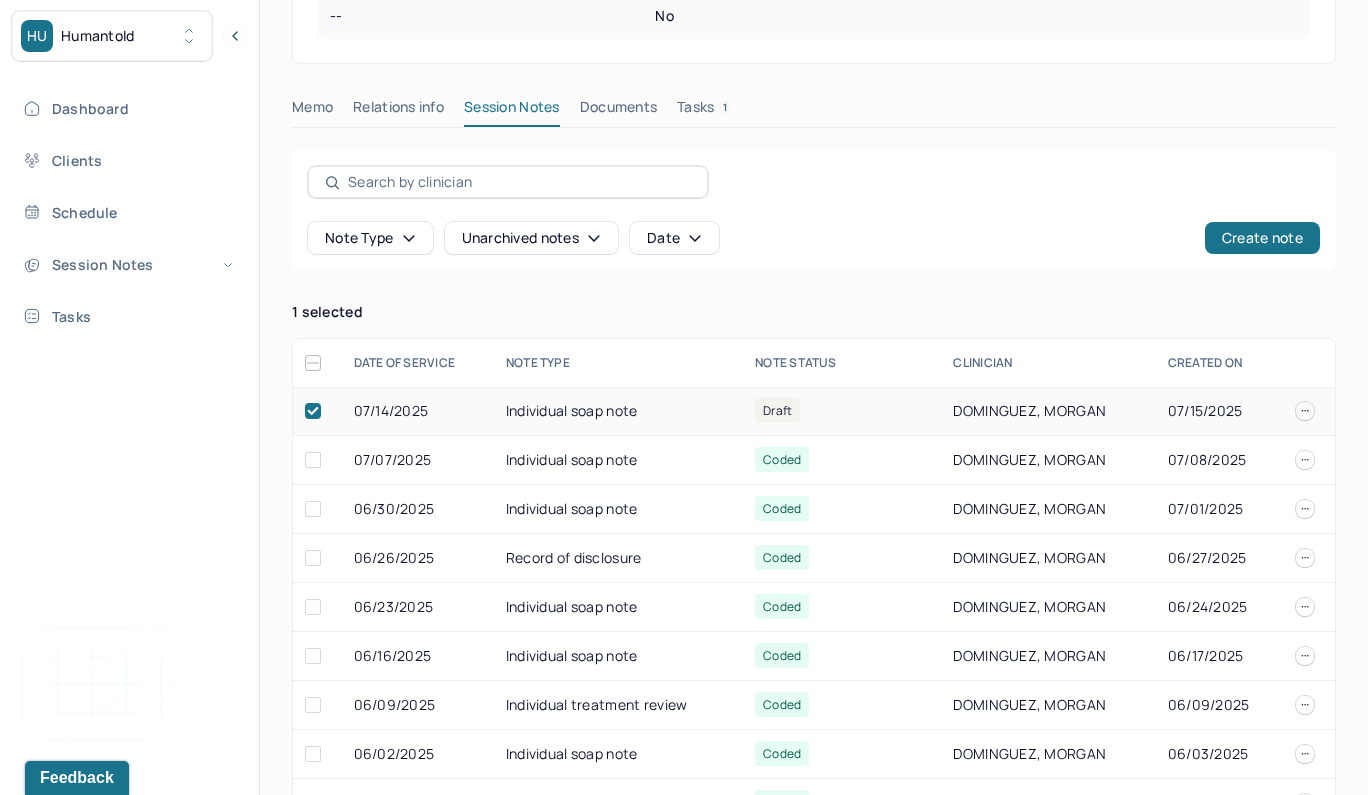scroll, scrollTop: 579, scrollLeft: 0, axis: vertical 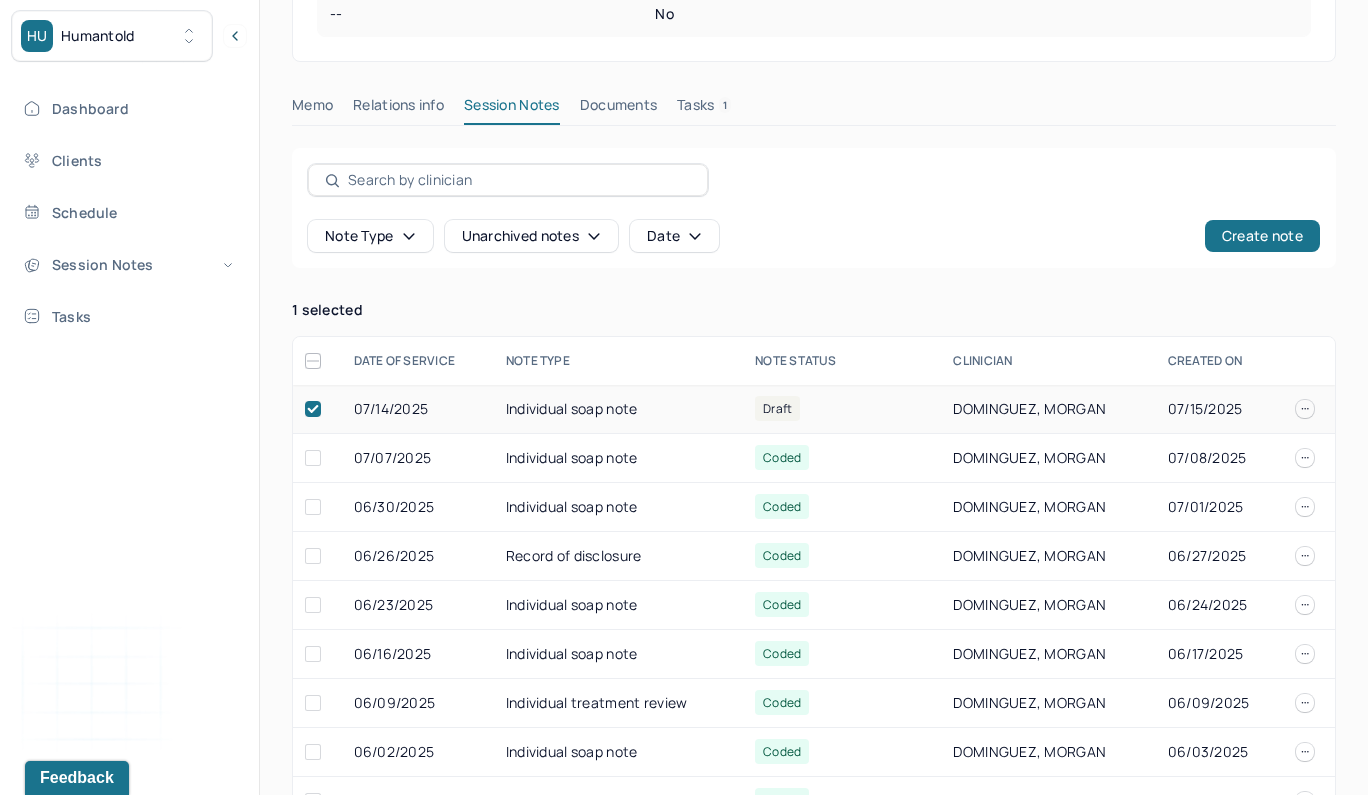 click at bounding box center [1305, 409] 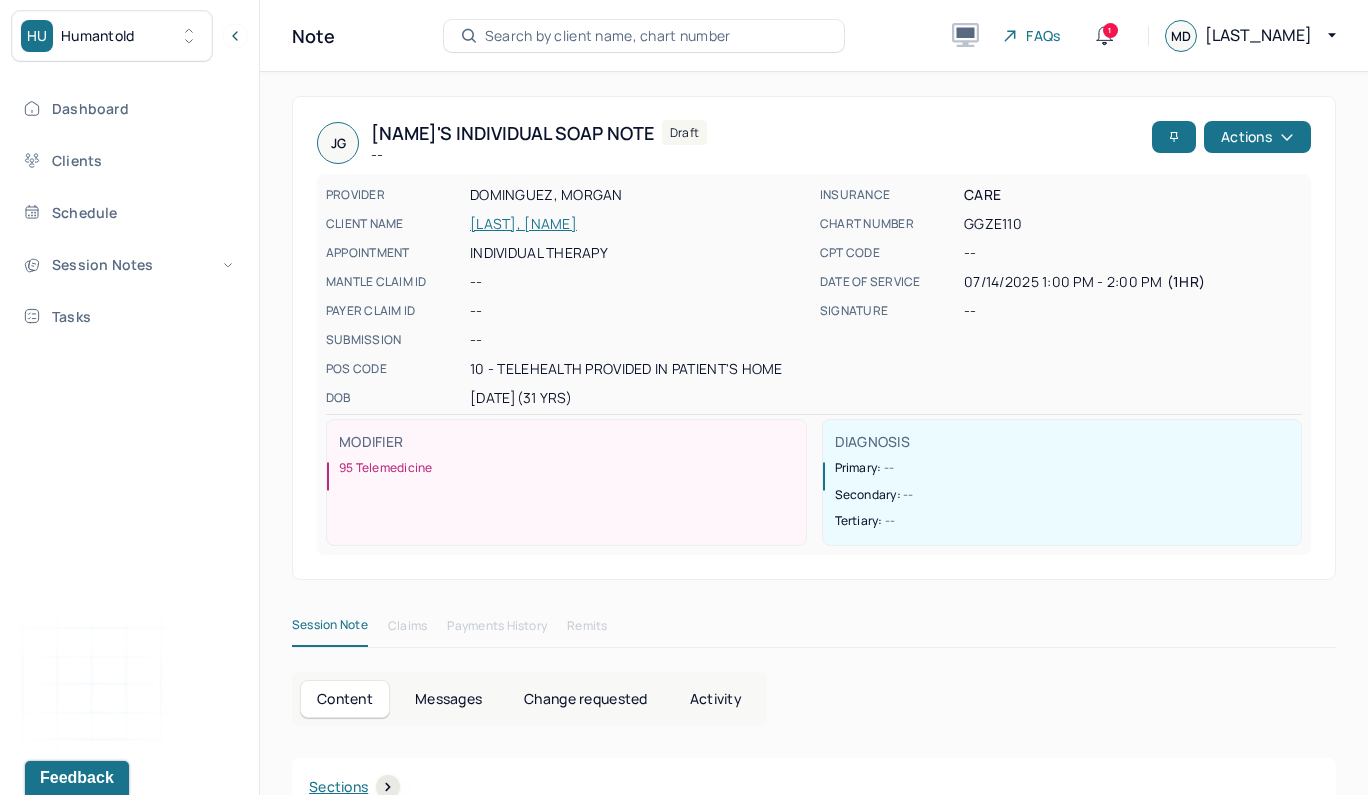 scroll, scrollTop: 0, scrollLeft: 0, axis: both 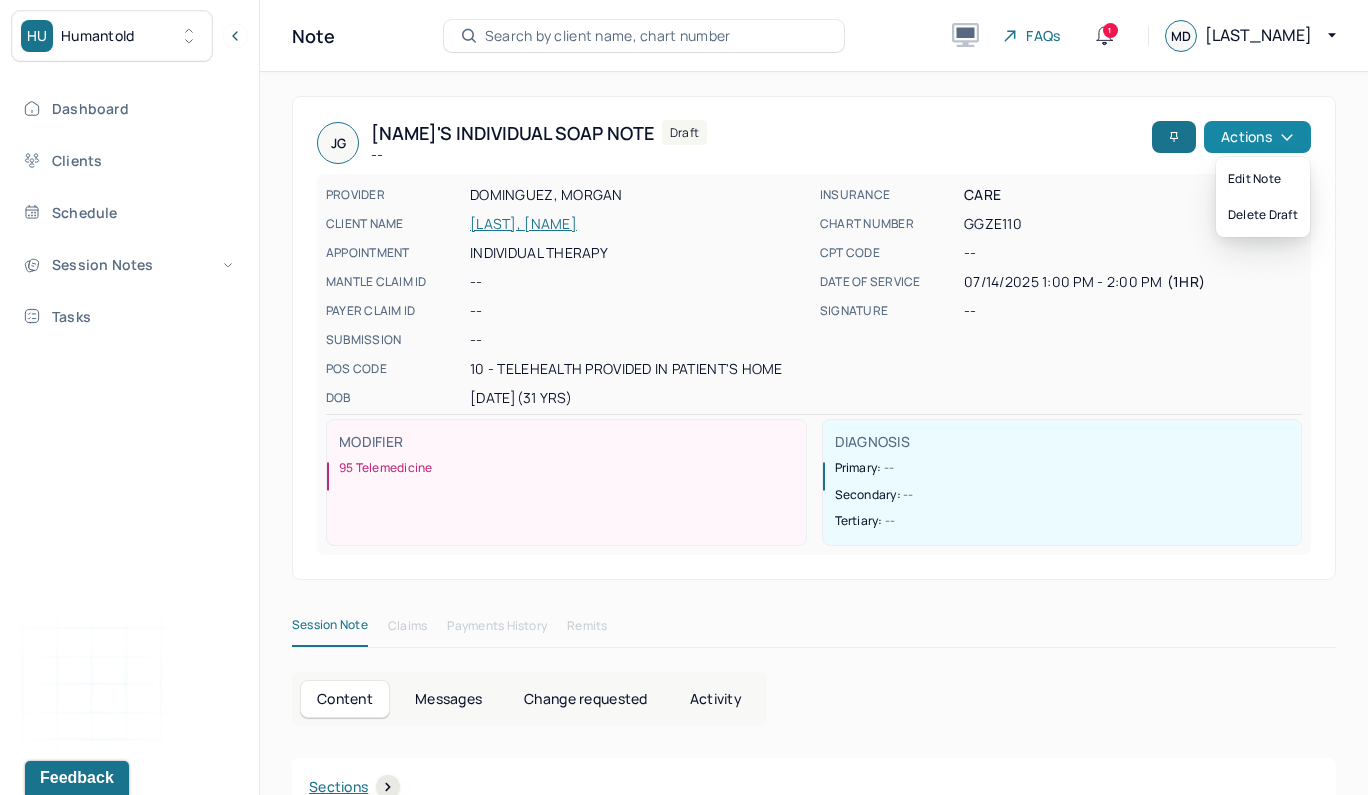 click on "Actions" at bounding box center [1257, 137] 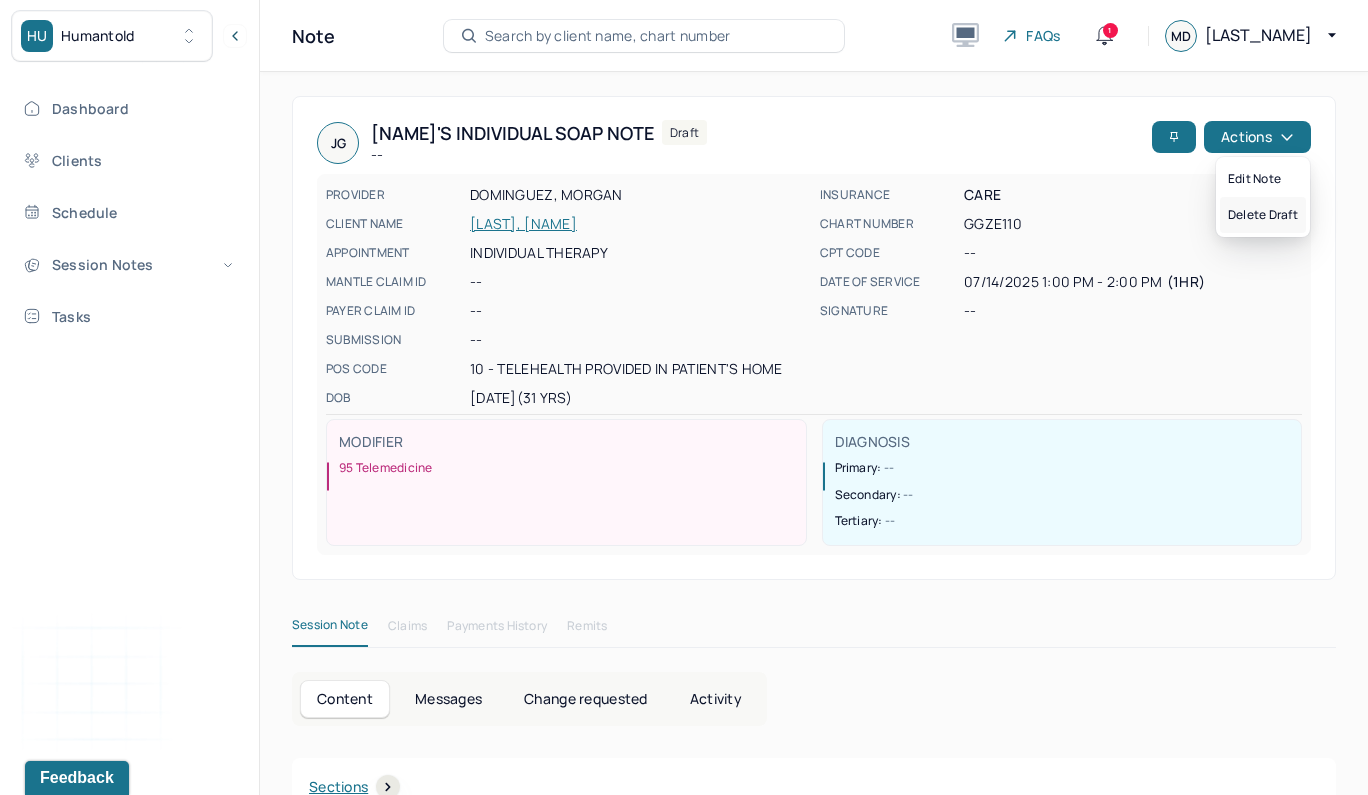 click on "Delete draft" at bounding box center [1263, 215] 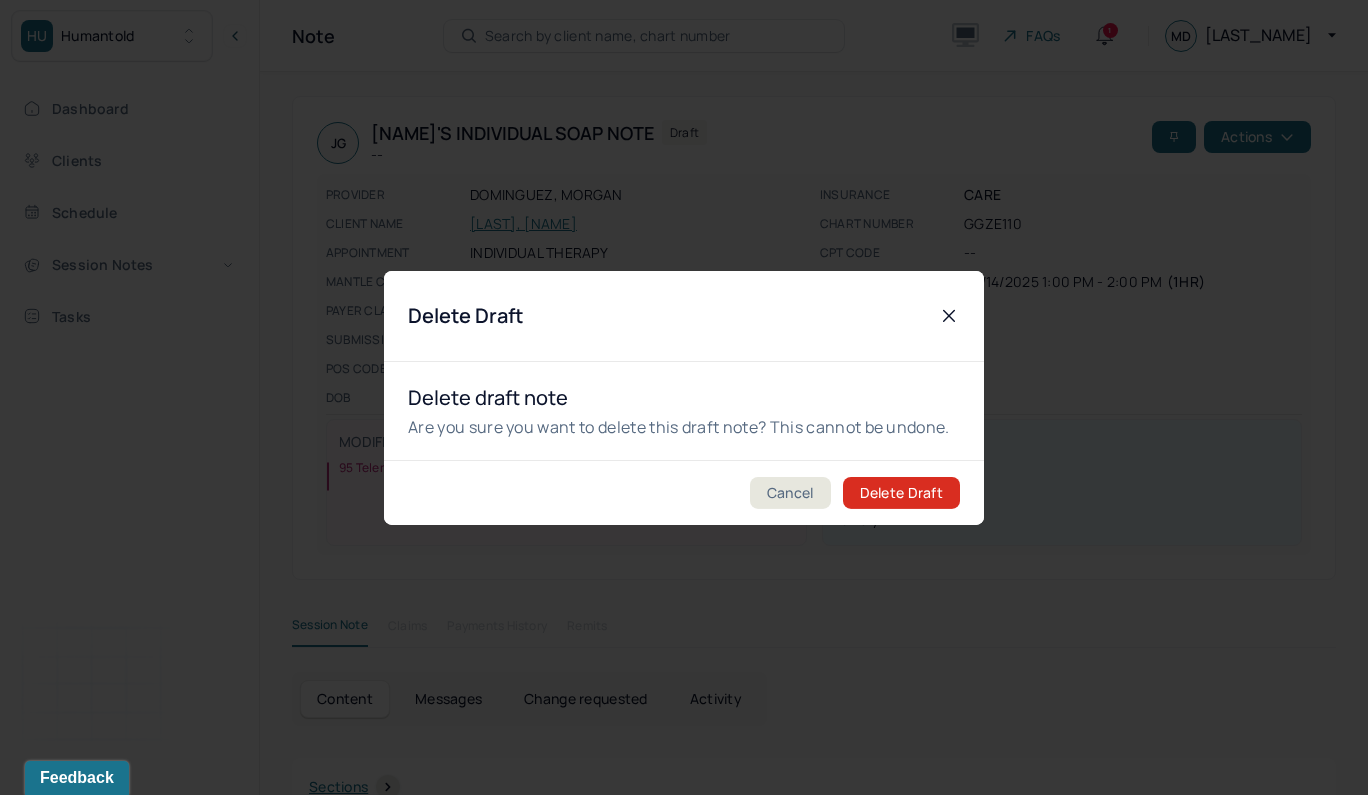 click on "Delete Draft" at bounding box center [901, 493] 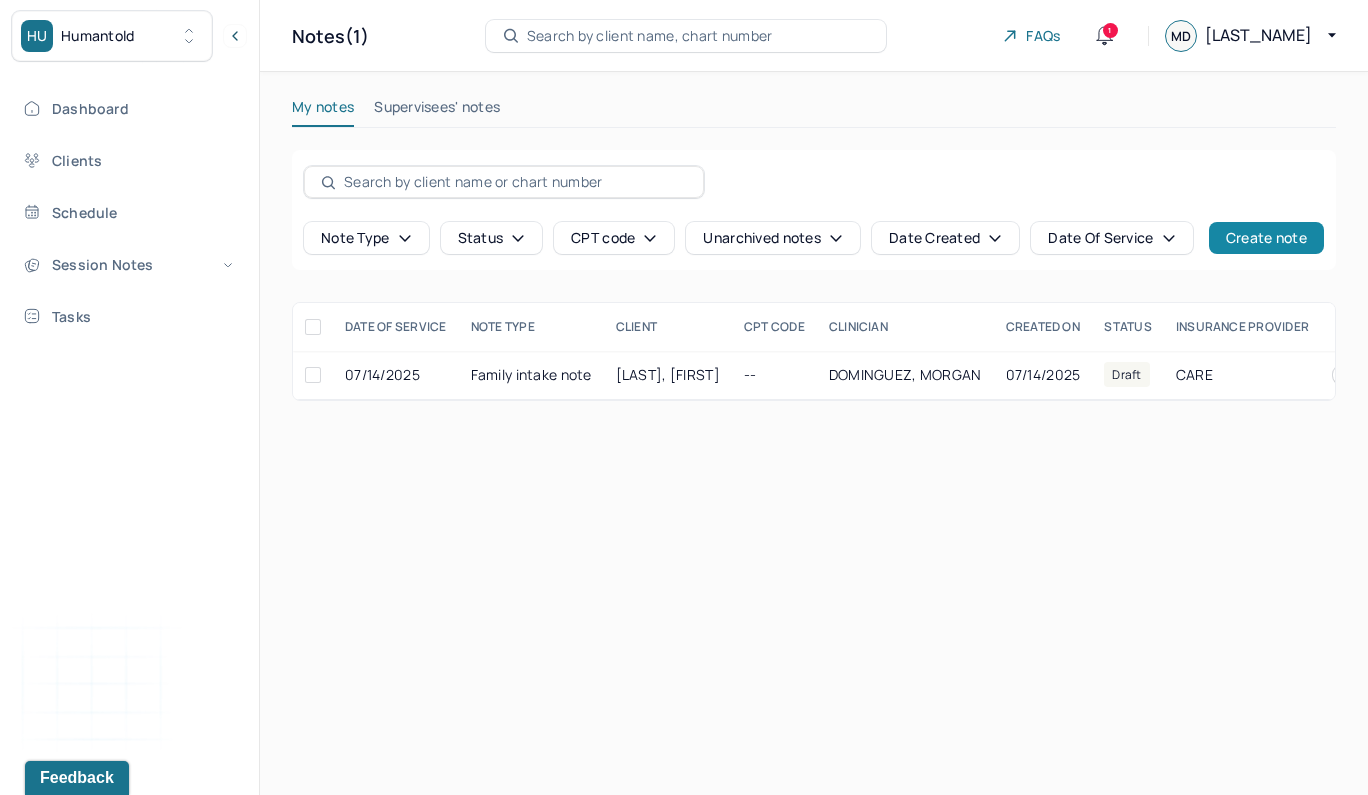 click on "Create note" at bounding box center (1266, 238) 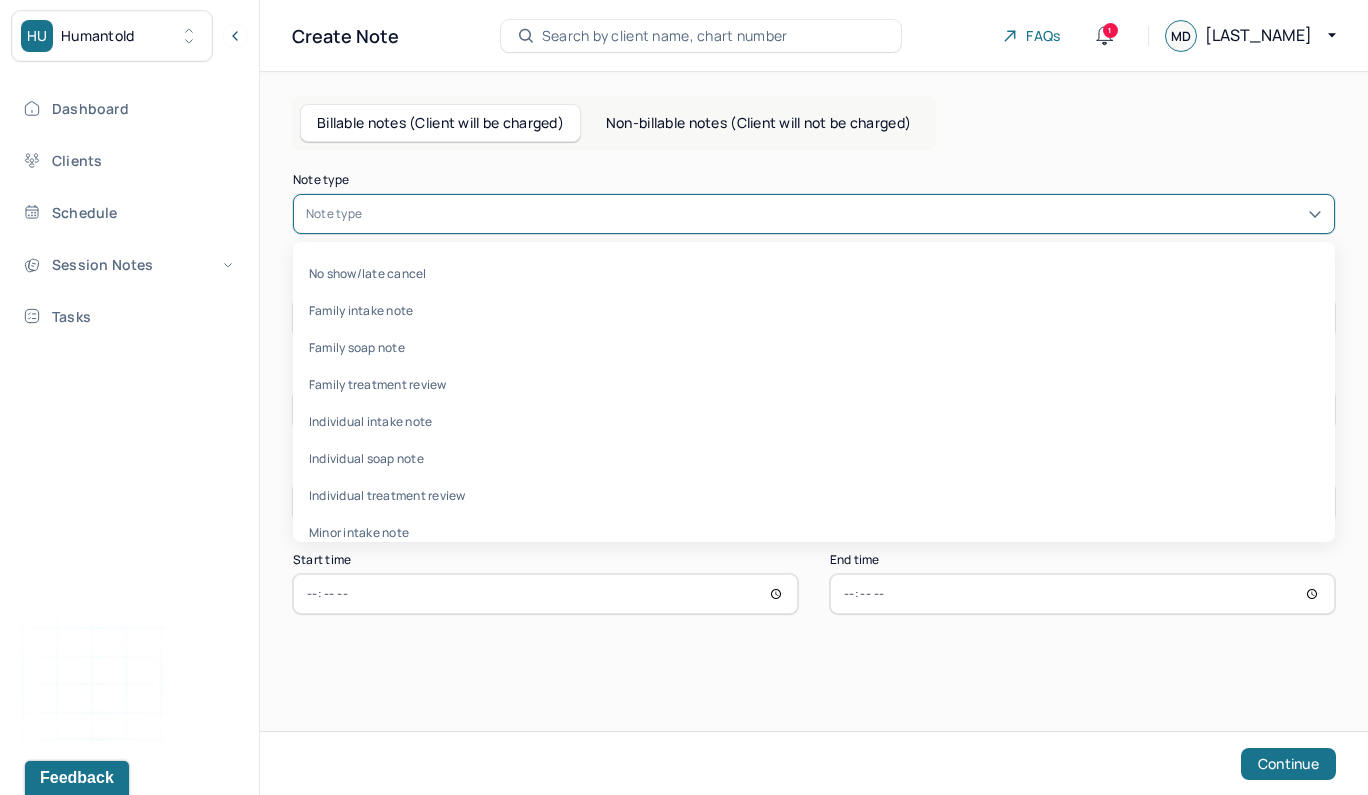 click at bounding box center [844, 214] 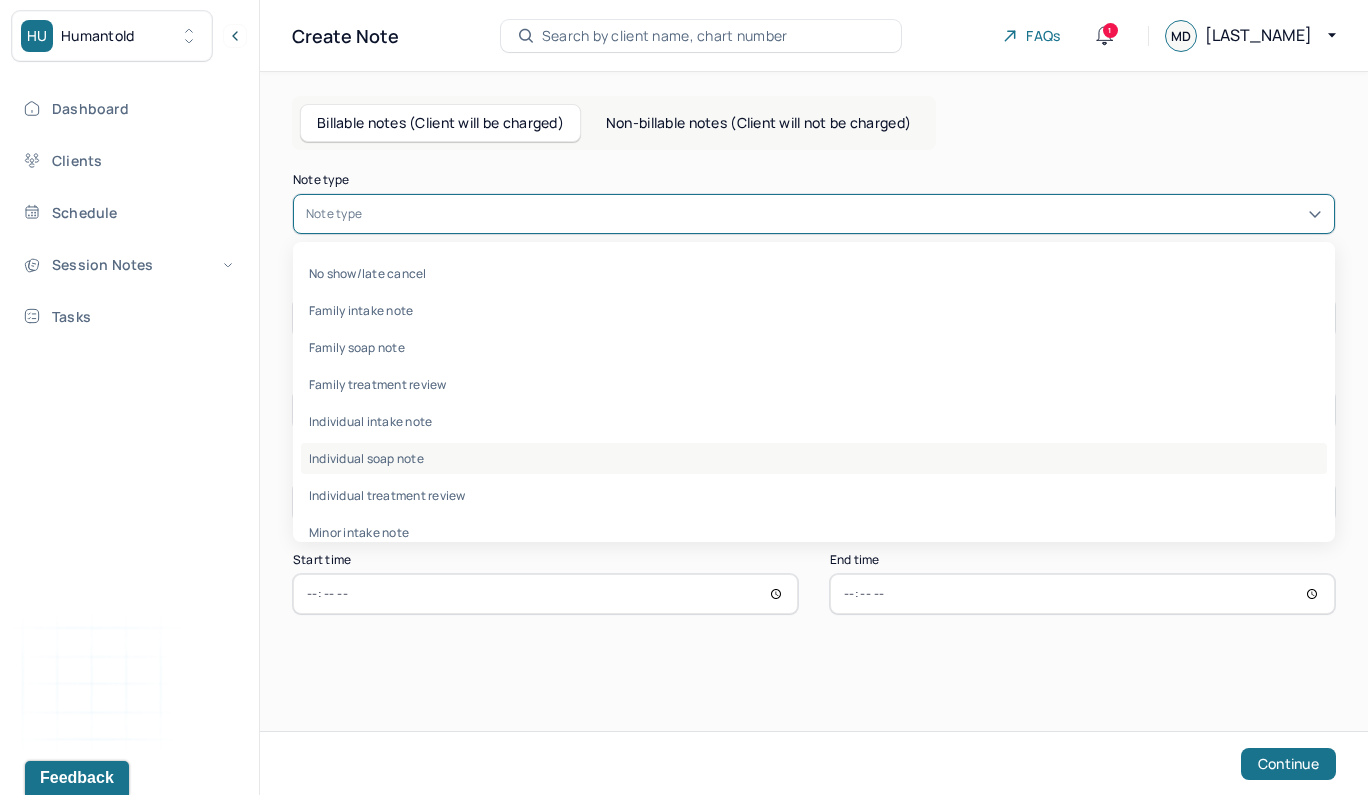 scroll, scrollTop: 0, scrollLeft: 0, axis: both 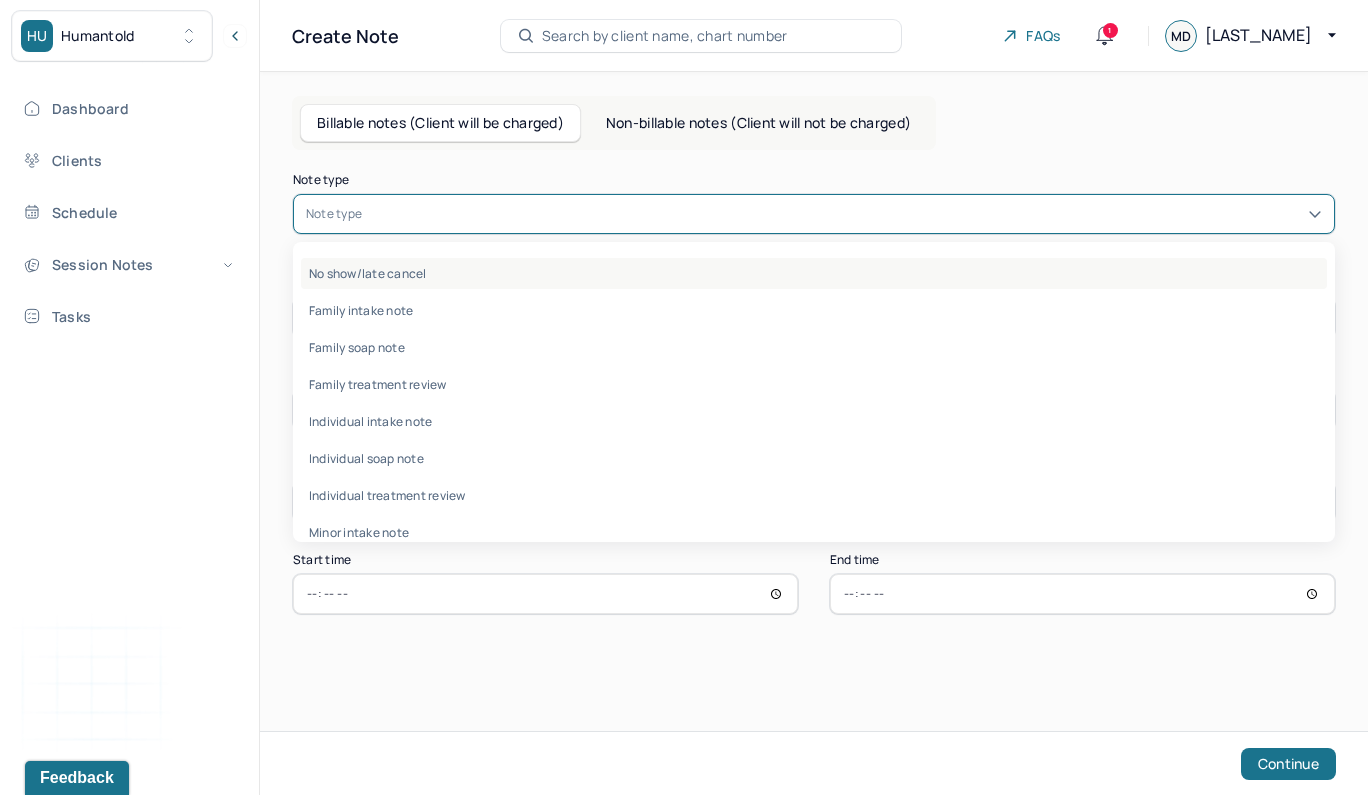 click on "No show/late cancel" at bounding box center (814, 273) 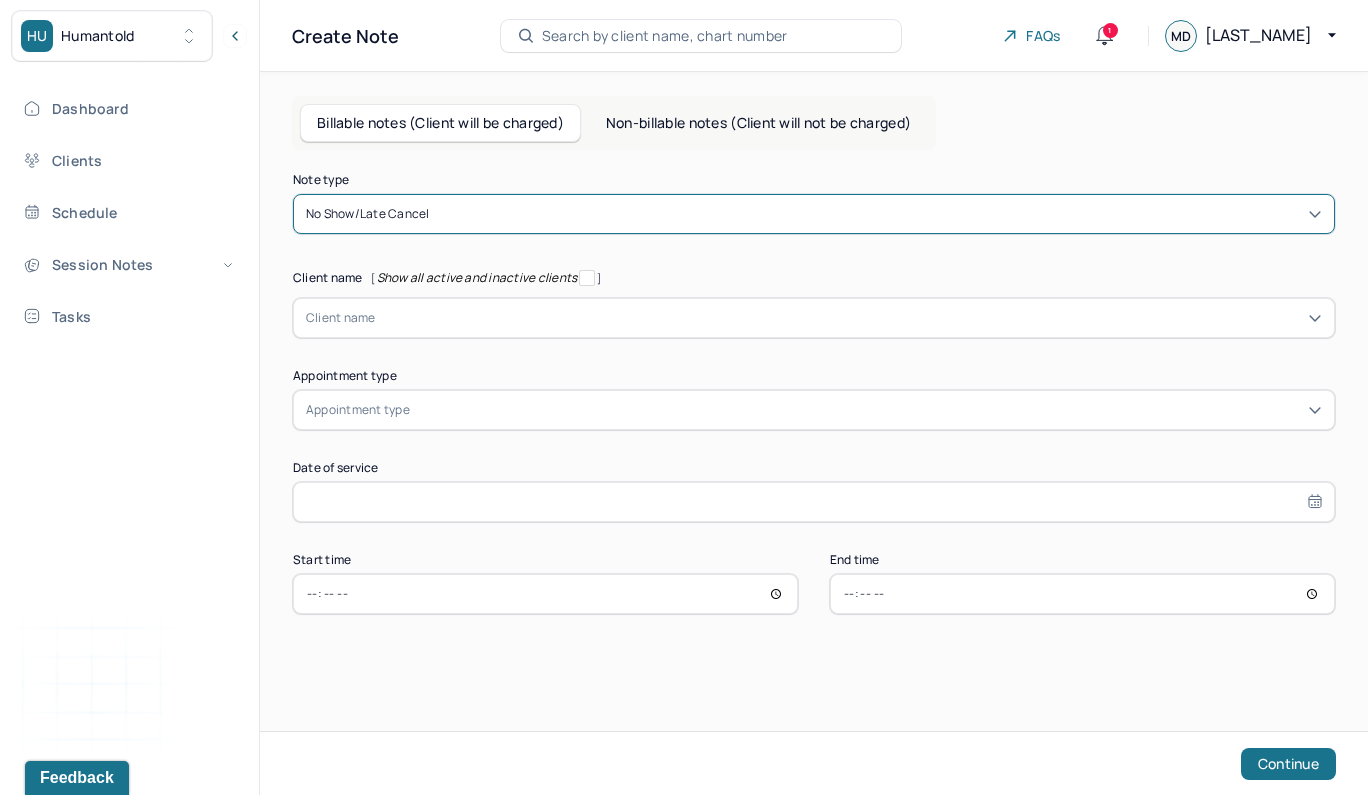 click at bounding box center (379, 318) 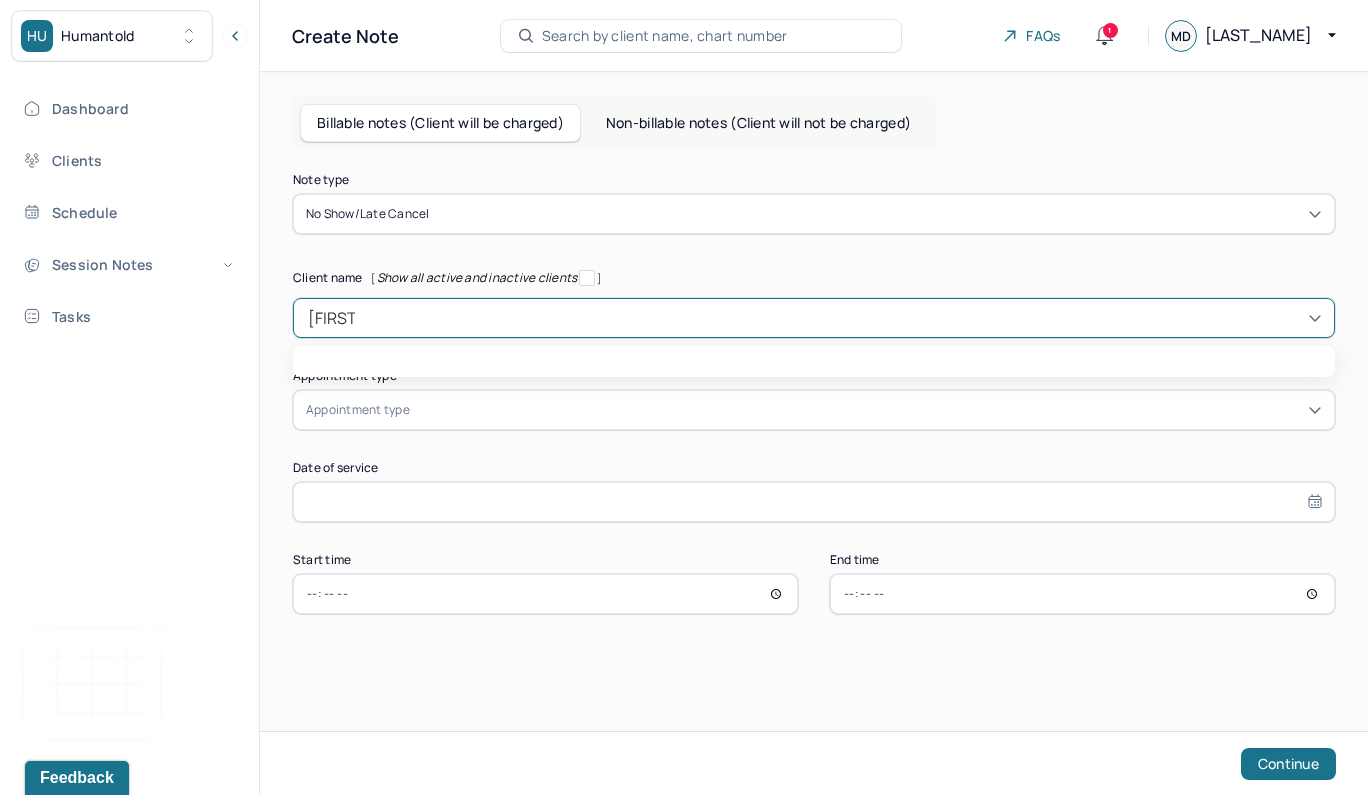 type on "[FIRST]" 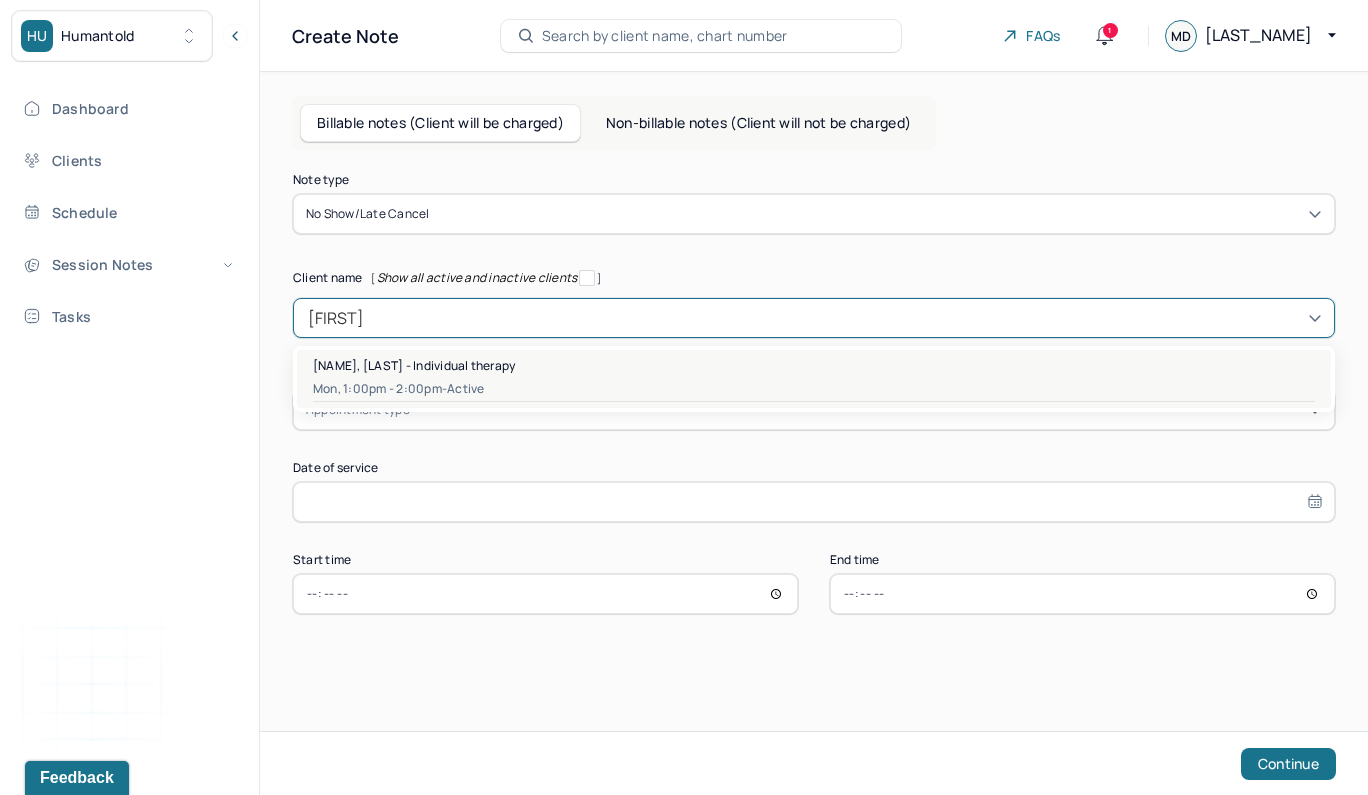 click on "Mon, 1:00pm - 2:00pm  -  active" at bounding box center (814, 389) 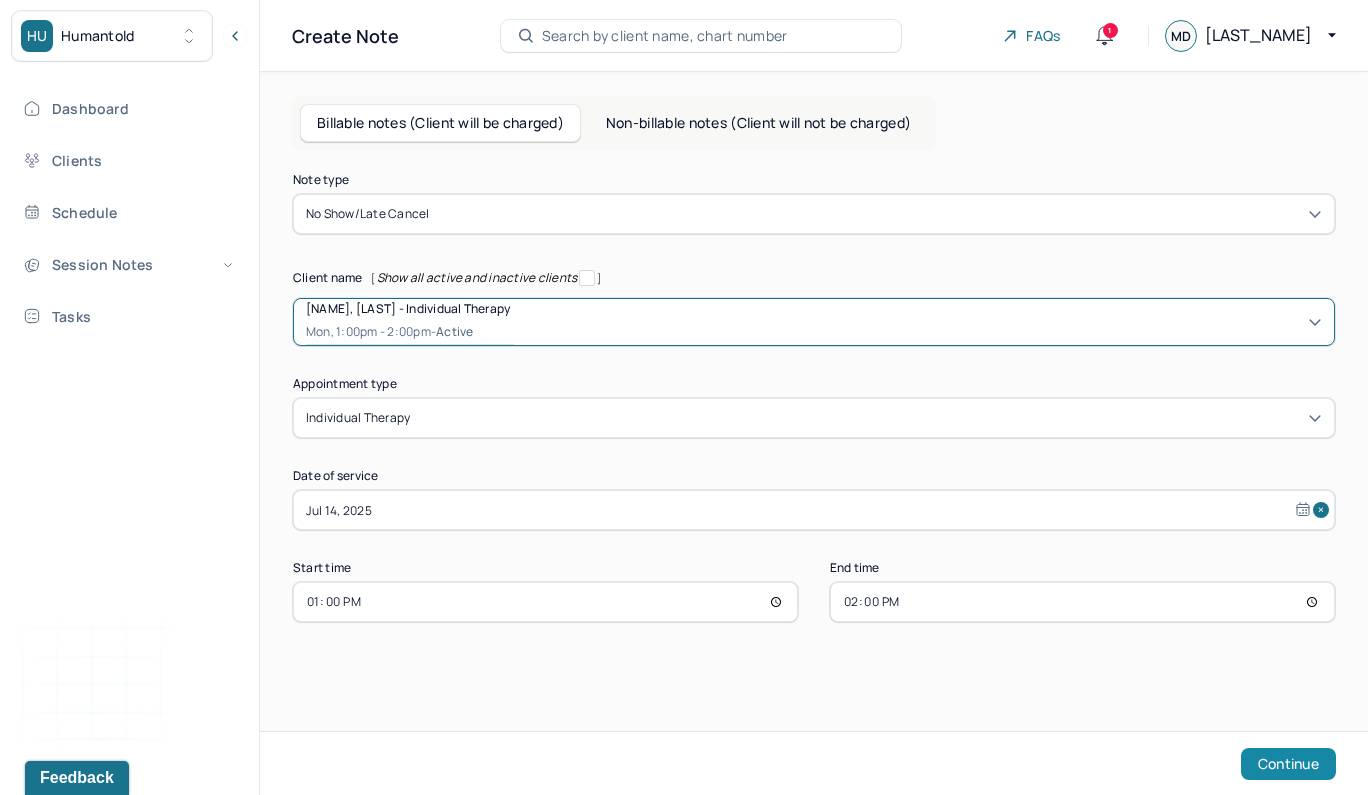 click on "Continue" at bounding box center [1288, 764] 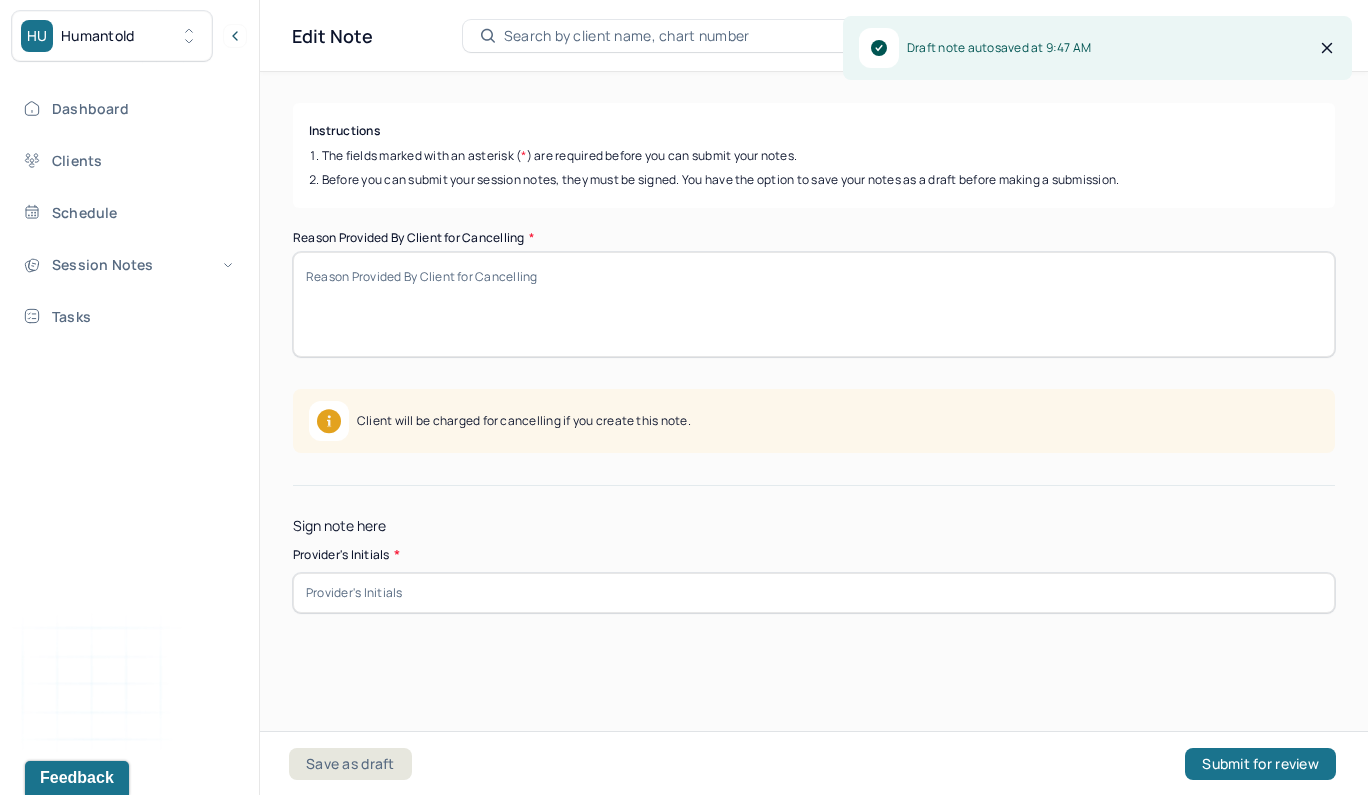 scroll, scrollTop: 281, scrollLeft: 0, axis: vertical 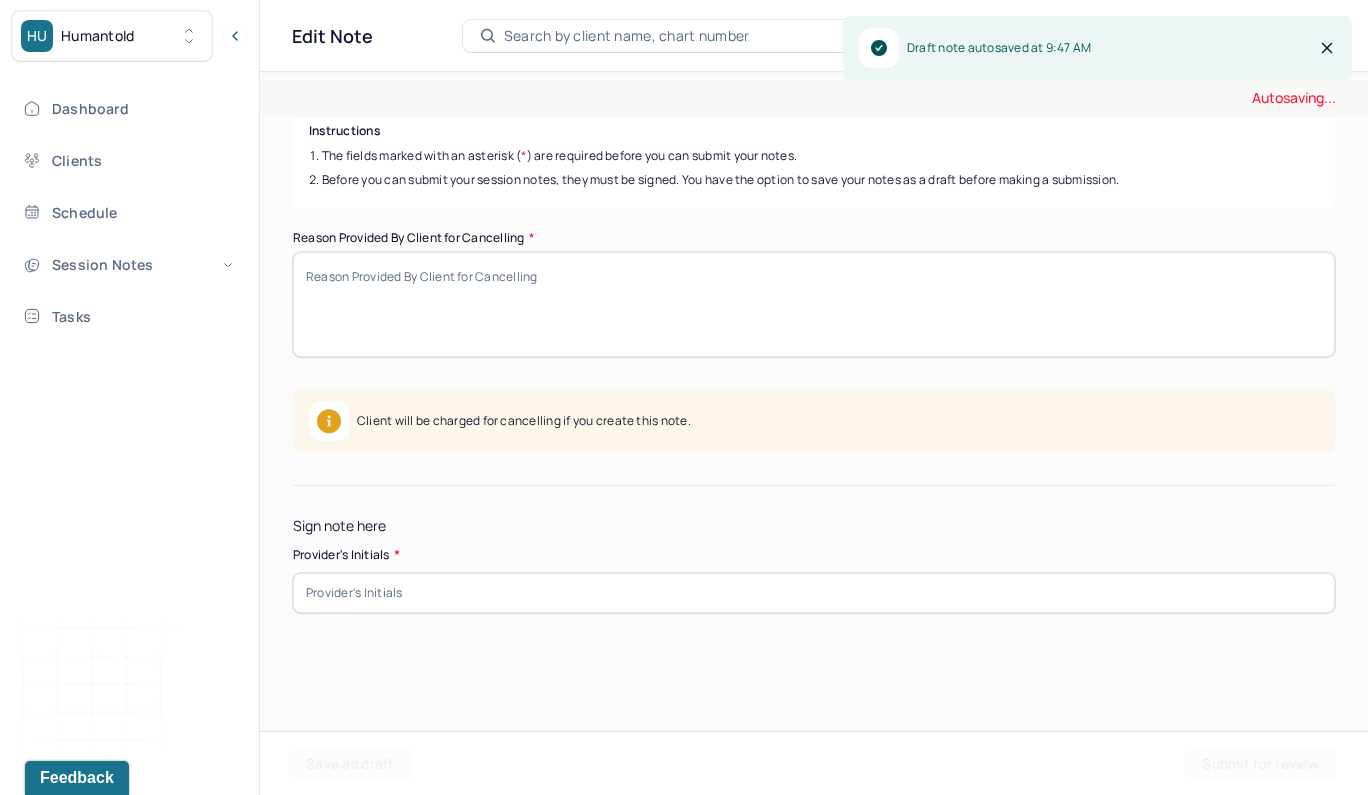 click at bounding box center (814, 593) 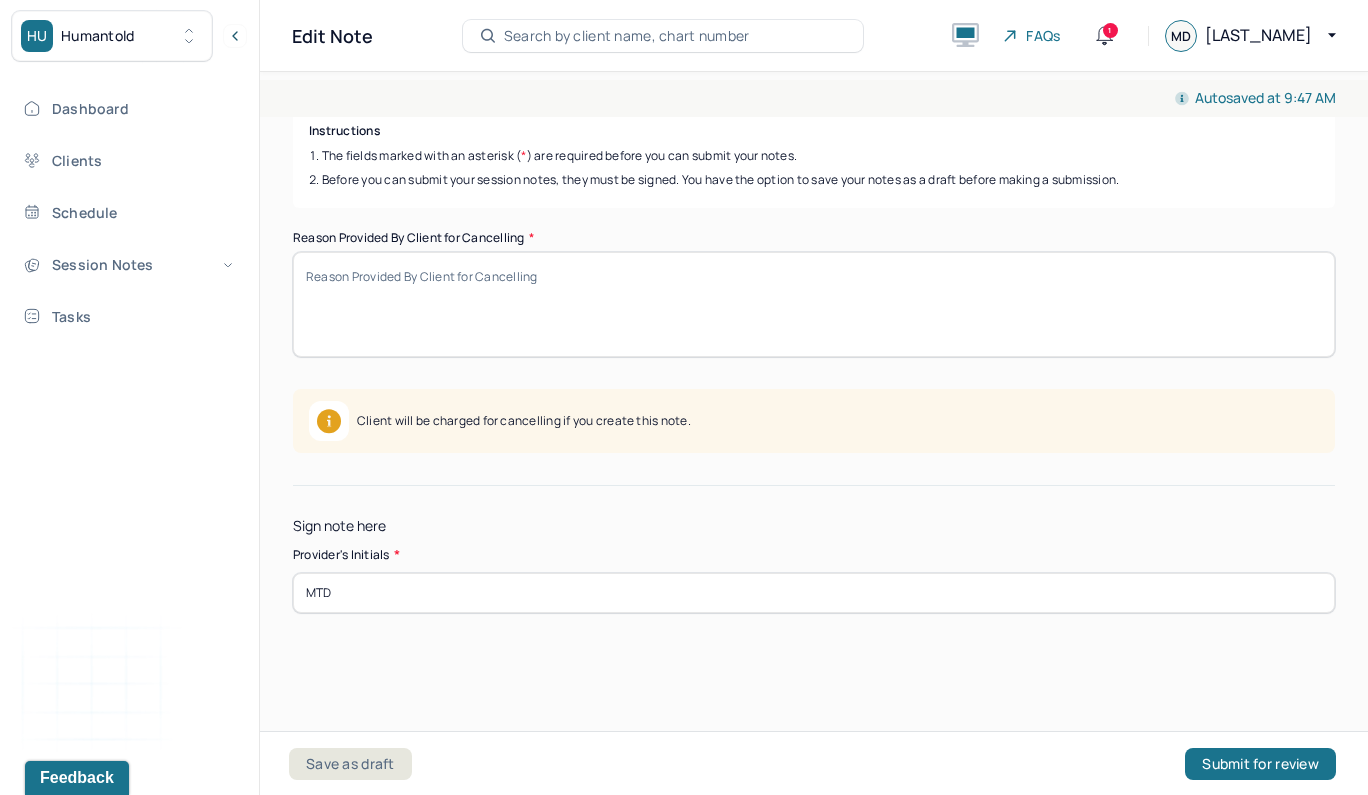 scroll, scrollTop: 0, scrollLeft: 0, axis: both 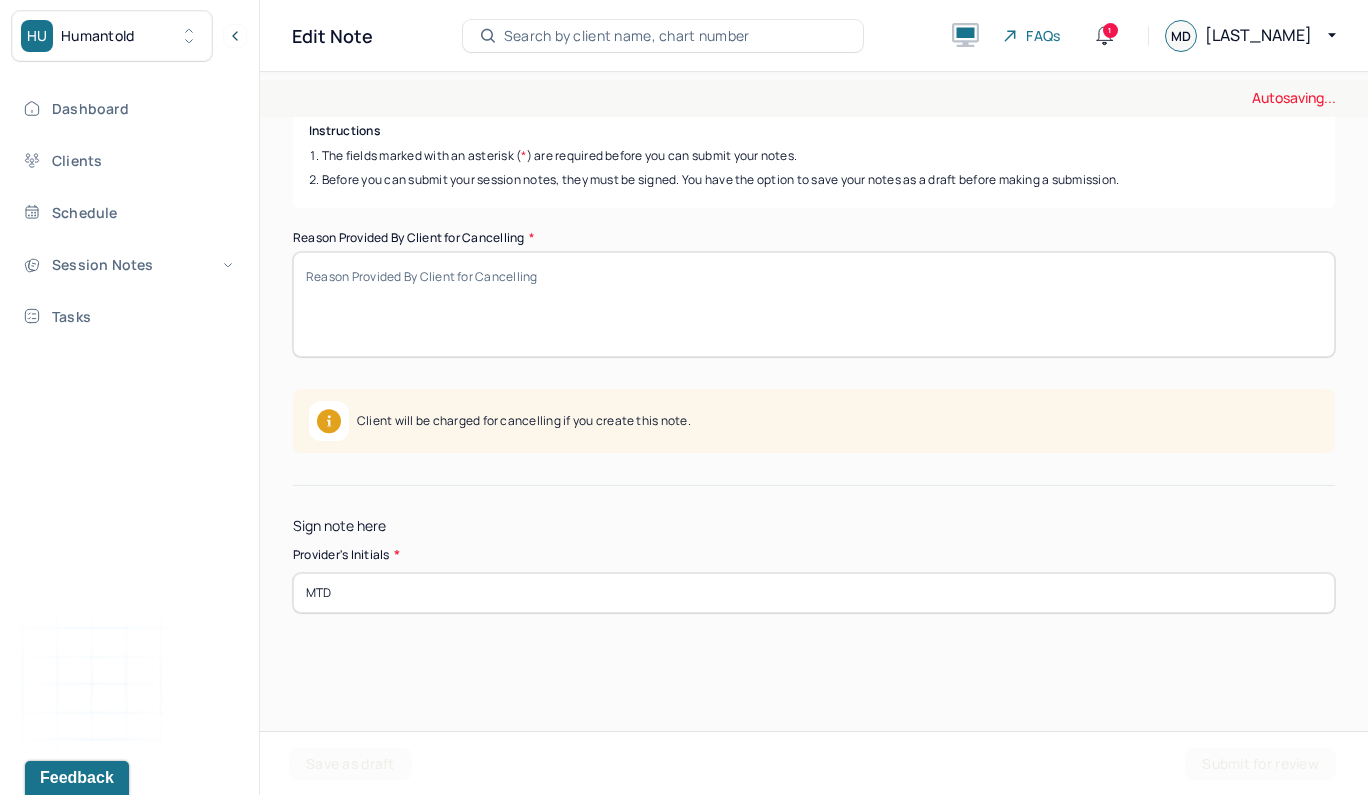 type on "MTD" 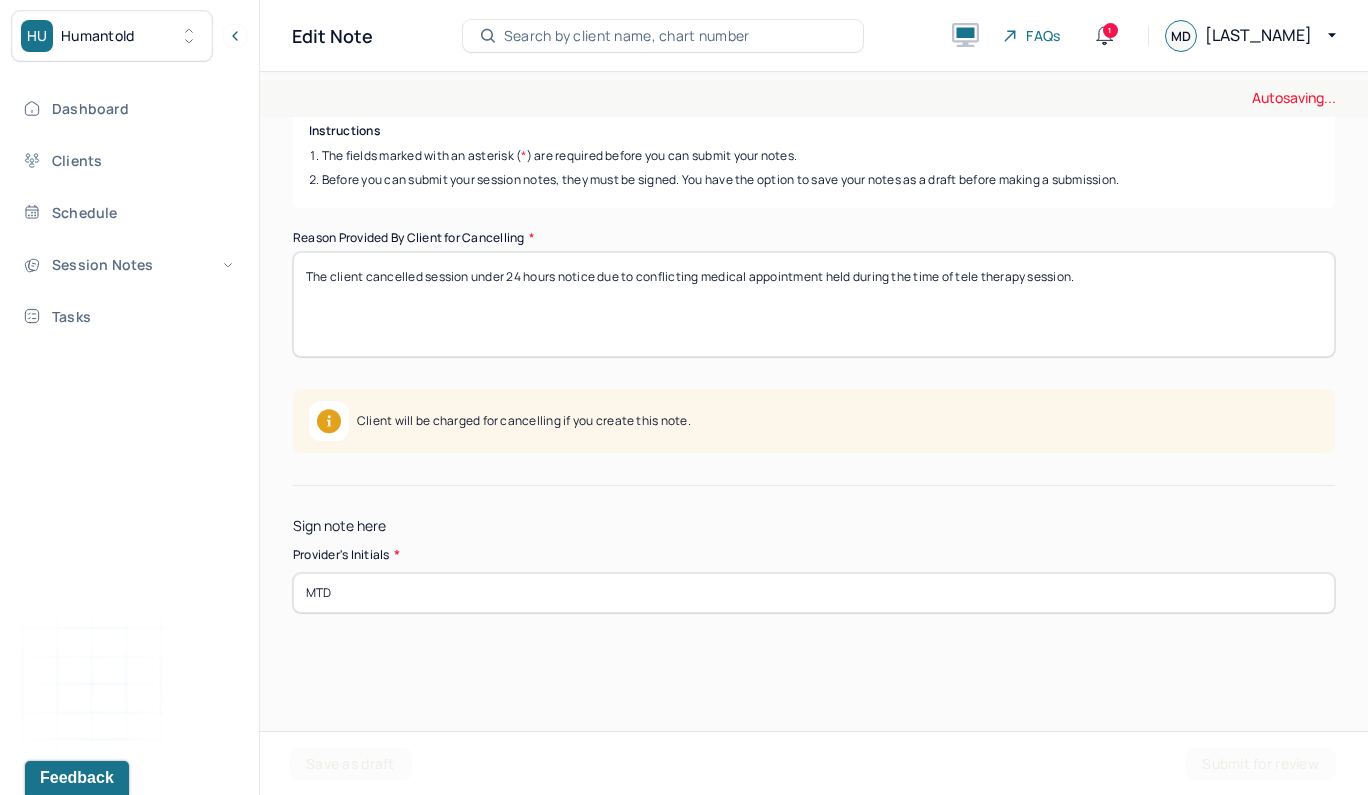 type on "The client cancelled session under 24 hours notice due to conflicting medical appointment held during the time of tele therapy session." 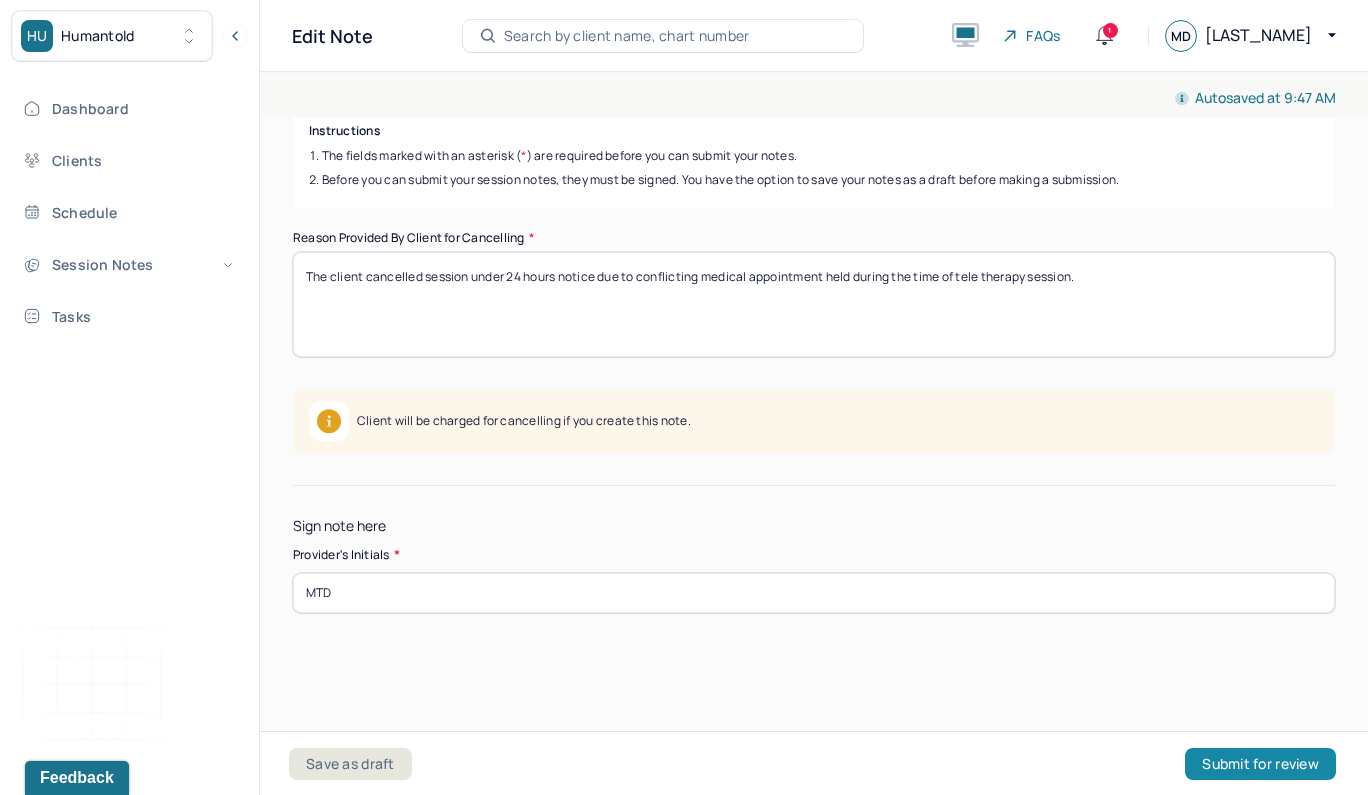 click on "Submit for review" at bounding box center (1260, 764) 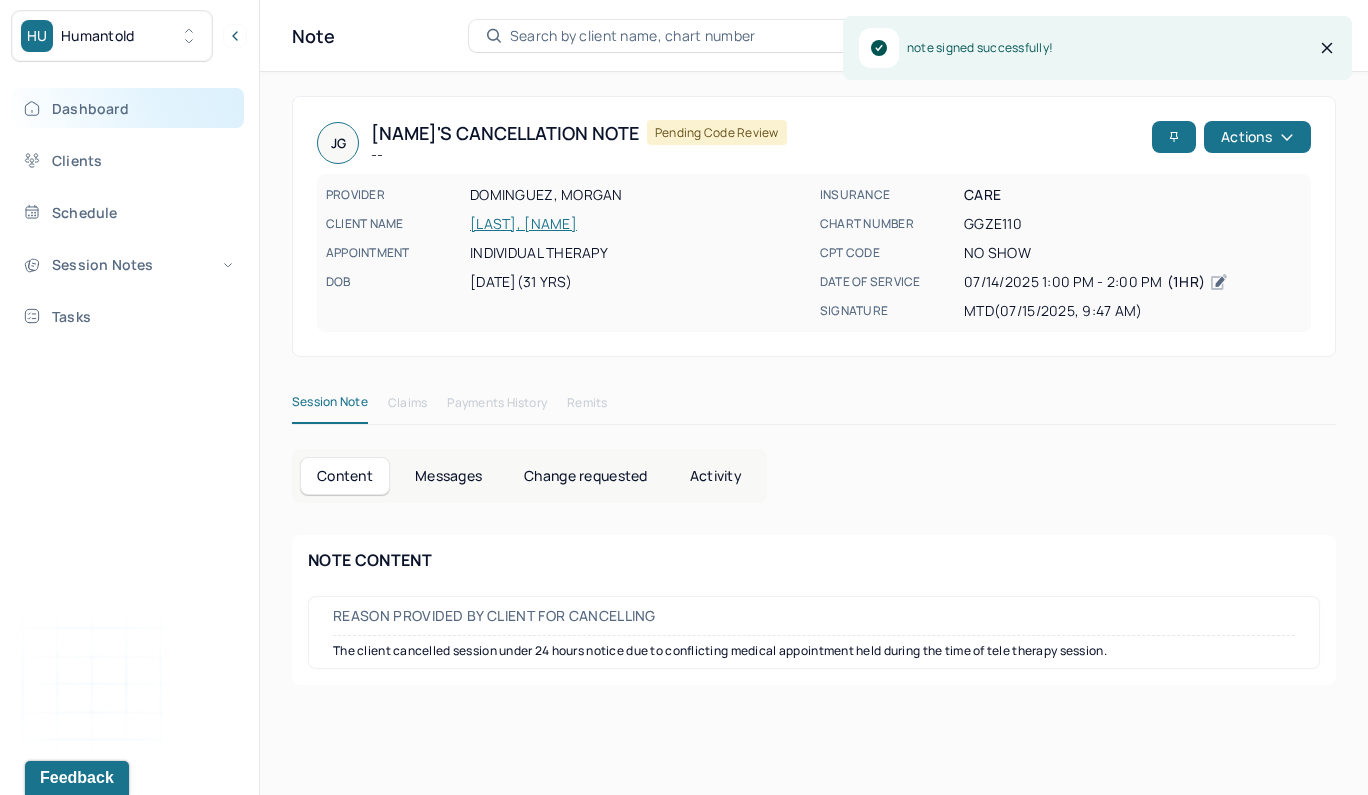click on "Dashboard" at bounding box center (128, 108) 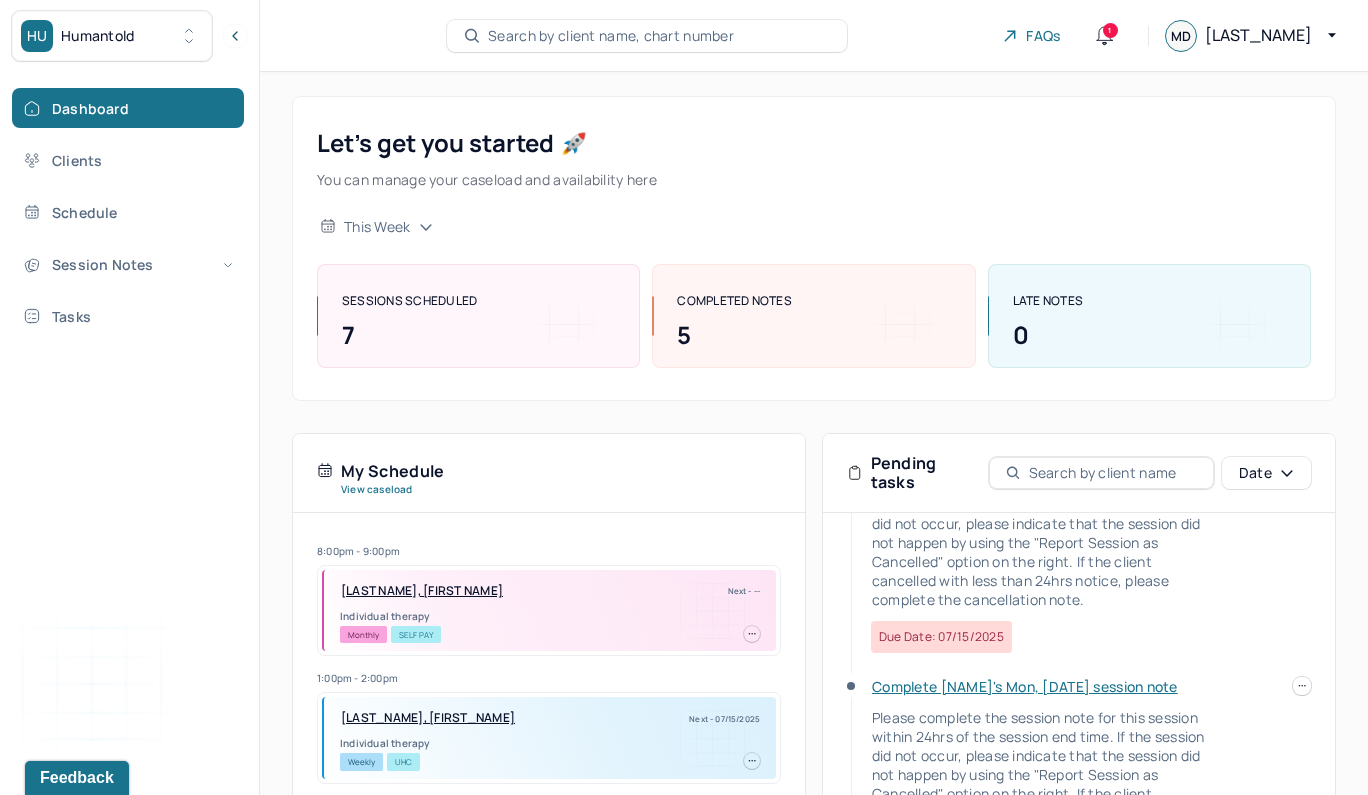 scroll, scrollTop: 179, scrollLeft: 0, axis: vertical 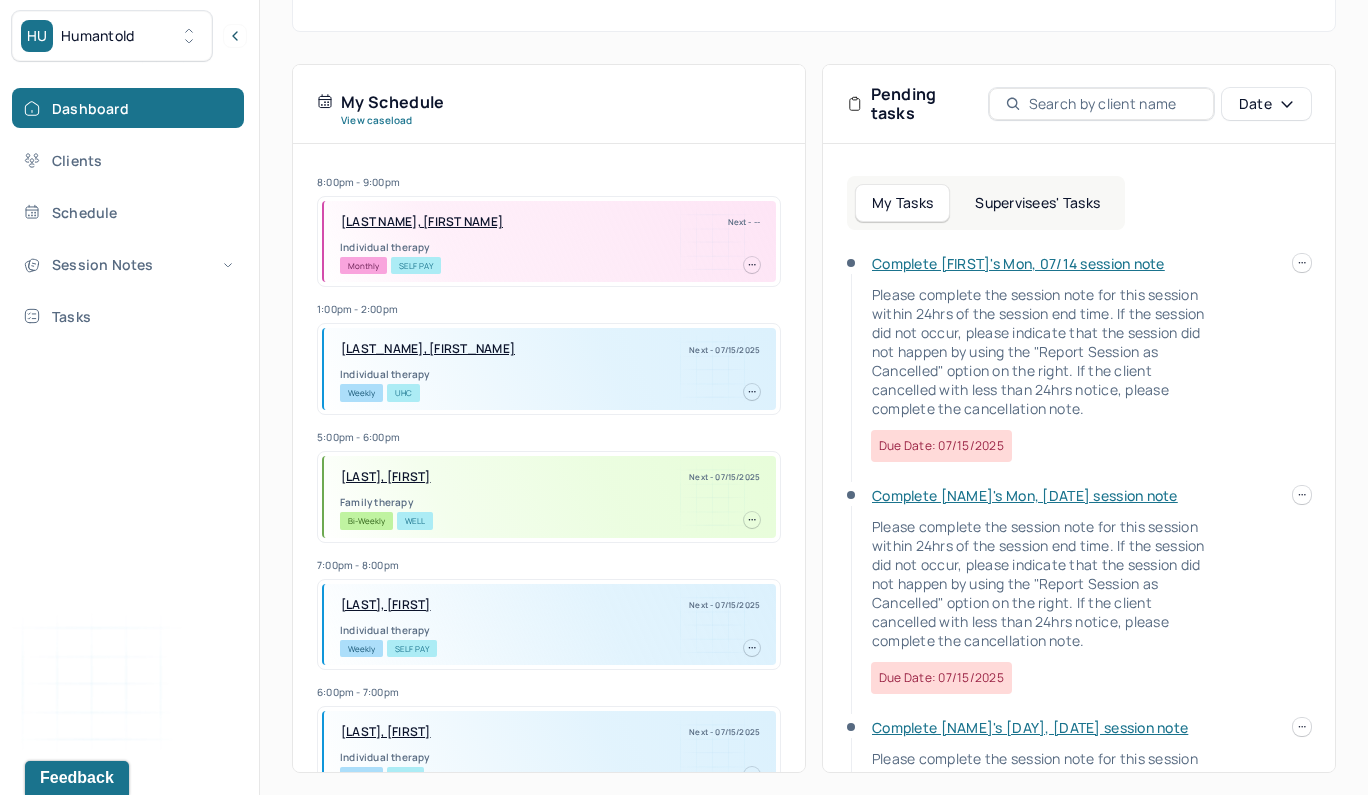 click on "Complete [FIRST]'s Mon, 07/14 session note" at bounding box center (1018, 263) 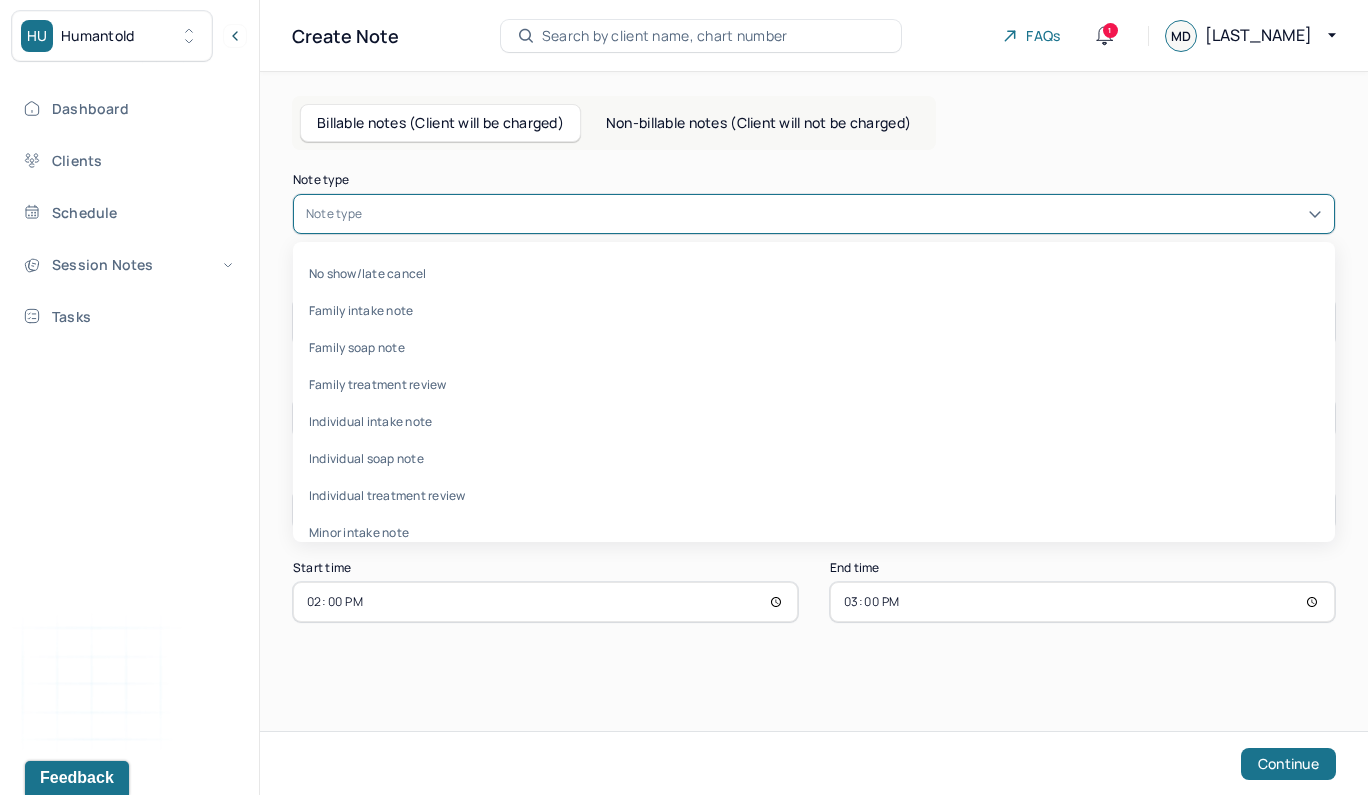 click on "Note type" at bounding box center (334, 214) 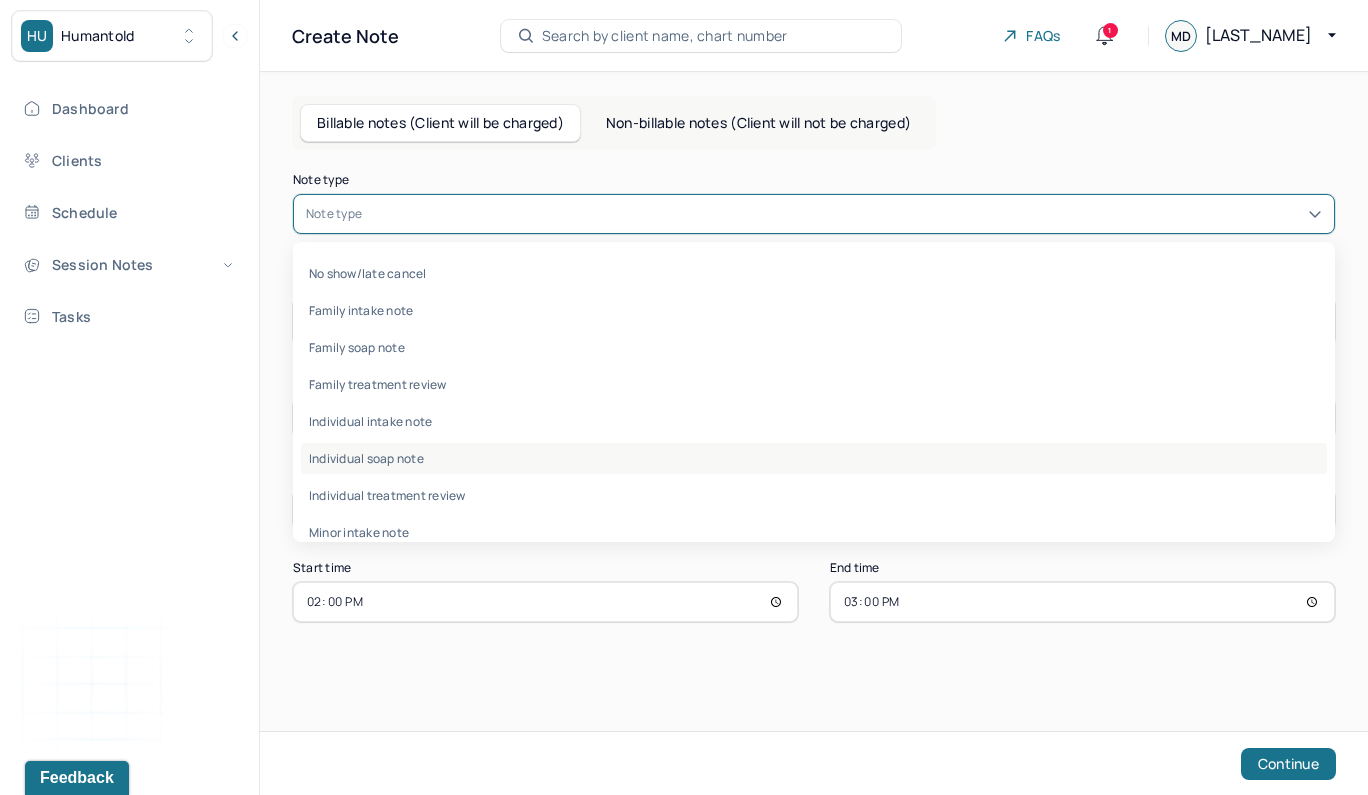 click on "Individual soap note" at bounding box center [814, 458] 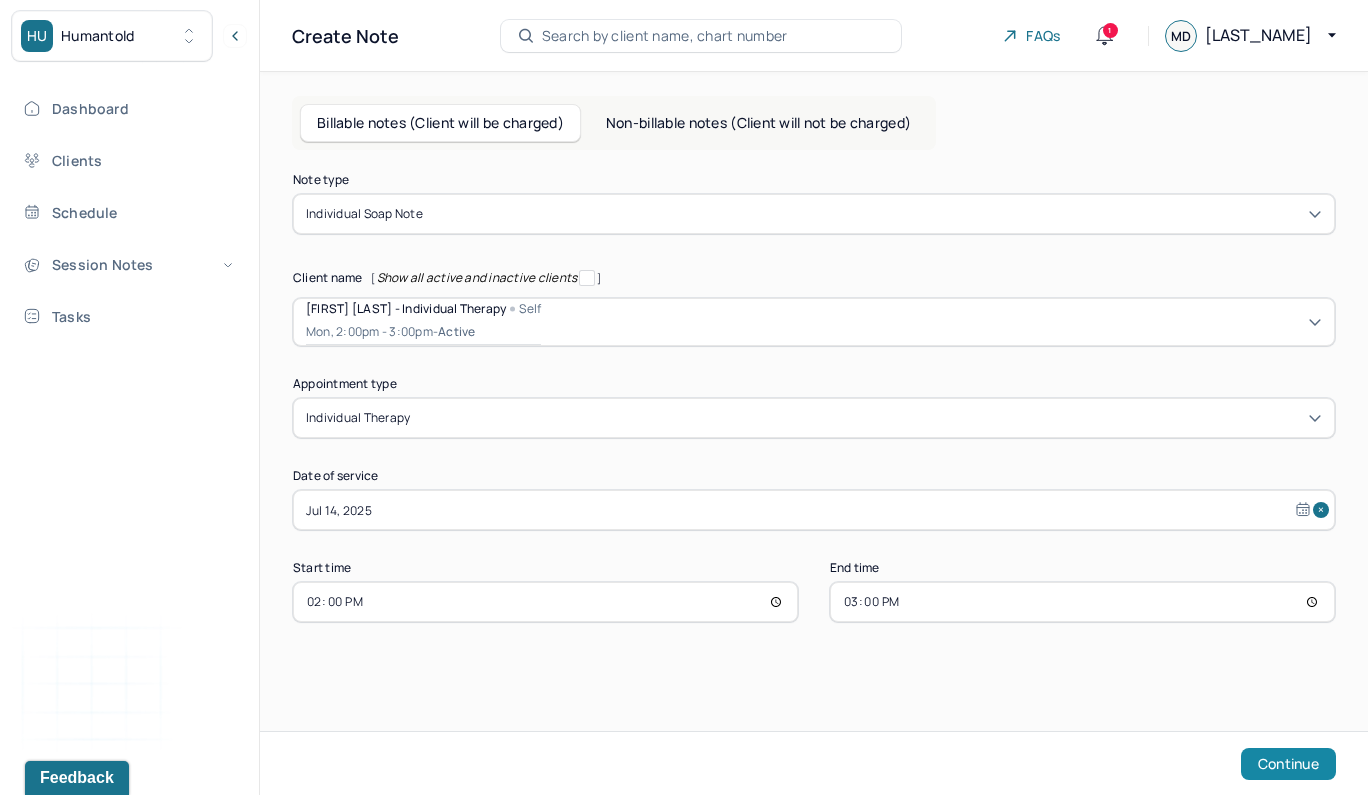 click on "Continue" at bounding box center (1288, 764) 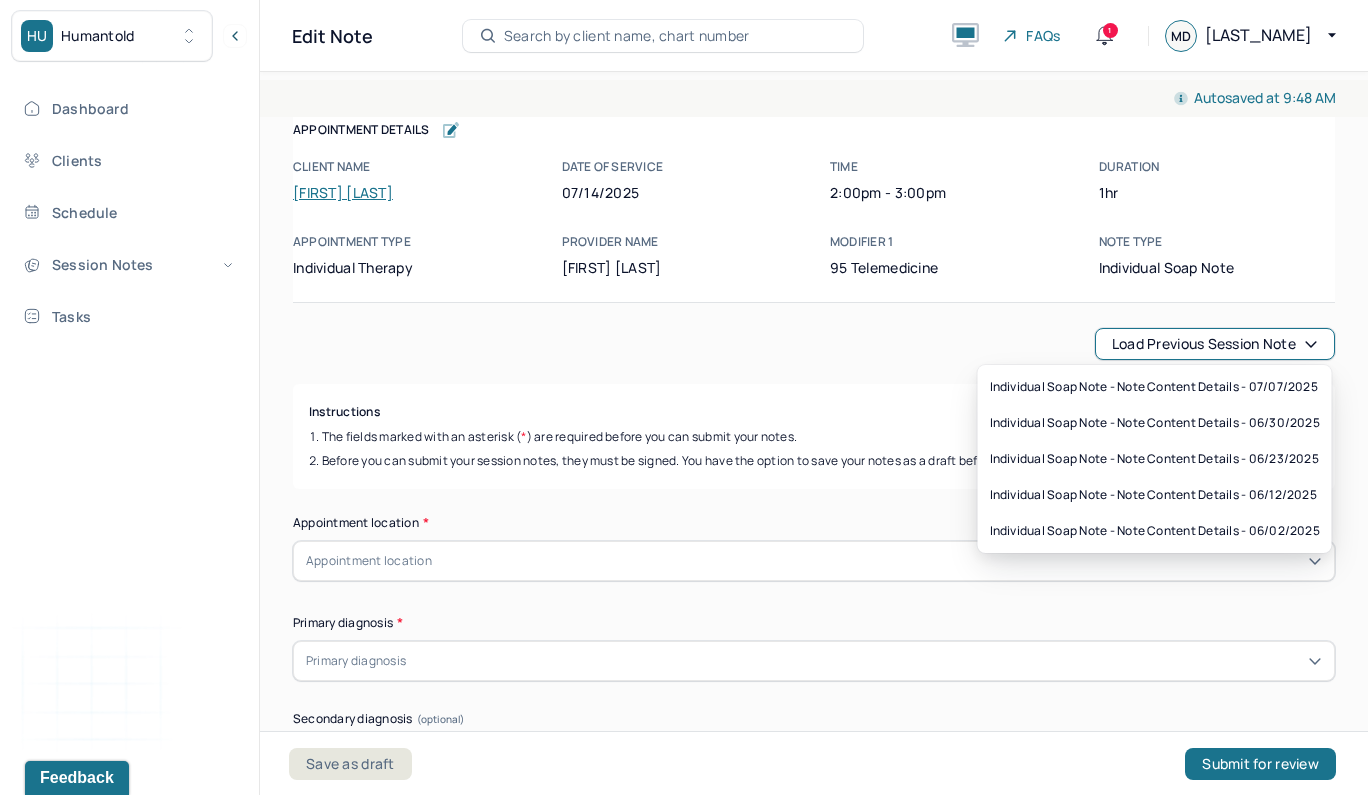 click on "Load previous session note" at bounding box center [1215, 344] 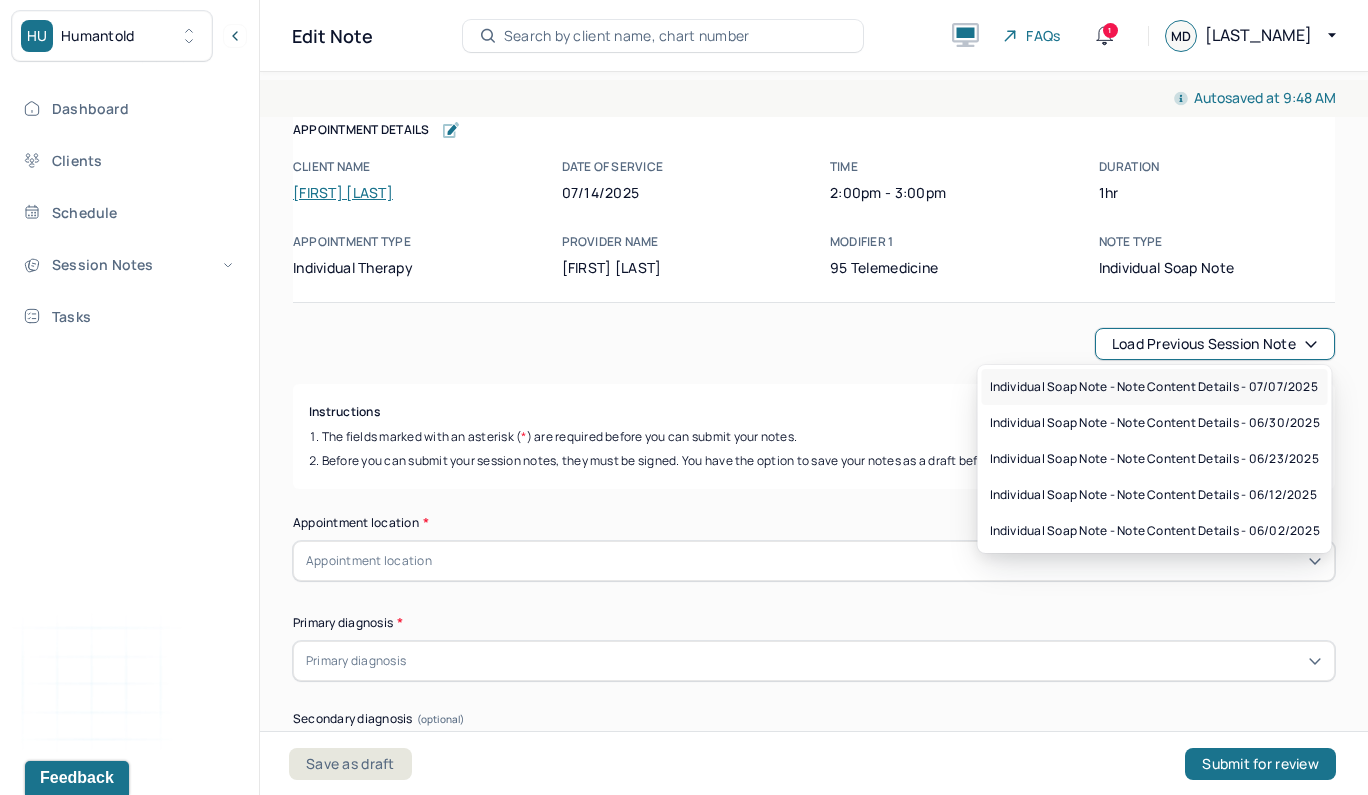 click on "Individual soap note   - Note content Details -   07/07/2025" at bounding box center [1154, 387] 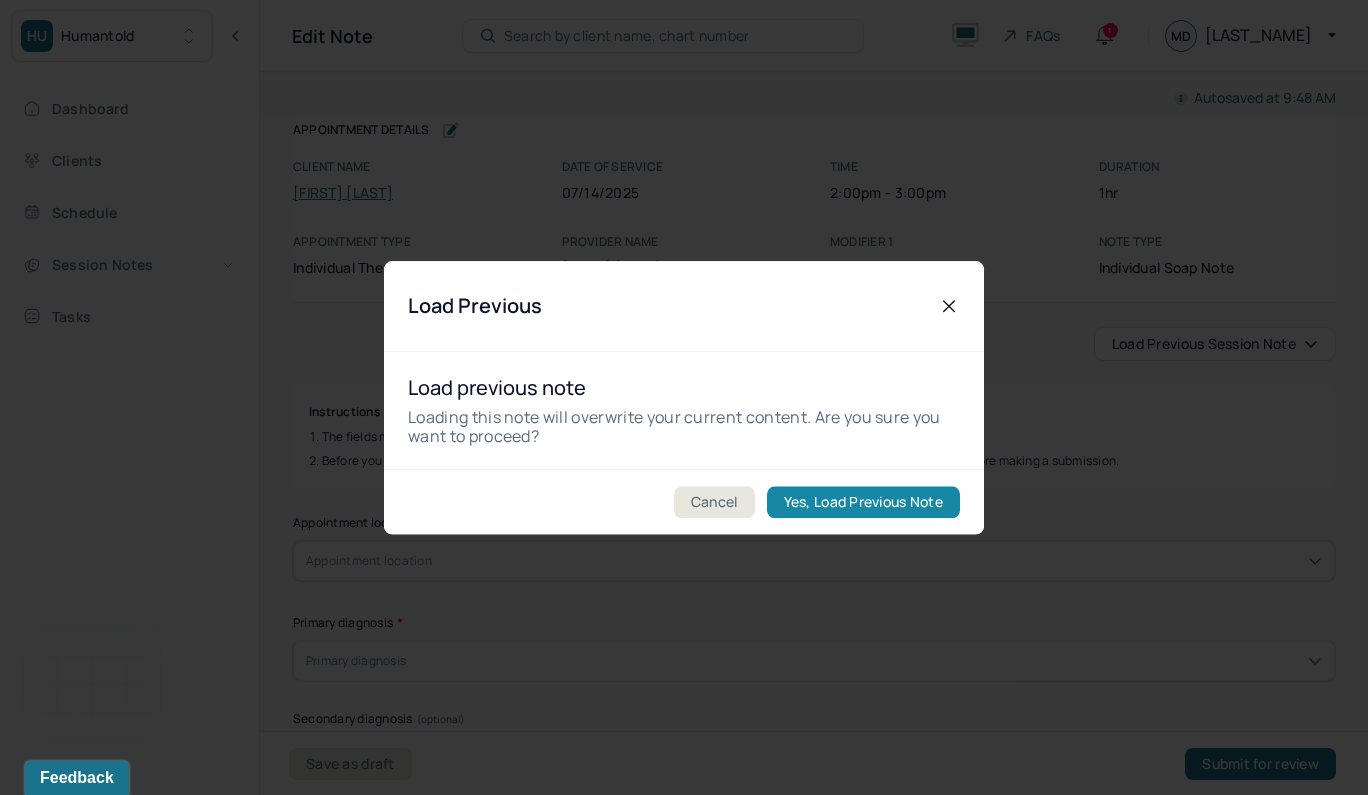 click on "Yes, Load Previous Note" at bounding box center (863, 502) 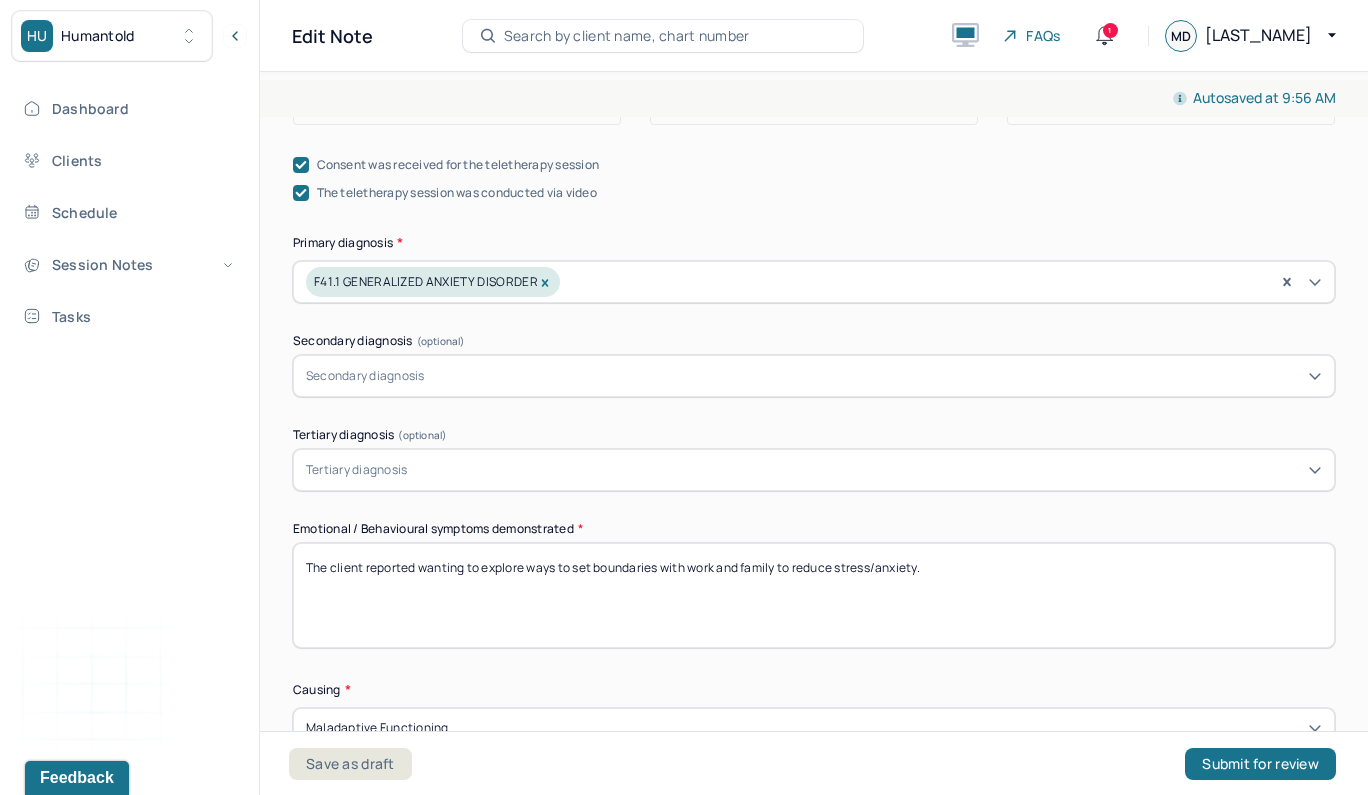 scroll, scrollTop: 638, scrollLeft: 0, axis: vertical 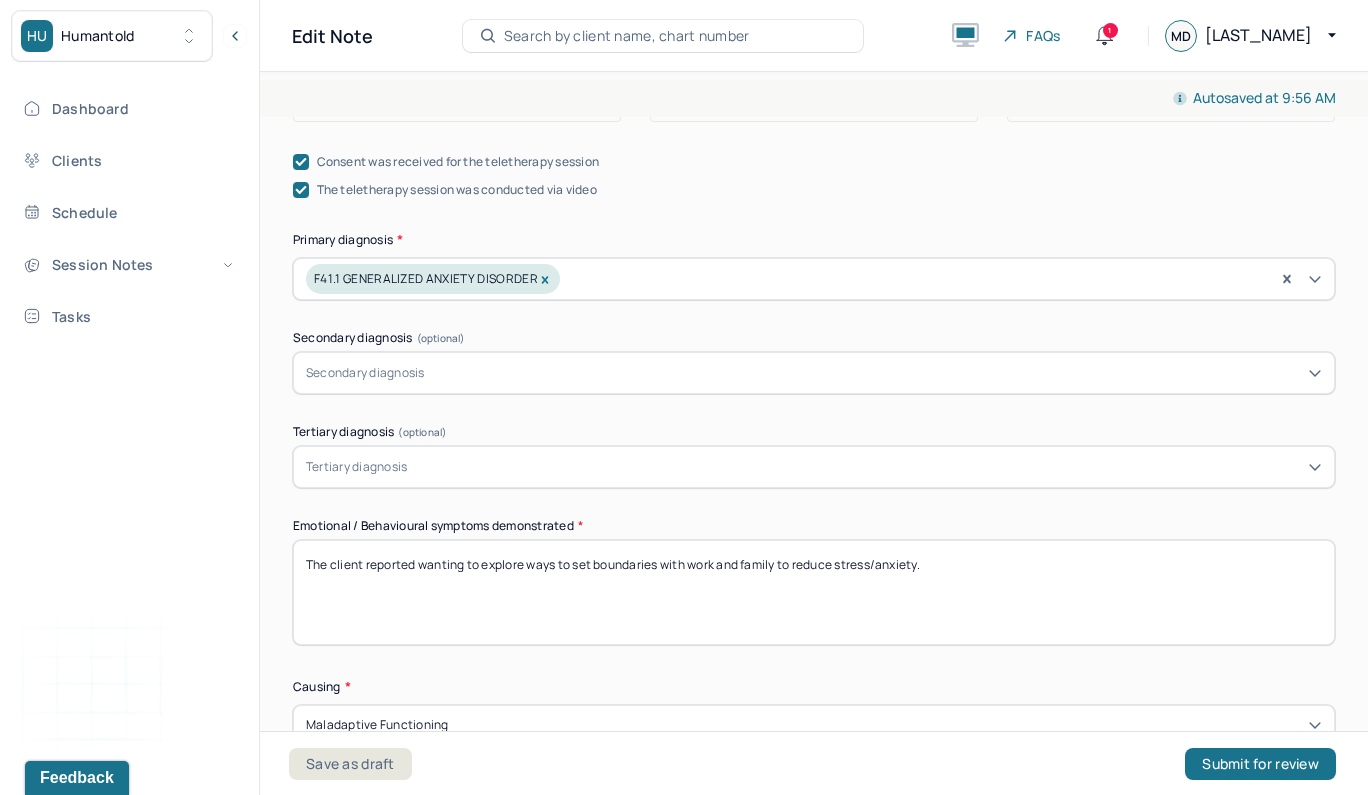 click on "The client reported wanting to explore ways to set boundaries with work and family to reduce stress/anxiety." at bounding box center [814, 592] 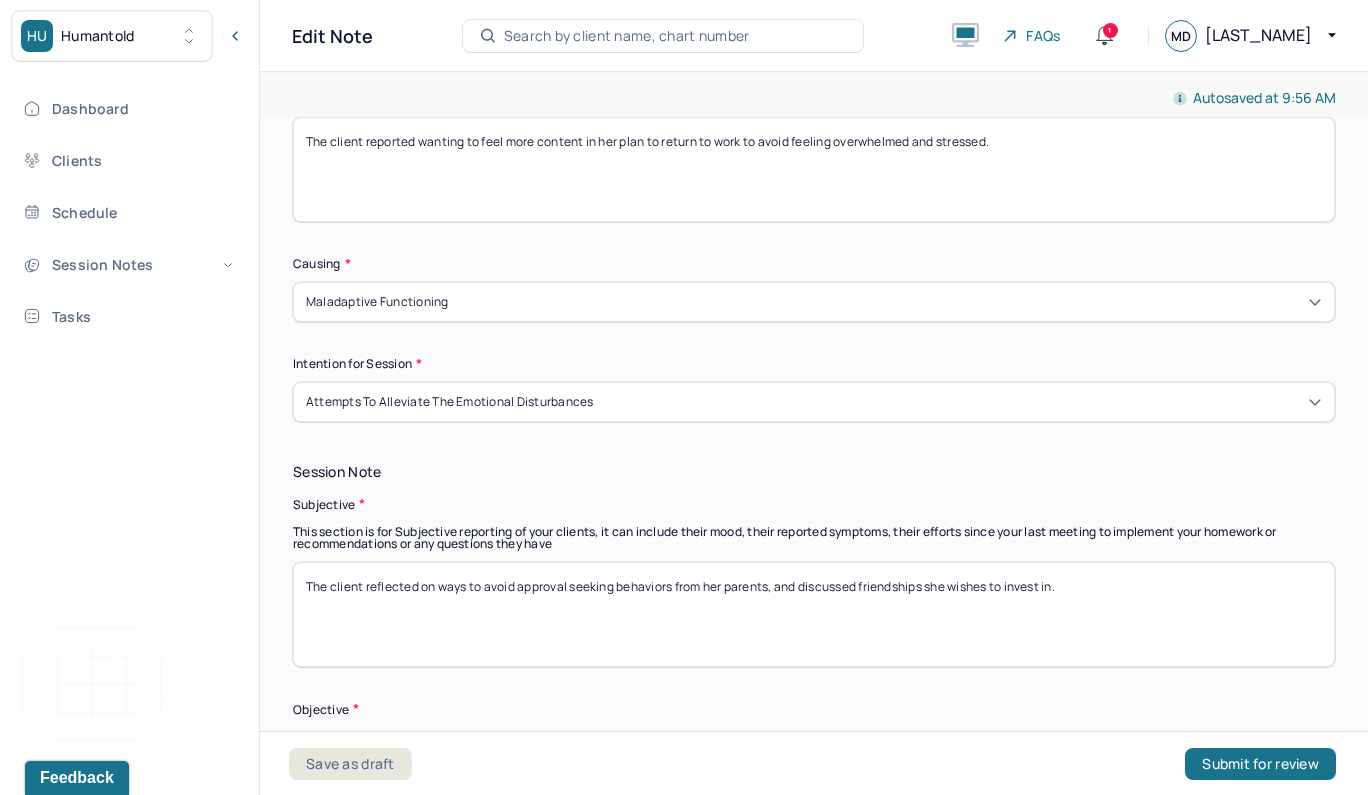 scroll, scrollTop: 1131, scrollLeft: 0, axis: vertical 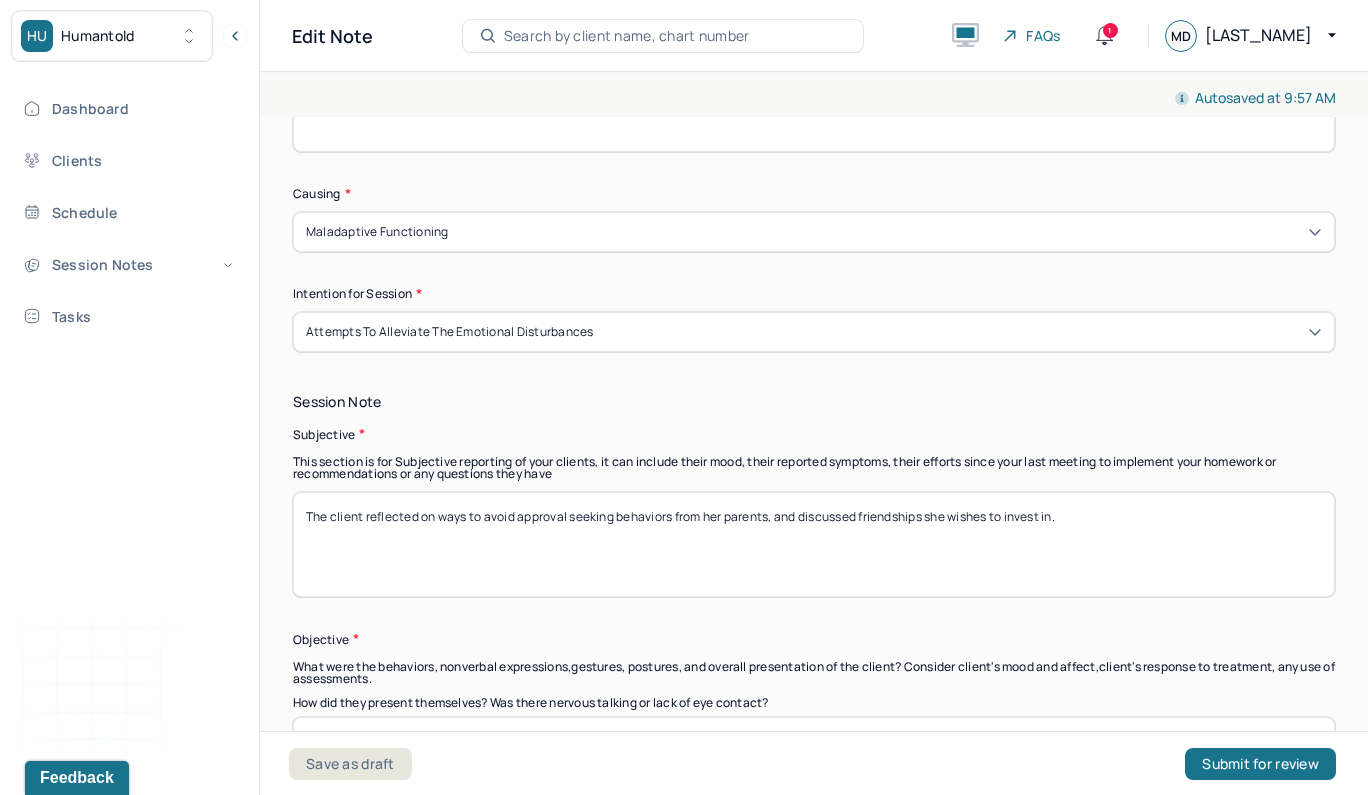 type on "The client reported wanting to feel more content in her plan to return to work to avoid feeling overwhelmed and stressed." 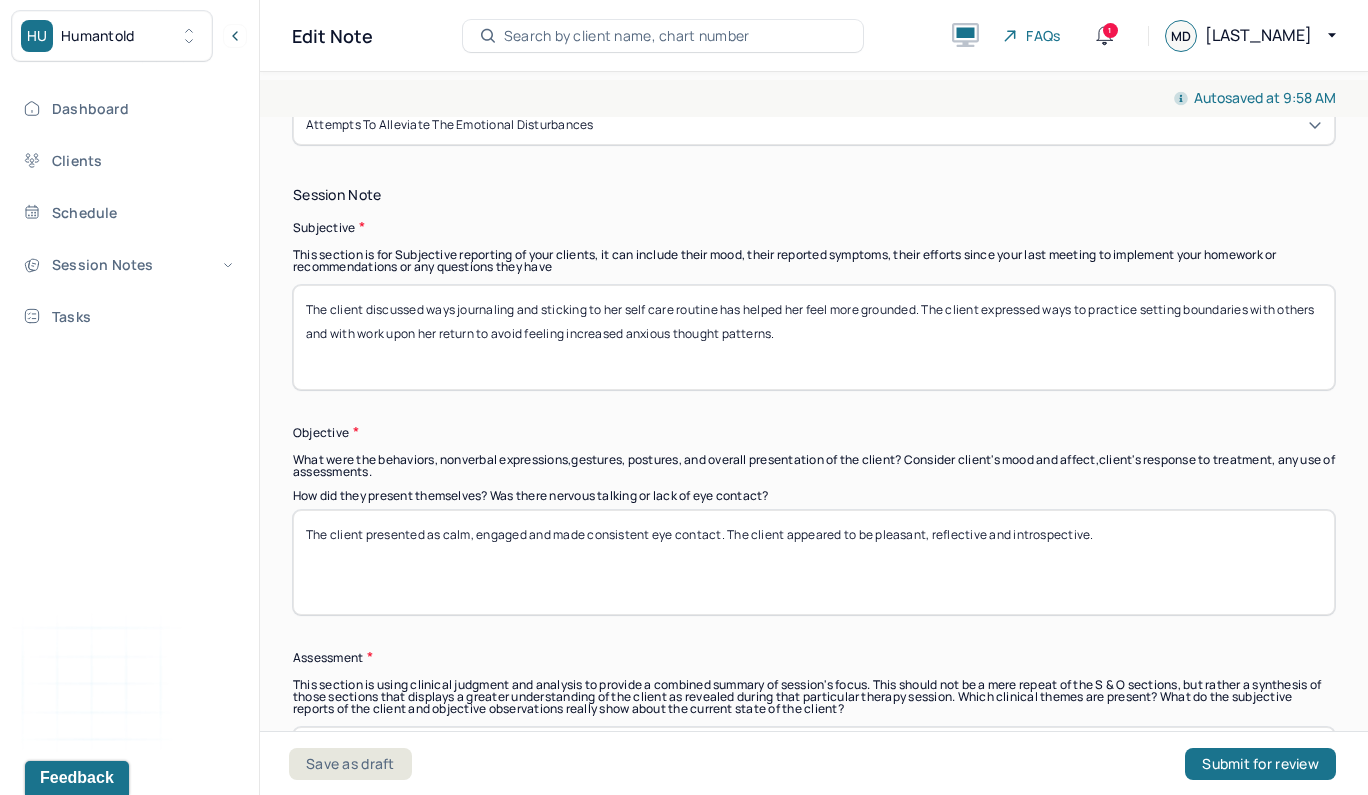 scroll, scrollTop: 1429, scrollLeft: 0, axis: vertical 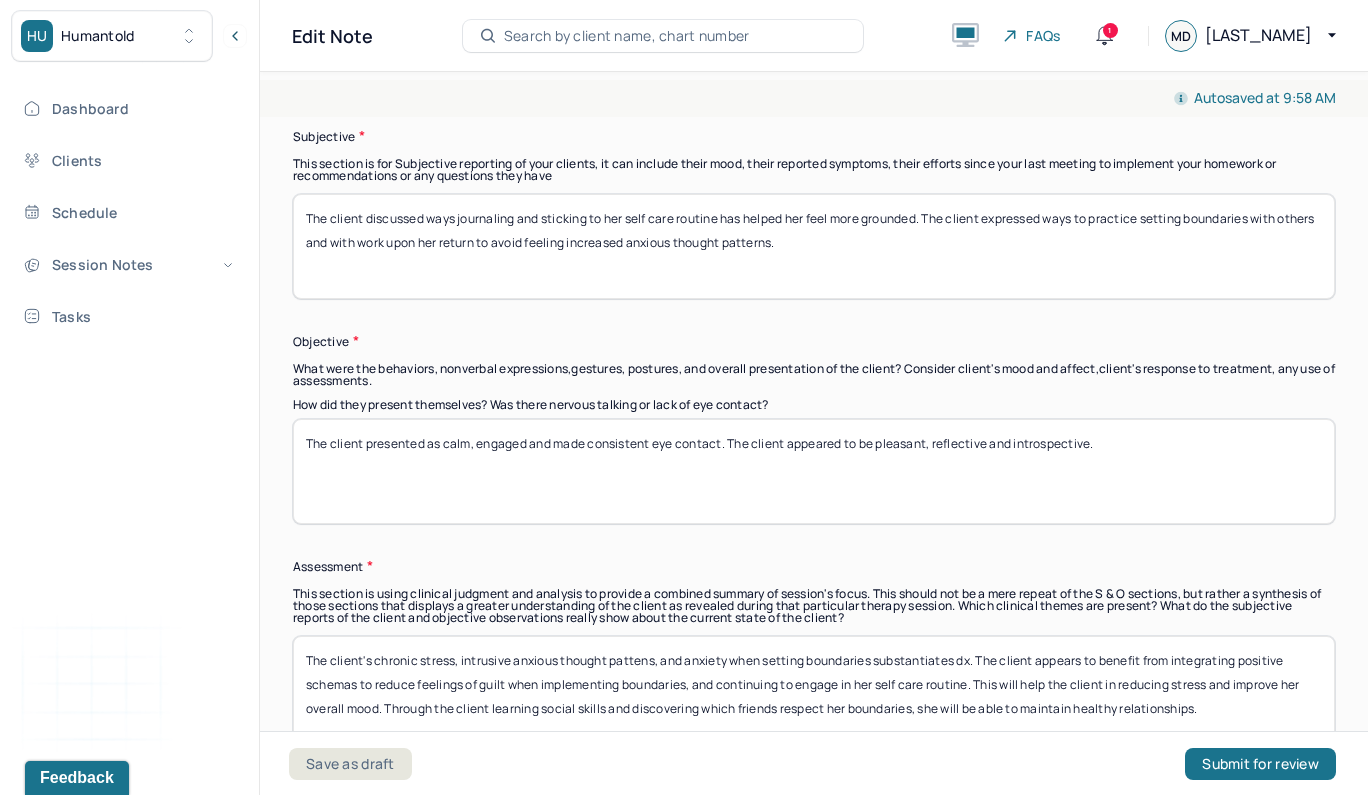 type on "The client discussed ways journaling and sticking to her self care routine has helped her feel more grounded. The client expressed ways to practice setting boundaries with others and with work upon her return to avoid feeling increased anxious thought patterns." 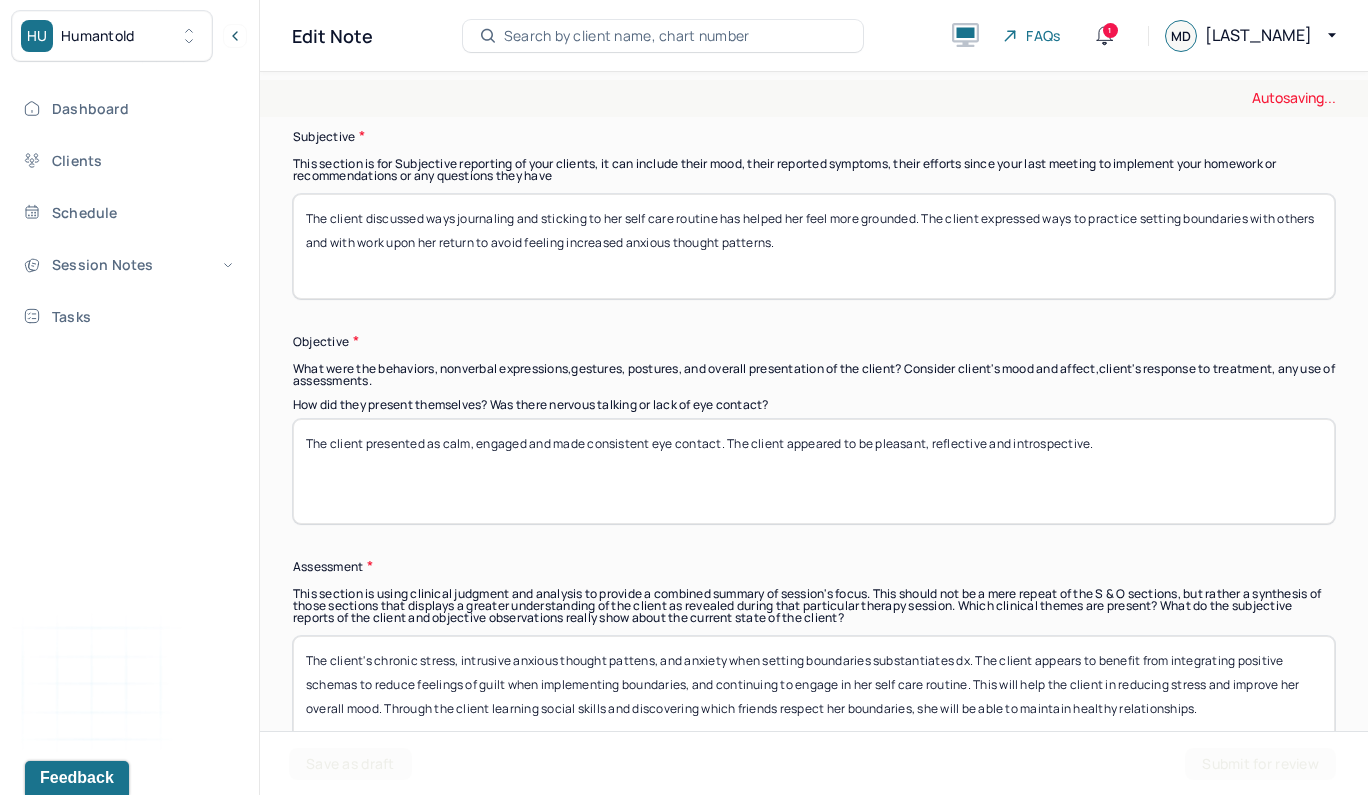 click on "The client presented as calm, engaged and made consistent eye contact. The client appeared to be pleasant, reflective and introspective." at bounding box center [814, 471] 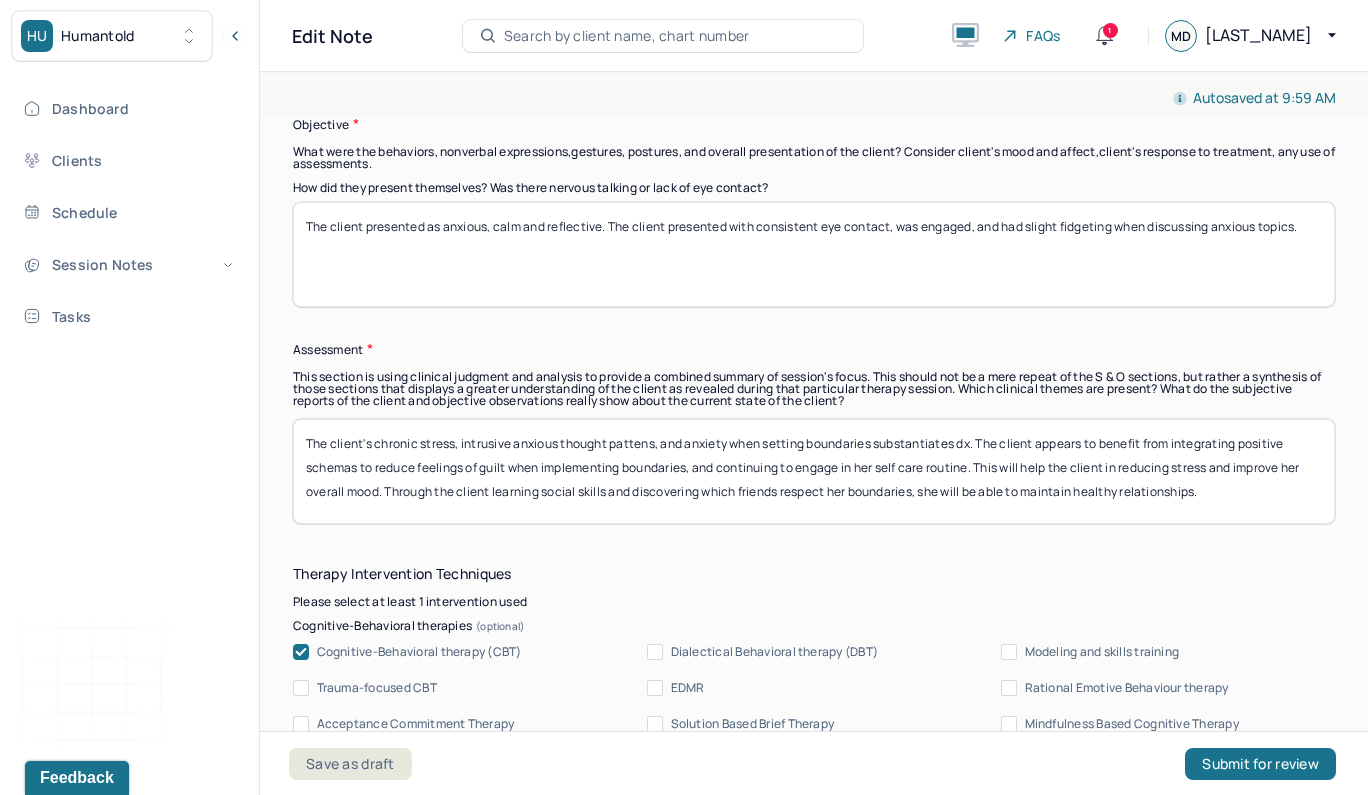 scroll, scrollTop: 1708, scrollLeft: 0, axis: vertical 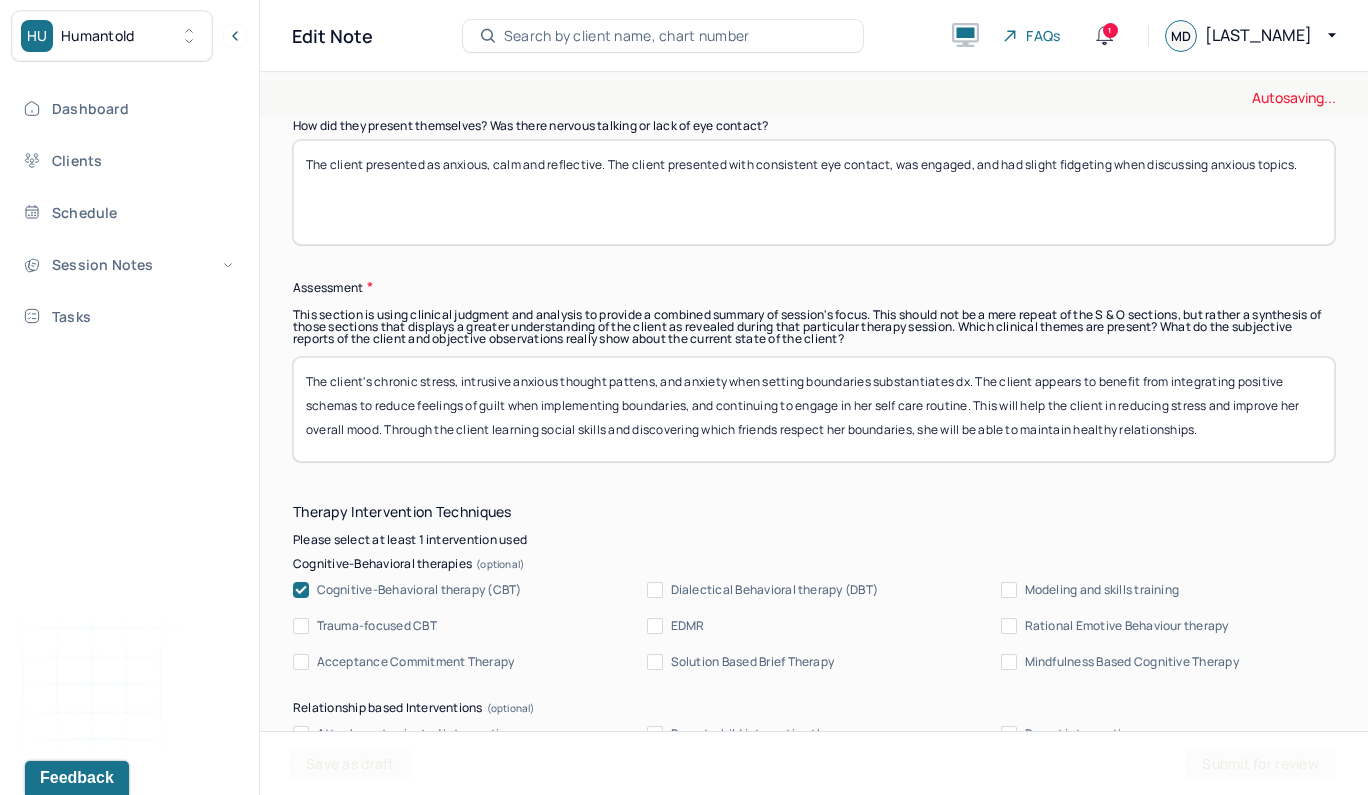 type on "The client presented as anxious, calm and reflective. The client presented with consistent eye contact, was engaged, and had slight fidgeting when discussing anxious topics." 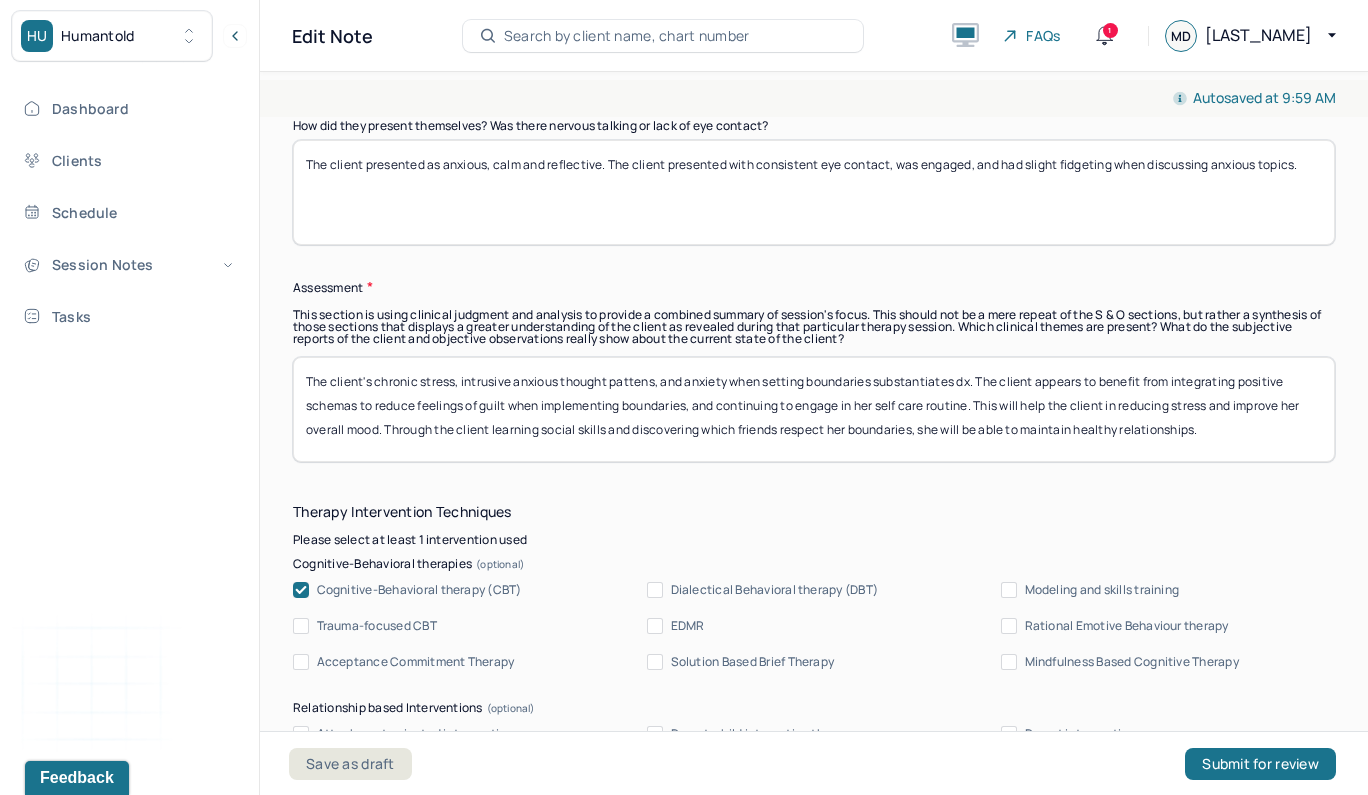 click on "The client's chronic stress, intrusive anxious thought pattens, and anxiety when setting boundaries substantiates dx. The client appears to benefit from integrating positive schemas to reduce feelings of guilt when implementing boundaries, and continuing to engage in her self care routine. This will help the client in reducing stress and improve her overall mood. Through the client learning social skills and discovering which friends respect her boundaries, she will be able to maintain healthy relationships." at bounding box center (814, 409) 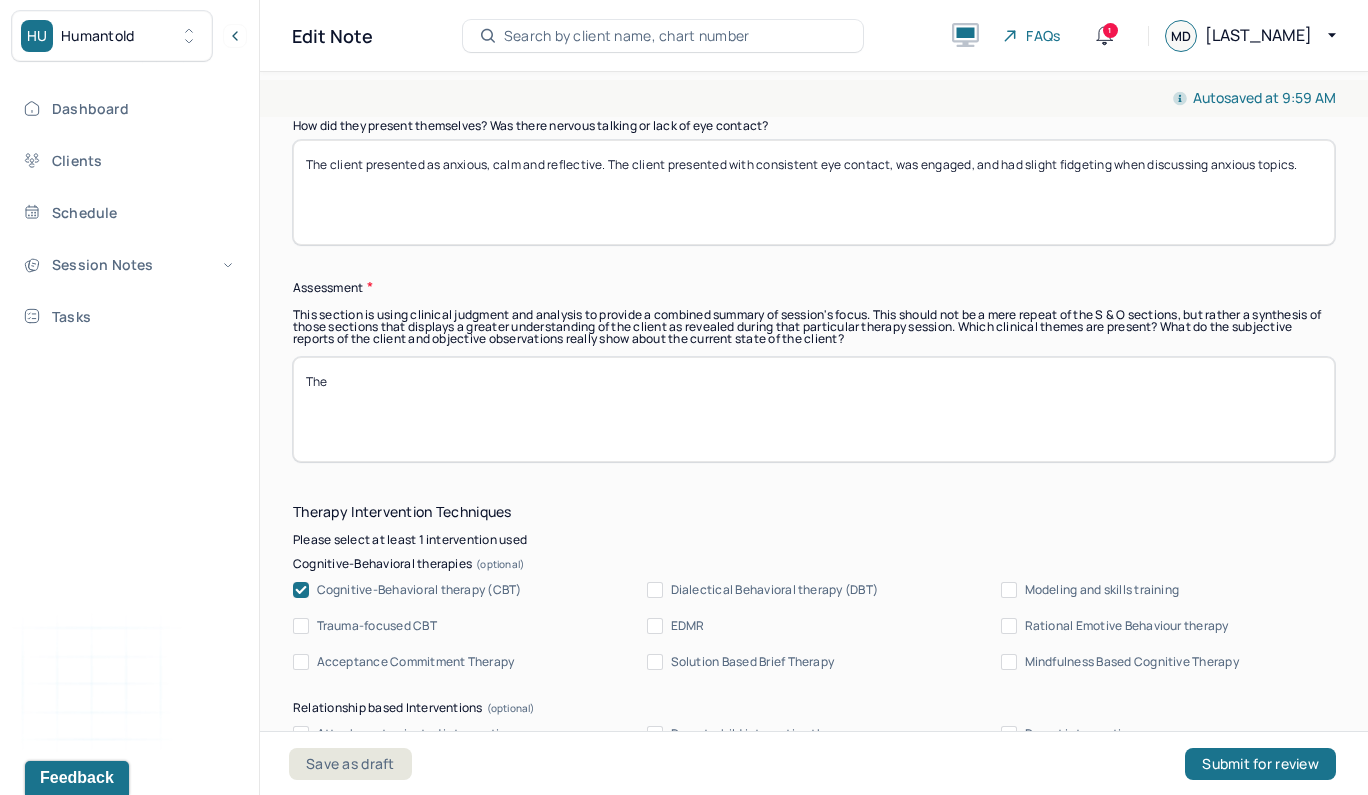 type on "The" 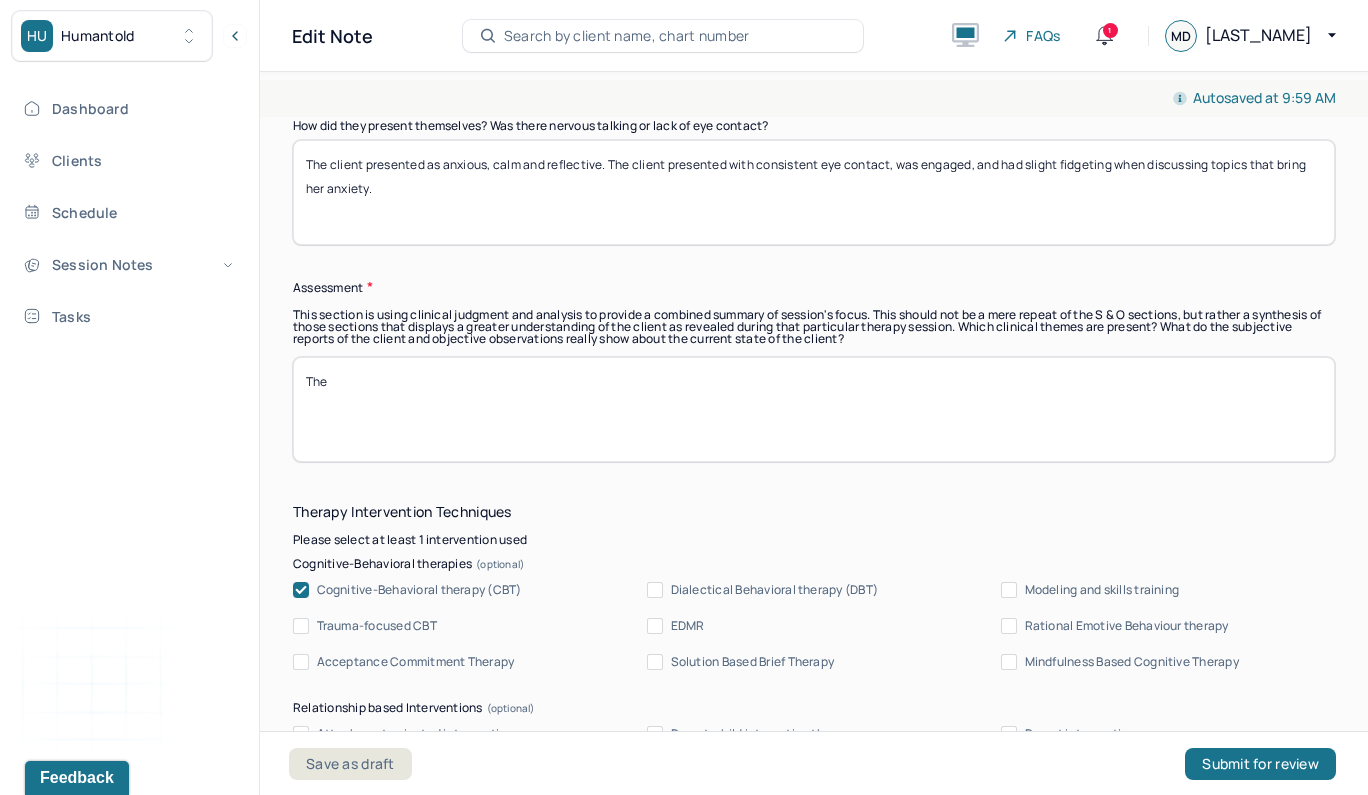 type on "The client presented as anxious, calm and reflective. The client presented with consistent eye contact, was engaged, and had slight fidgeting when discussing topics that bring her anxiety." 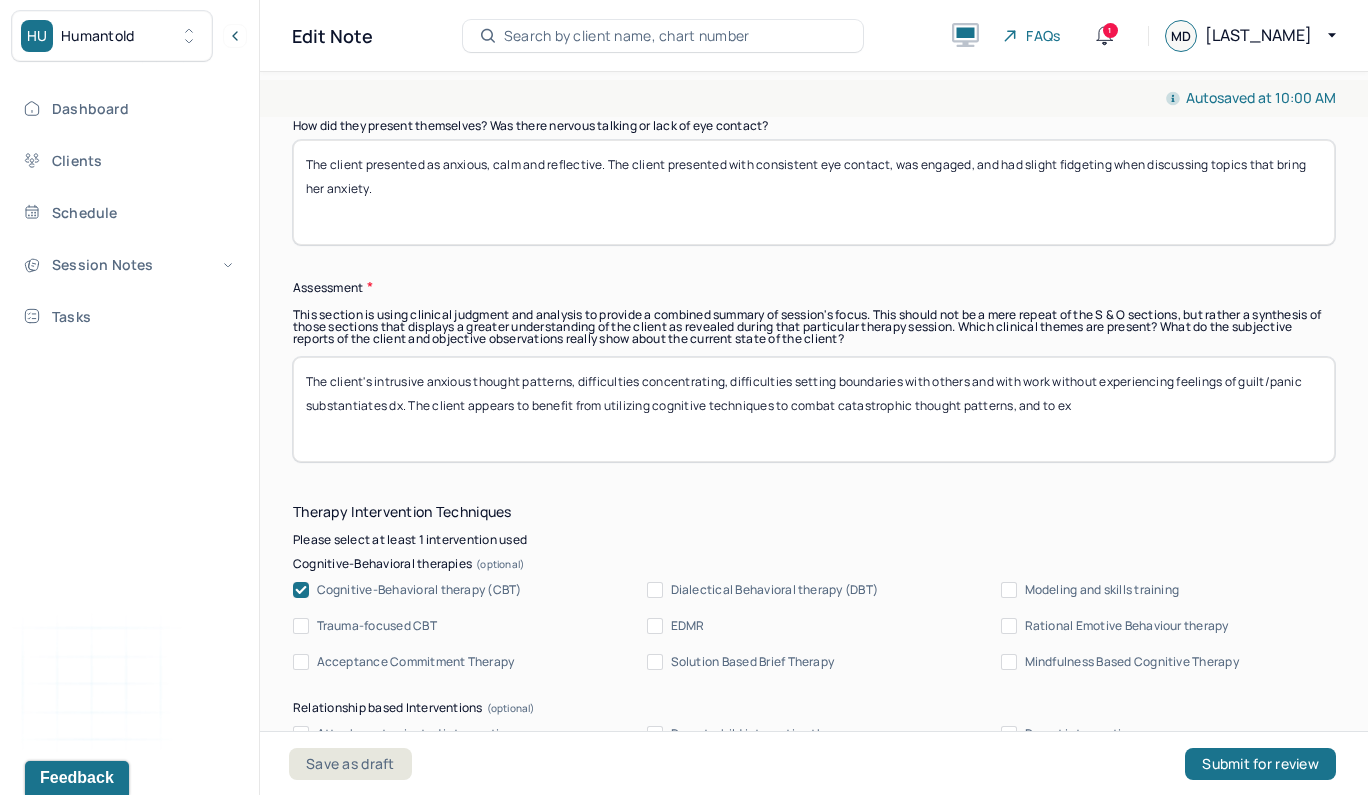 type on "The client's intrusive anxious thought patterns, difficulties concentrating, difficulties setting boundaries with others and with work without experiencing feelings of guilt/panic substantiates dx. The client appears to benefit from utilizing cognitive techniques to combat catastrophic thought patterns, and to exp" 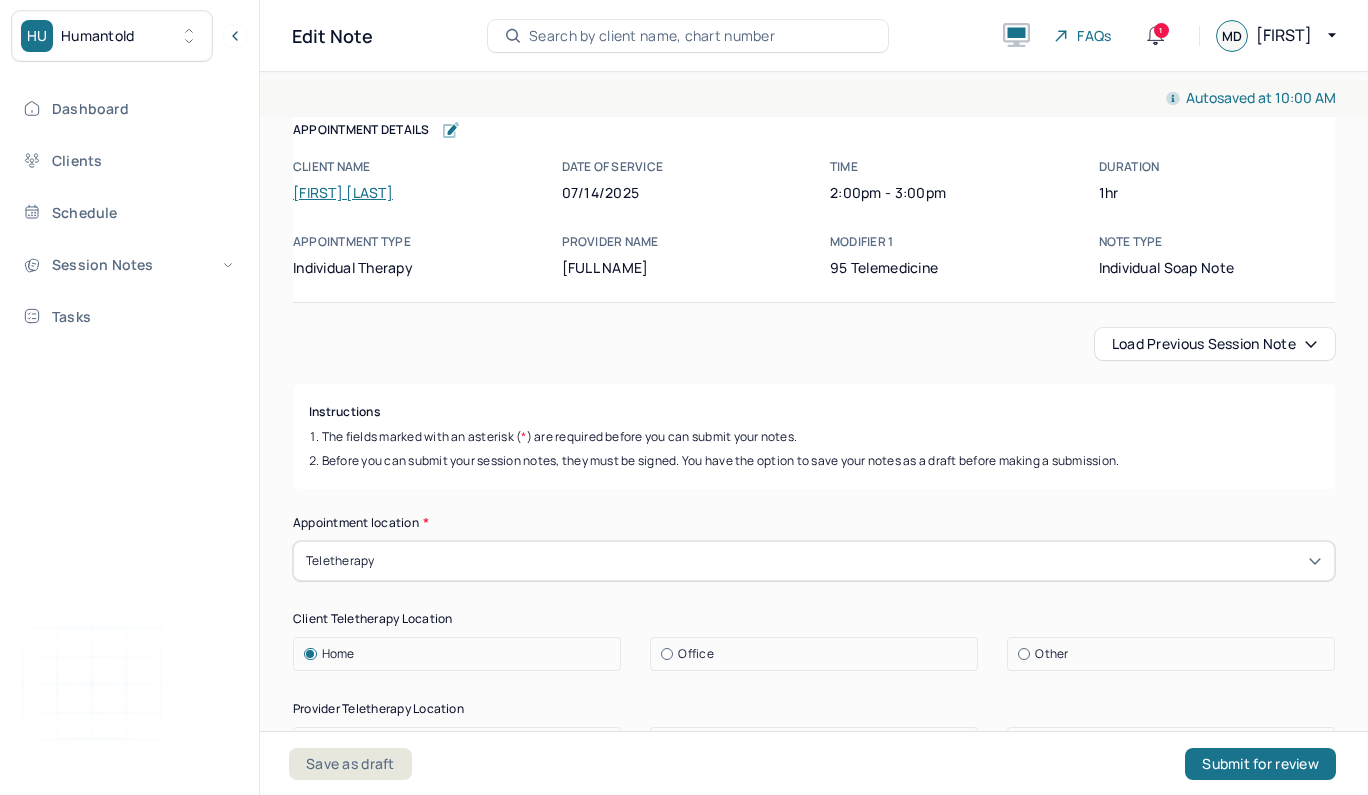 scroll, scrollTop: 0, scrollLeft: 0, axis: both 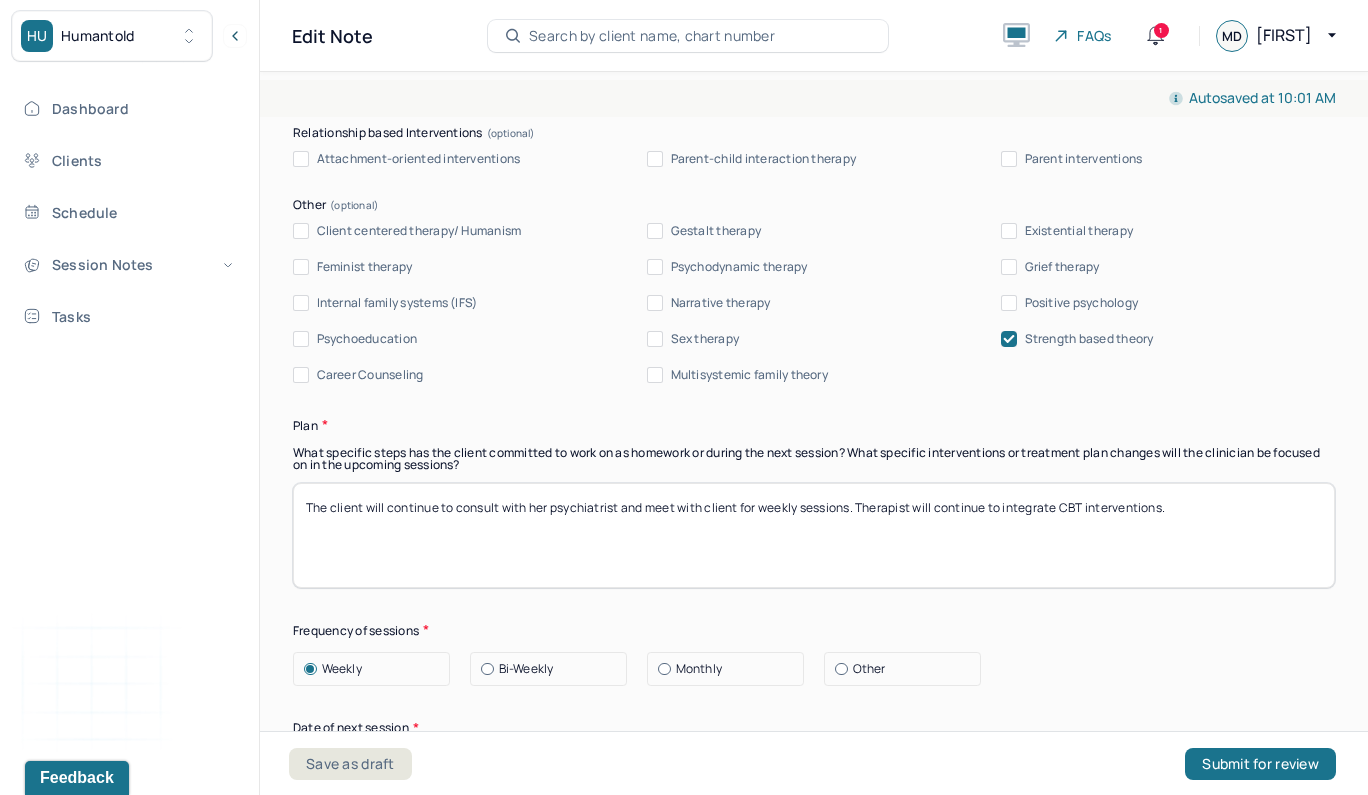 type on "The client's intrusive anxious thought patterns, difficulties concentrating, difficulties setting boundaries with others and with work without experiencing feelings of guilt/panic substantiates dx. The client appears to benefit from utilizing cognitive techniques to combat catastrophic thought patterns, and to practice cognitive techniques through journaling. Bibliotherapy and exercise appear to help the client in processing her feelings between sessions and with mood stability. Medication management also appear to help the client manage negative symptoms." 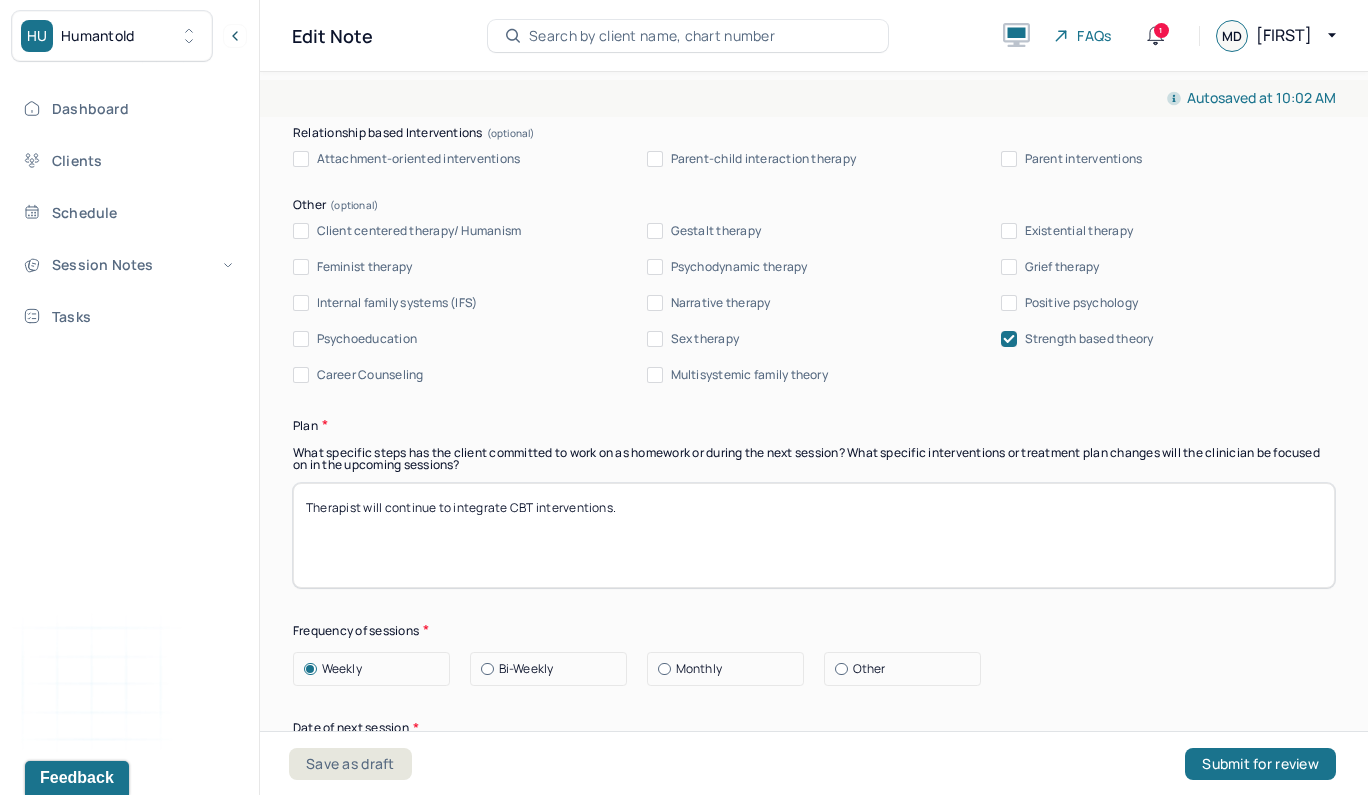 click on "Therapist will continue to integrate CBT interventions." at bounding box center [814, 535] 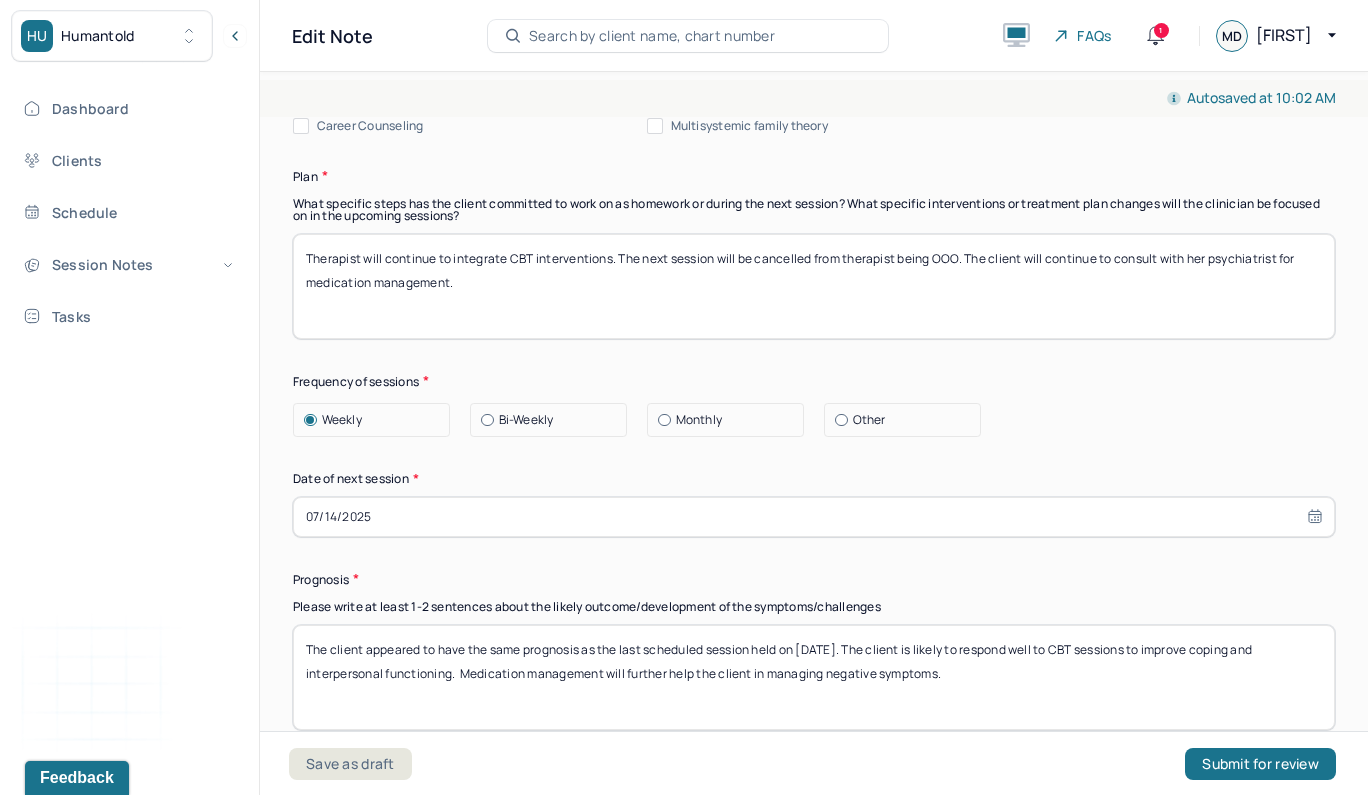 scroll, scrollTop: 2559, scrollLeft: 0, axis: vertical 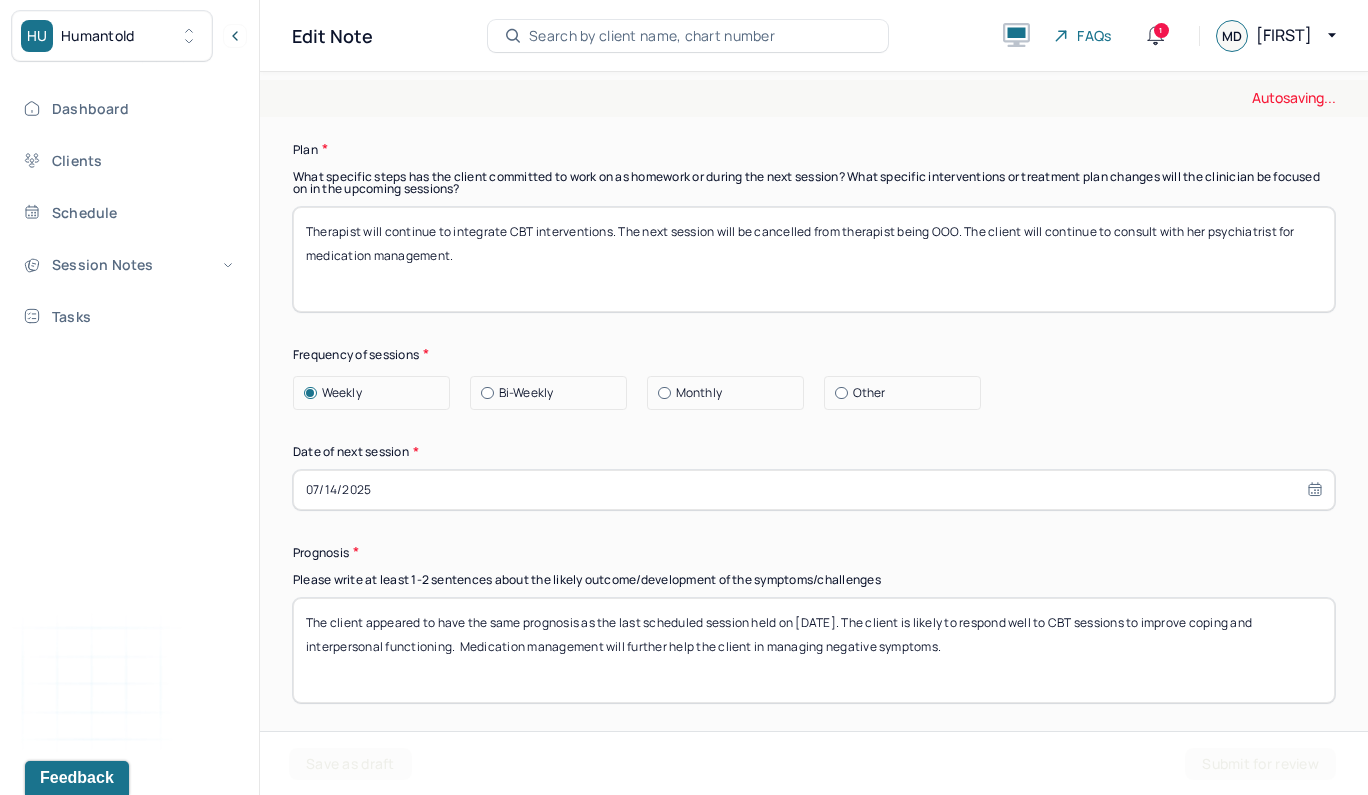 type on "Therapist will continue to integrate CBT interventions. The next session will be cancelled from therapist being OOO. The client will continue to consult with her psychiatrist for medication management." 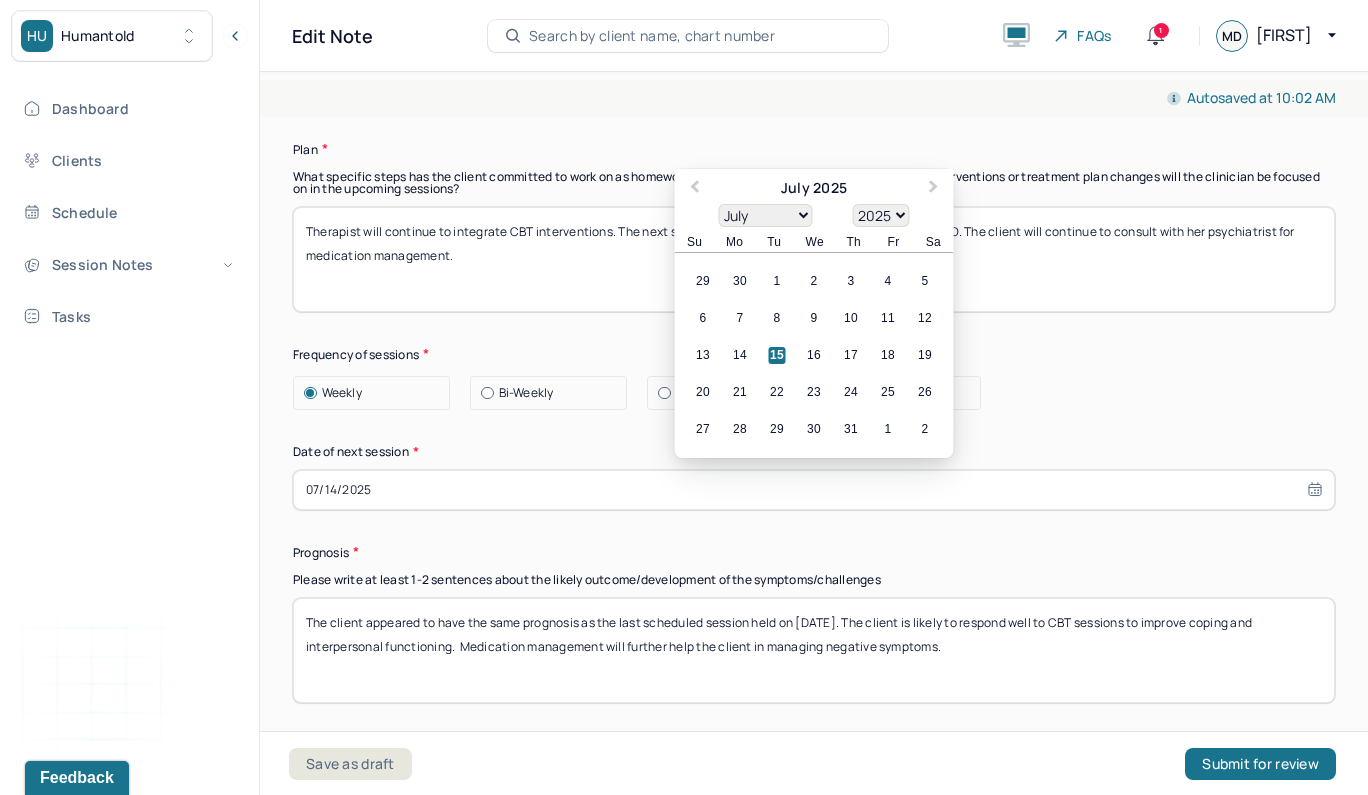 click on "07/14/2025" at bounding box center (814, 490) 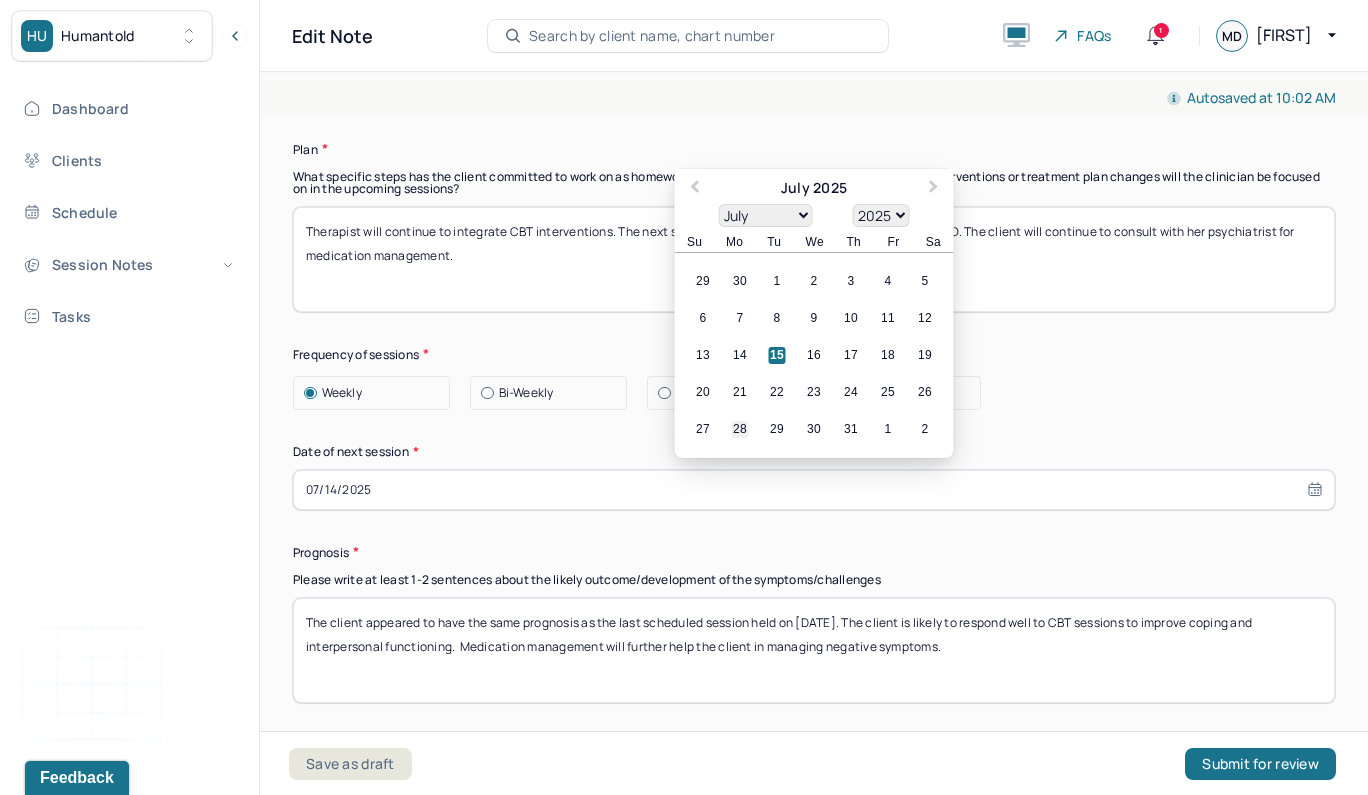 click on "28" at bounding box center [740, 429] 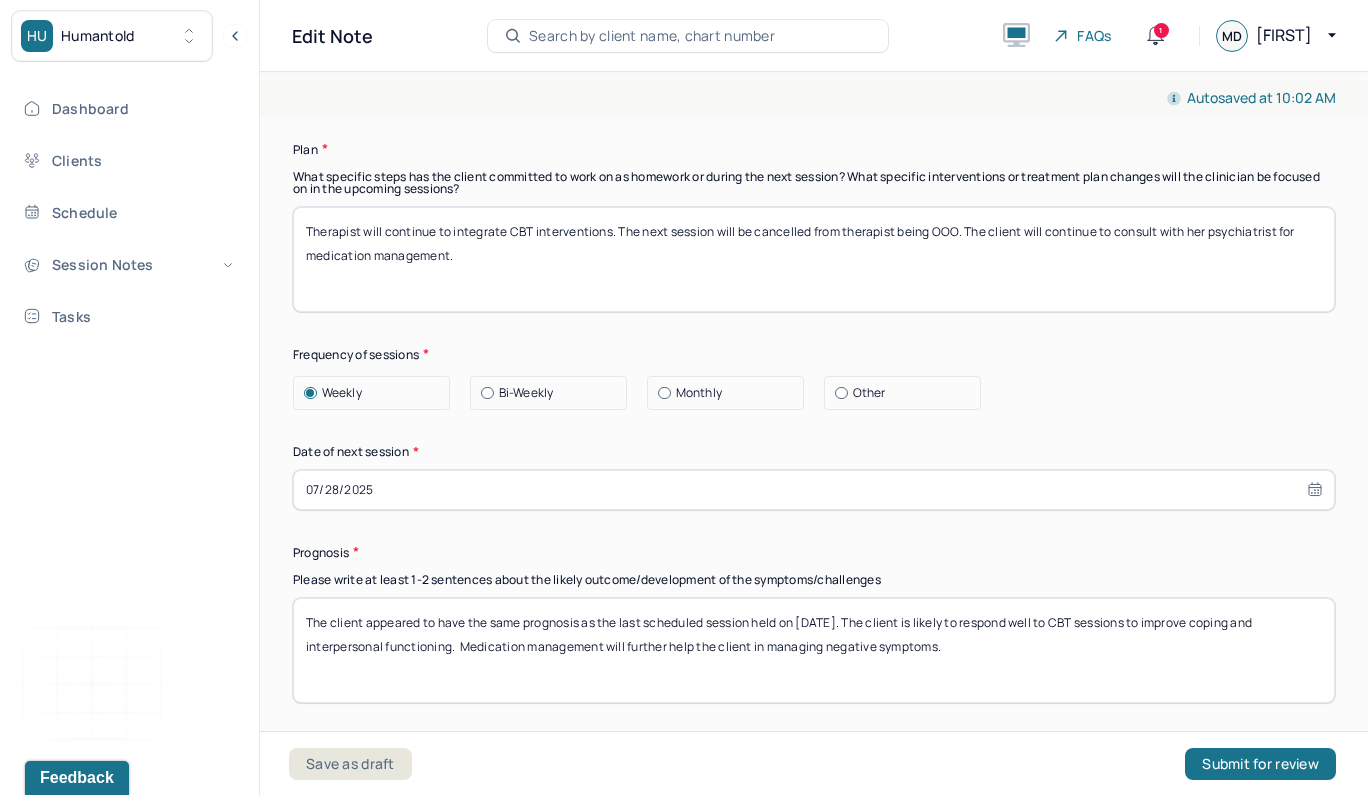type on "07/28/2025" 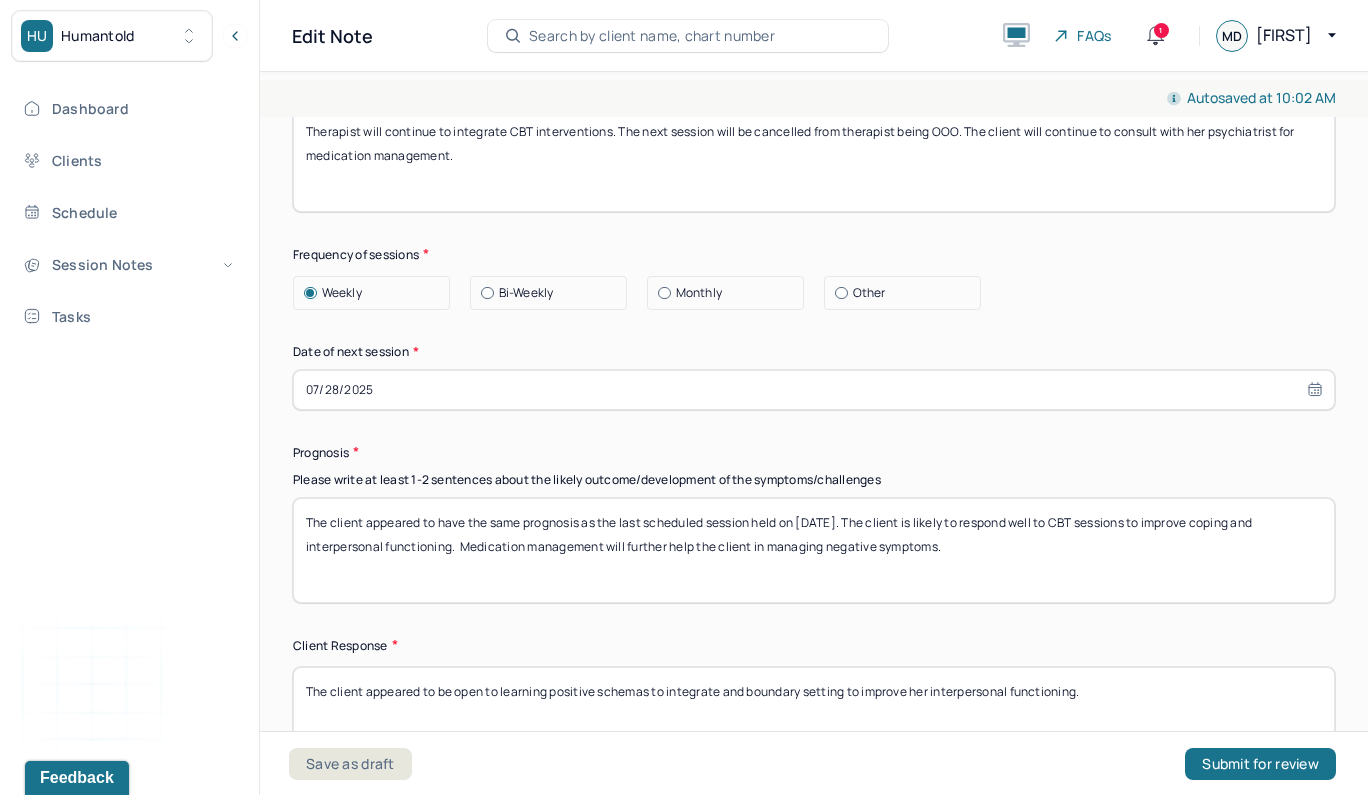 scroll, scrollTop: 2673, scrollLeft: 0, axis: vertical 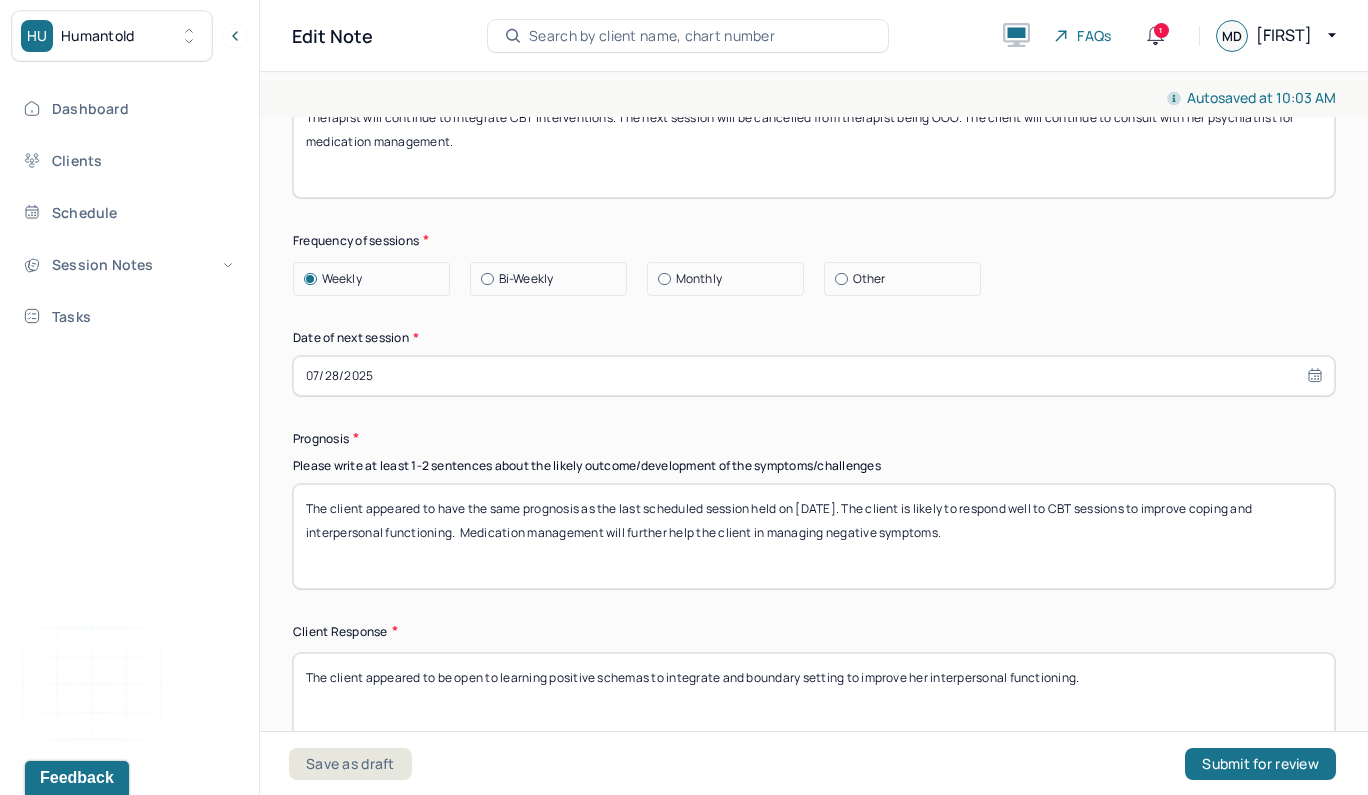 click on "The client appeared to have the same prognosis as the last scheduled session held on [DATE]. The client is likely to respond well to CBT sessions to improve coping and interpersonal functioning.  Medication management will further help the client in managing negative symptoms." at bounding box center (814, 536) 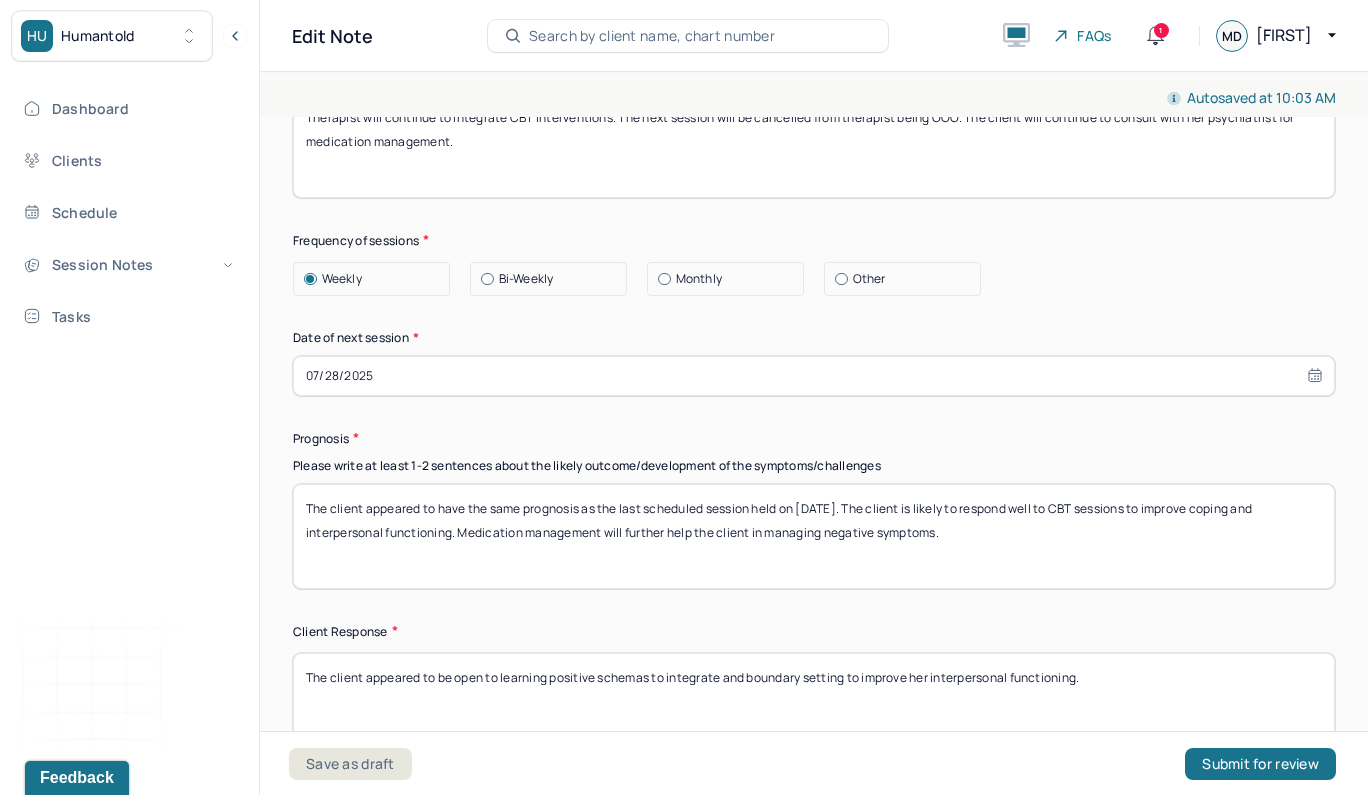 drag, startPoint x: 1168, startPoint y: 501, endPoint x: 452, endPoint y: 529, distance: 716.5473 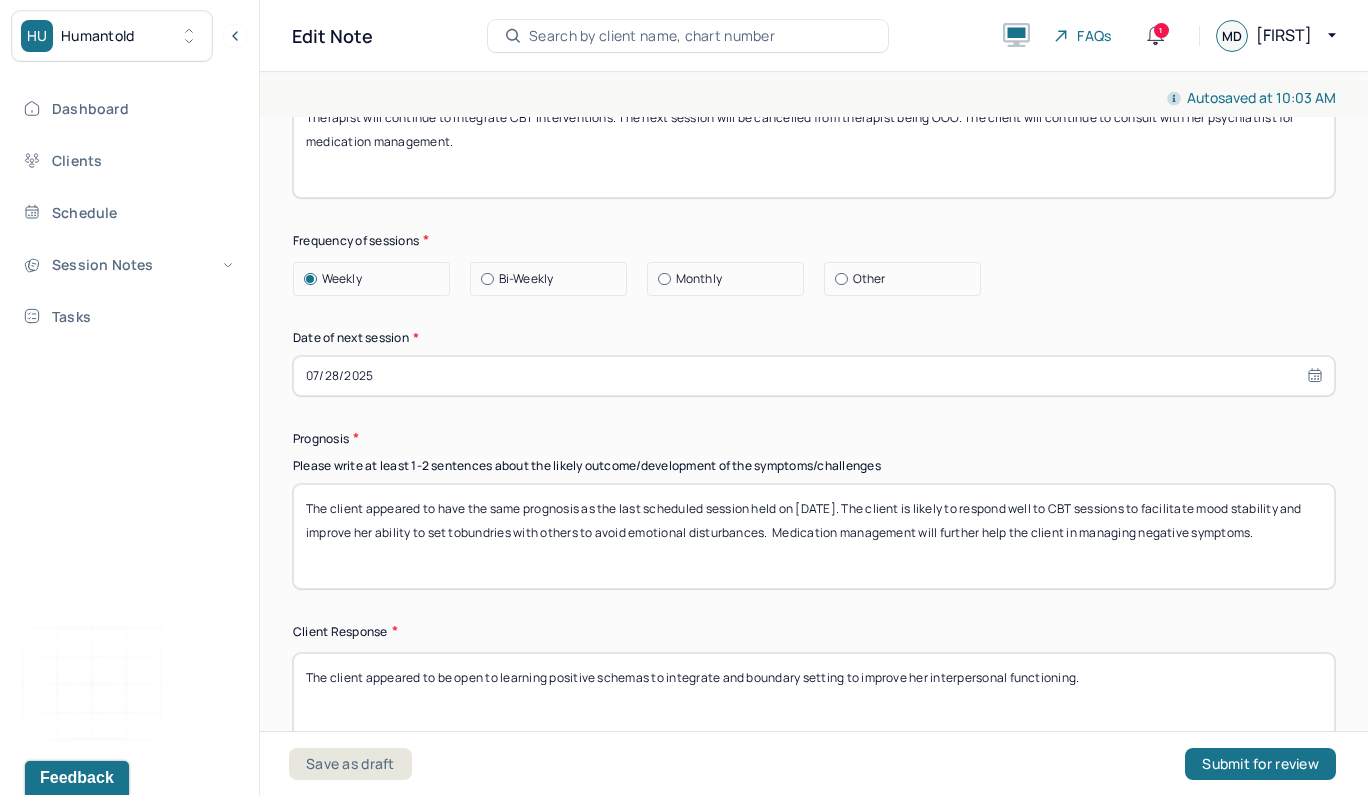 click on "The client appeared to have the same prognosis as the last scheduled session held on [DATE]. The client is likely to respond well to CBT sessions to facilitate mood stability and improve her ability to set tobundries with others to avoid emotional disturbances.  Medication management will further help the client in managing negative symptoms." at bounding box center (814, 536) 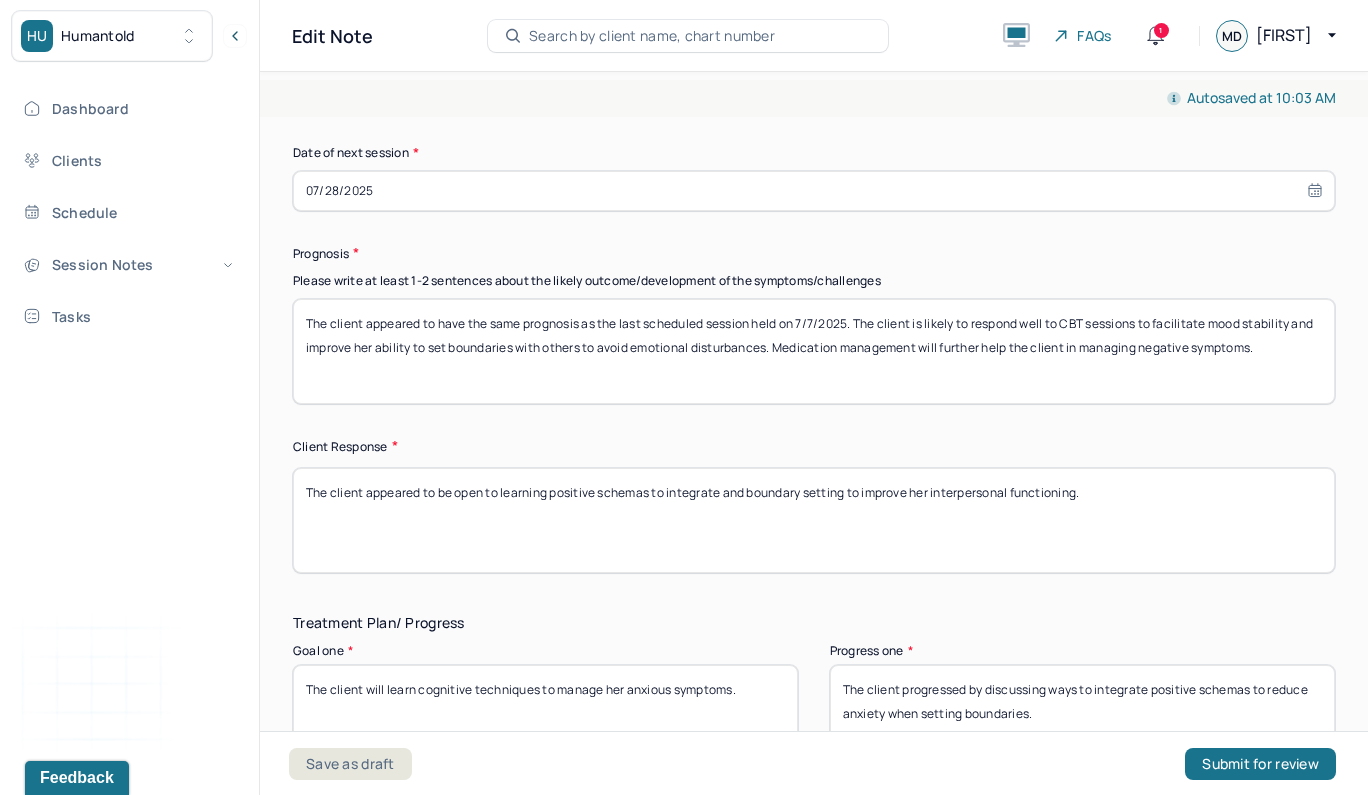 scroll, scrollTop: 2901, scrollLeft: 0, axis: vertical 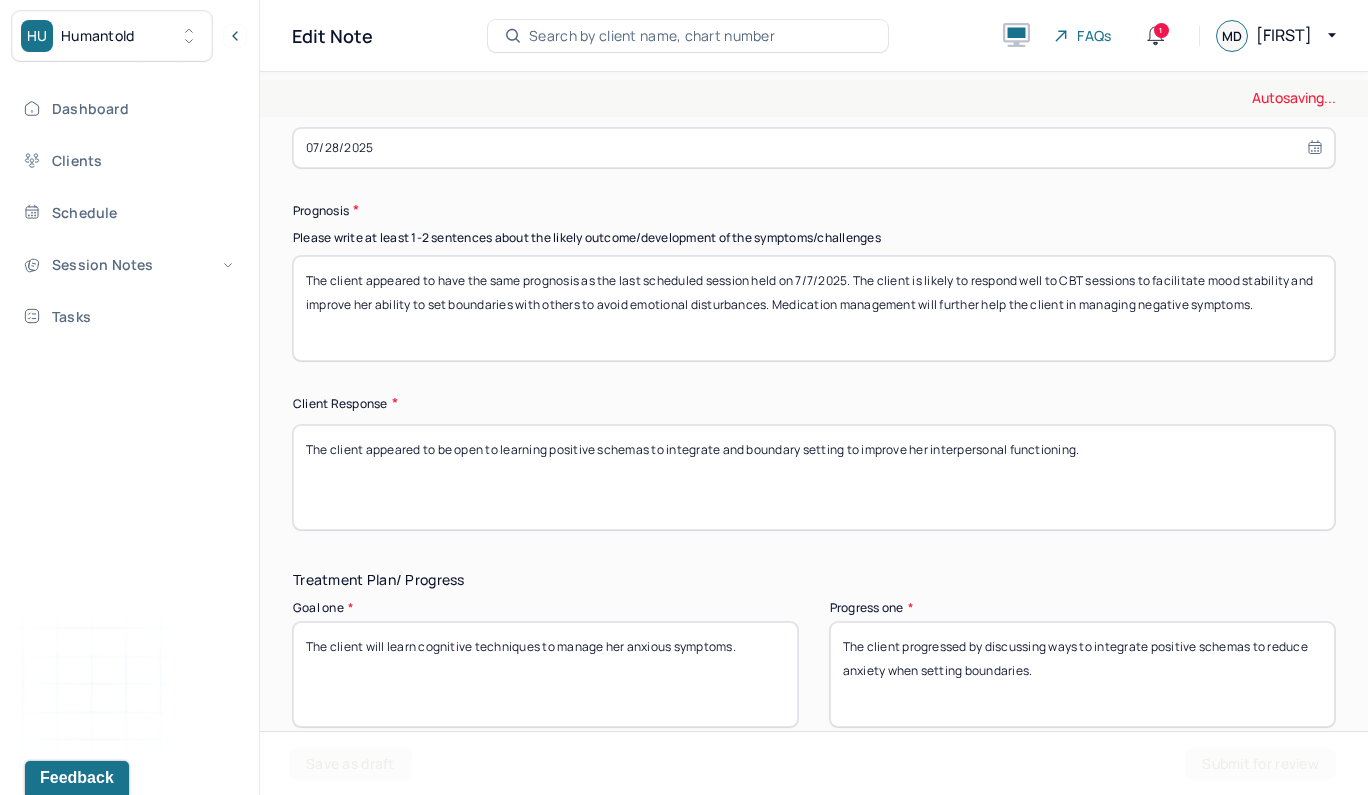 type on "The client appeared to have the same prognosis as the last scheduled session held on 7/7/2025. The client is likely to respond well to CBT sessions to facilitate mood stability and improve her ability to set boundaries with others to avoid emotional disturbances. Medication management will further help the client in managing negative symptoms." 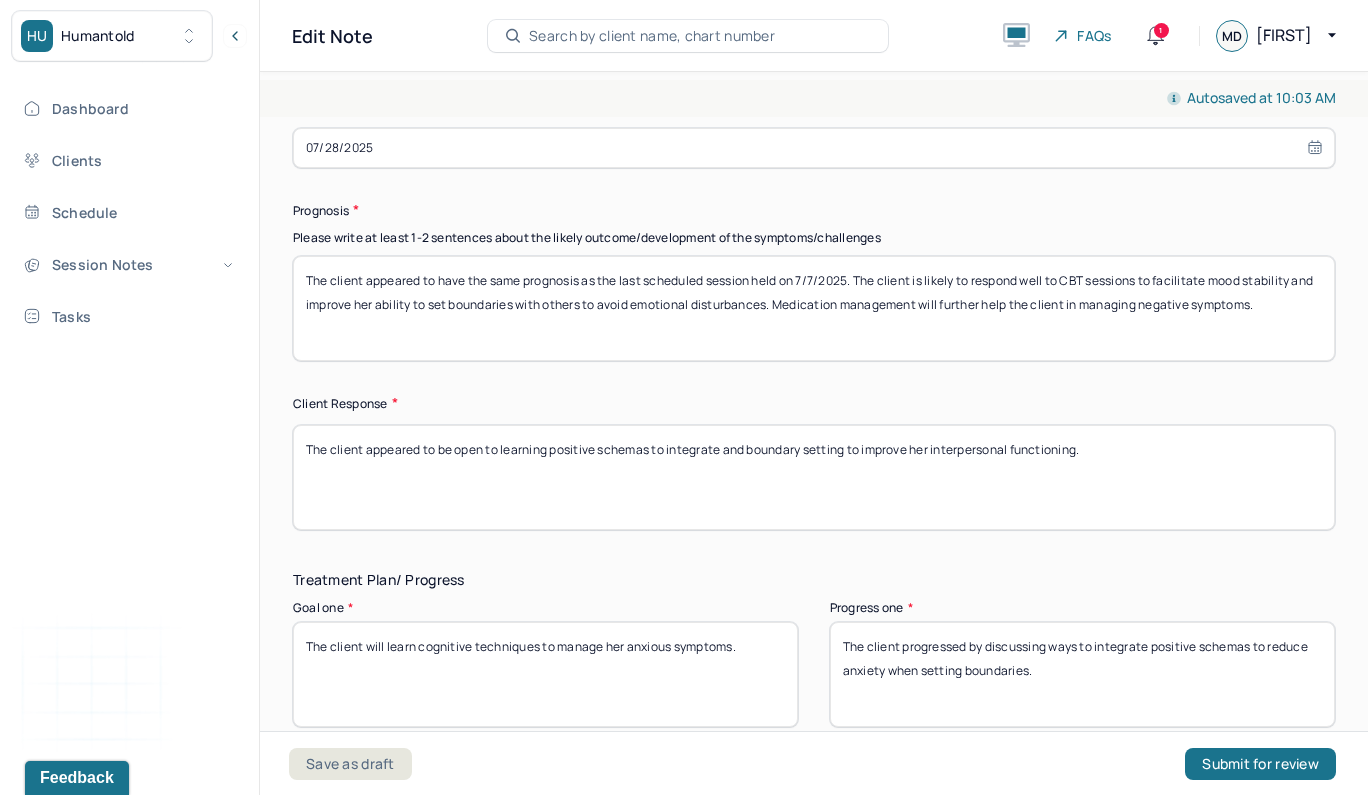 click on "The client appeared to be open to learning positive schemas to integrate and boundary setting to improve her interpersonal functioning." at bounding box center (814, 477) 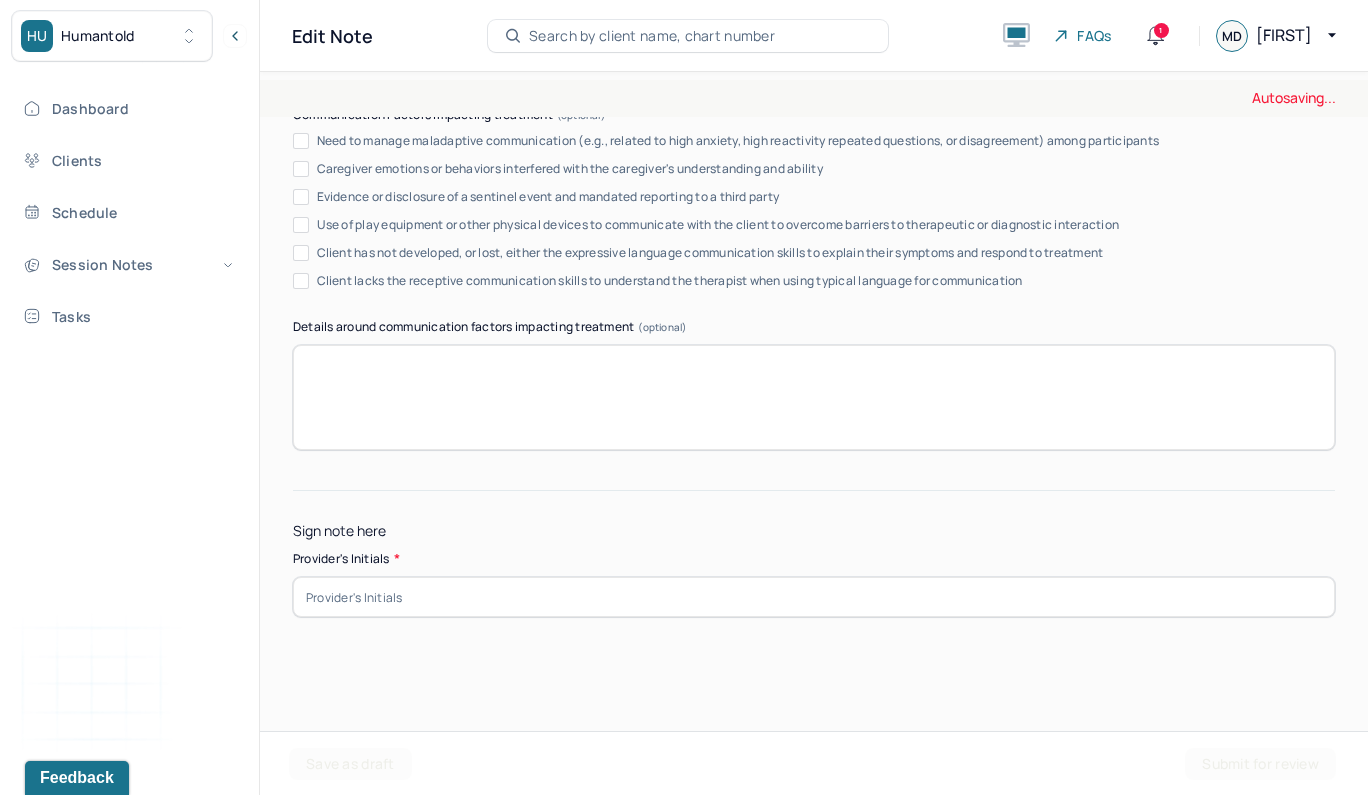 scroll, scrollTop: 3864, scrollLeft: 0, axis: vertical 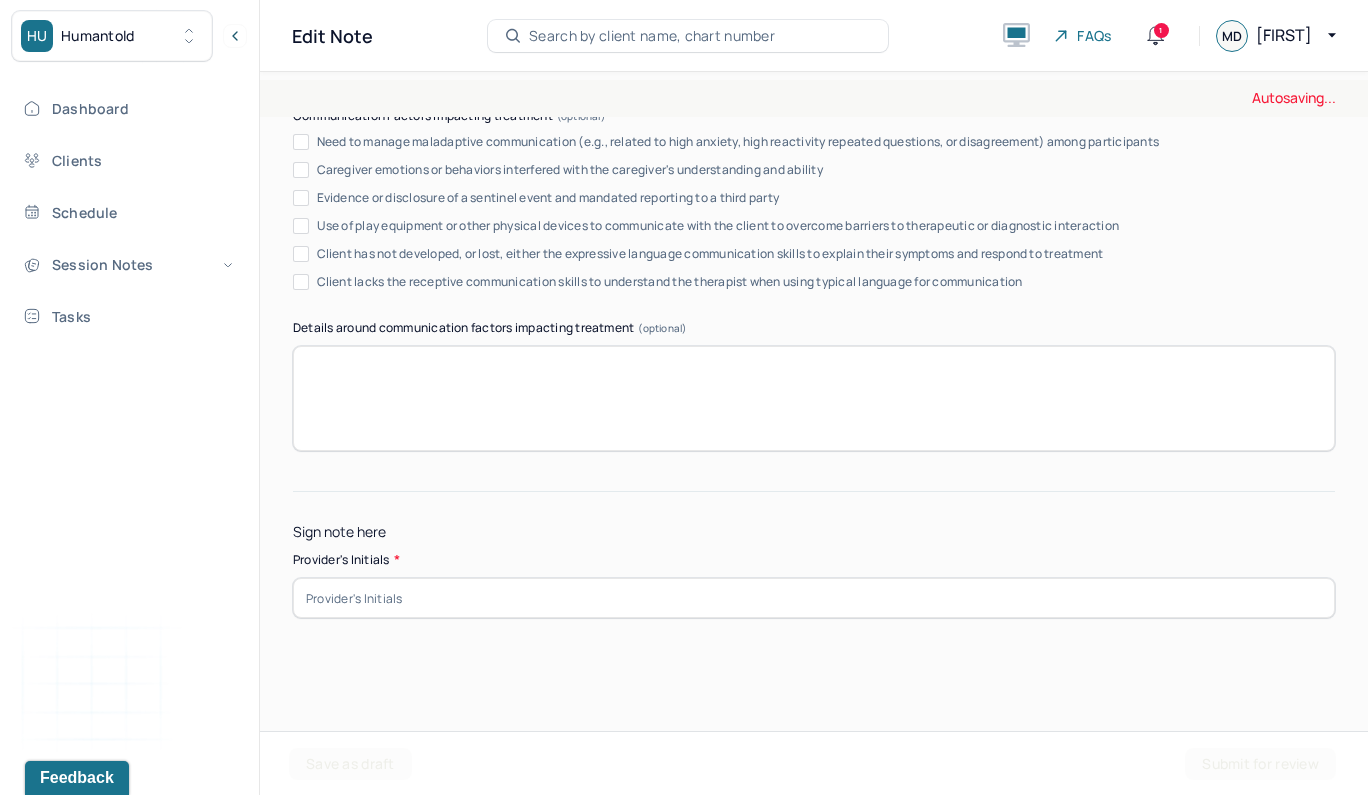 type on "The client appeared to be overall receptive to therapeutic interventions." 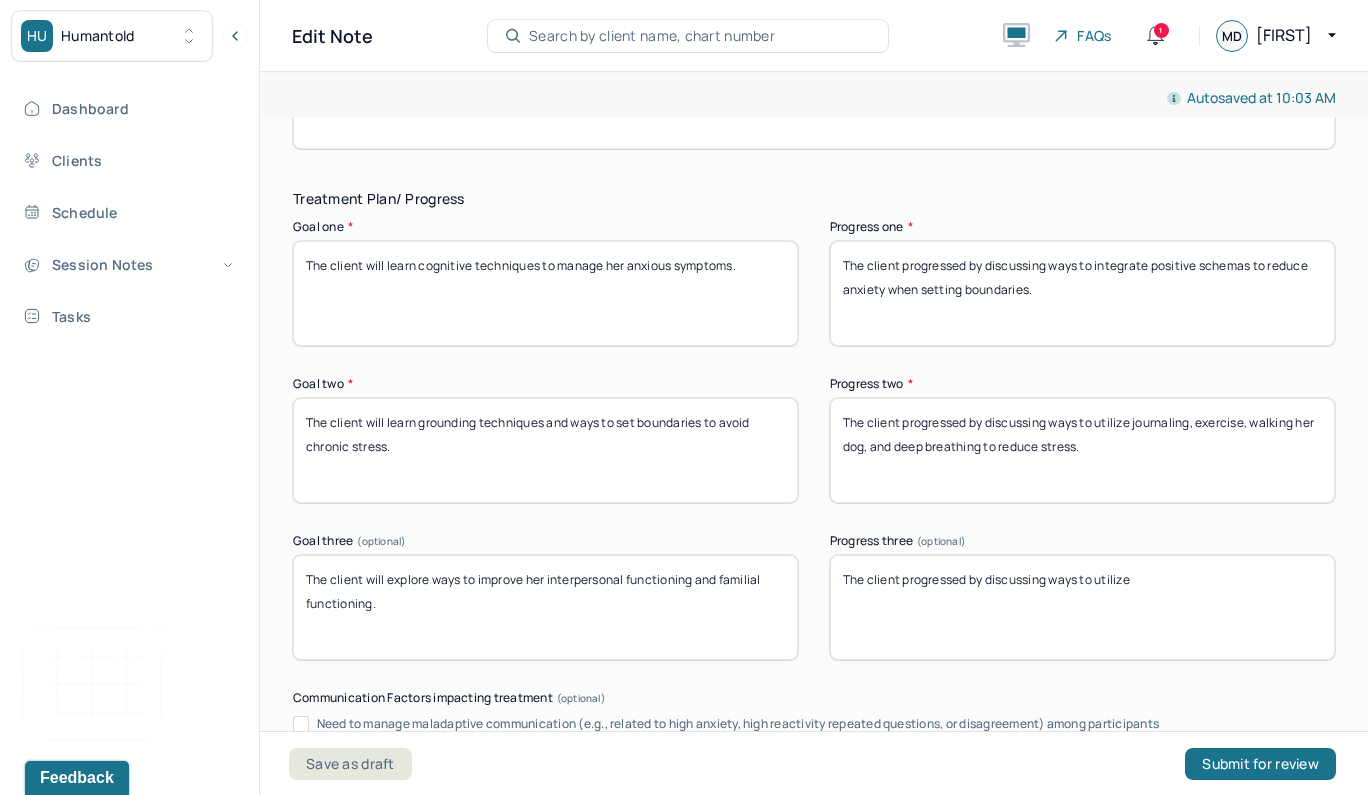 scroll, scrollTop: 3258, scrollLeft: 0, axis: vertical 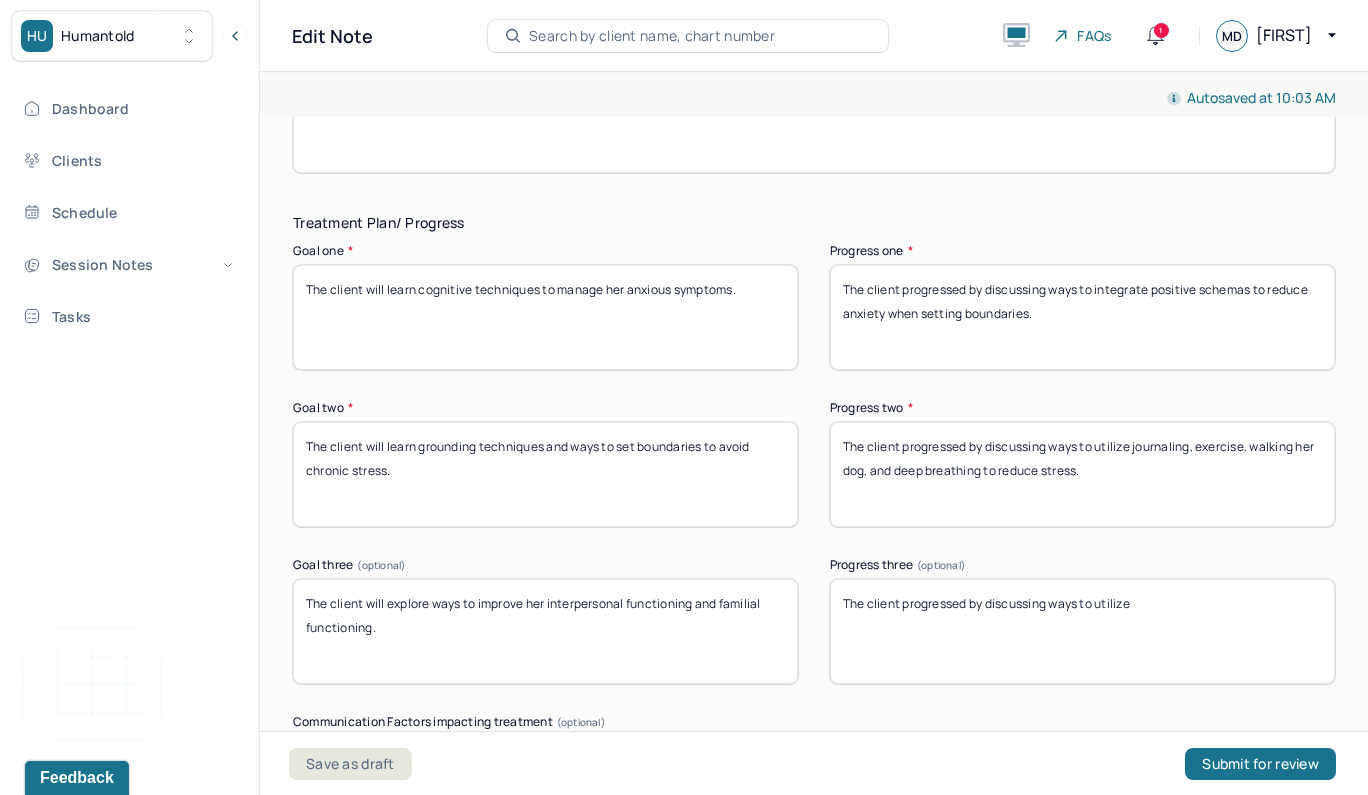 type on "MTD" 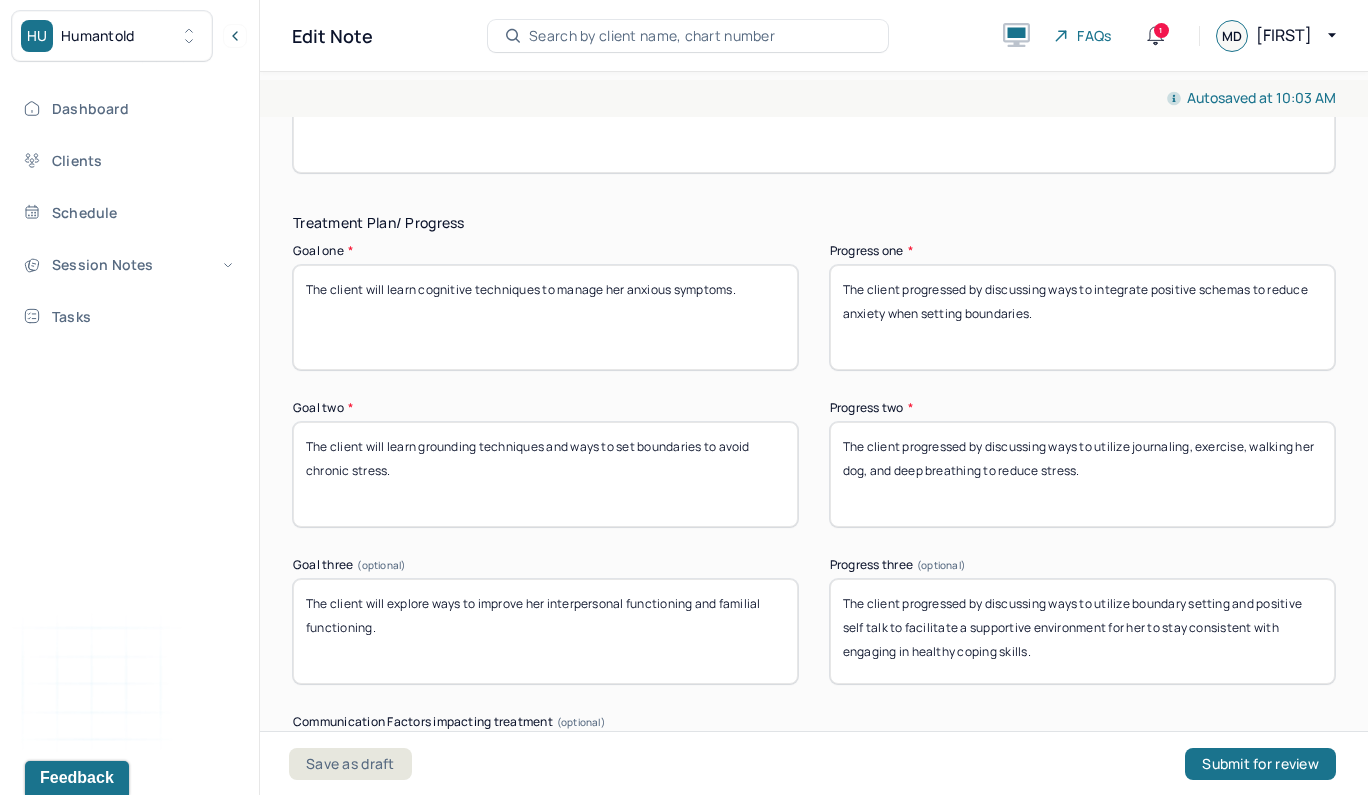type on "The client progressed by discussing ways to utilize boundary setting and positive self talk to facilitate a supportive environment for her to stay consistent with engaging in healthy coping skills." 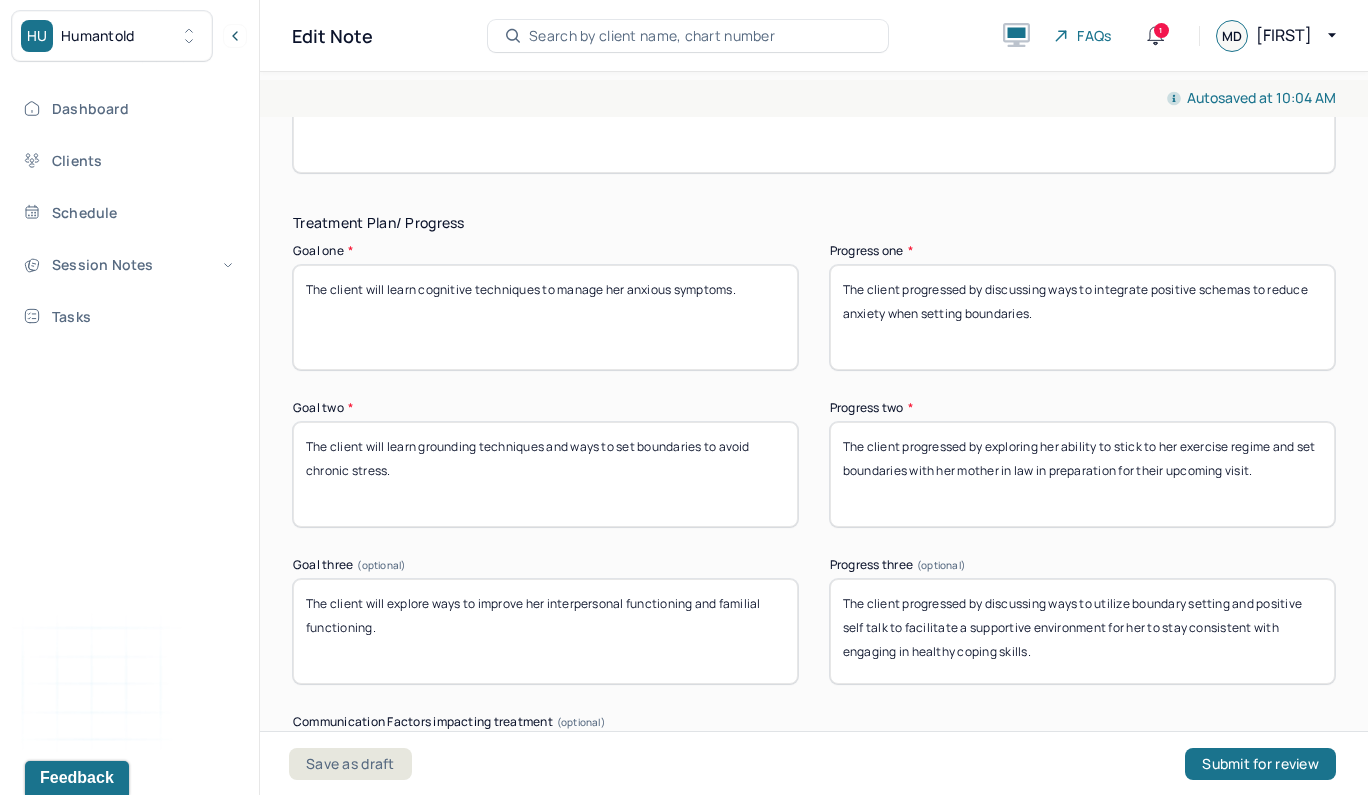 type on "The client progressed by exploring her ability to stick to her exercise regime and set boundaries with her mother in law in preparation for their upcoming visit." 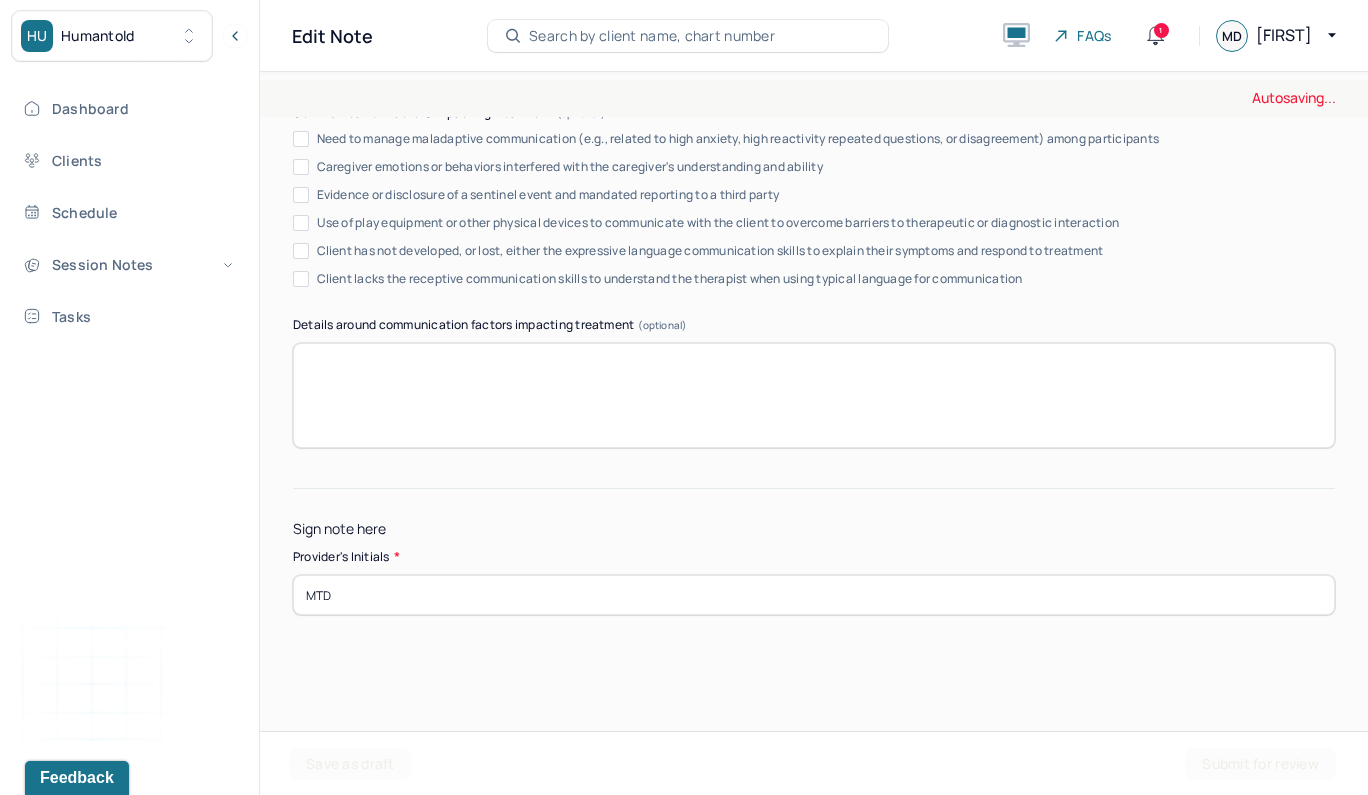 scroll, scrollTop: 3864, scrollLeft: 0, axis: vertical 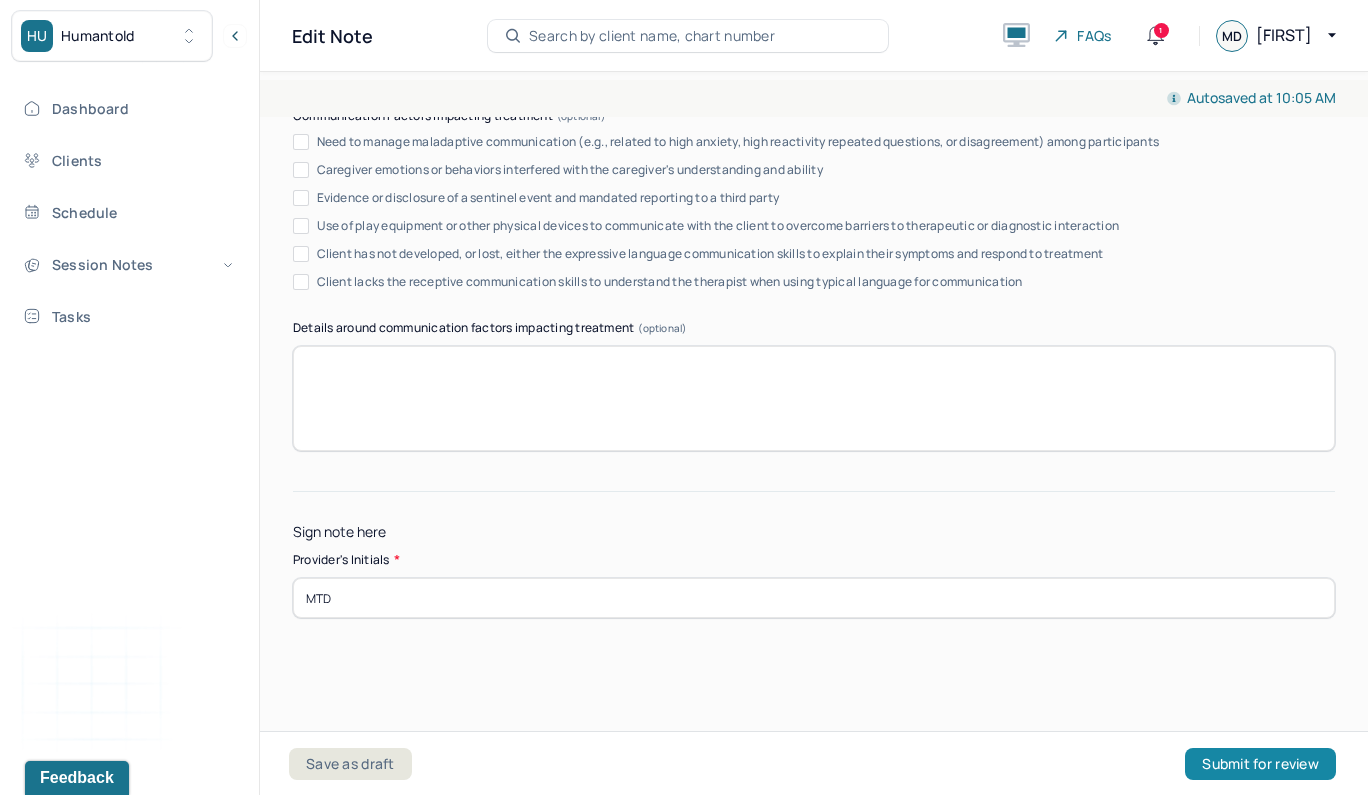 type on "The client progressed by discussing ways to utilize self compassion and challenging anxious thought patterns to reduce emotional disturbances." 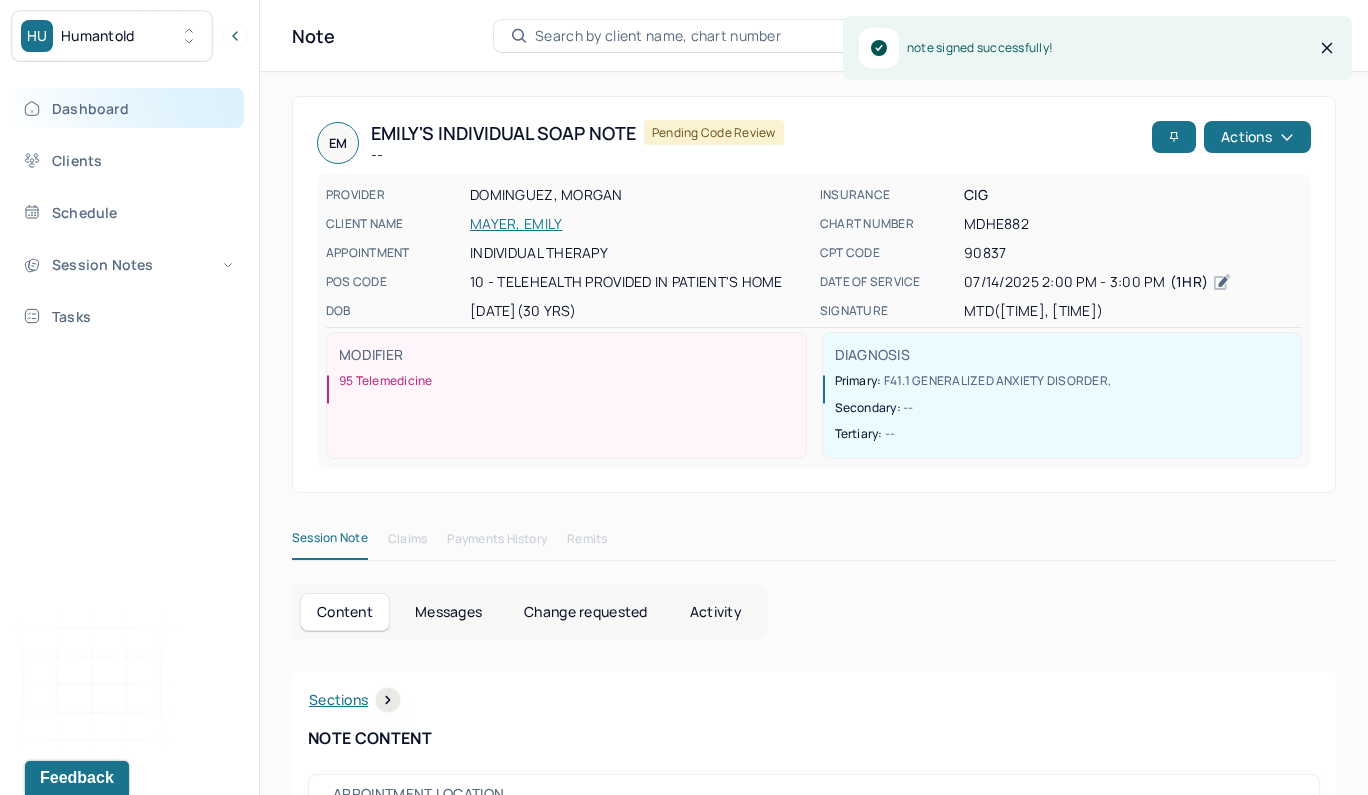 click on "Dashboard" at bounding box center [128, 108] 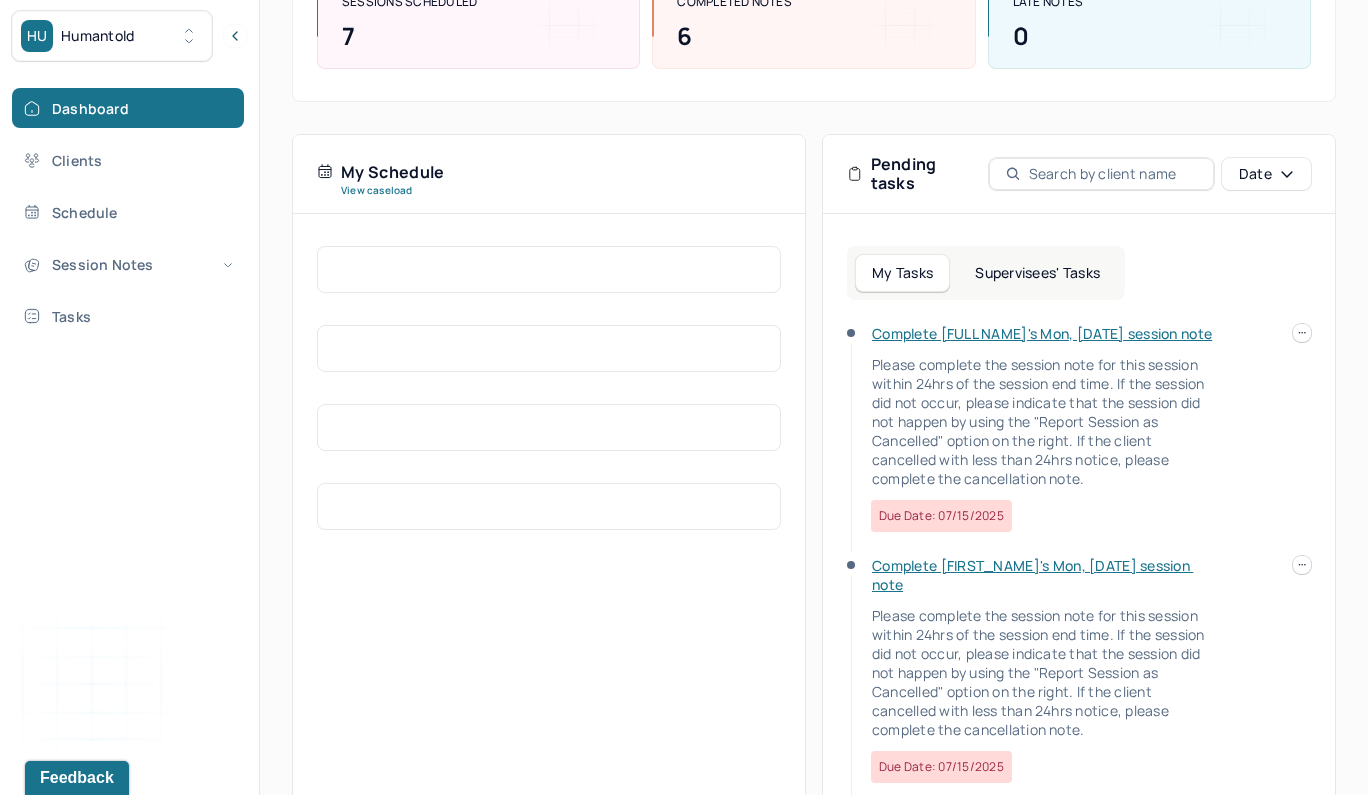 scroll, scrollTop: 370, scrollLeft: 0, axis: vertical 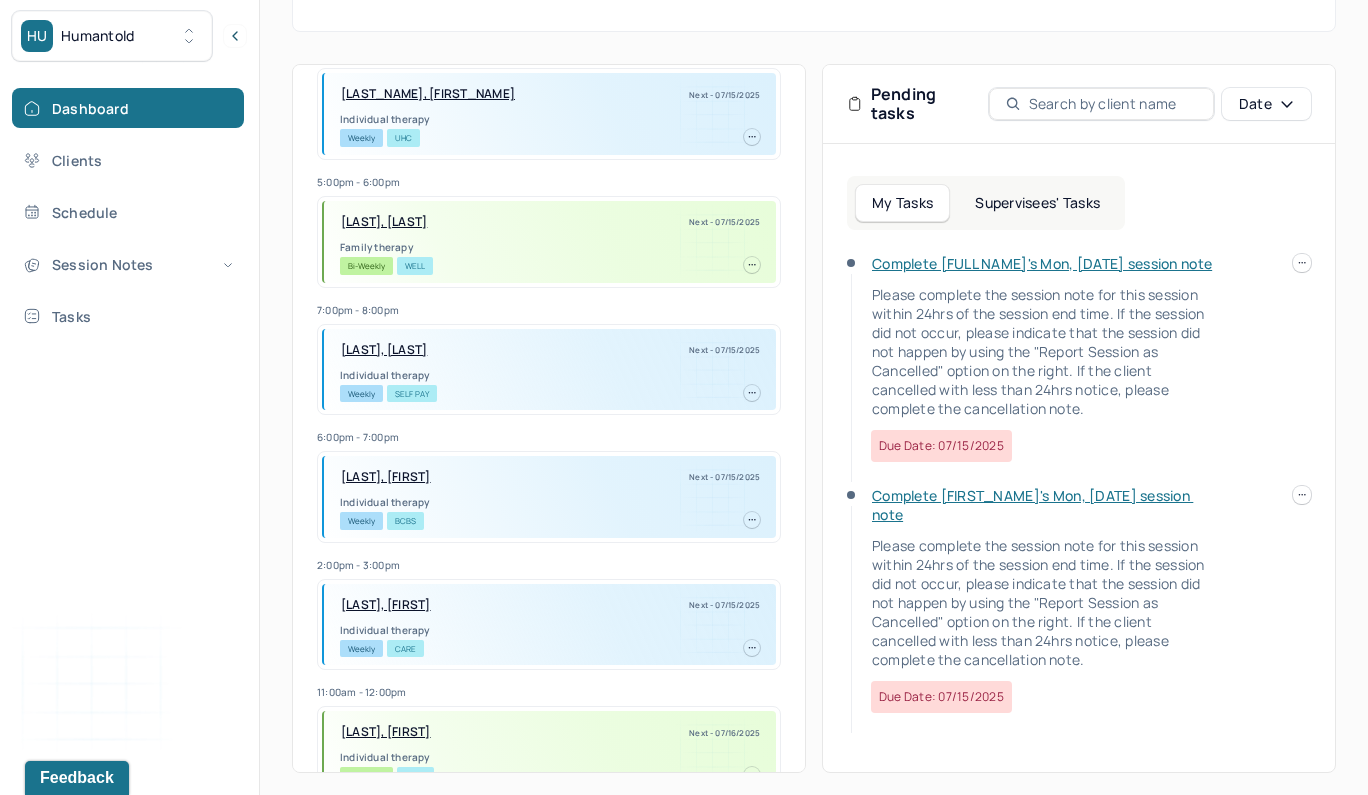 click on "Complete [NAME]'s Mon, [DATE] session note" at bounding box center [1042, 263] 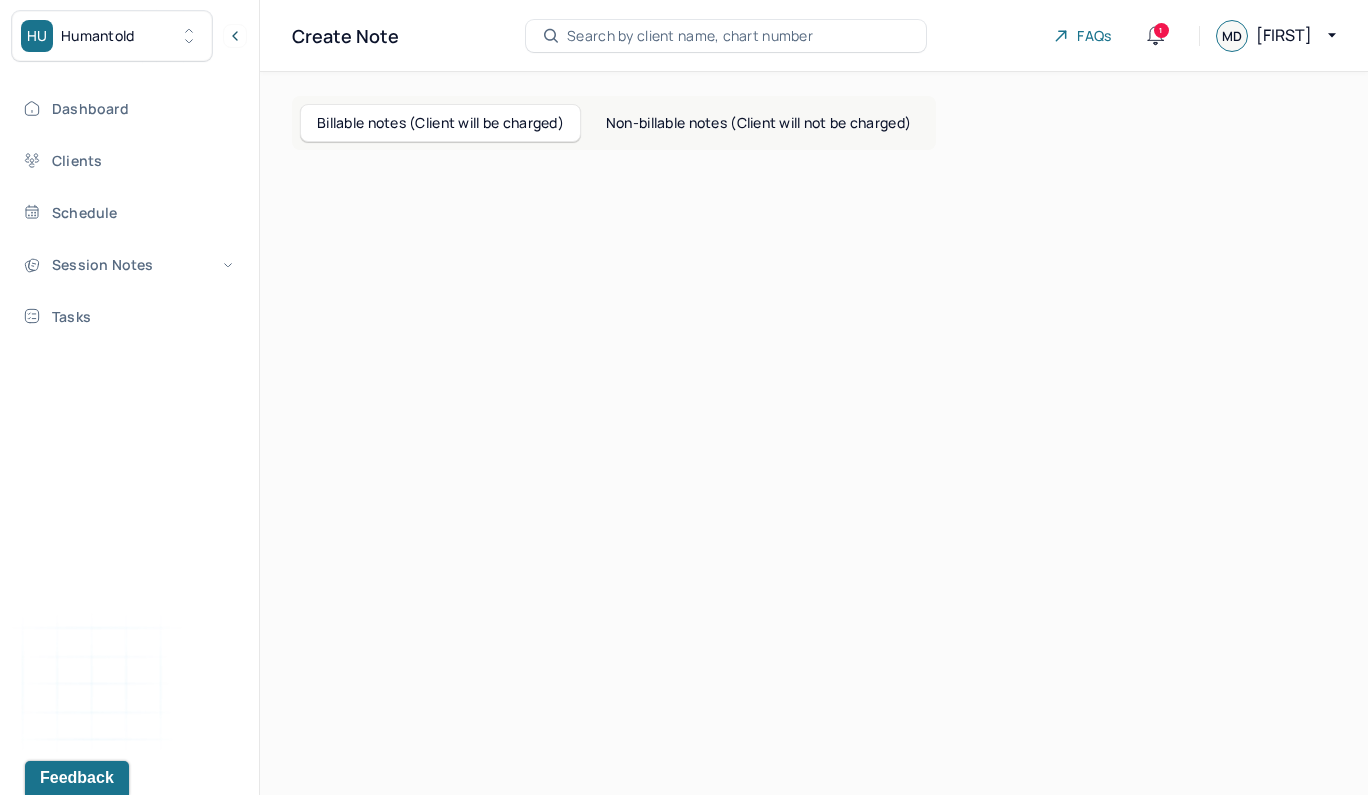 scroll, scrollTop: 0, scrollLeft: 0, axis: both 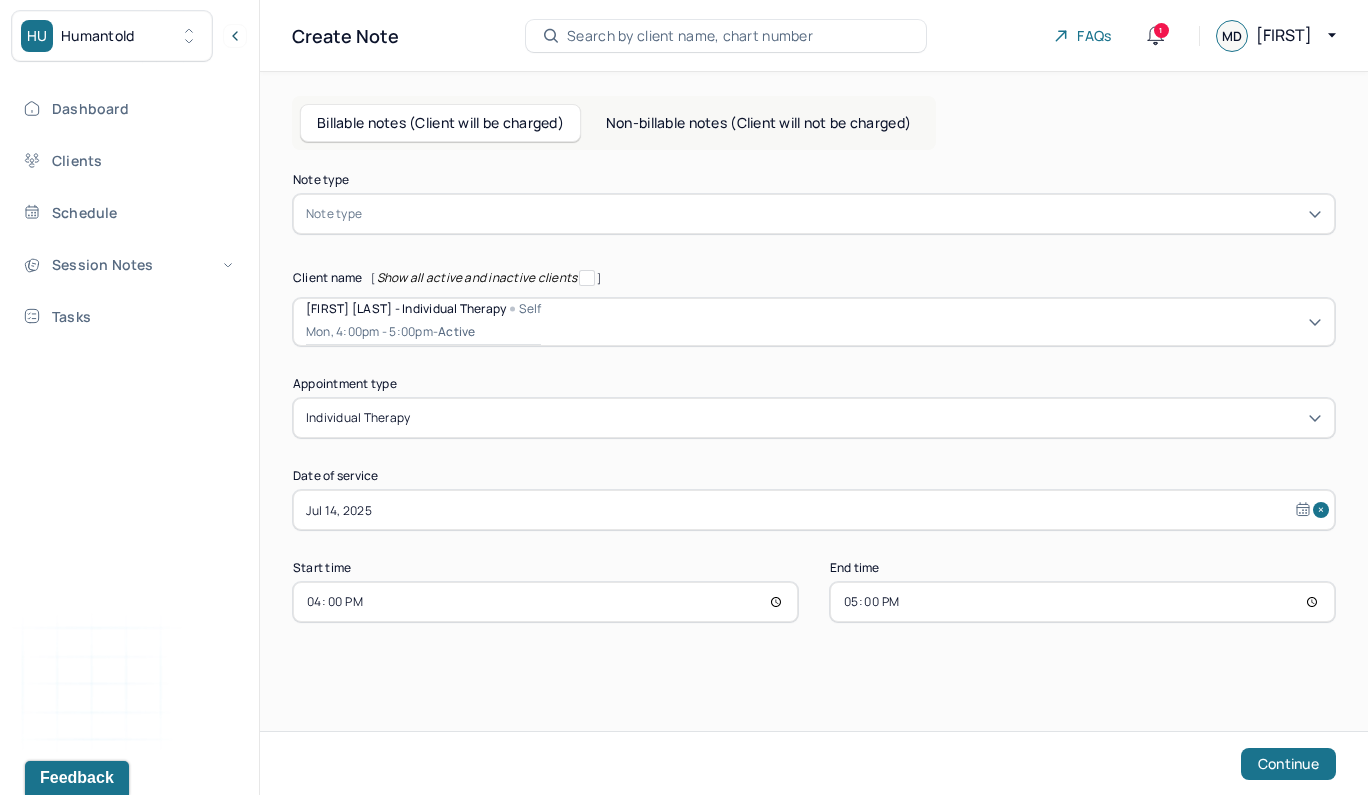 click at bounding box center (844, 214) 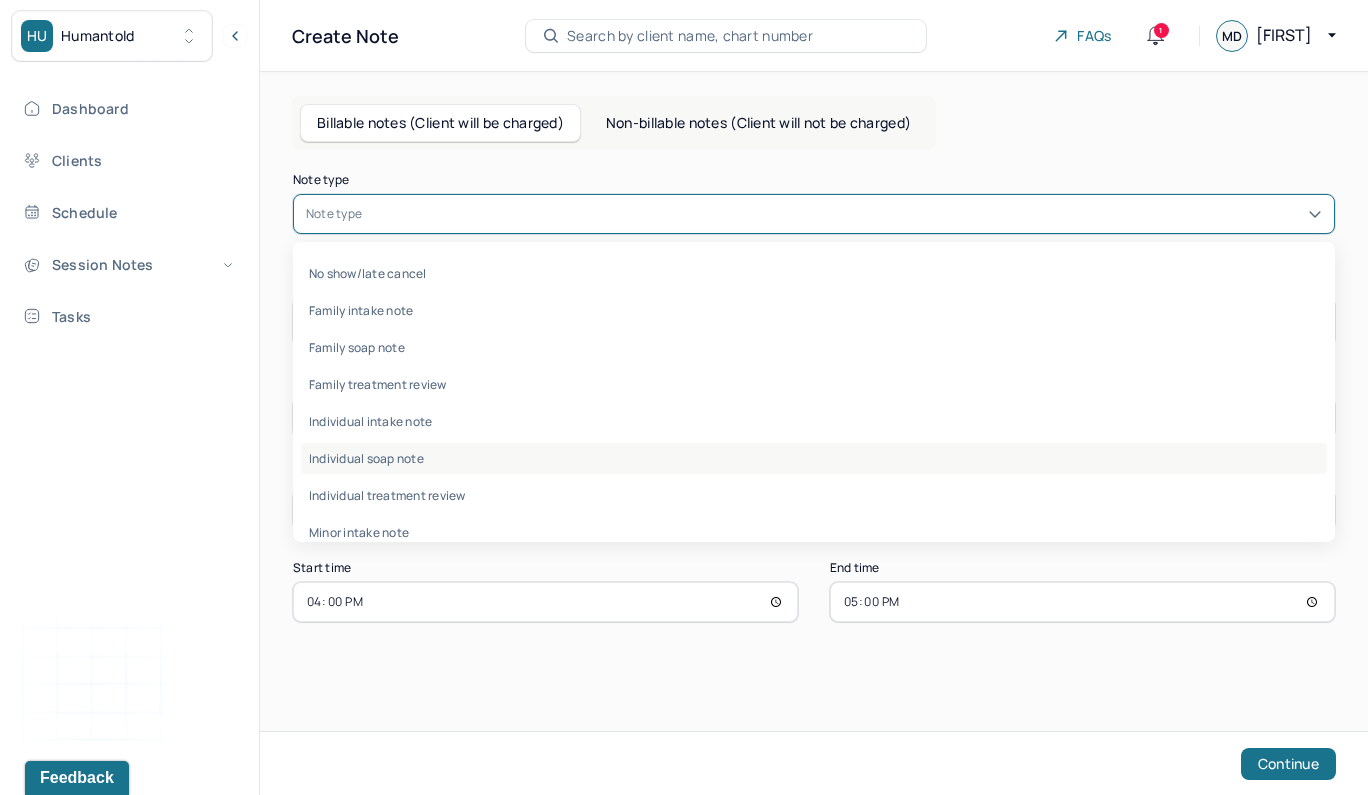 click on "Individual soap note" at bounding box center (814, 458) 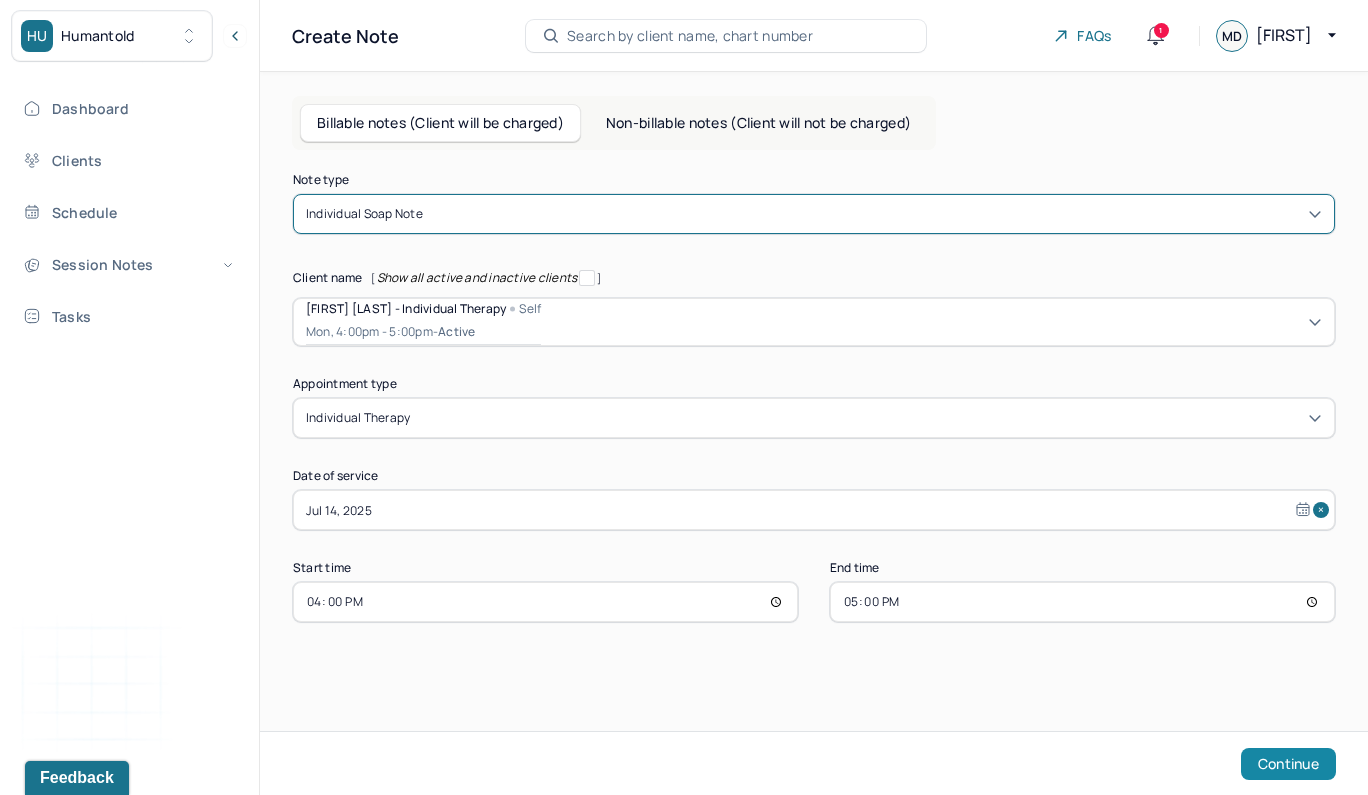 click on "Continue" at bounding box center (1288, 764) 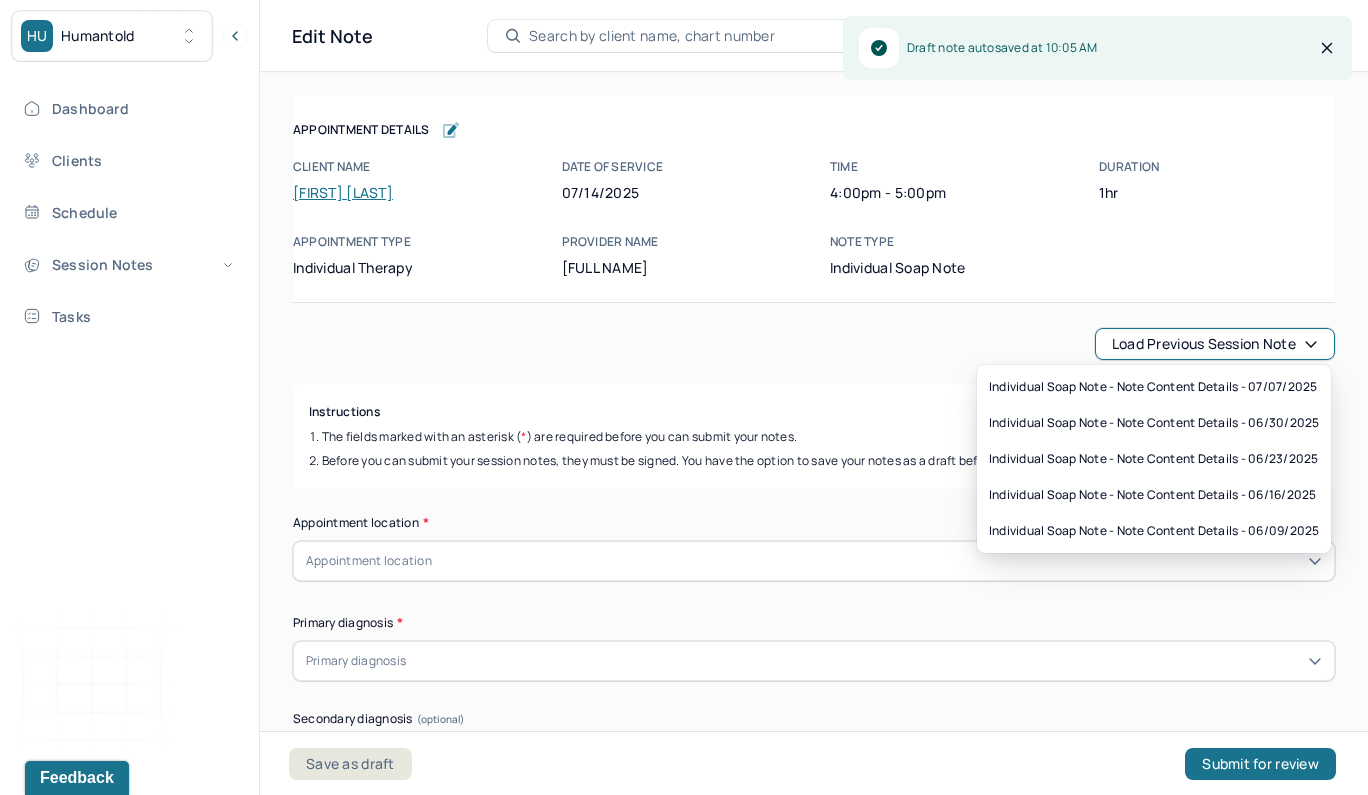 click on "Load previous session note" at bounding box center (1215, 344) 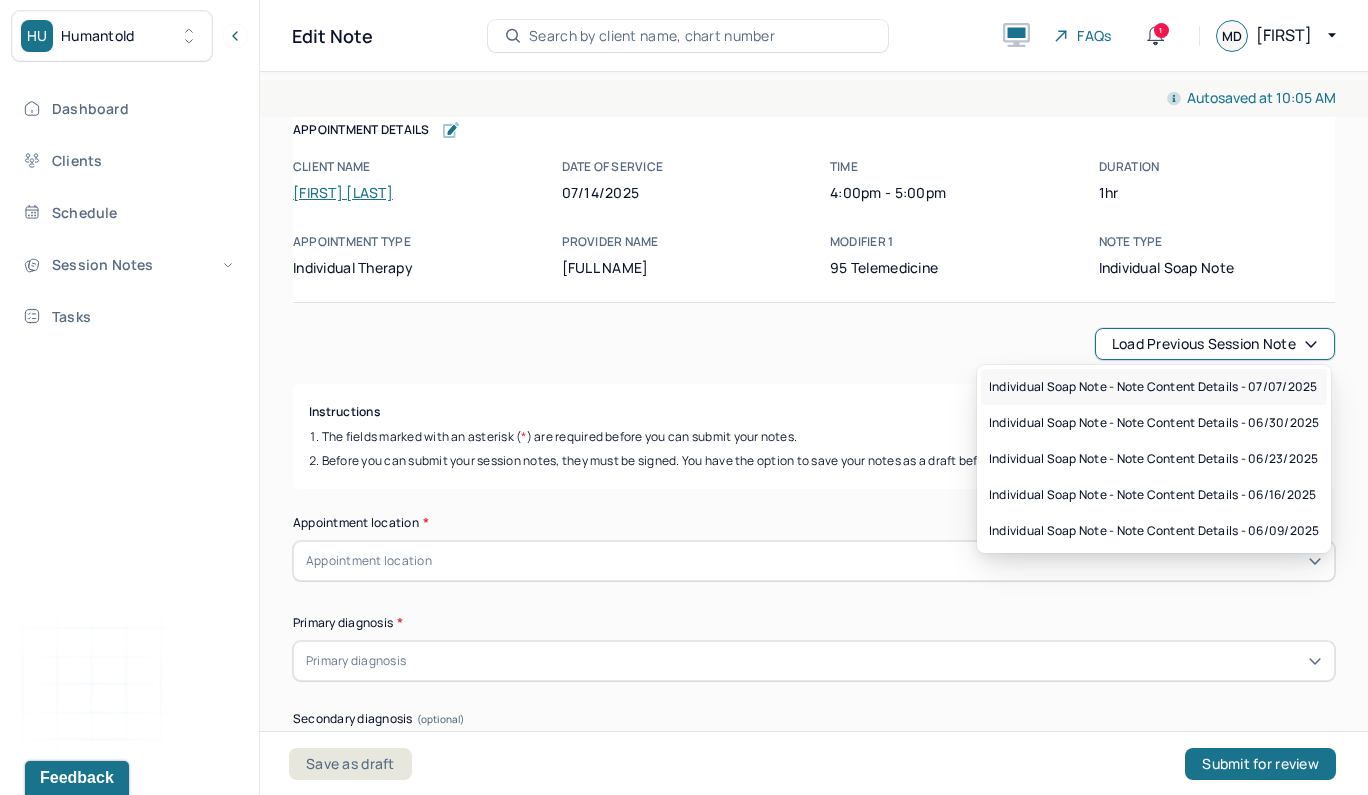 click on "Individual soap note   - Note content Details -   07/07/2025" at bounding box center (1154, 387) 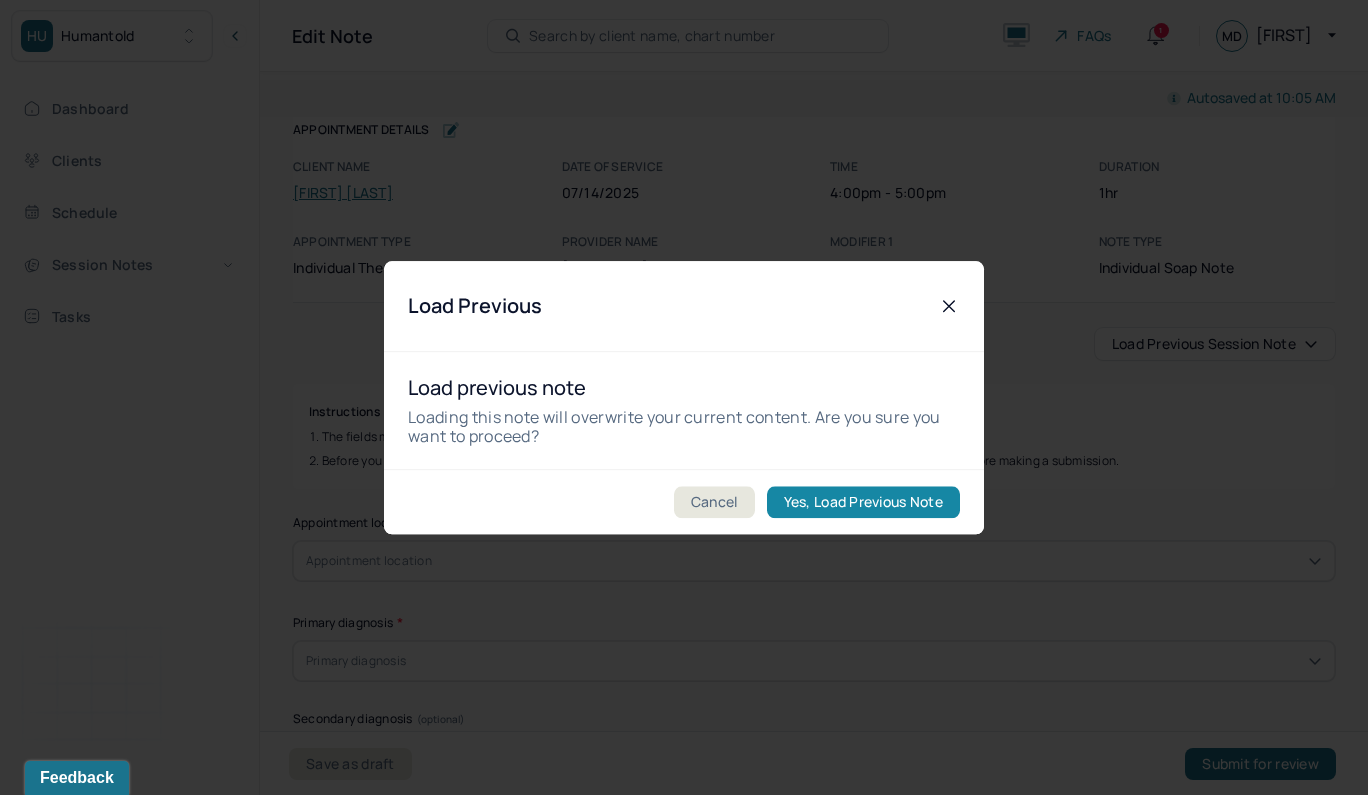 click on "Yes, Load Previous Note" at bounding box center [863, 502] 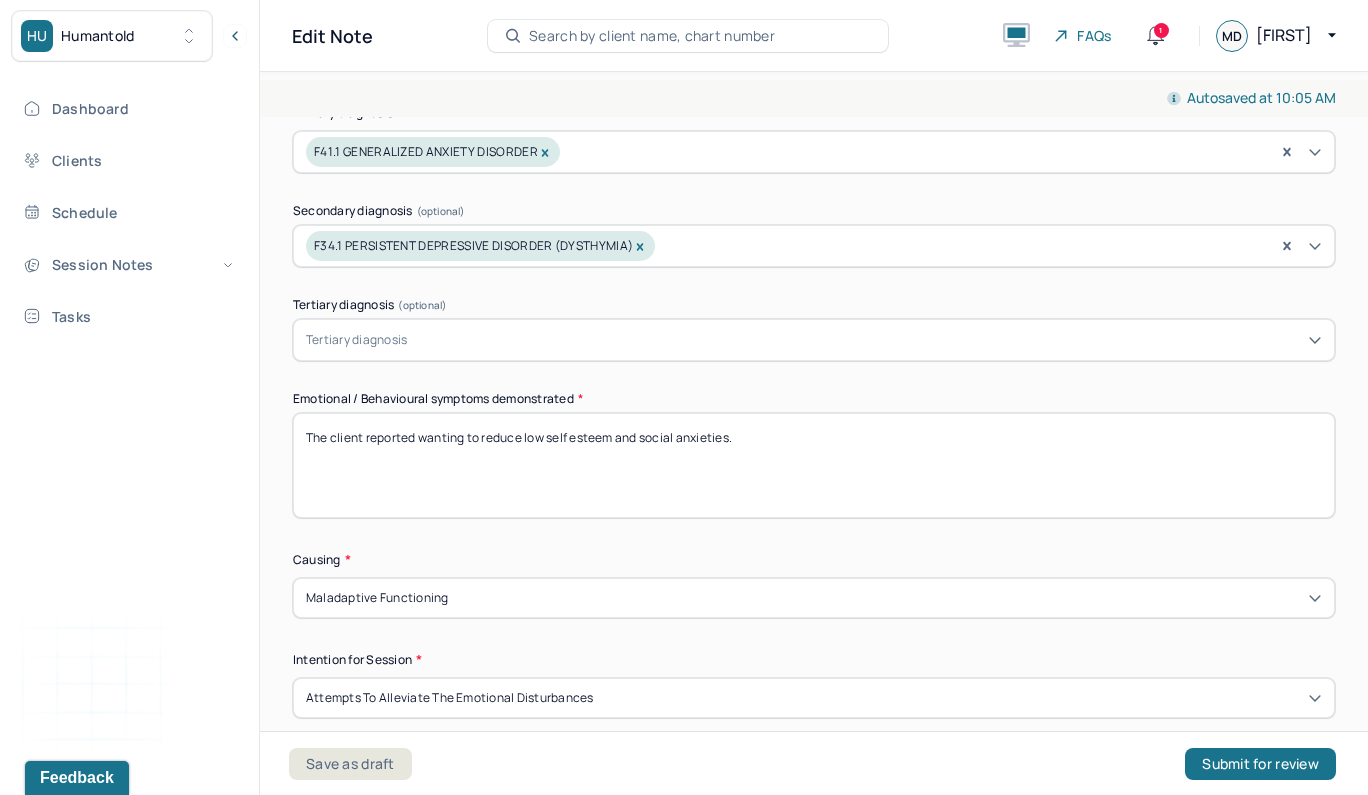 scroll, scrollTop: 784, scrollLeft: 0, axis: vertical 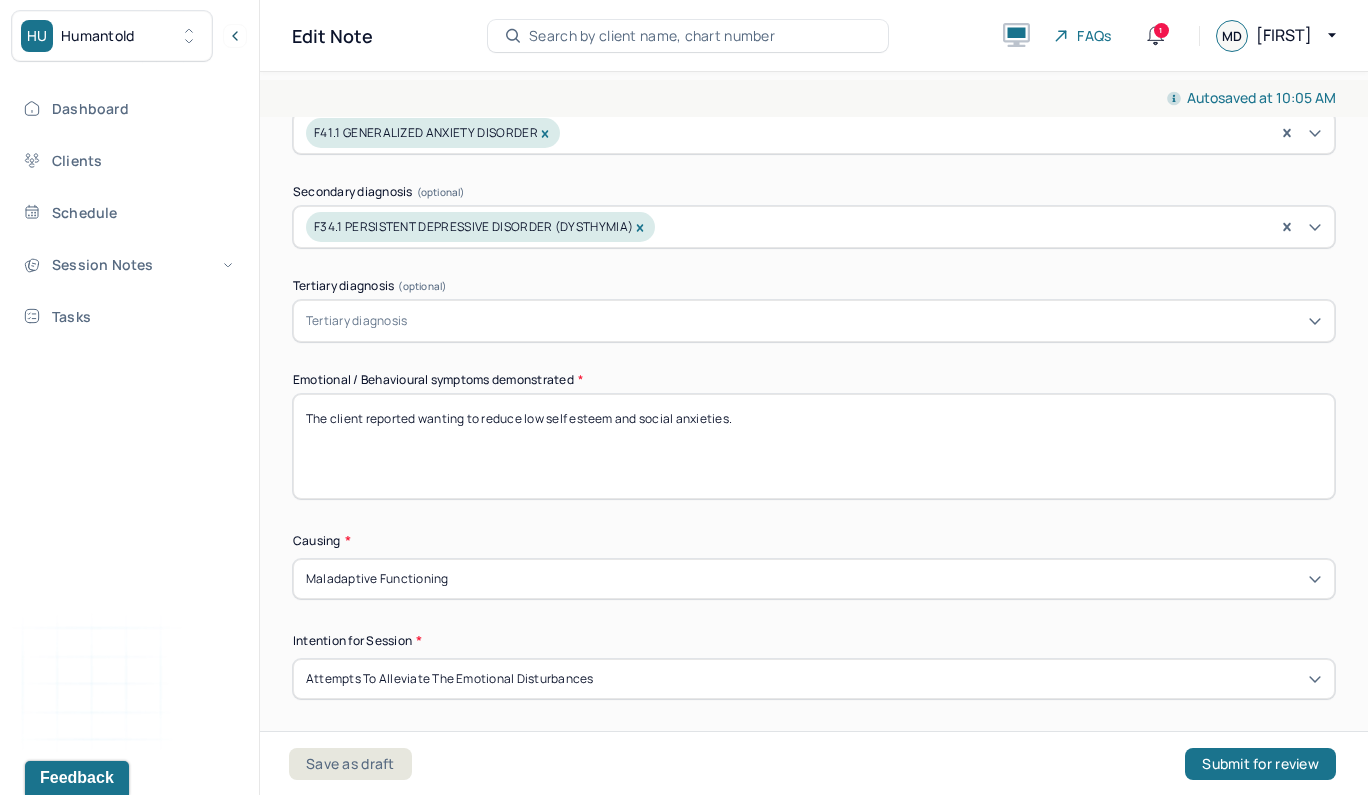 drag, startPoint x: 778, startPoint y: 421, endPoint x: 490, endPoint y: 405, distance: 288.4441 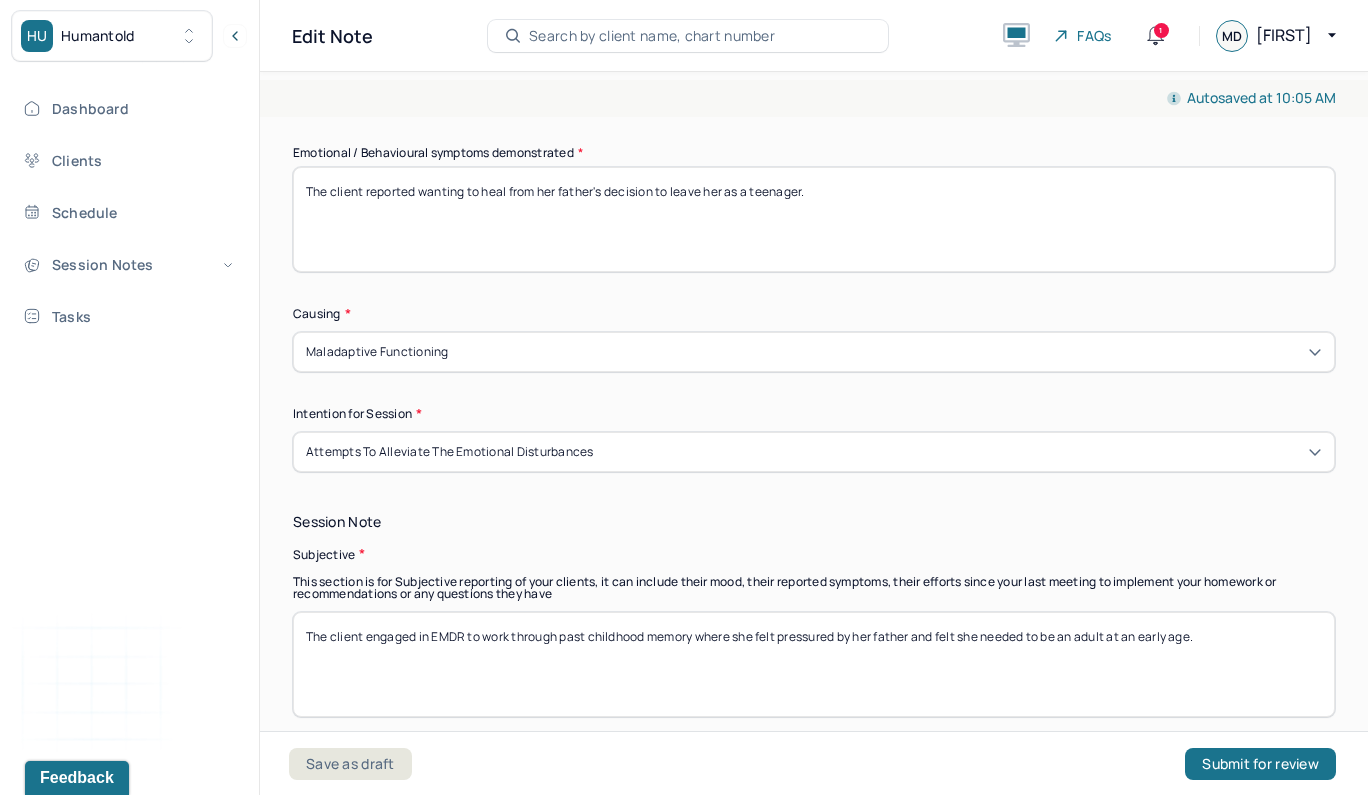 scroll, scrollTop: 1101, scrollLeft: 0, axis: vertical 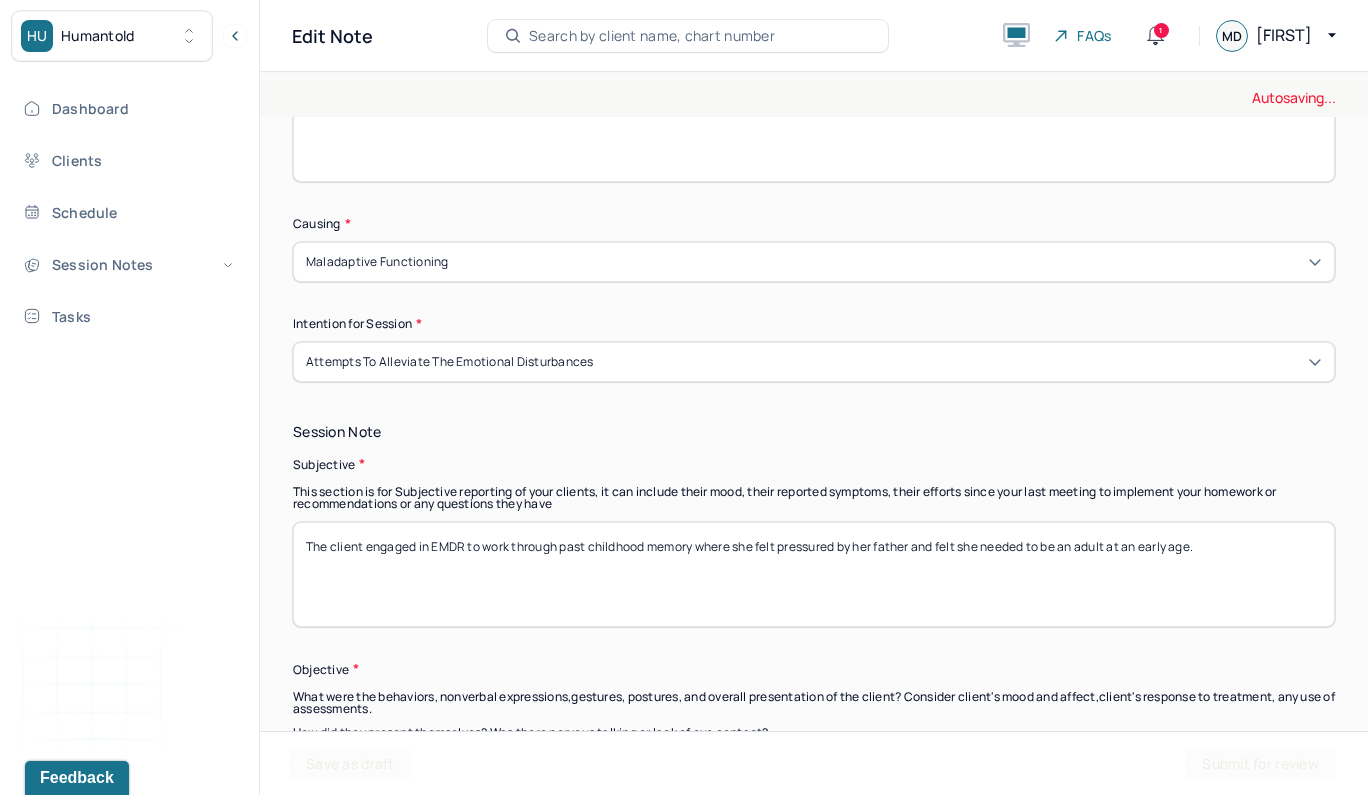 type on "The client reported wanting to heal from her father's decision to leave her as a teenager." 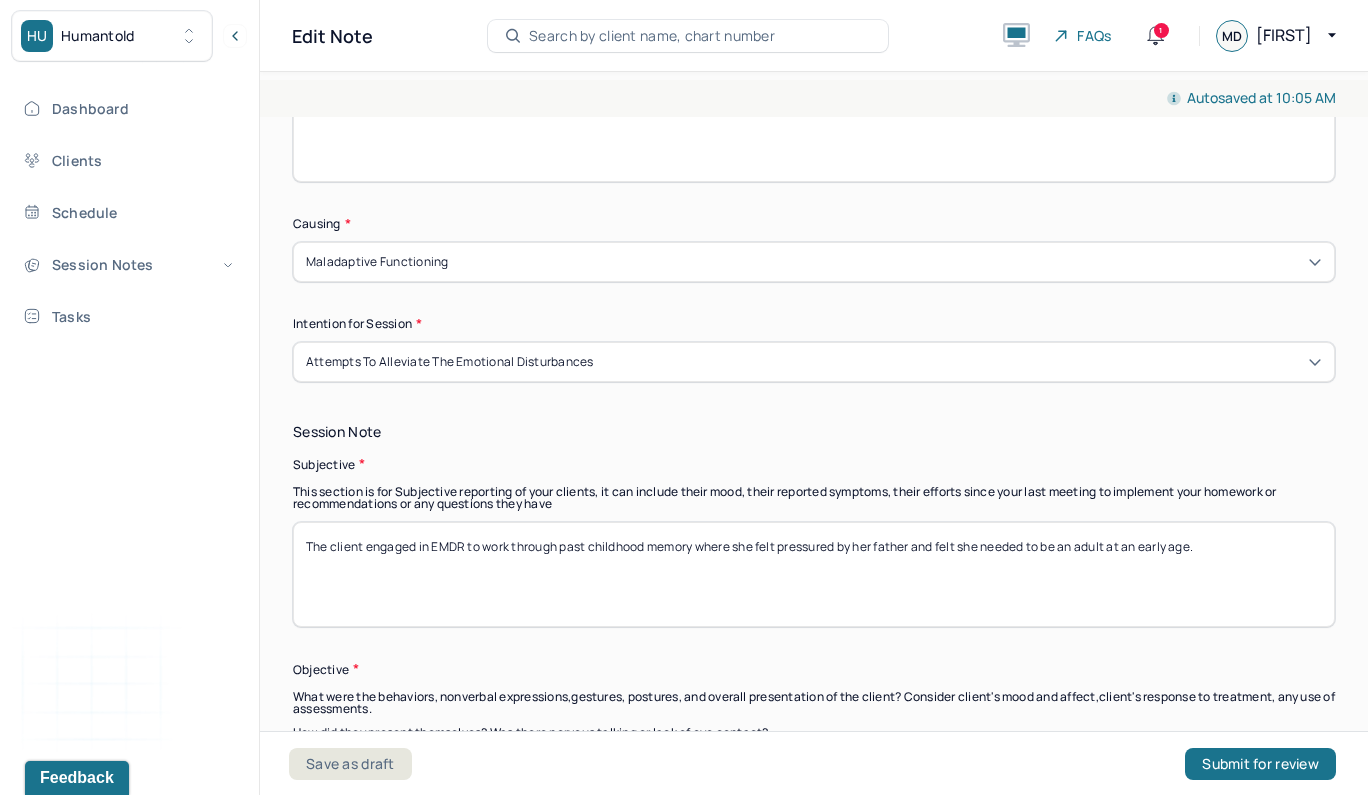 click on "The client engaged in EMDR to work through past childhood memory where she felt pressured by her father and felt she needed to be an adult at an early age." at bounding box center [814, 574] 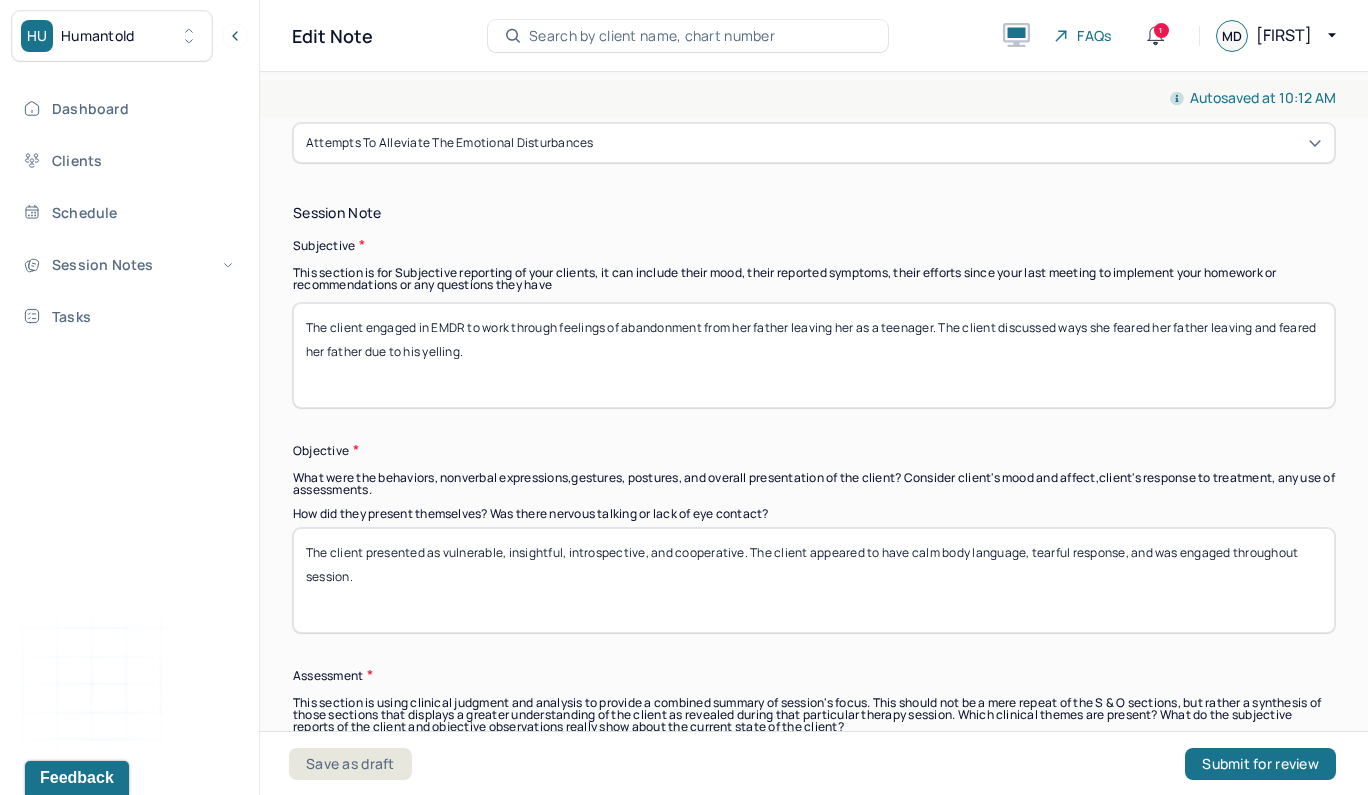 scroll, scrollTop: 1386, scrollLeft: 0, axis: vertical 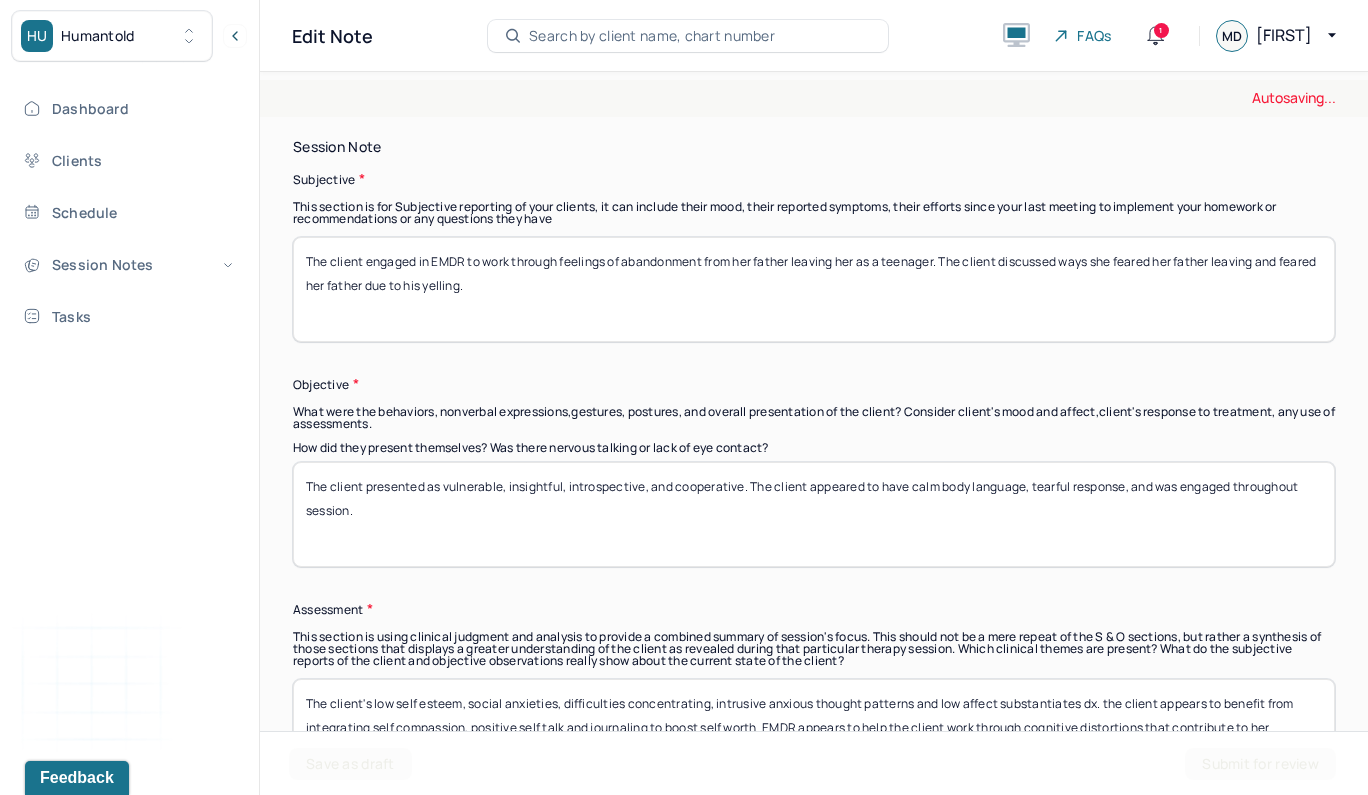 type on "The client engaged in EMDR to work through feelings of abandonment from her father leaving her as a teenager. The client discussed ways she feared her father leaving and feared her father due to his yelling." 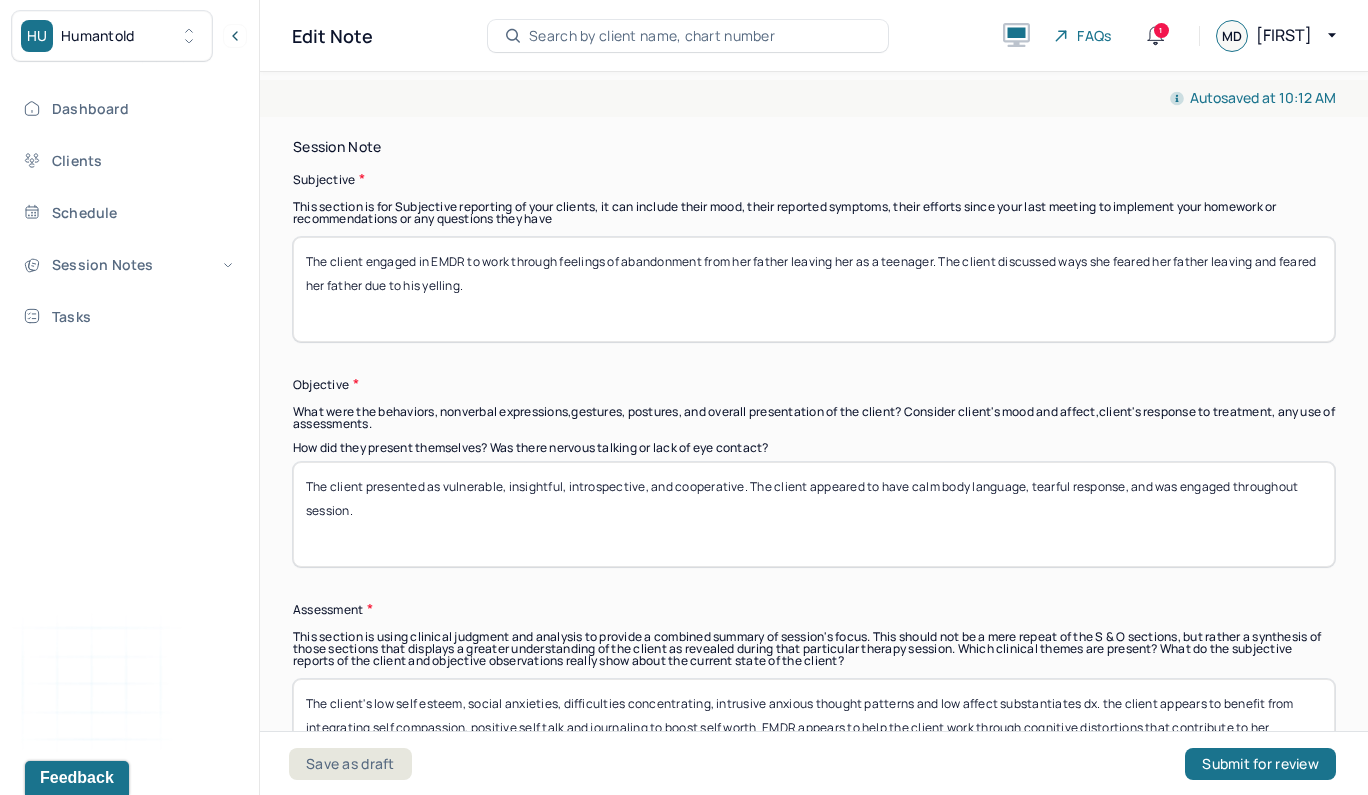 click on "The client presented as vulnerable, insightful, introspective, and cooperative. The client appeared to have calm body language, tearful response, and was engaged throughout session." at bounding box center (814, 514) 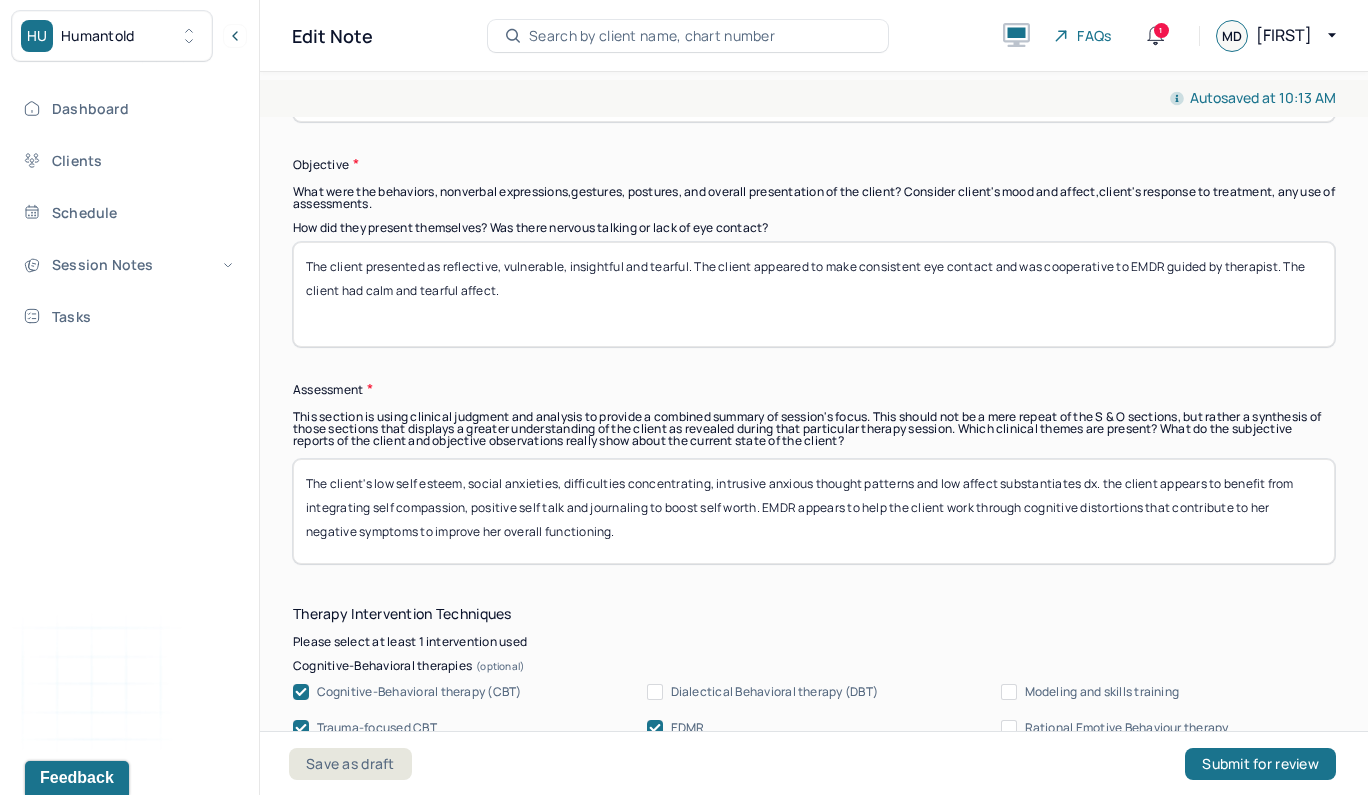 scroll, scrollTop: 1643, scrollLeft: 0, axis: vertical 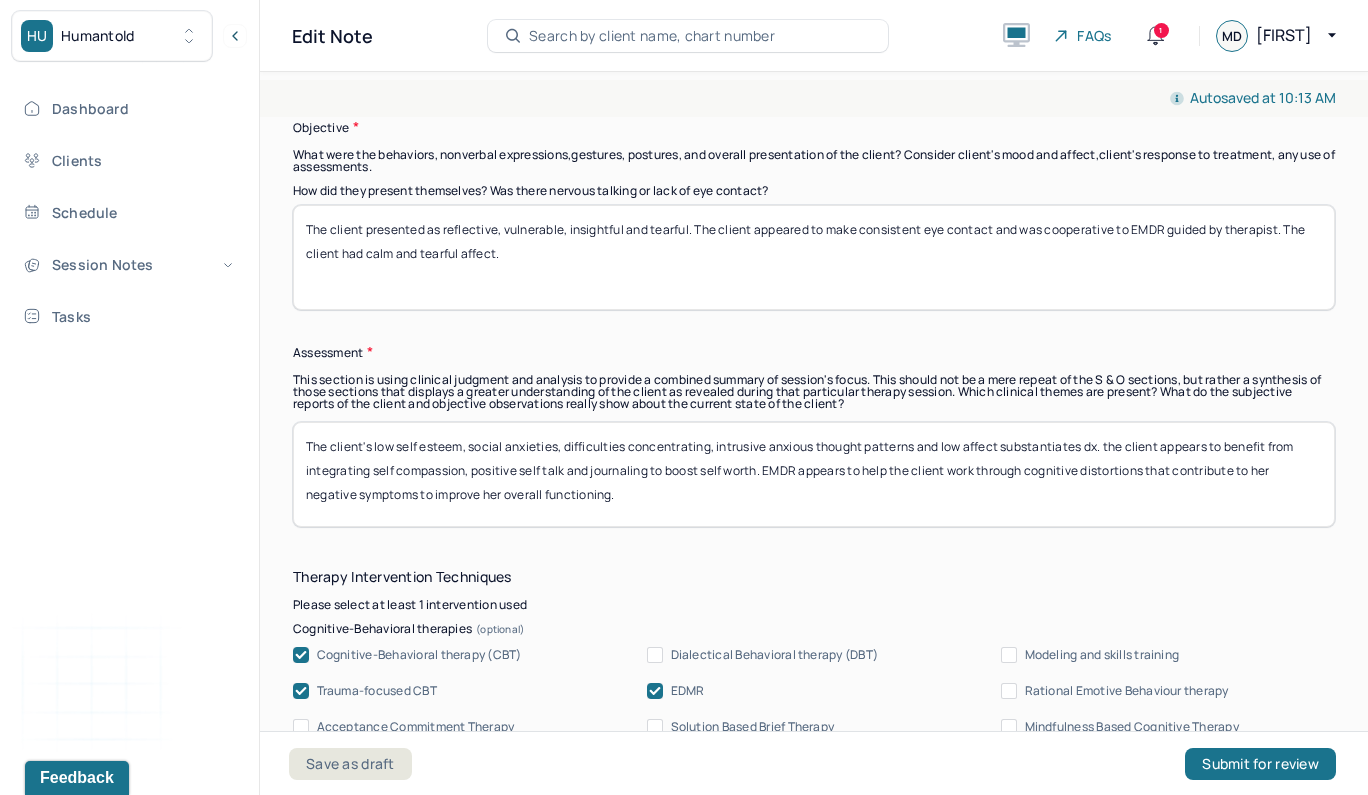 click on "The client presented as reflective, vulnerable, insightful and tearful. The client appeared to make consistent eye contact and was cooperative to EMDR guided by therapist. The client had calm and tearful affect." at bounding box center (814, 257) 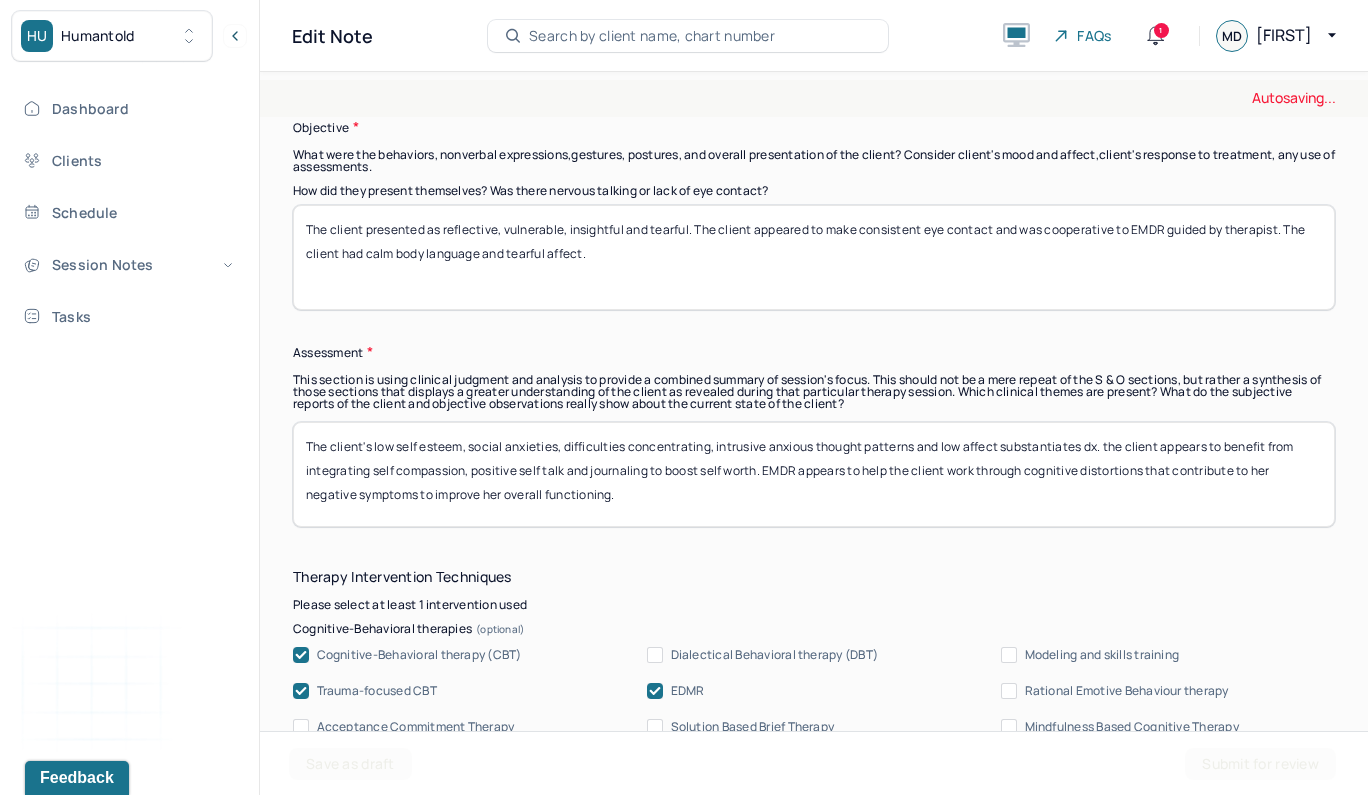 type on "The client presented as reflective, vulnerable, insightful and tearful. The client appeared to make consistent eye contact and was cooperative to EMDR guided by therapist. The client had calm body language and tearful affect." 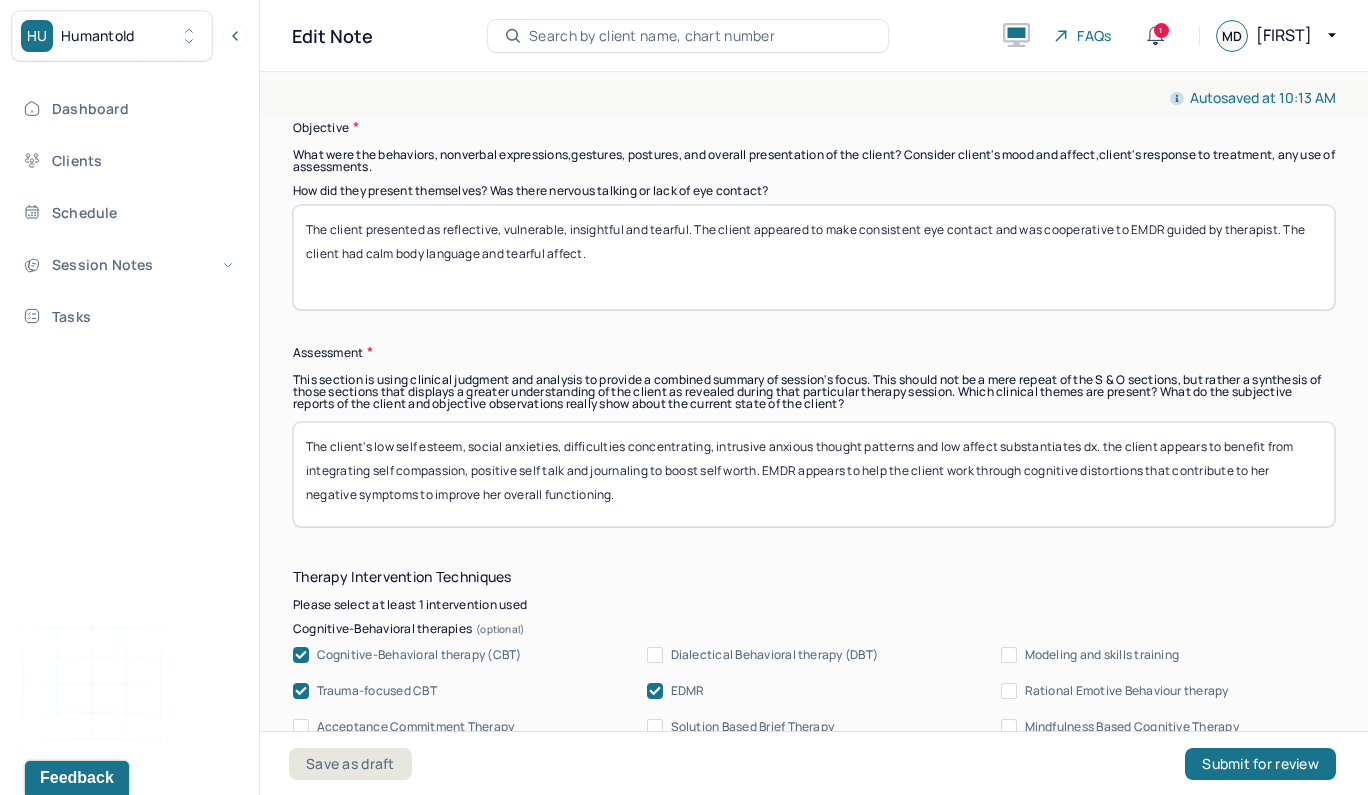 drag, startPoint x: 632, startPoint y: 492, endPoint x: 371, endPoint y: 440, distance: 266.12967 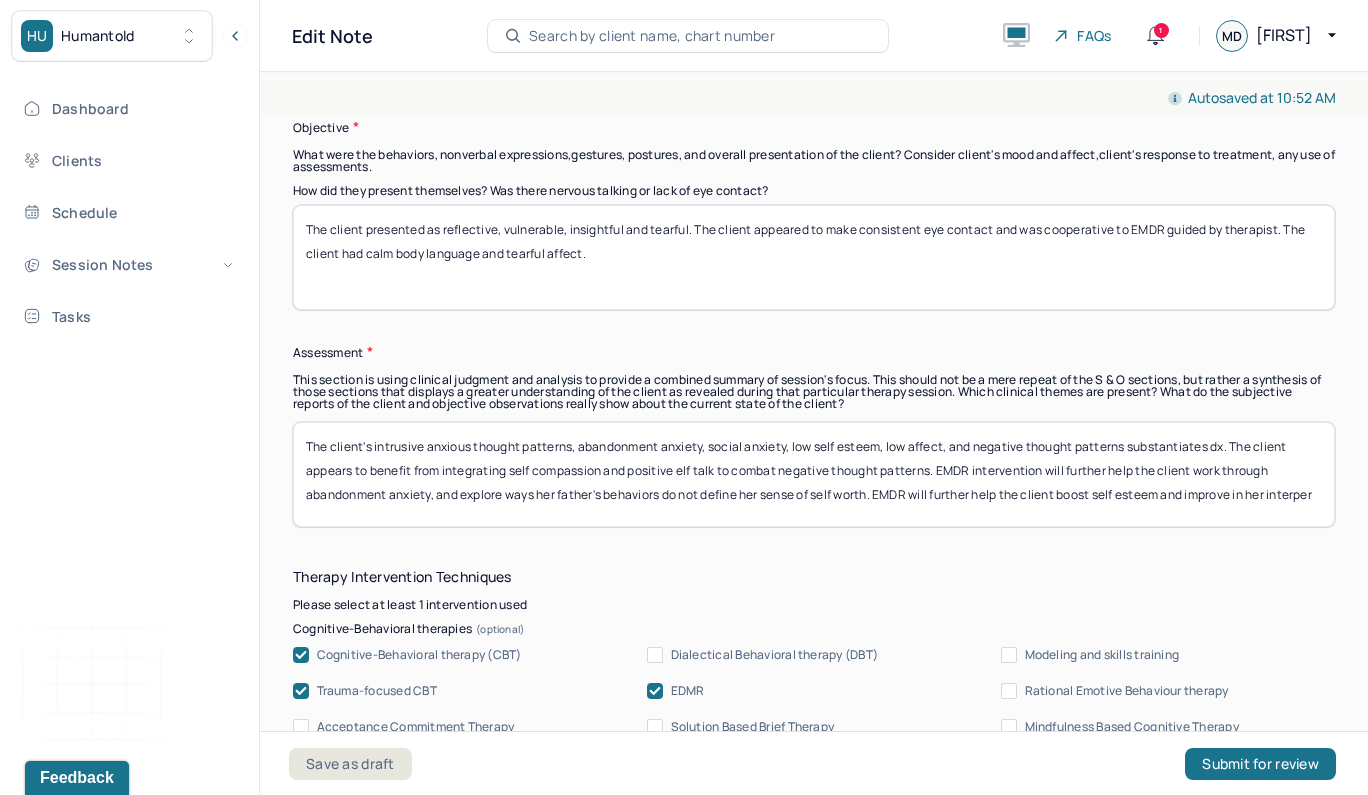 scroll, scrollTop: 1, scrollLeft: 0, axis: vertical 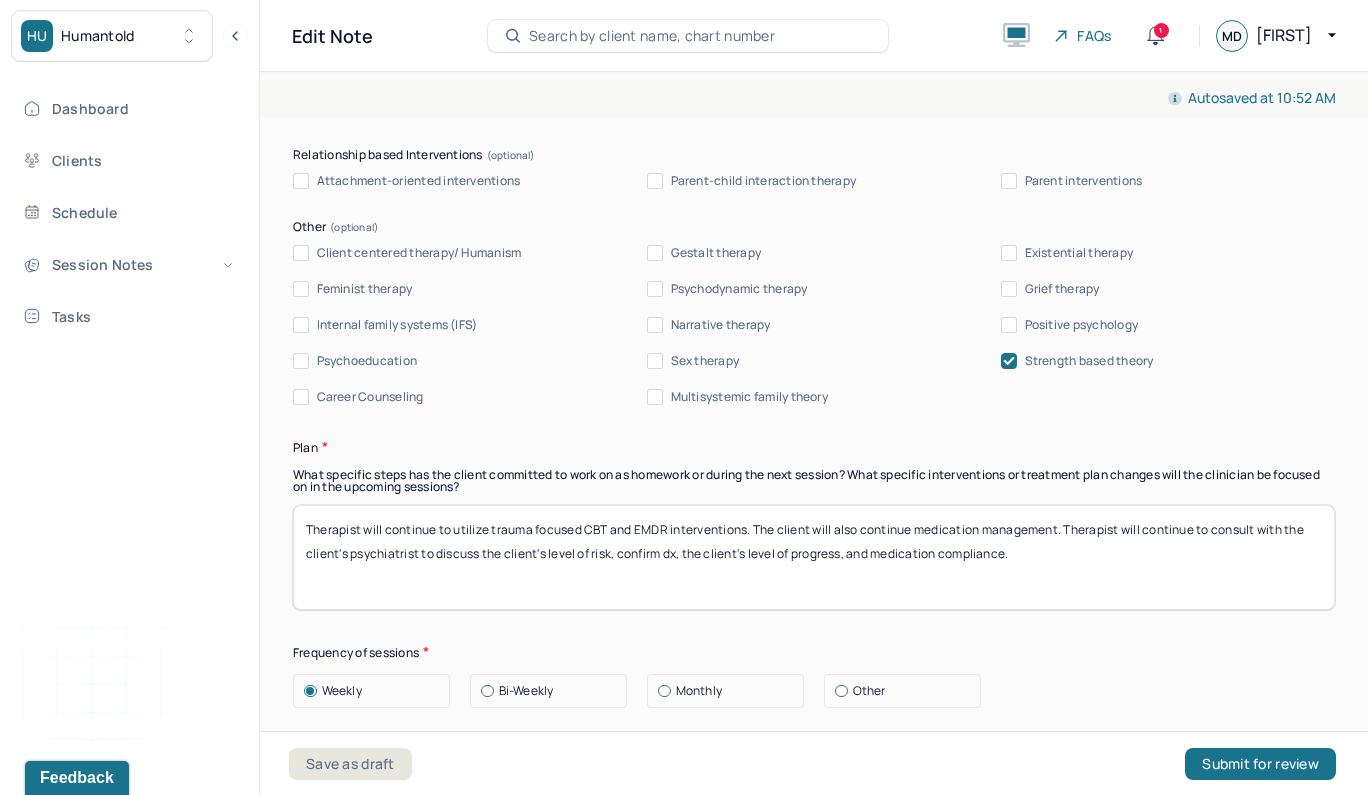 type on "The client's intrusive anxious thought patterns, abandonment anxiety, social anxiety, low self esteem, low affect, and negative thought patterns substantiates dx. The client appears to benefit from integrating self compassion and positive elf talk to combat negative thought patterns. EMDR intervention will further help the client work through abandonment anxiety, and explore ways her father's behaviors do not define her sense of self worth. EMDR will further help the client boost self esteem and improve in her interpersonal interactions through working through negative cognitions that were established from her father's past behaviors during childhood." 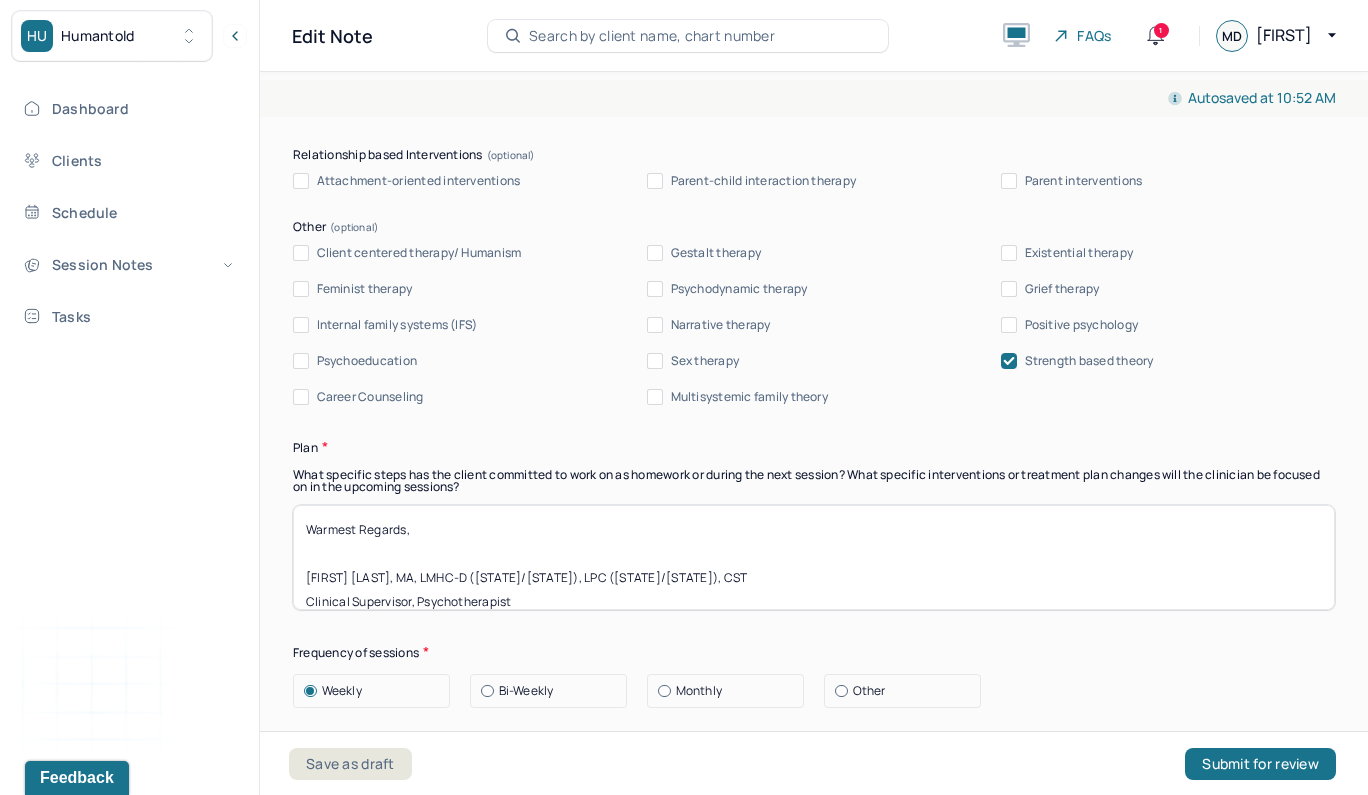 scroll, scrollTop: 136, scrollLeft: 0, axis: vertical 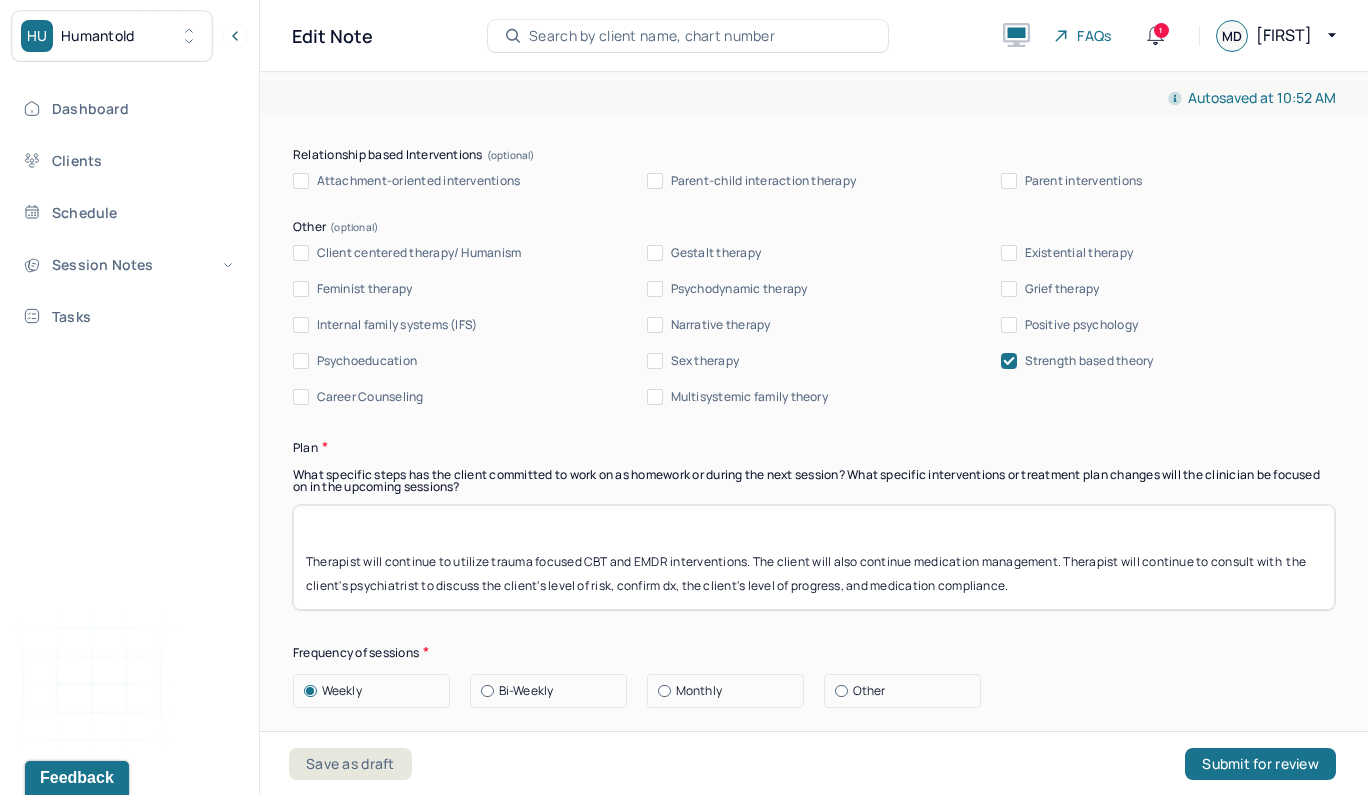 click on "Warmest Regards,
Morgan T. Dominguez, MA, LMHC-D (NY/FL), LPC (CT/NJ), CST
Clinical Supervisor, Psychotherapist
Humantold Psychotherapy
Therapist will continue to utilize trauma focused CBT and EMDR interventions. The client will also continue medication management. Therapist will continue to consult with  the client's psychiatrist to discuss the client's level of risk, confirm dx, the client's level of progress, and medication compliance." at bounding box center (814, 557) 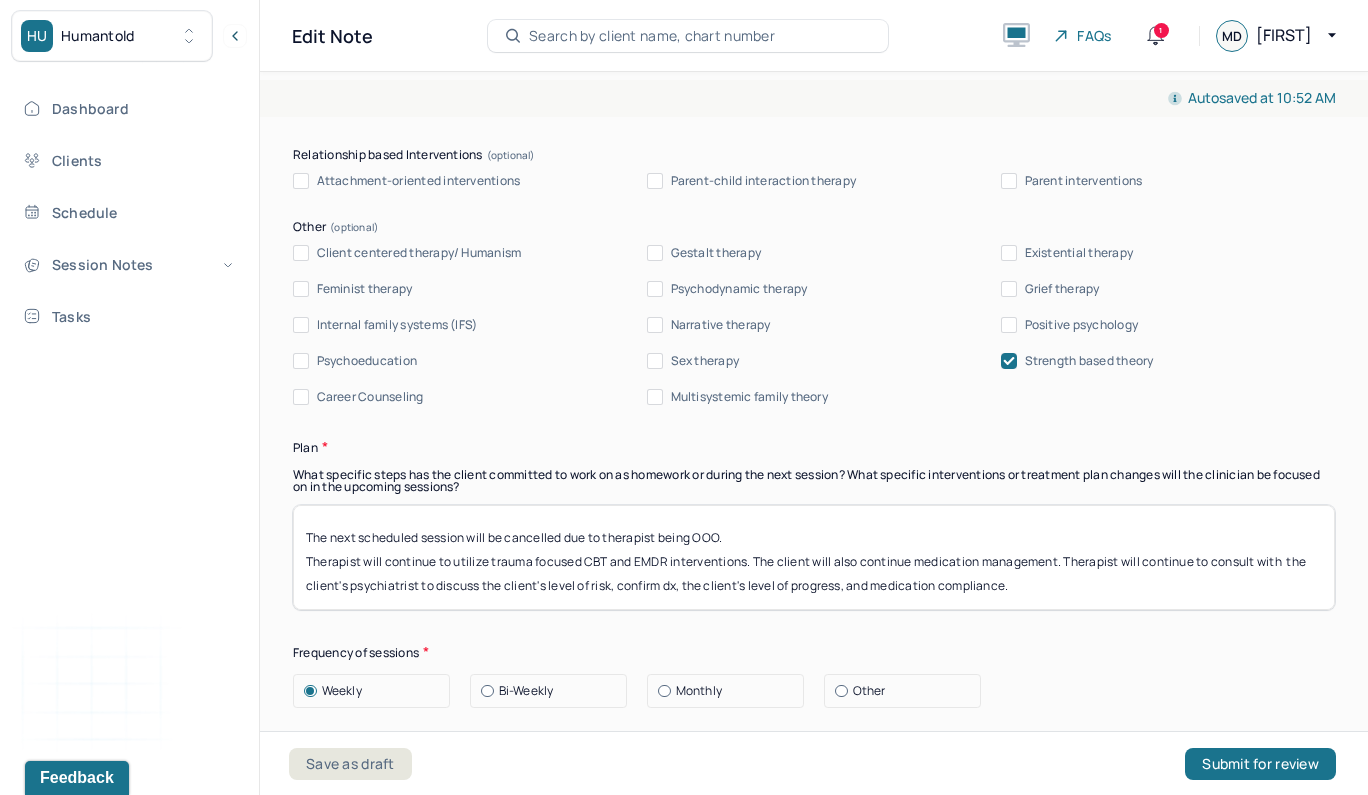 drag, startPoint x: 755, startPoint y: 528, endPoint x: 297, endPoint y: 518, distance: 458.10916 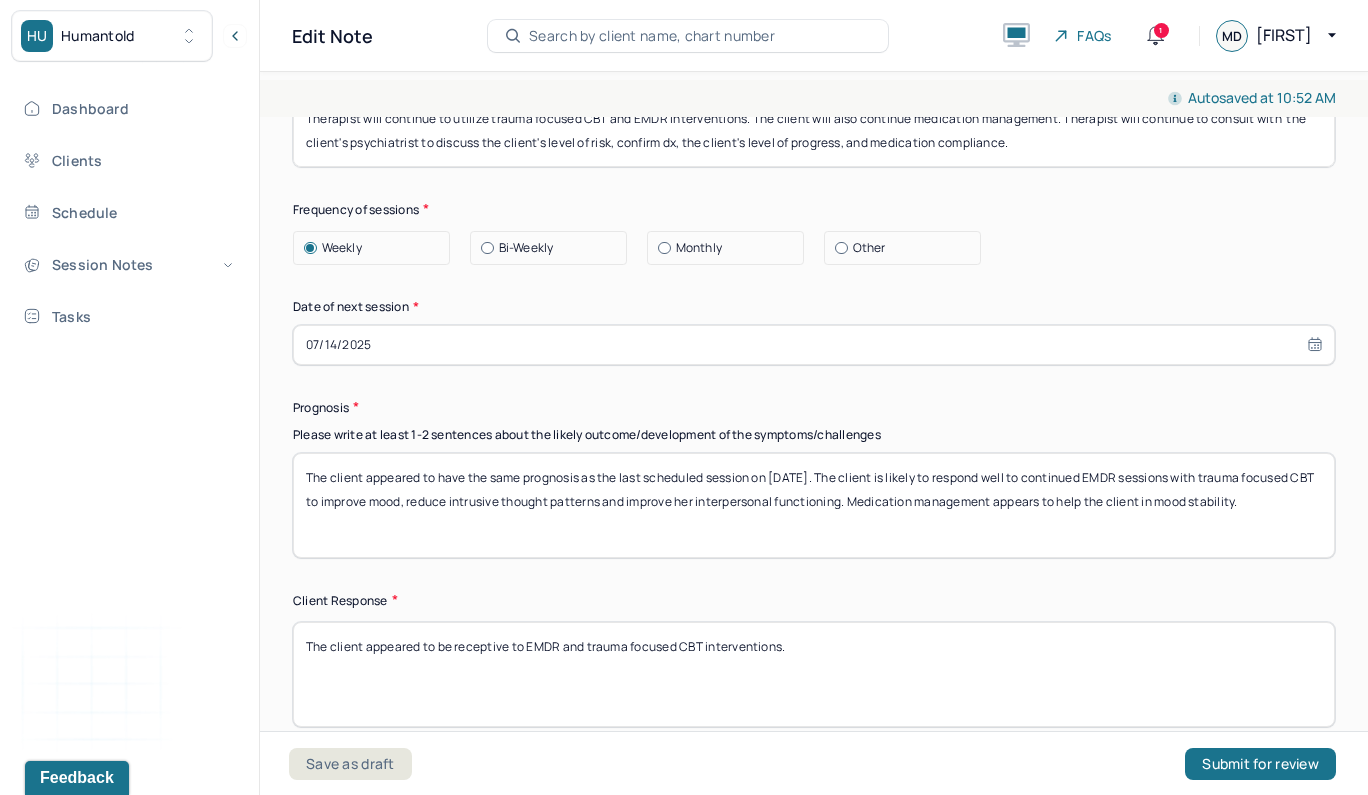 scroll, scrollTop: 2728, scrollLeft: 0, axis: vertical 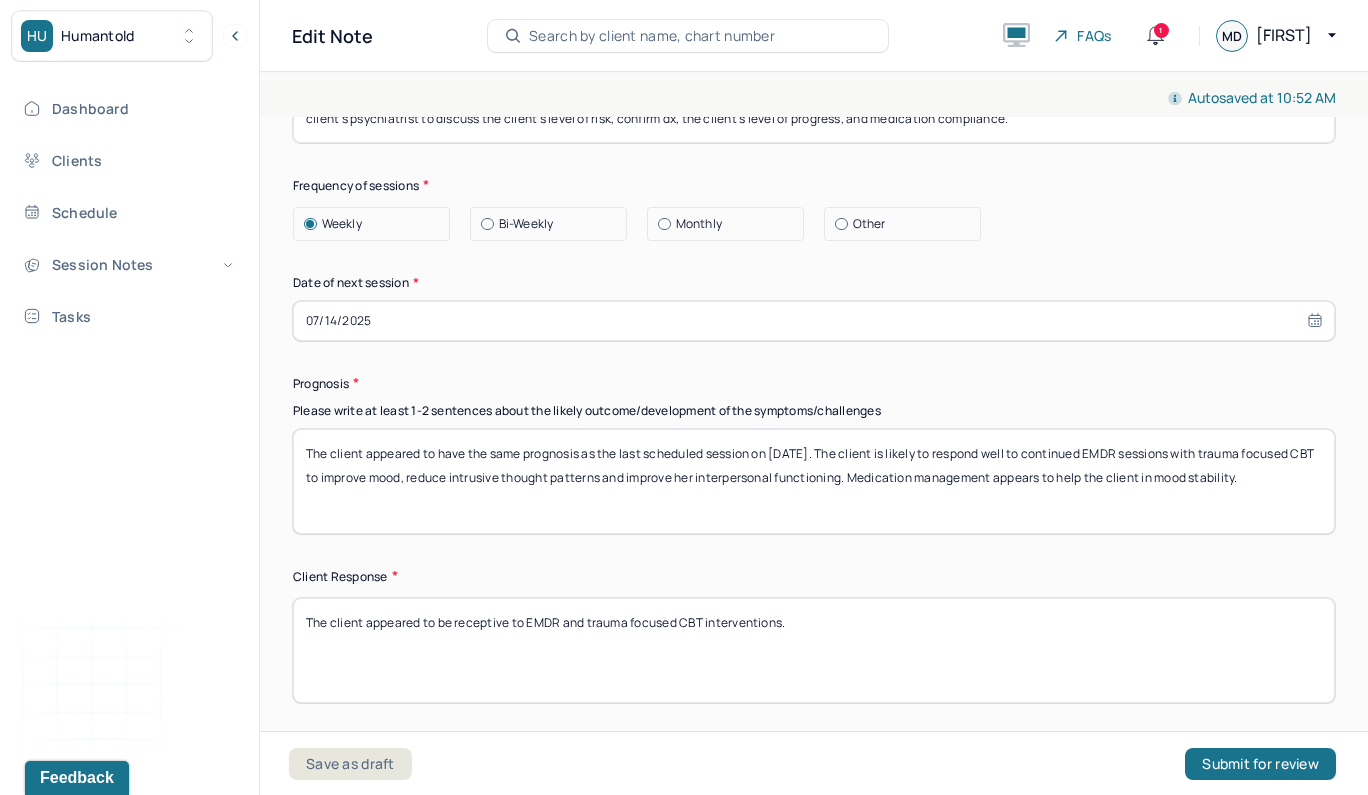 type on "Warmest Regards,
Morgan T. Dominguez, MA, LMHC-D (NY/FL), LPC (CT/NJ), CST
Clinical Supervisor, Psychotherapist
Humantold Psychotherapy
The next scheduled session will be cancelled due to therapist being OOO.
Therapist will continue to utilize trauma focused CBT and EMDR interventions. The client will also continue medication management. Therapist will continue to consult with  the client's psychiatrist to discuss the client's level of risk, confirm dx, the client's level of progress, and medication compliance." 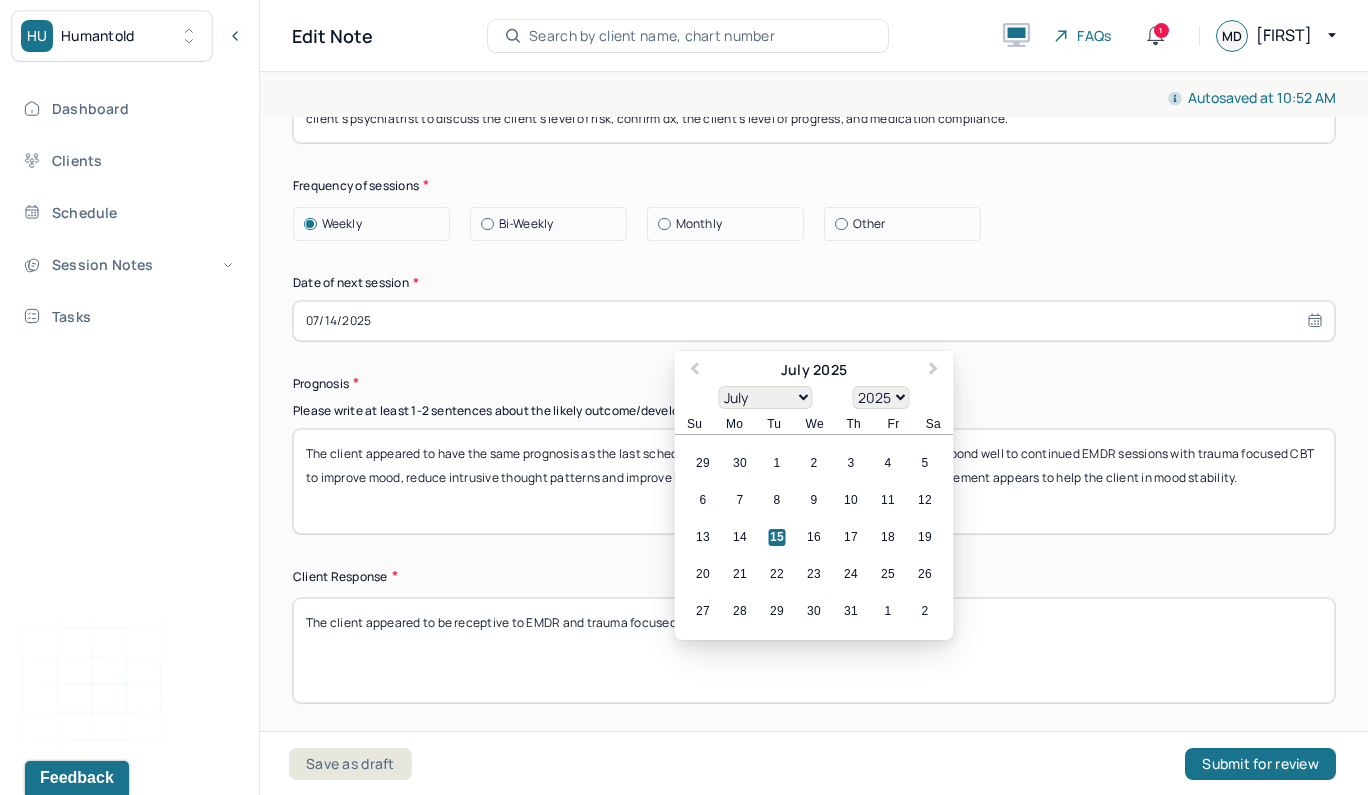 click on "07/14/2025" at bounding box center (814, 321) 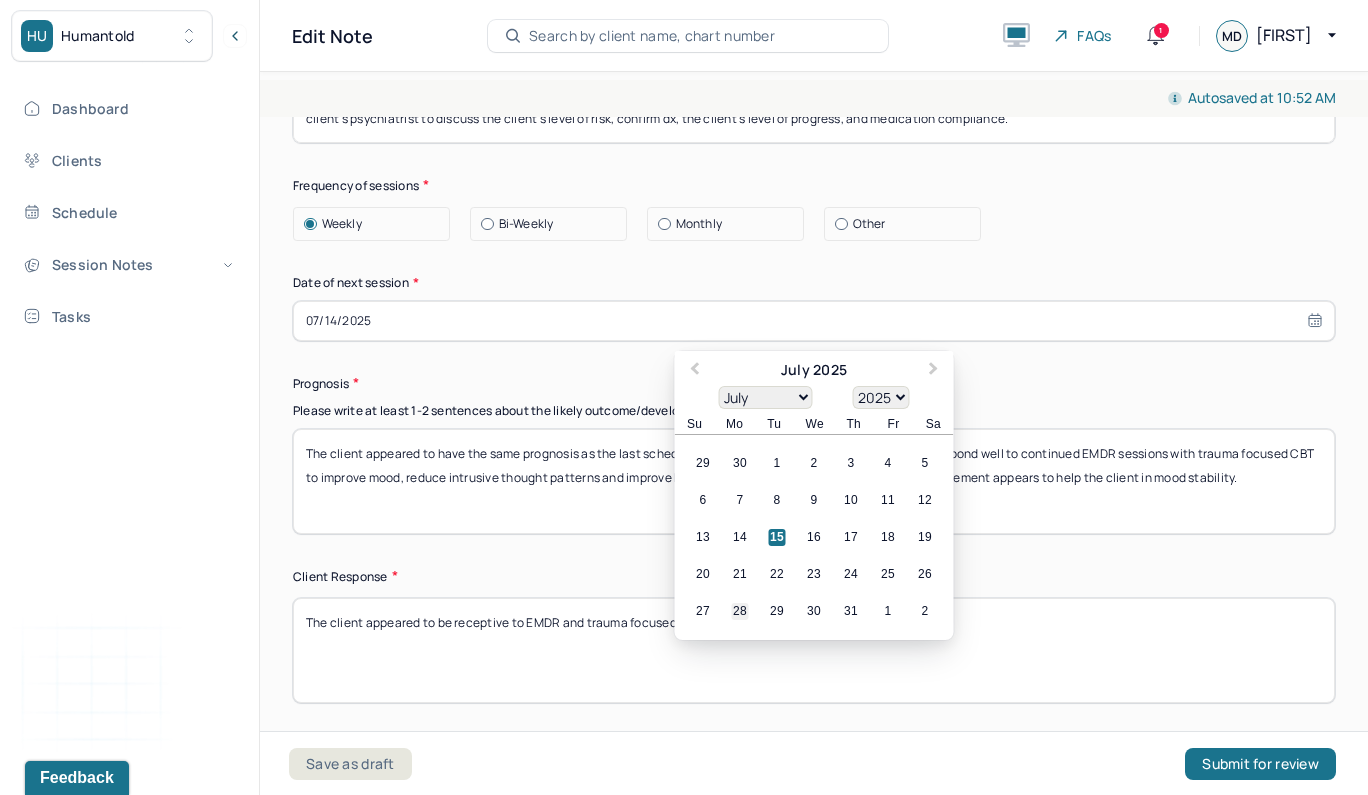 click on "28" at bounding box center (740, 611) 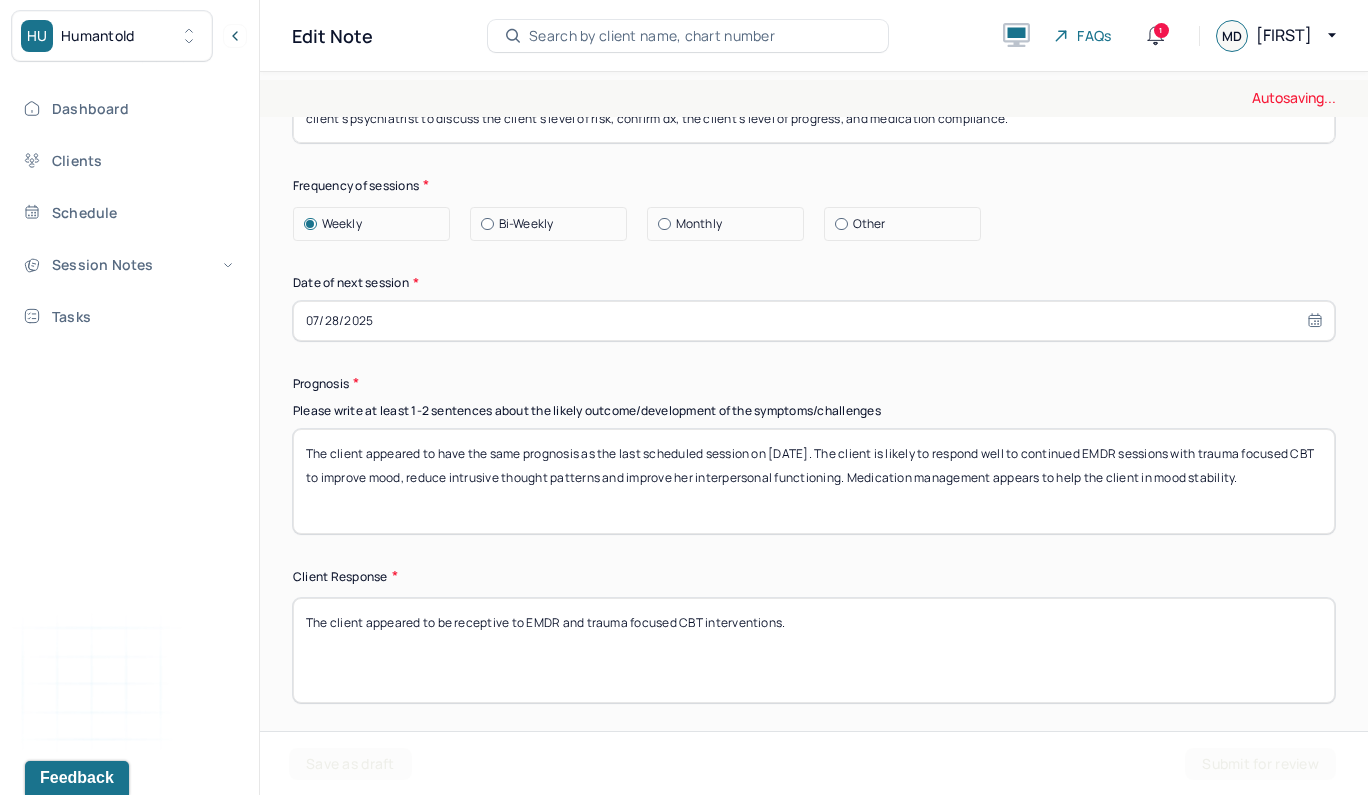 click on "The client appeared to have the same prognosis as the last scheduled session on 6/30/2025. The client is likely to respond well to continued EMDR sessions with trauma focused CBT to improve mood, reduce intrusive thought patterns and improve her interpersonal functioning.  Medication management appears to help the client in mood stability." at bounding box center (814, 481) 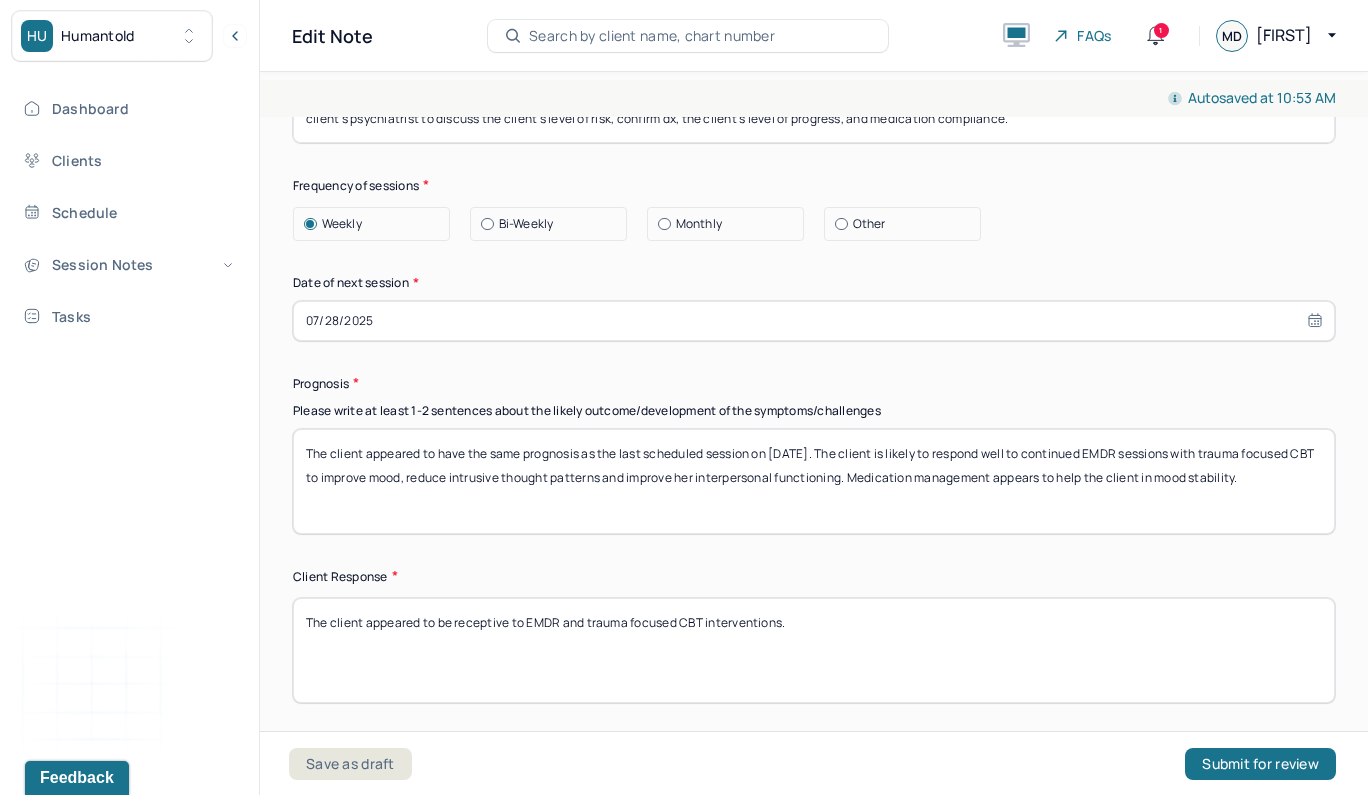drag, startPoint x: 351, startPoint y: 471, endPoint x: 875, endPoint y: 477, distance: 524.03436 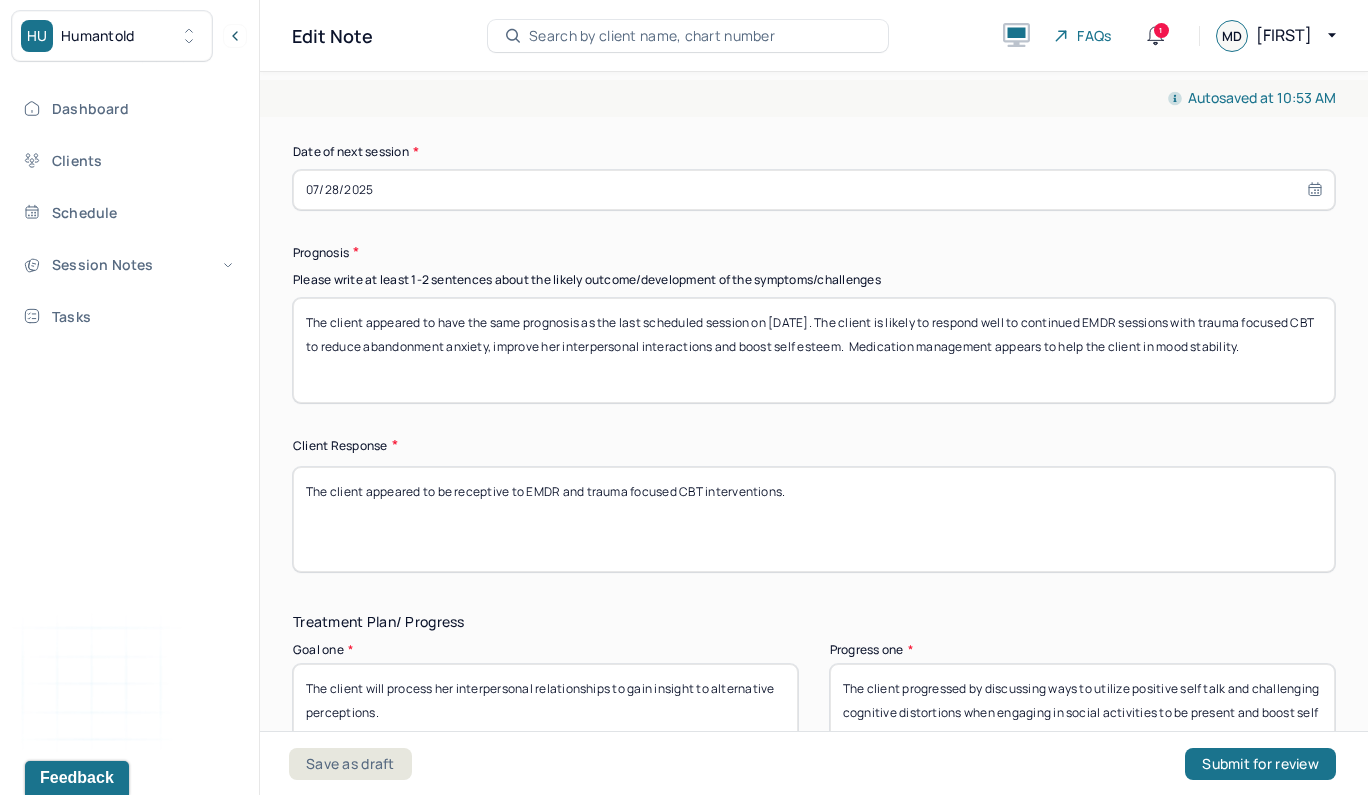 scroll, scrollTop: 2888, scrollLeft: 0, axis: vertical 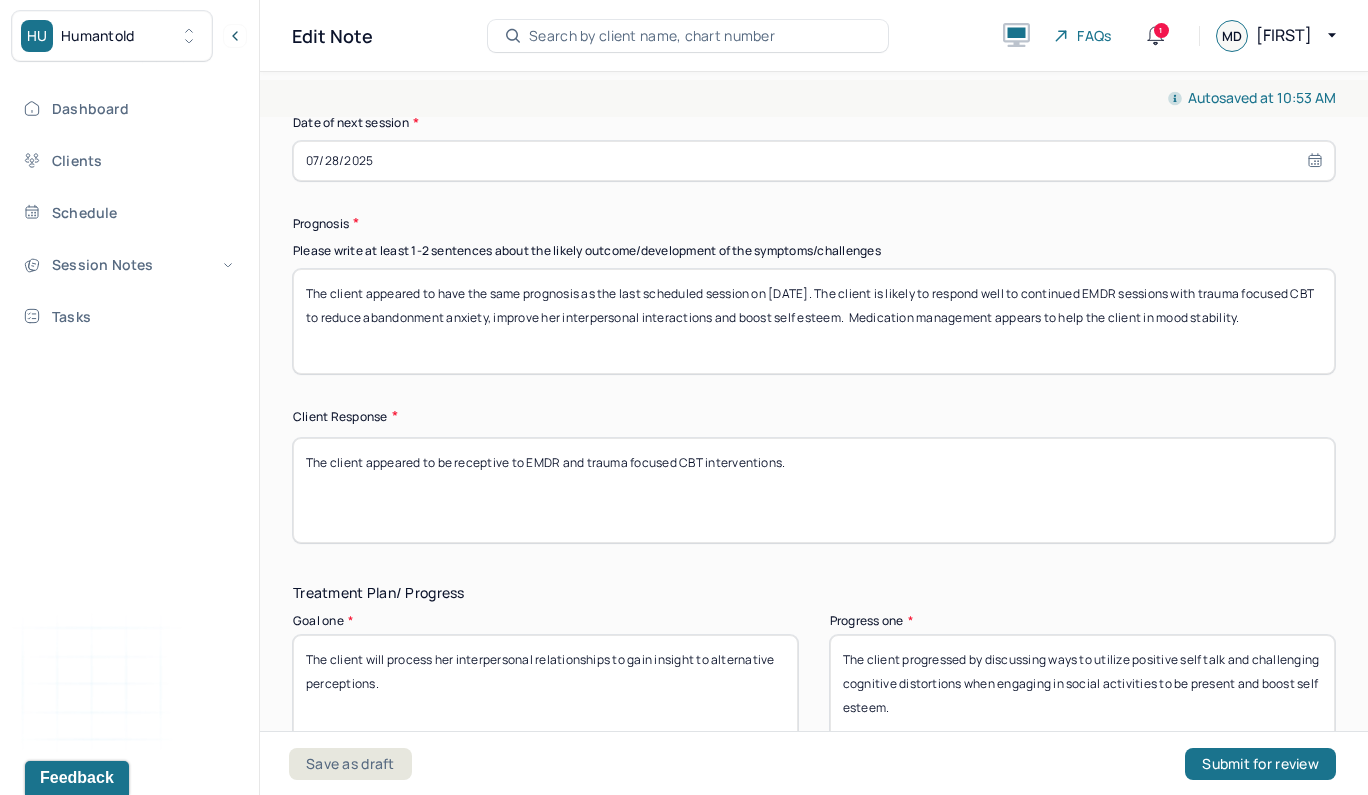 type on "The client appeared to have the same prognosis as the last scheduled session on 7/7/2025. The client is likely to respond well to continued EMDR sessions with trauma focused CBT to reduce abandonment anxiety, improve her interpersonal interactions and boost self esteem.  Medication management appears to help the client in mood stability." 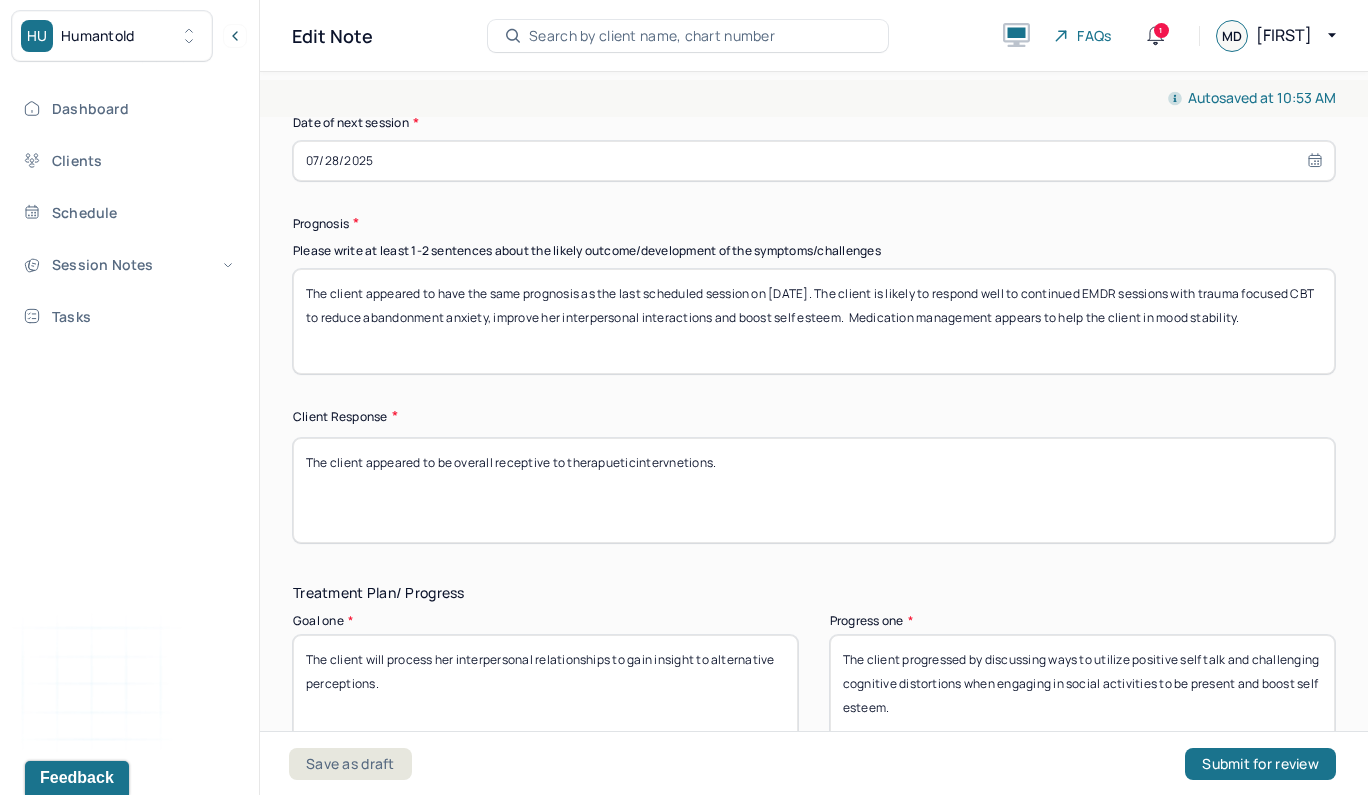 drag, startPoint x: 734, startPoint y: 461, endPoint x: 612, endPoint y: 454, distance: 122.20065 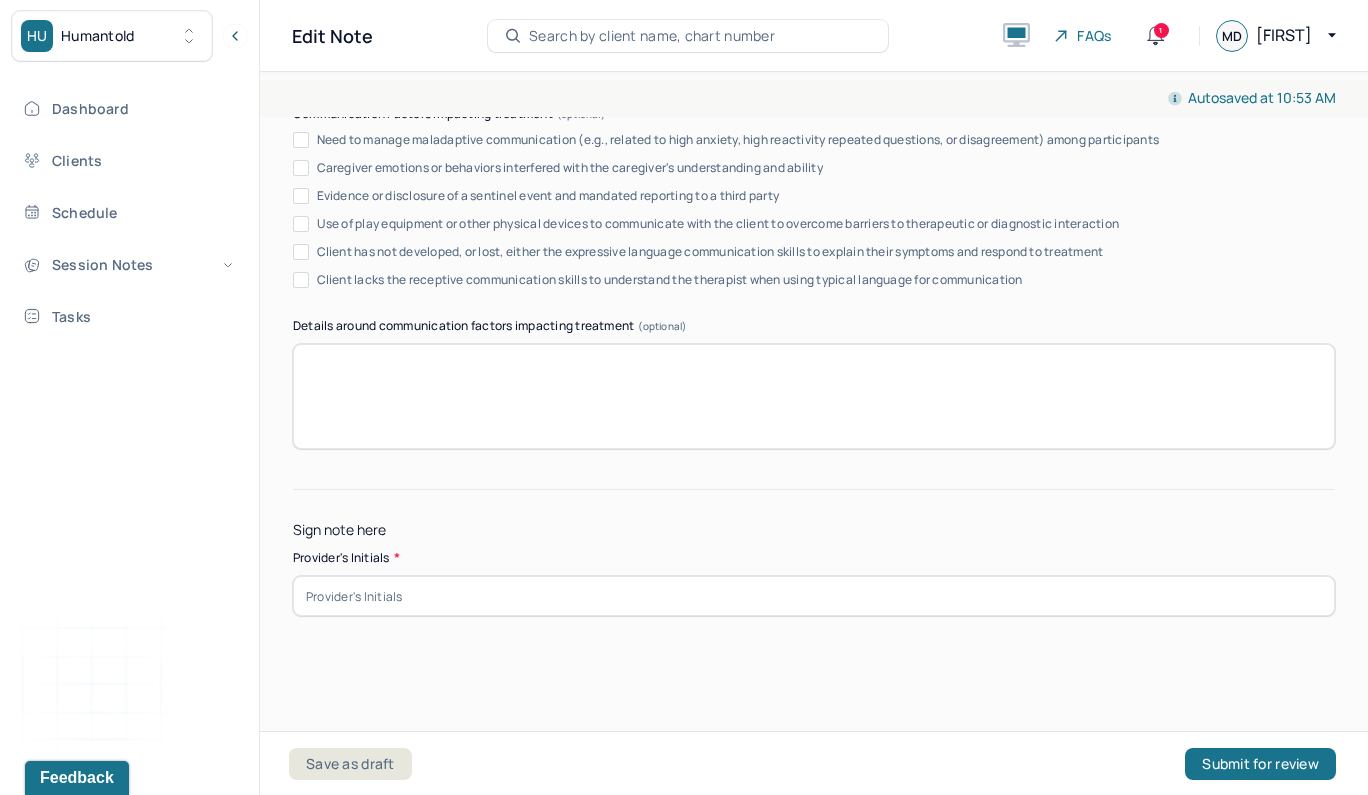 type on "The client appeared to be overall receptive to therapeutic interventions." 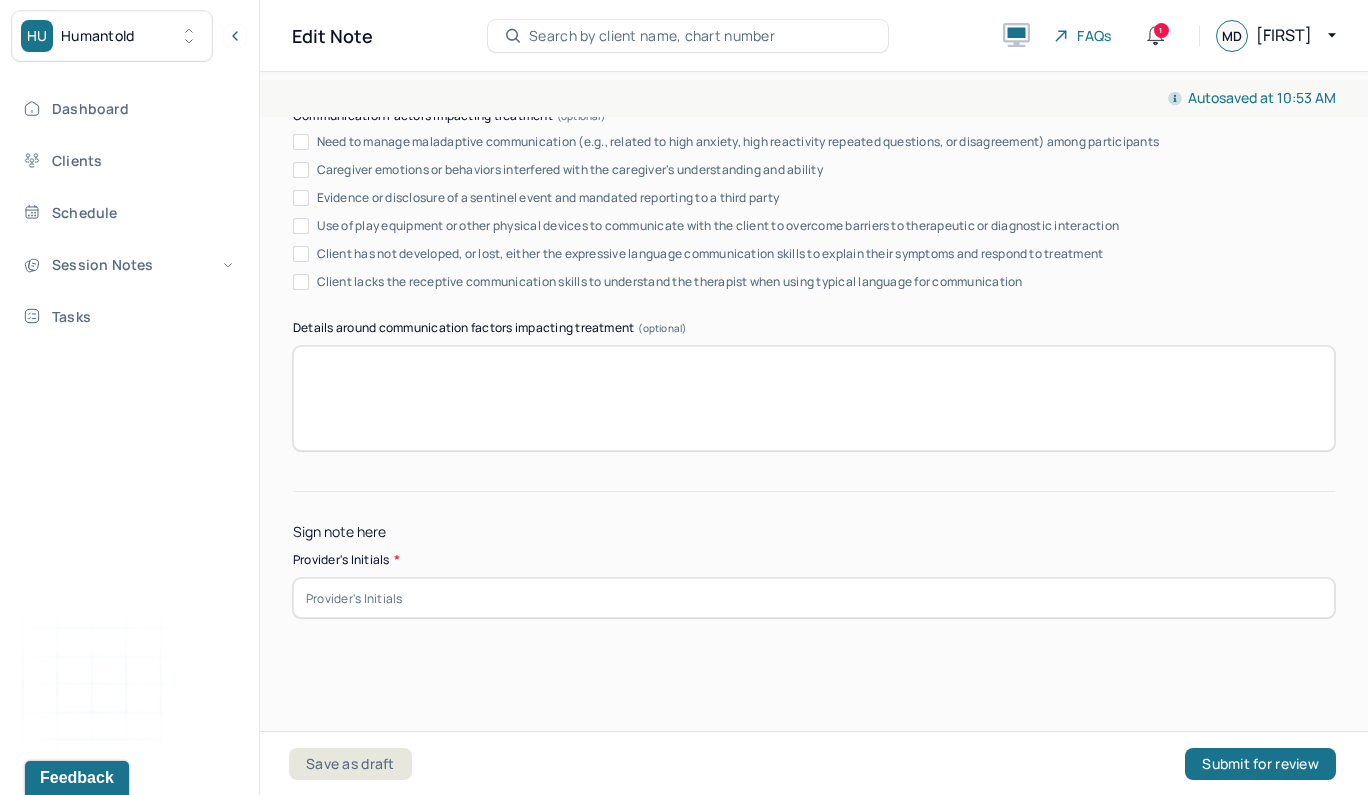 click at bounding box center [814, 598] 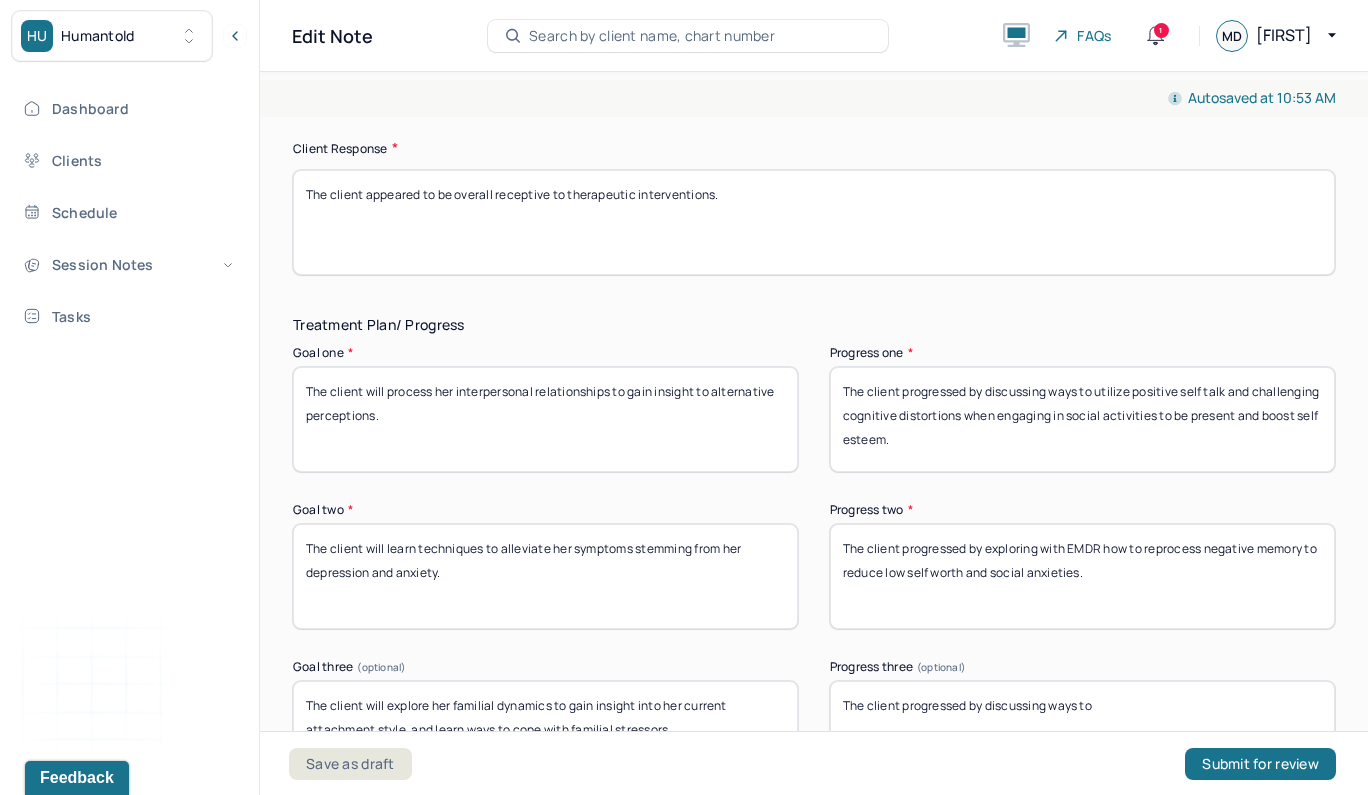 scroll, scrollTop: 3153, scrollLeft: 0, axis: vertical 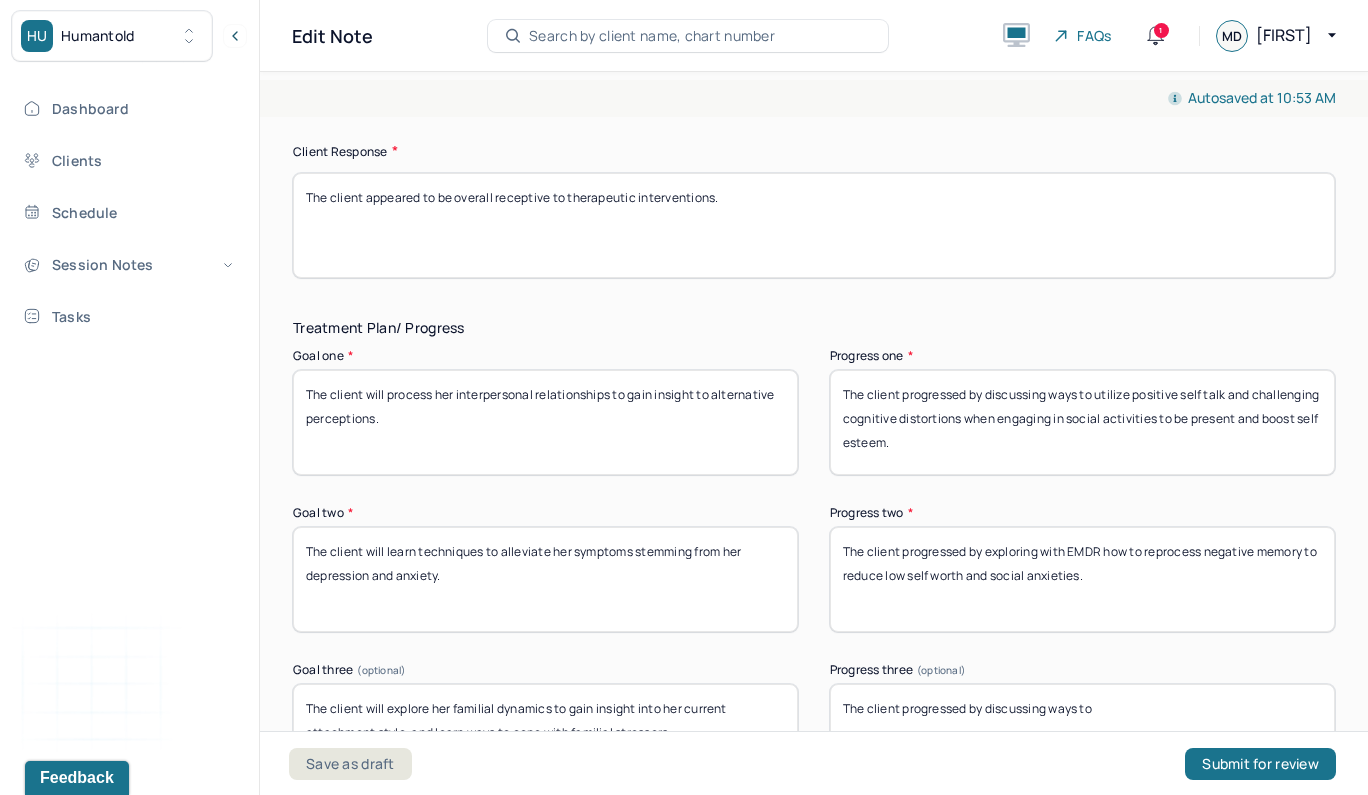 type on "MTD" 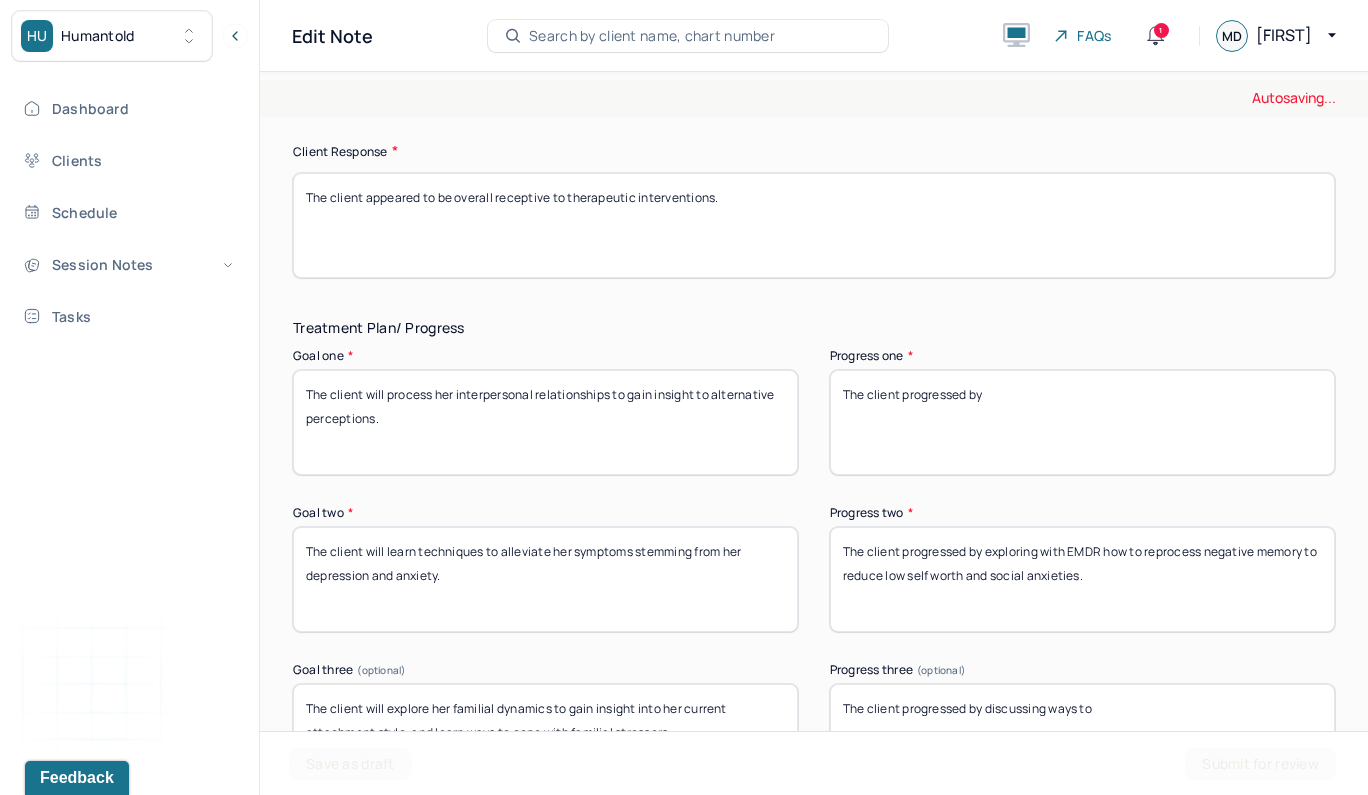 type on "The client progressed by" 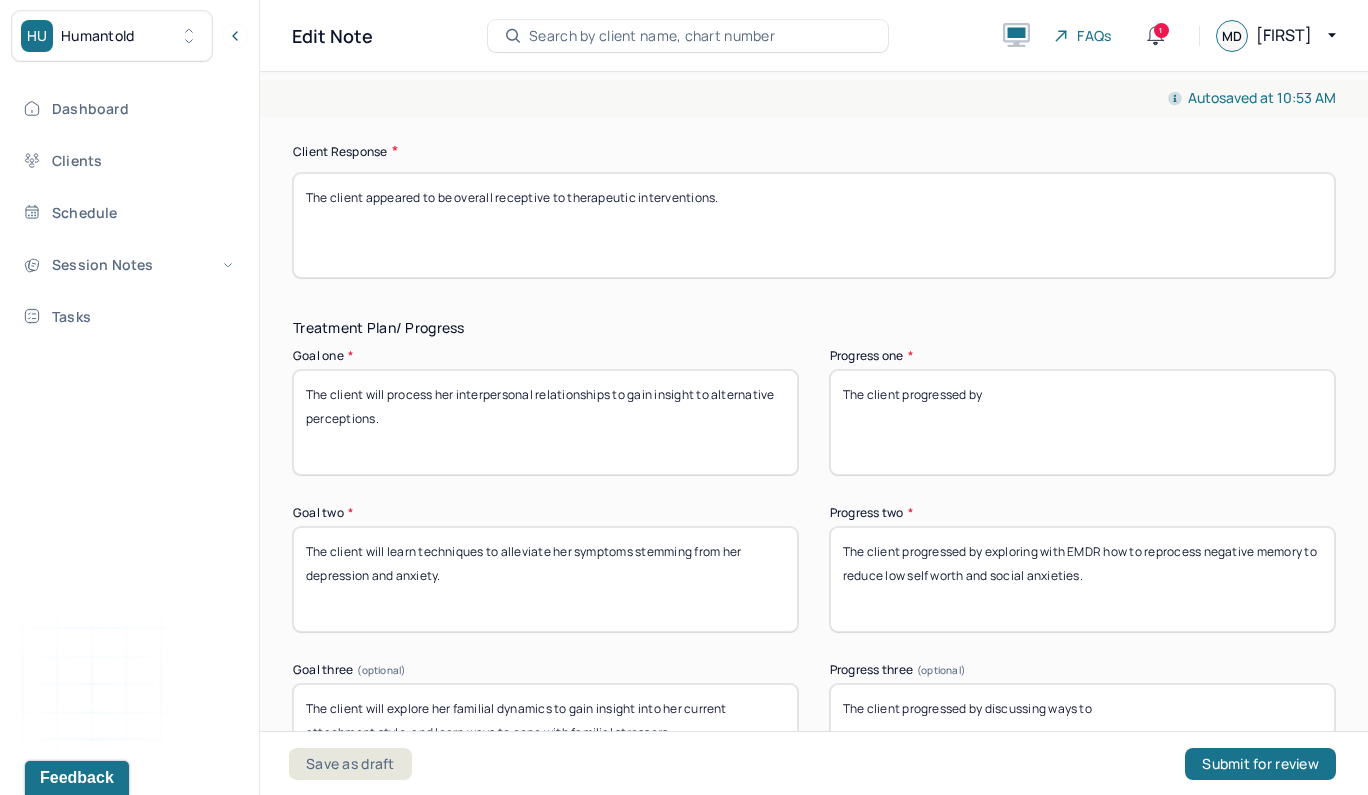 drag, startPoint x: 986, startPoint y: 543, endPoint x: 1183, endPoint y: 596, distance: 204.0049 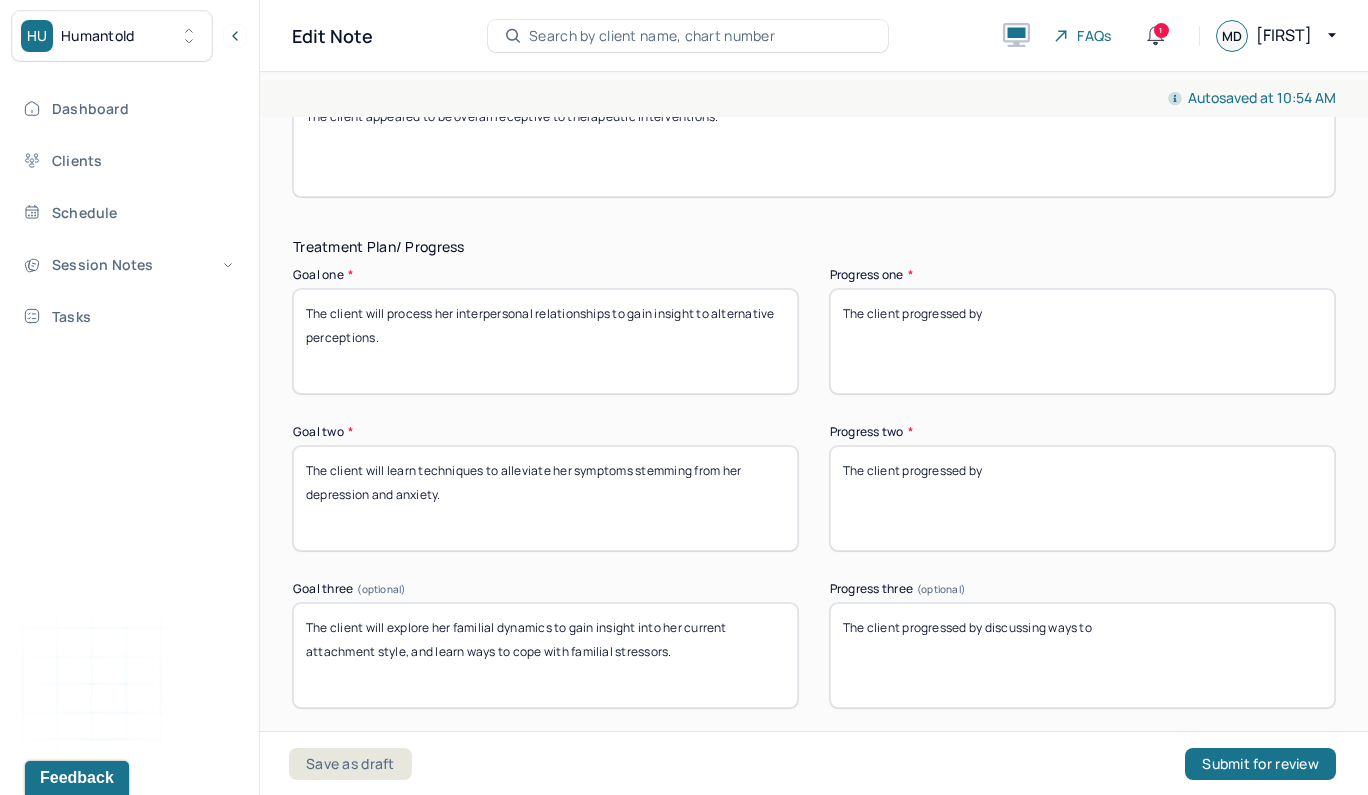 scroll, scrollTop: 3296, scrollLeft: 0, axis: vertical 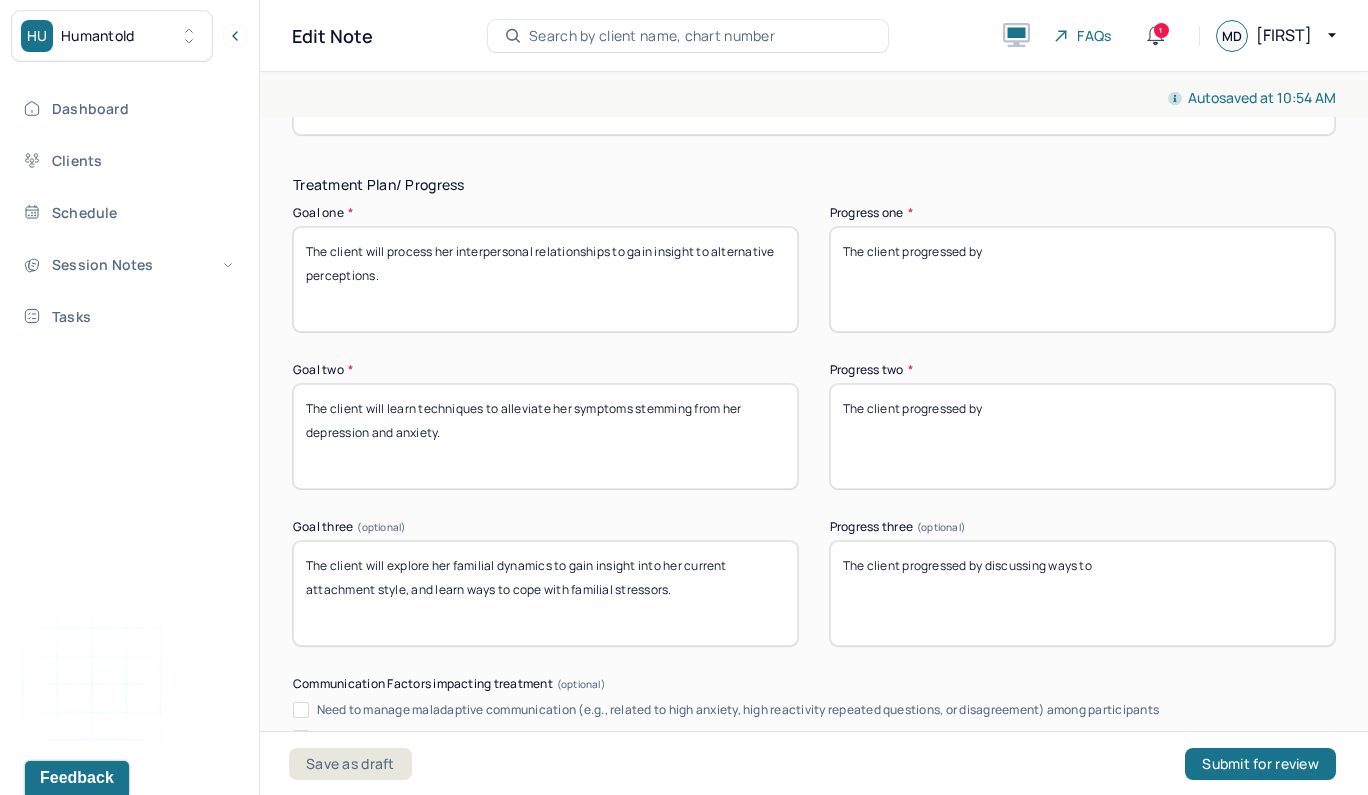 type on "The client progressed by" 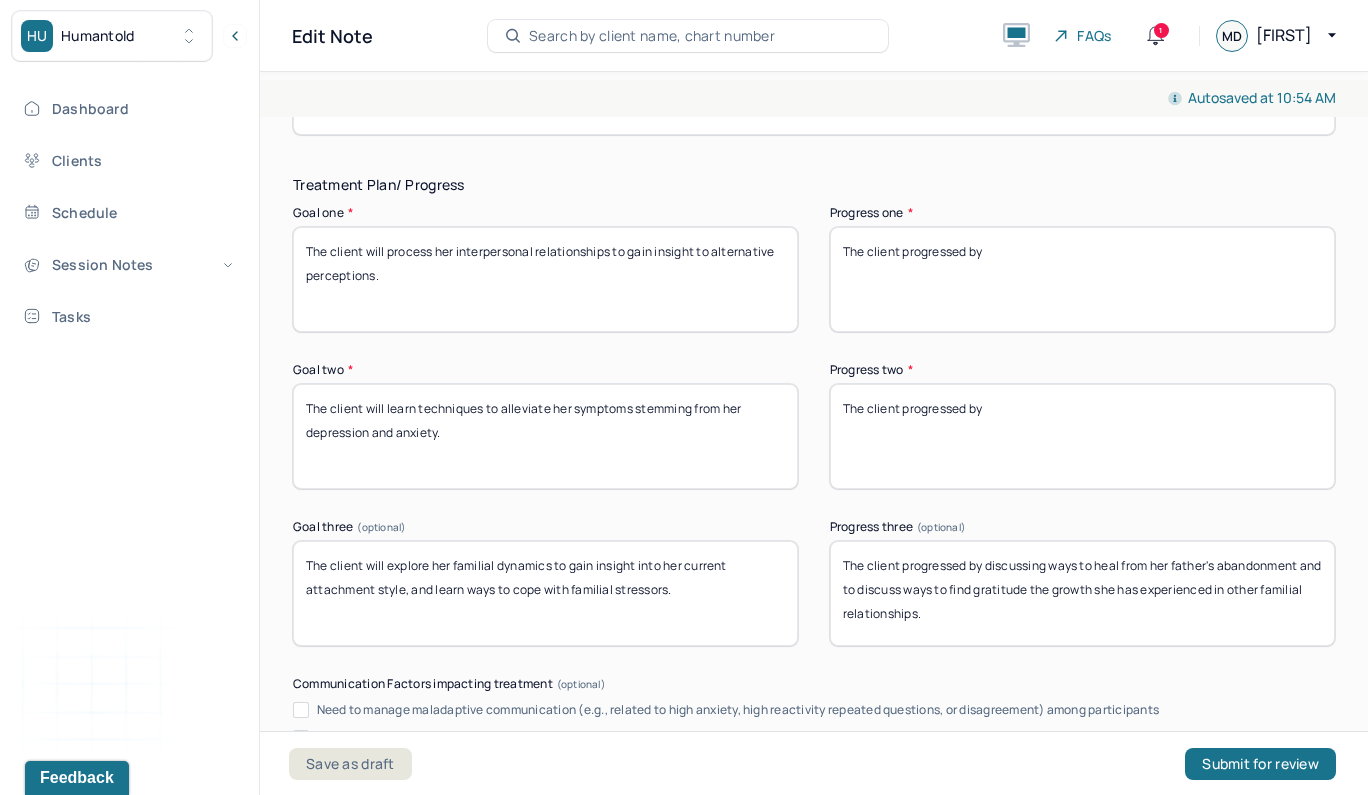 type on "The client progressed by discussing ways to heal from her father's abandonment and to discuss ways to find gratitude the growth she has experienced in other familial relationships." 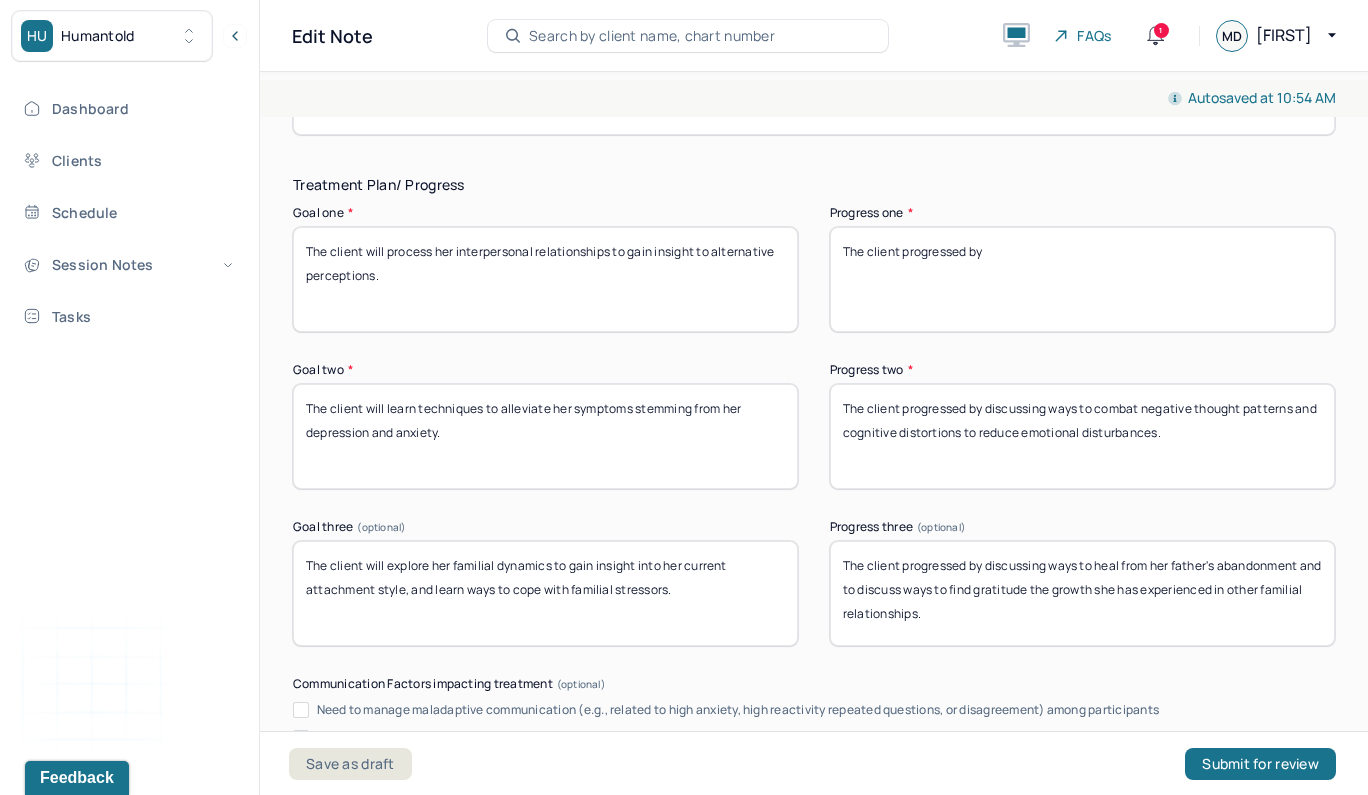 type on "The client progressed by discussing ways to combat negative thought patterns and cognitive distortions to reduce emotional disturbances." 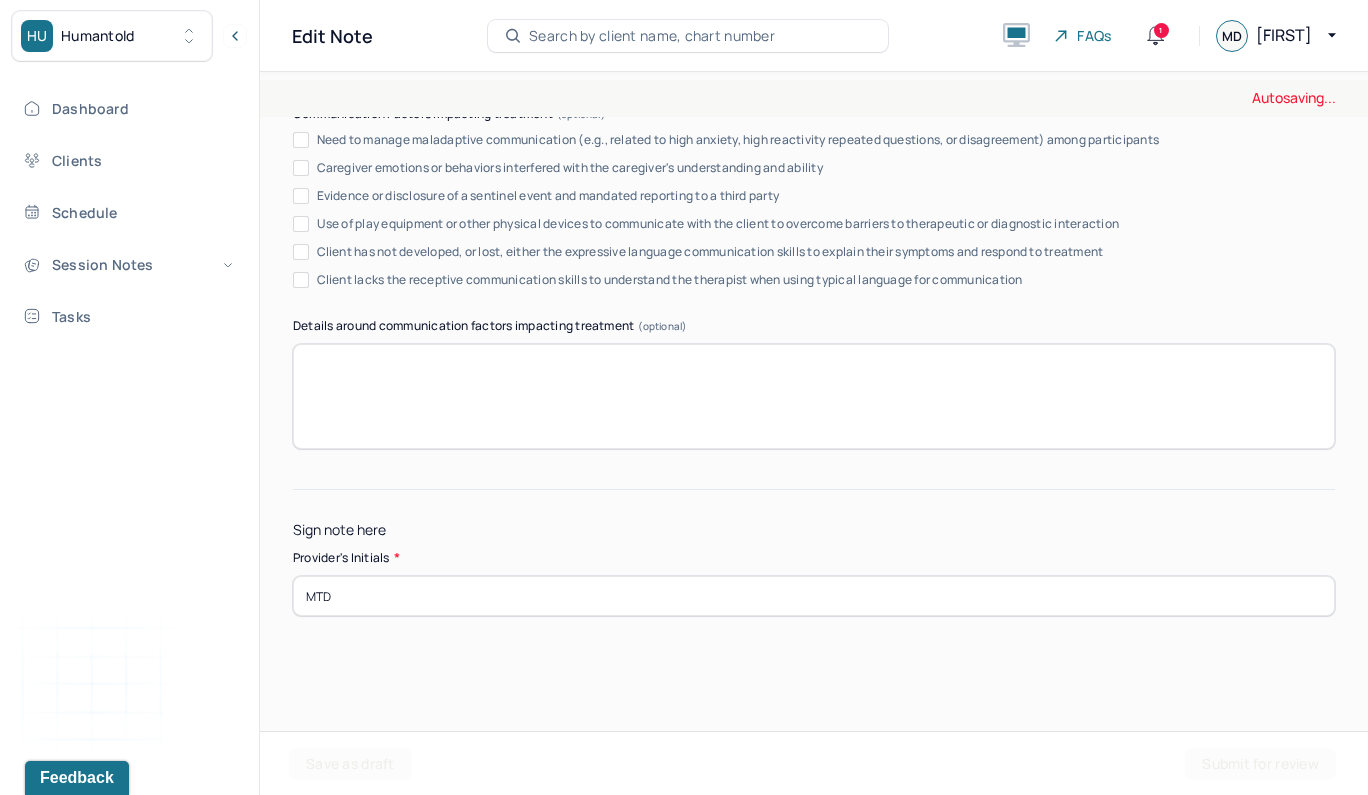 scroll, scrollTop: 3864, scrollLeft: 0, axis: vertical 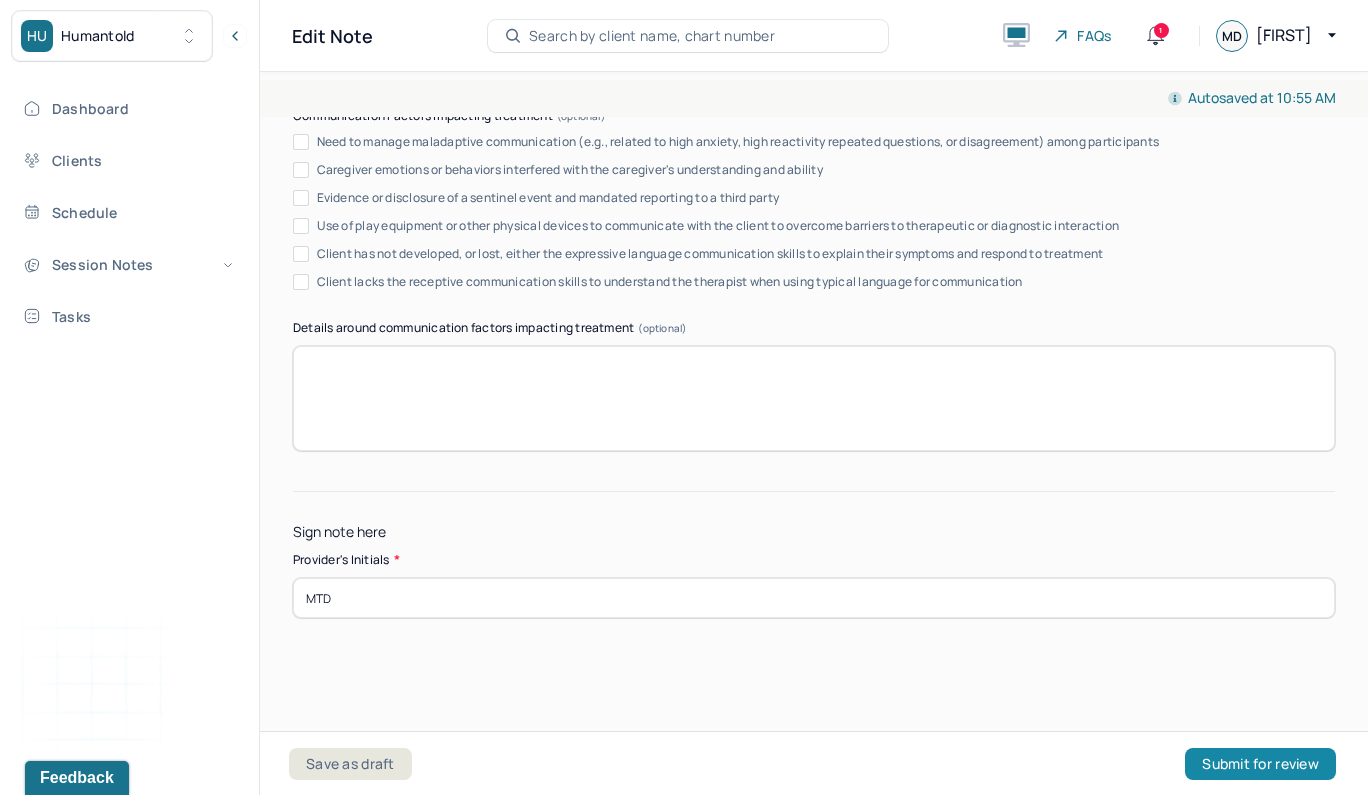 type on "The client progressed by discussing ways abandonment anxiety manifests in her friendships." 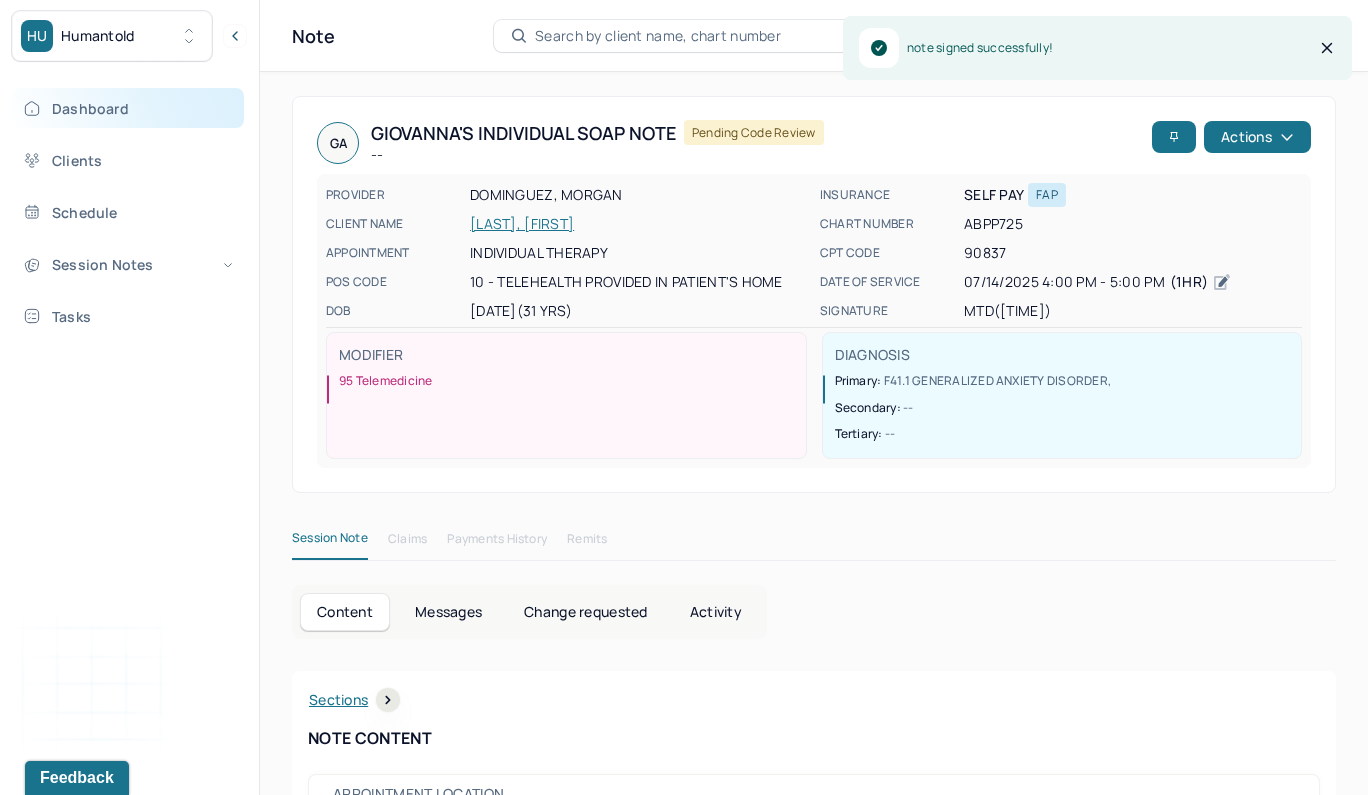 click on "Dashboard" at bounding box center [128, 108] 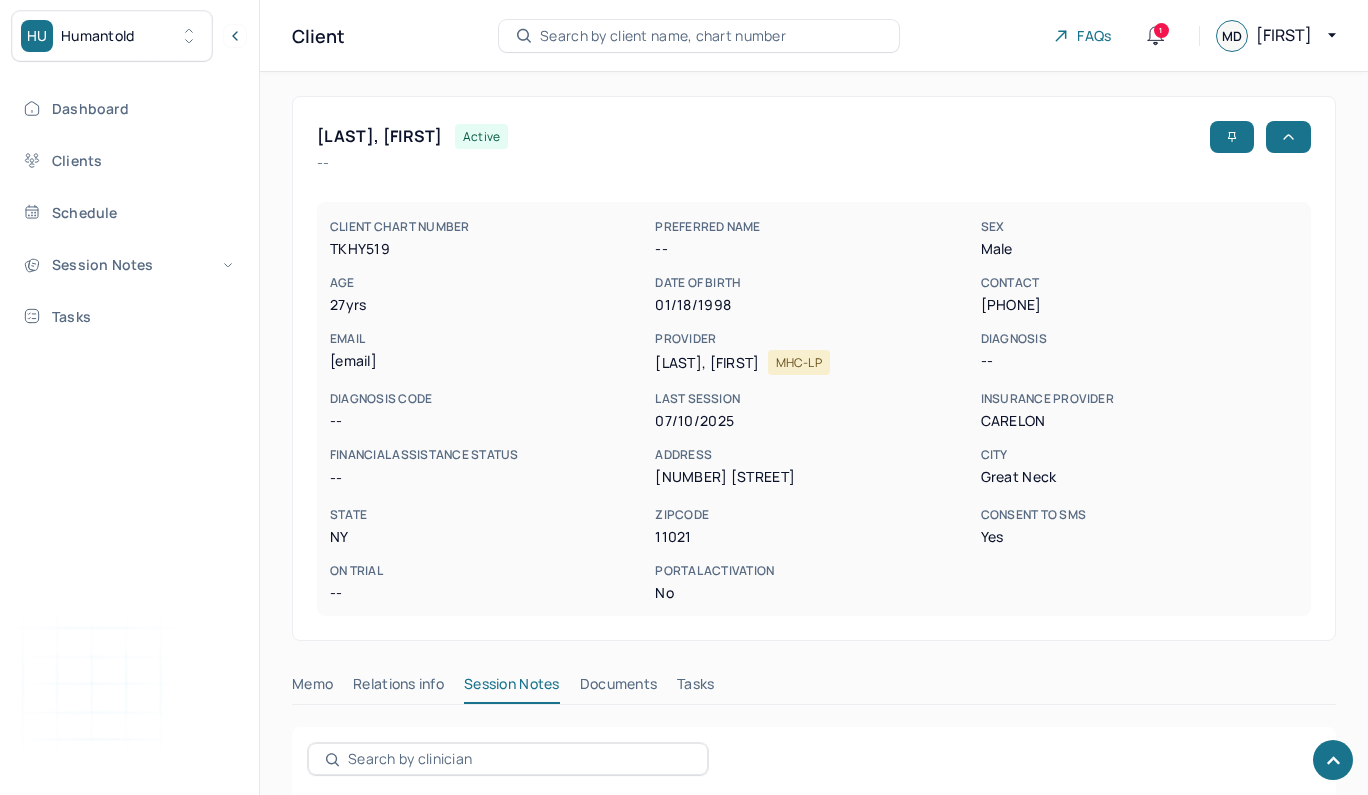 scroll, scrollTop: 745, scrollLeft: 0, axis: vertical 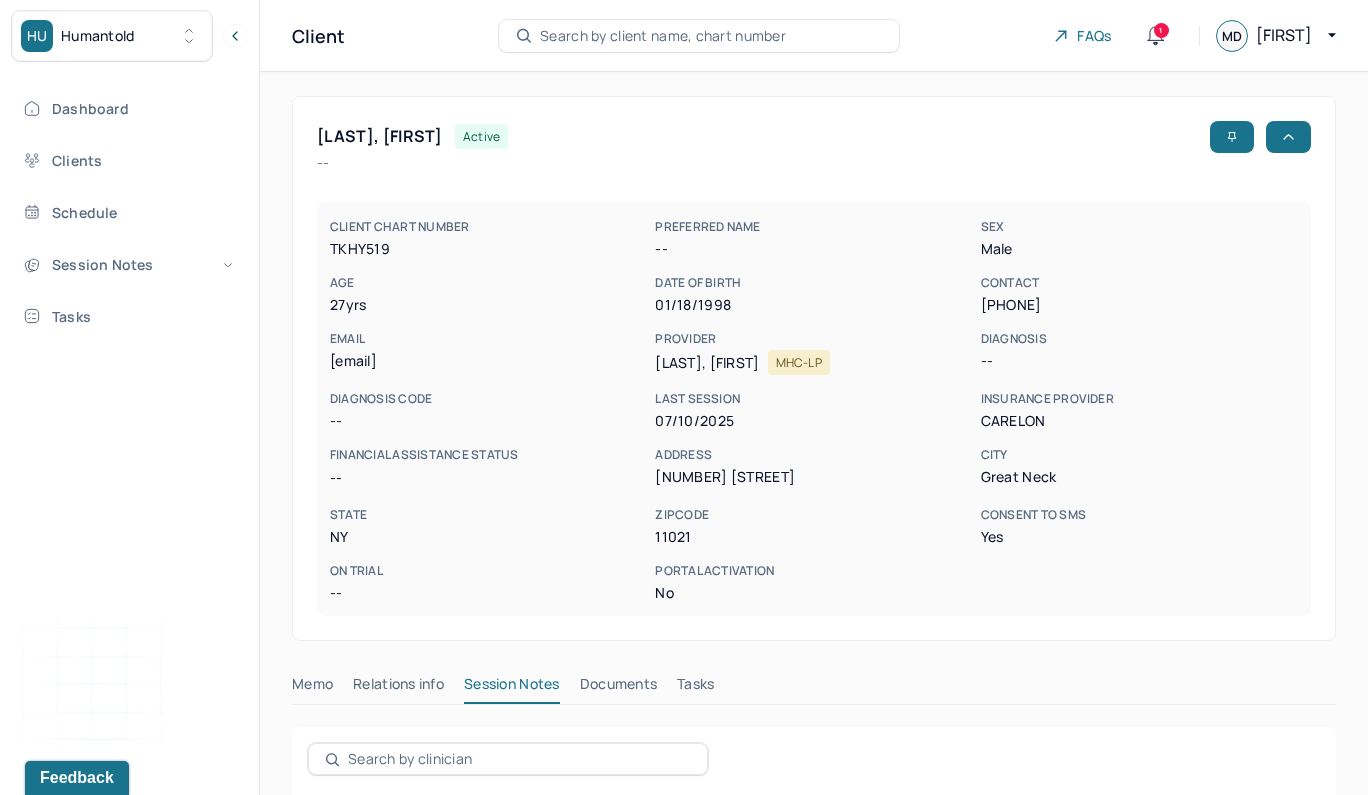 click on "Search by client name, chart number" at bounding box center [663, 36] 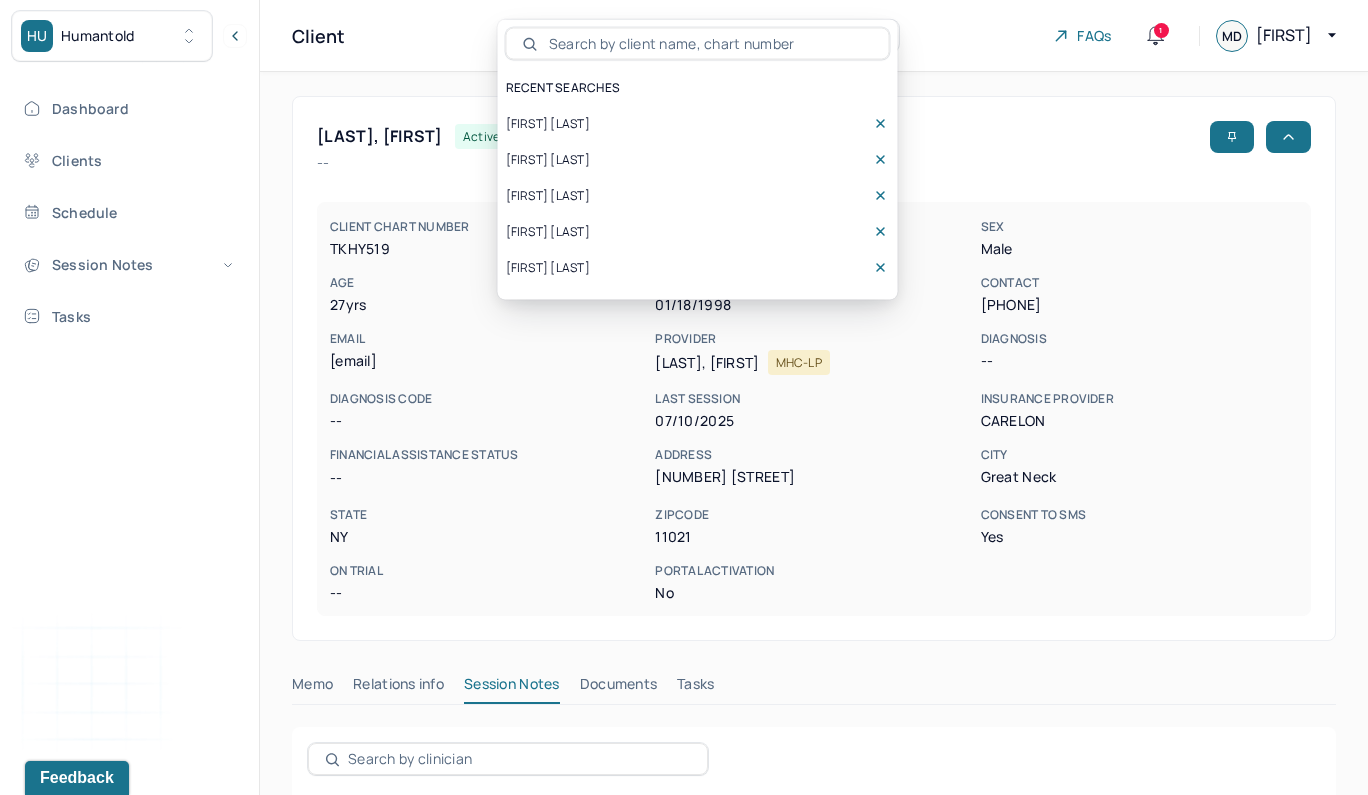 scroll, scrollTop: 0, scrollLeft: 0, axis: both 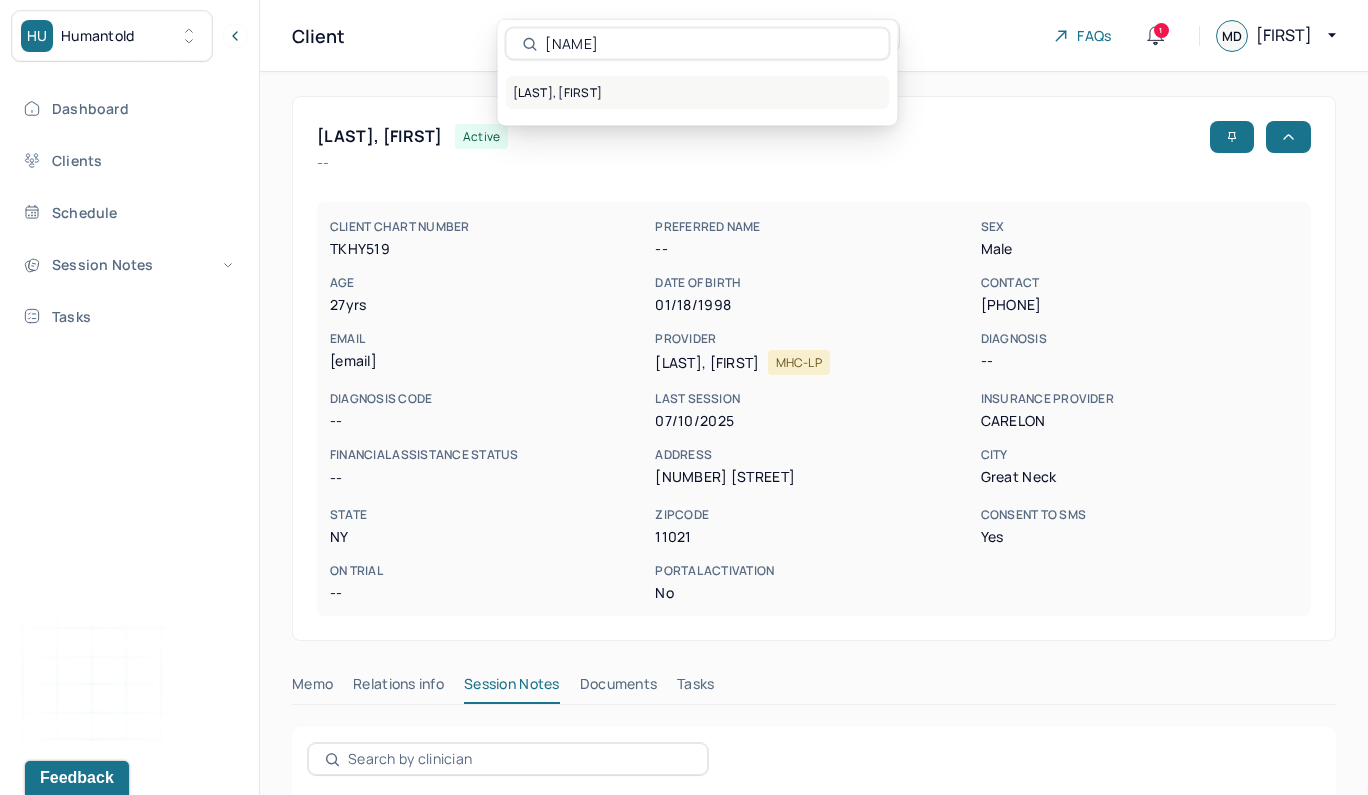 type on "[NAME]" 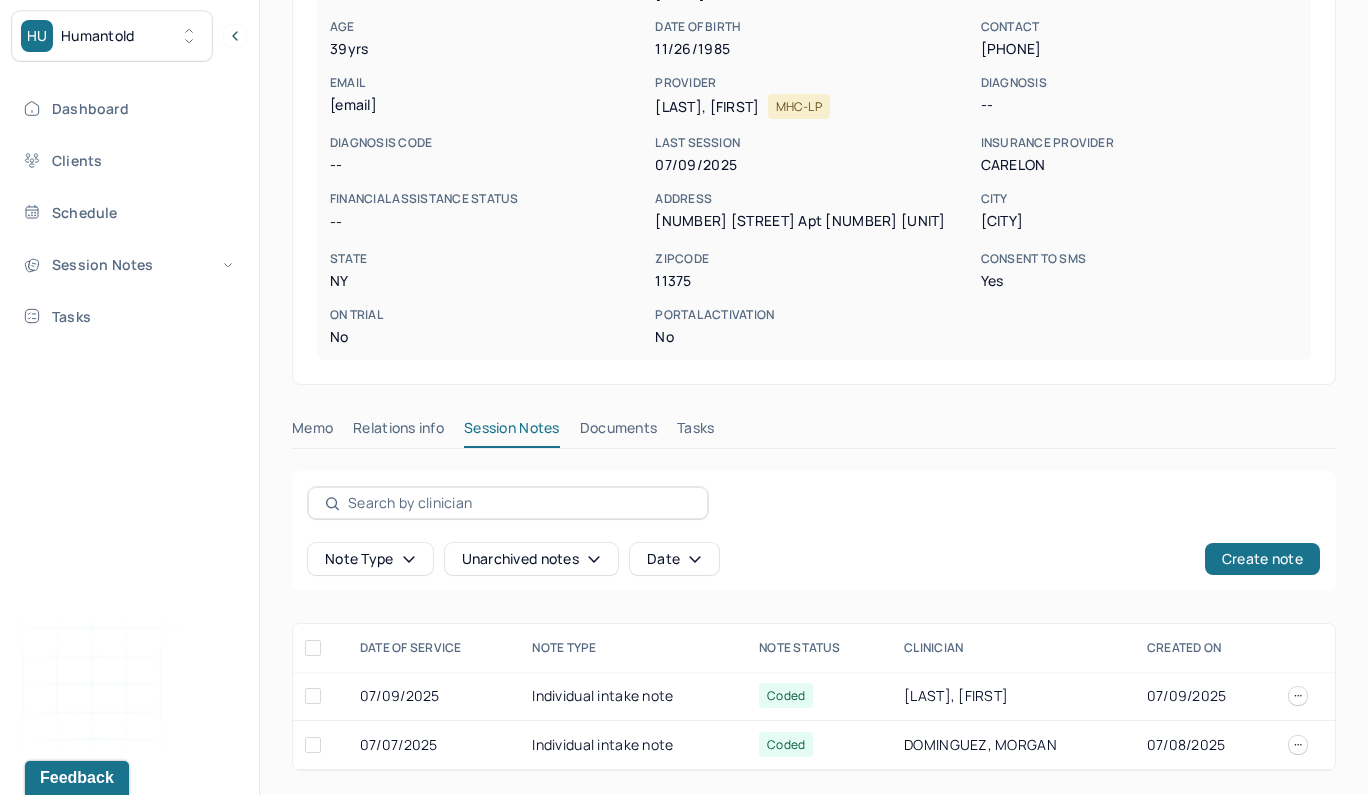 scroll, scrollTop: 257, scrollLeft: 0, axis: vertical 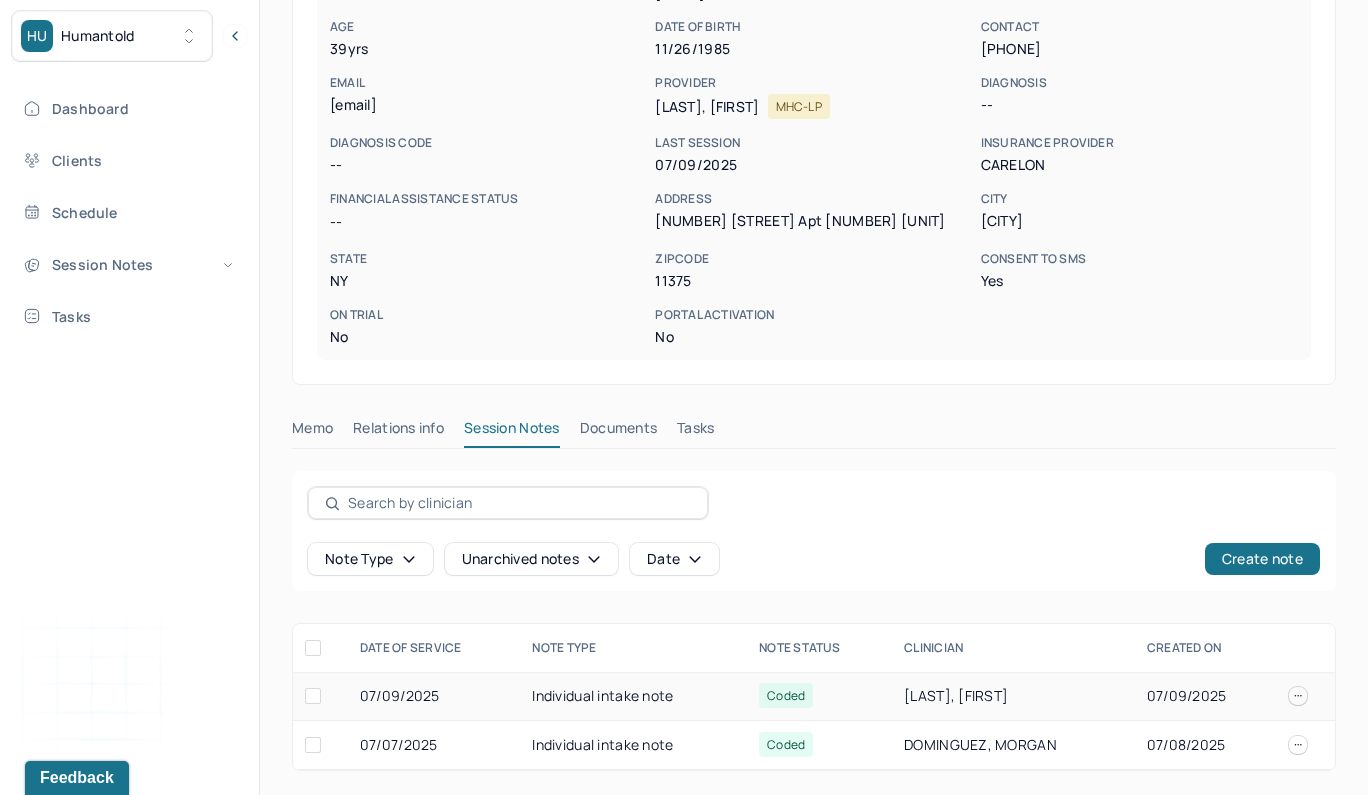 click on "Individual intake note" at bounding box center (633, 696) 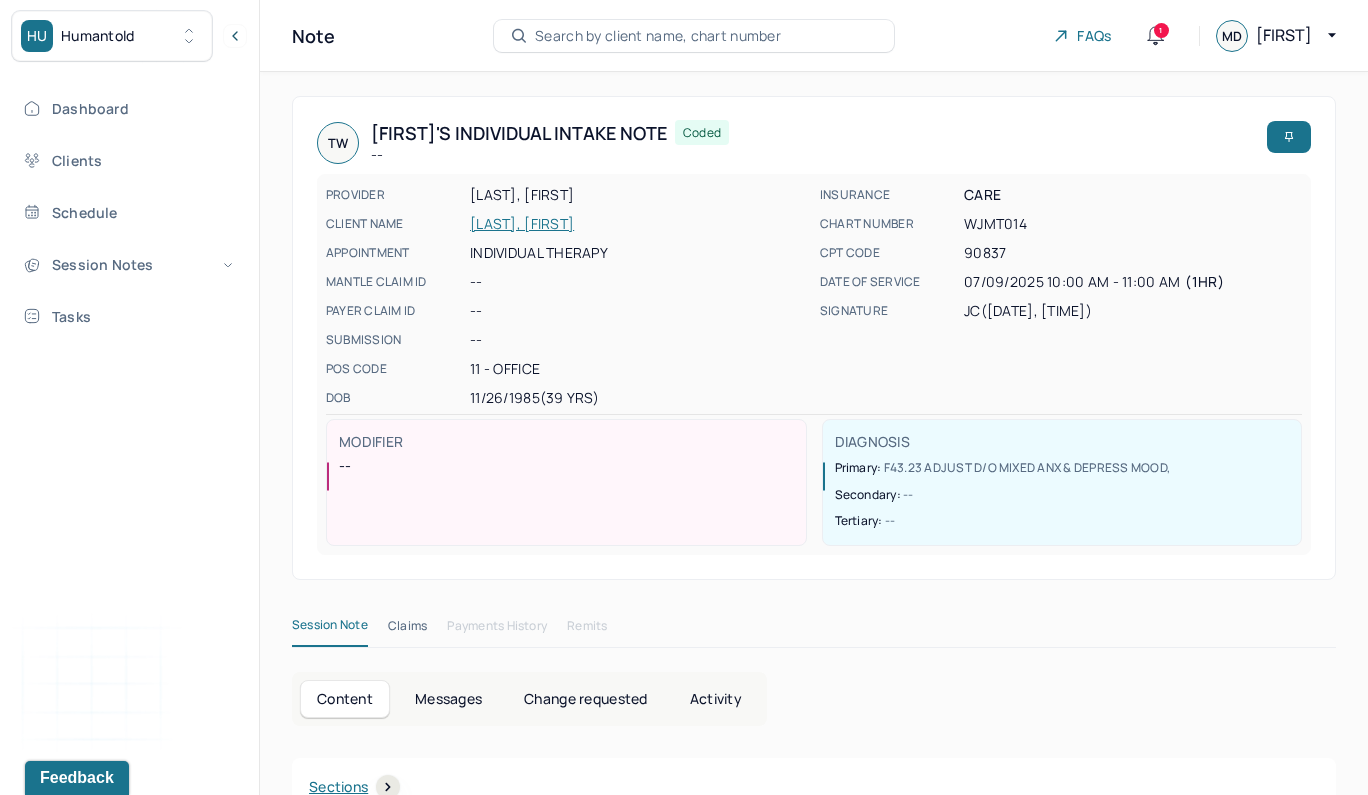 scroll, scrollTop: 0, scrollLeft: 0, axis: both 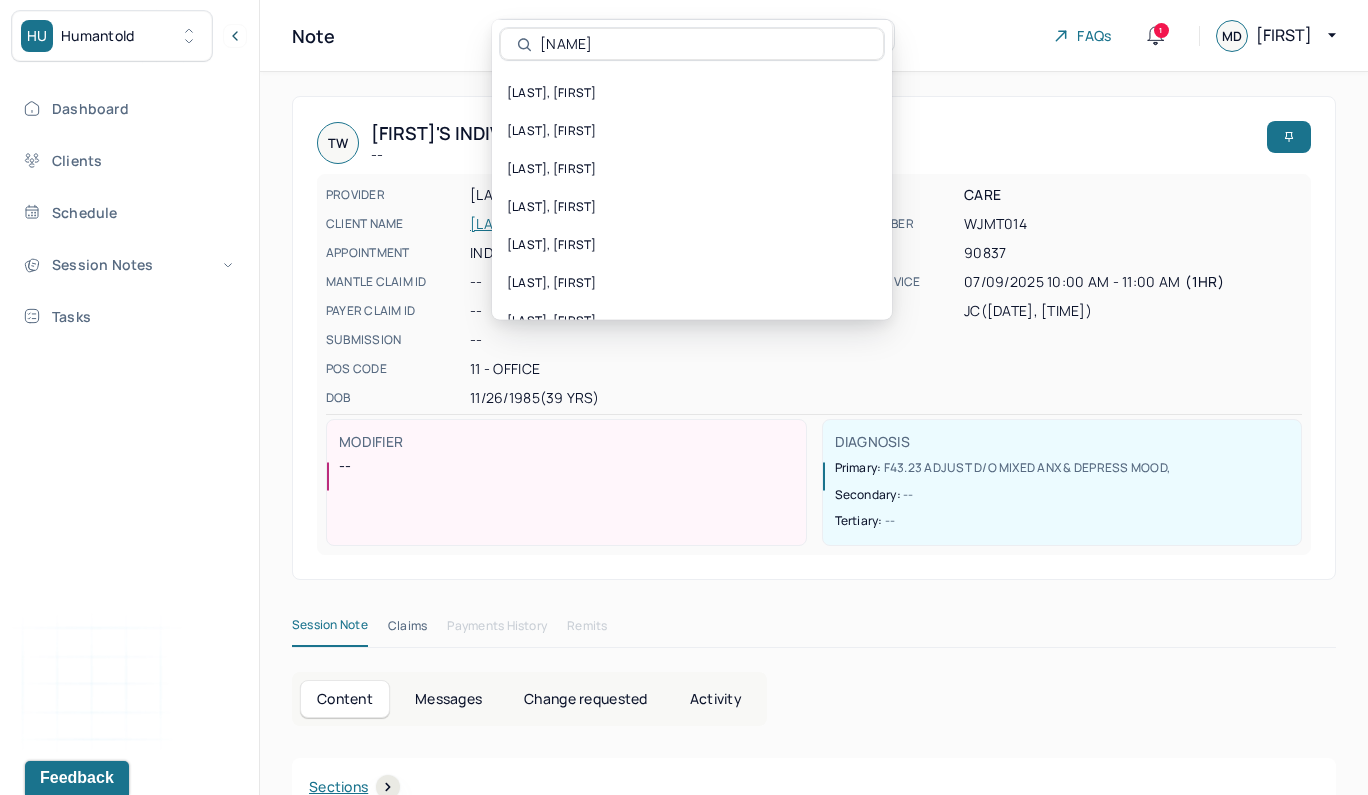 type on "[NAME]" 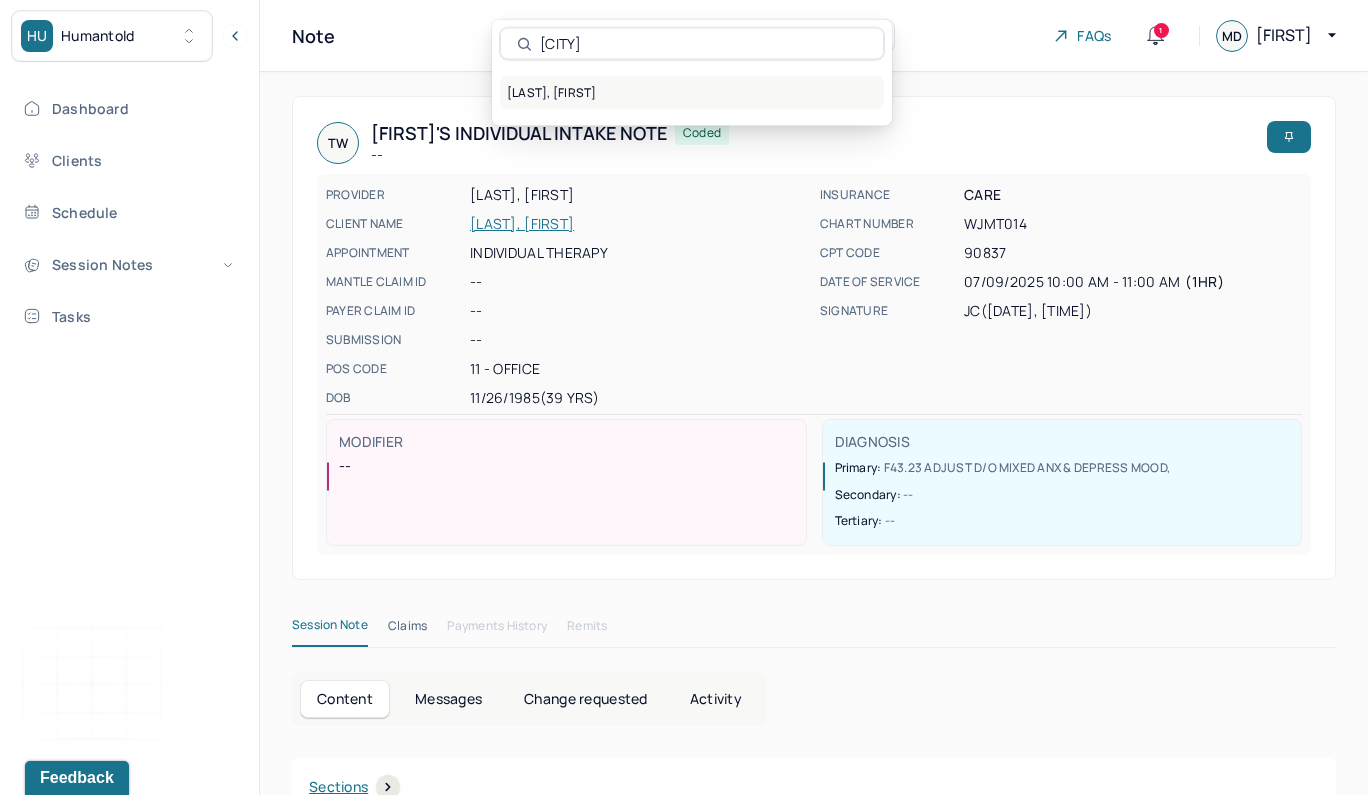 drag, startPoint x: 617, startPoint y: 62, endPoint x: 650, endPoint y: 101, distance: 51.088158 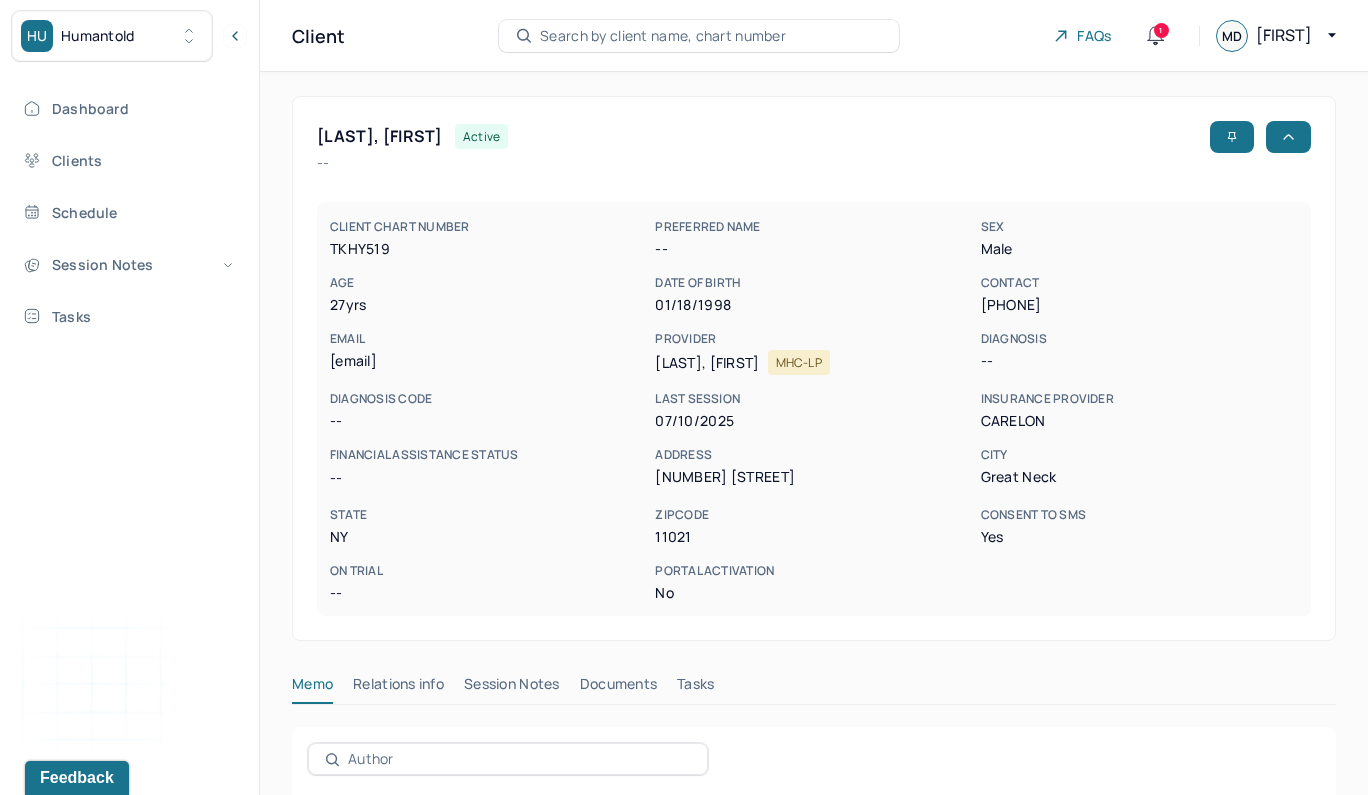 click on "Session Notes" at bounding box center (512, 688) 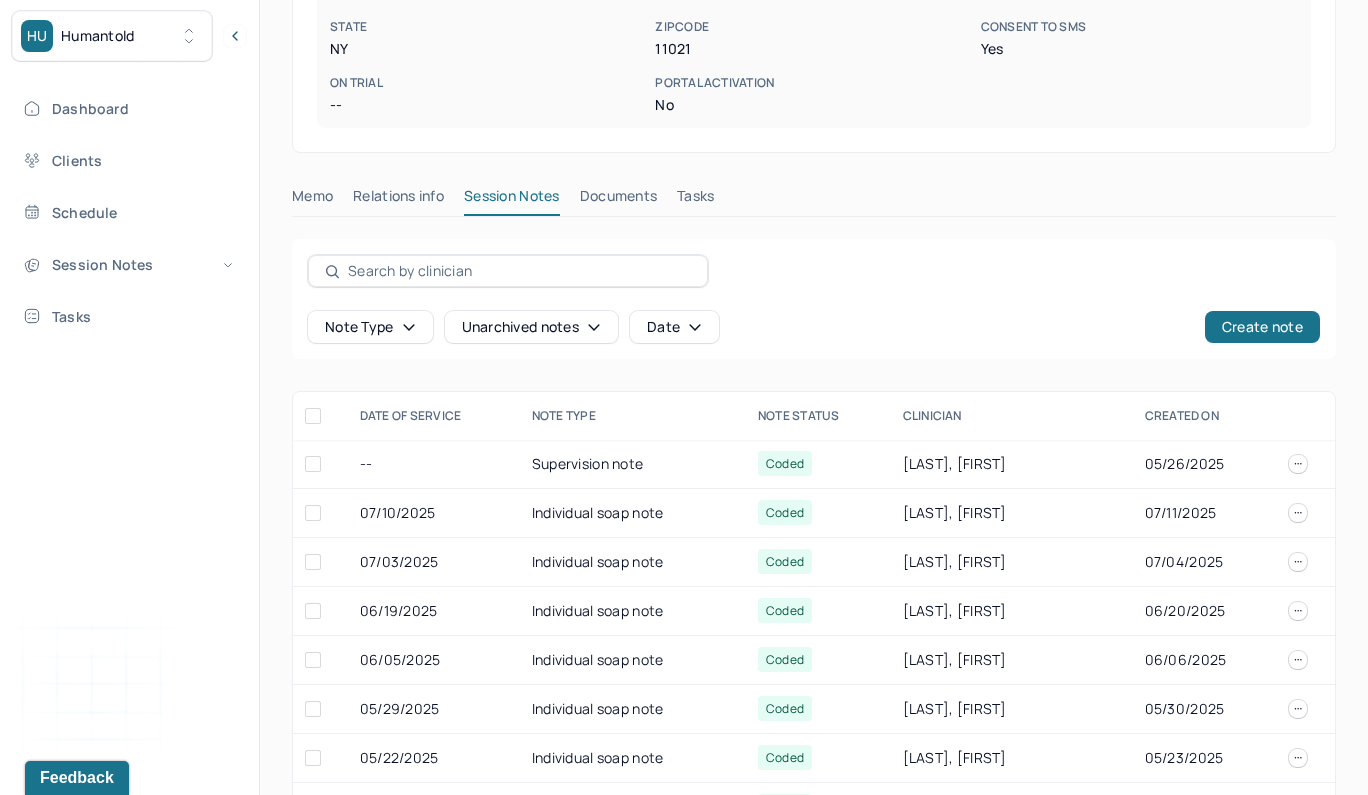 scroll, scrollTop: 522, scrollLeft: 0, axis: vertical 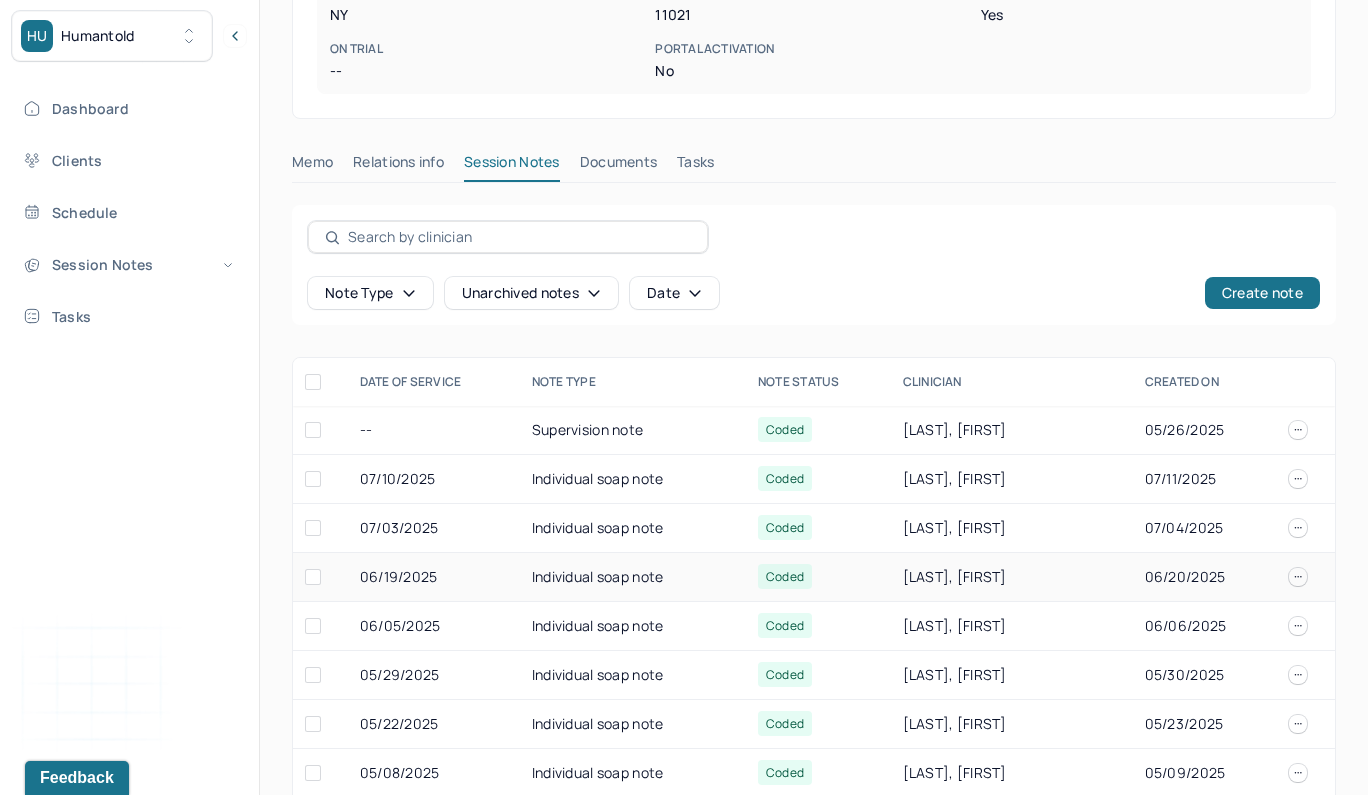 click on "06/19/2025" at bounding box center (434, 577) 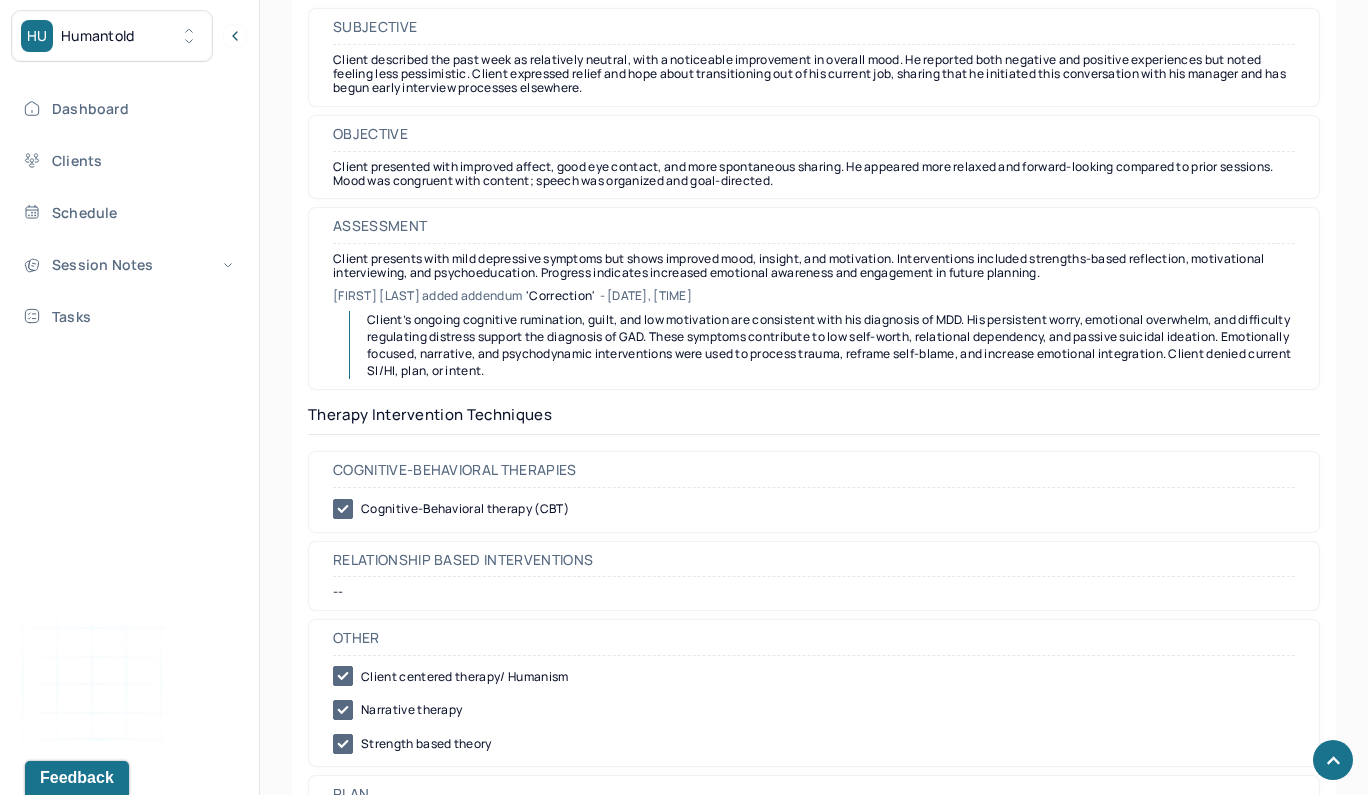 scroll, scrollTop: 1848, scrollLeft: 0, axis: vertical 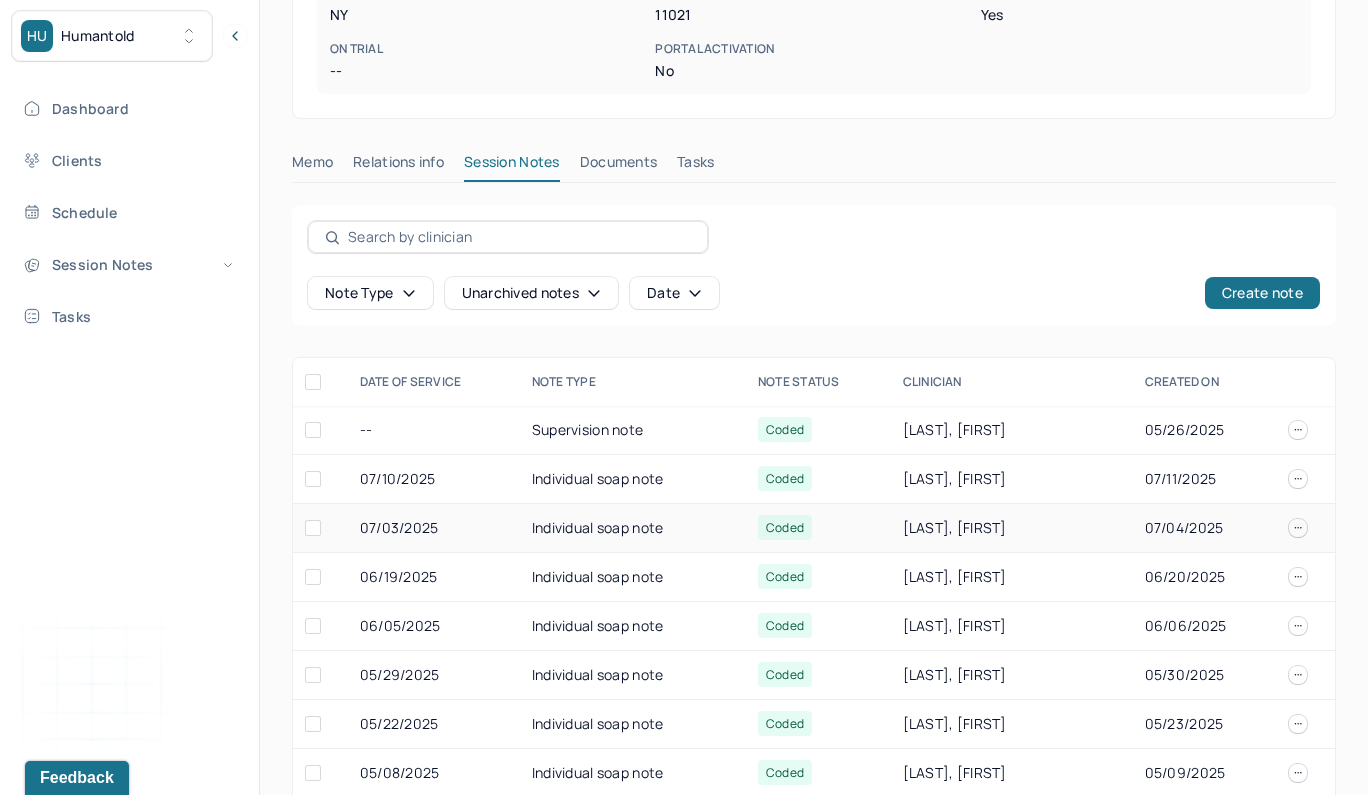 click on "07/03/2025" at bounding box center [434, 528] 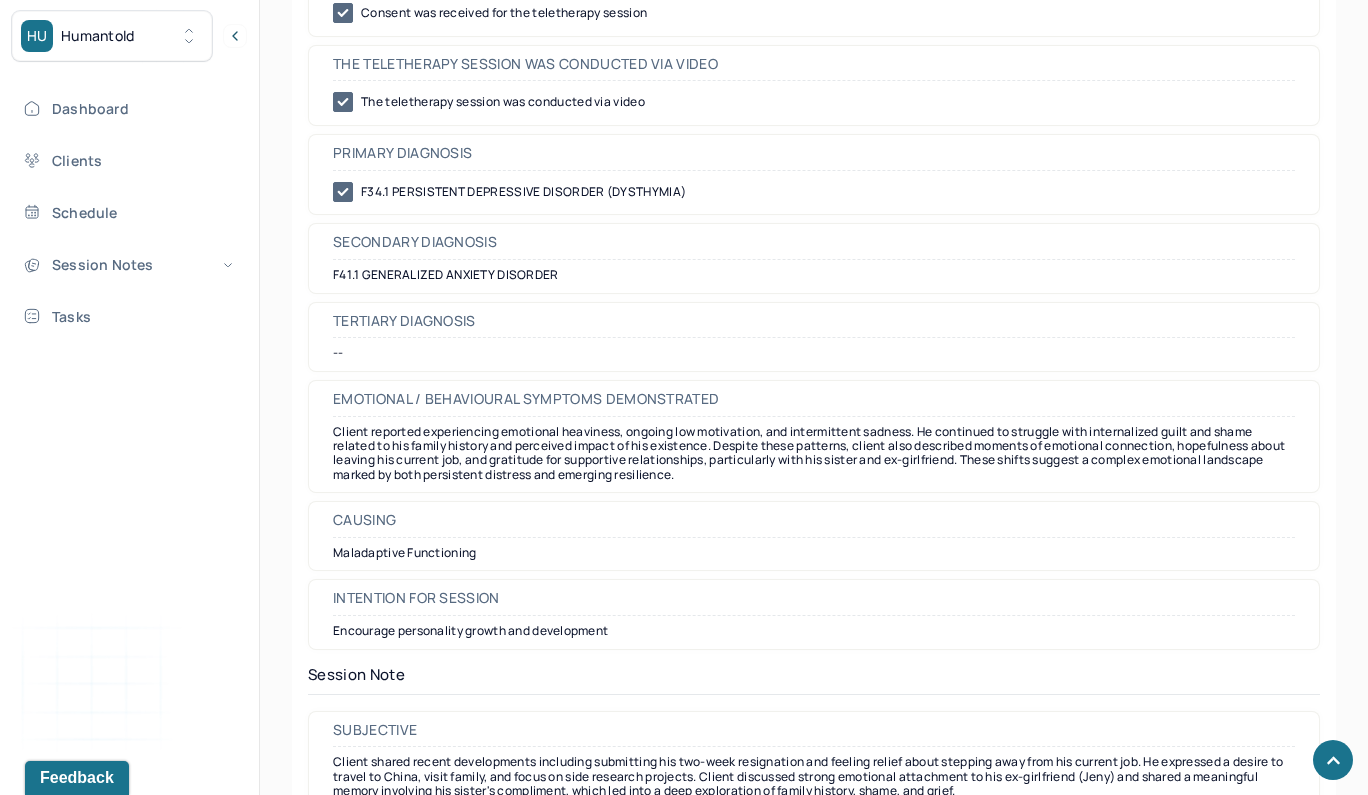 scroll, scrollTop: 1187, scrollLeft: 0, axis: vertical 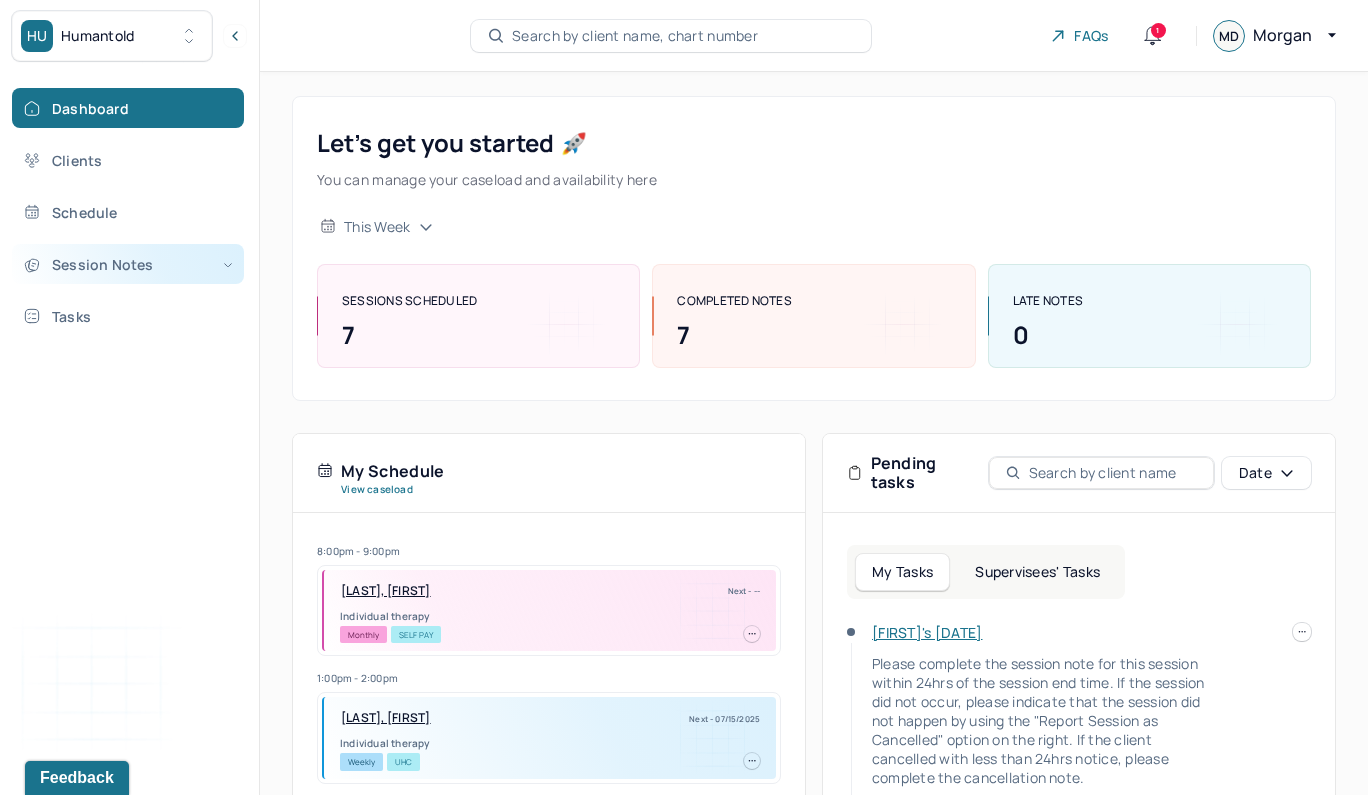 click on "Session Notes" at bounding box center [128, 264] 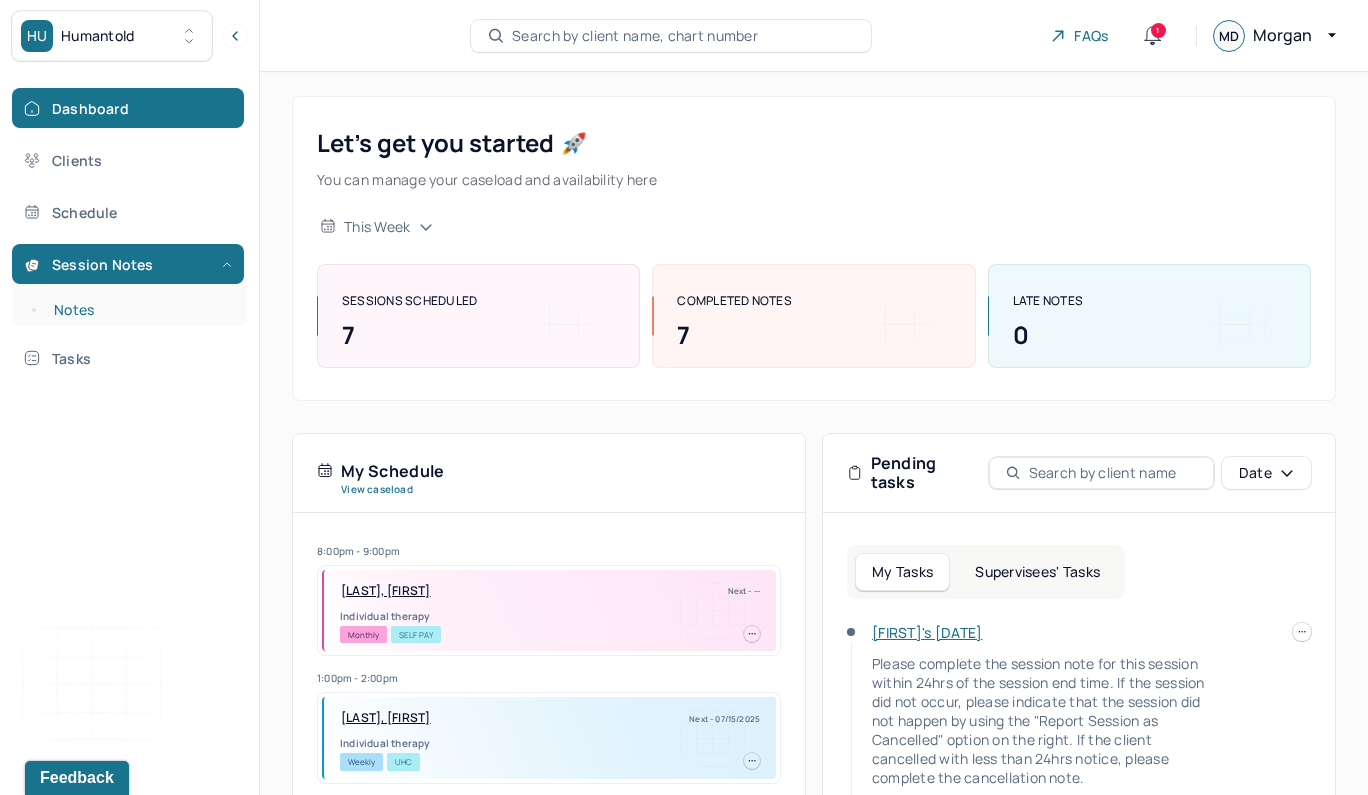 click on "Notes" at bounding box center (139, 310) 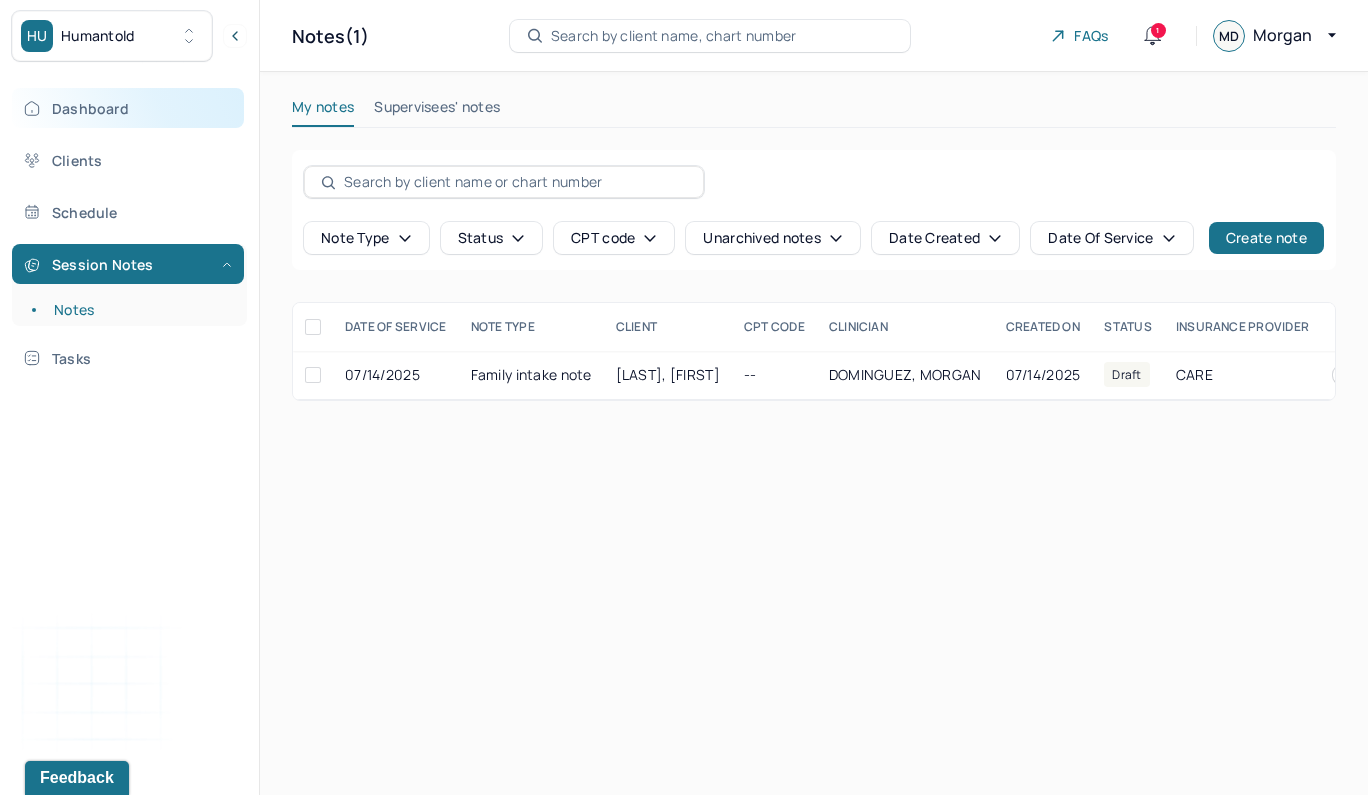 click on "Dashboard" at bounding box center (128, 108) 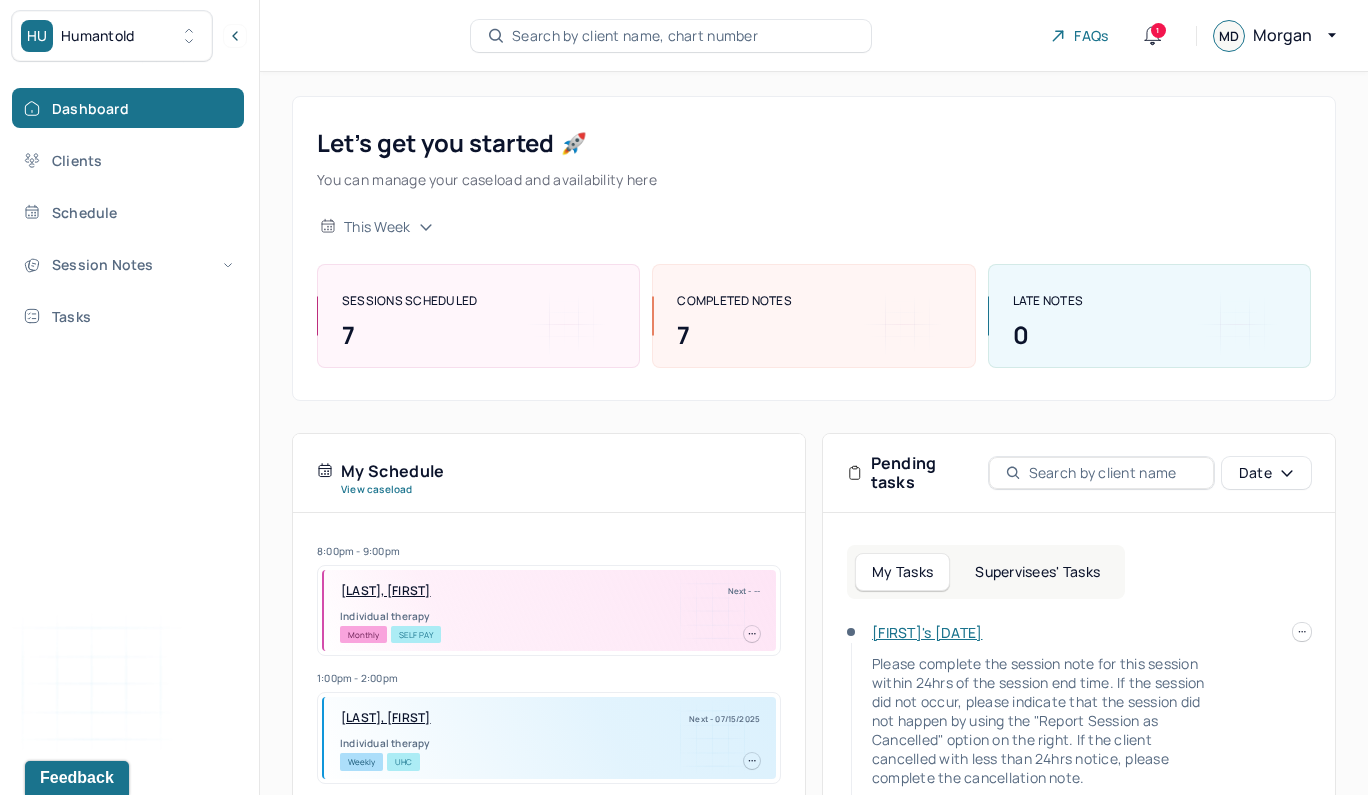 click on "Search by client name, chart number" at bounding box center [635, 36] 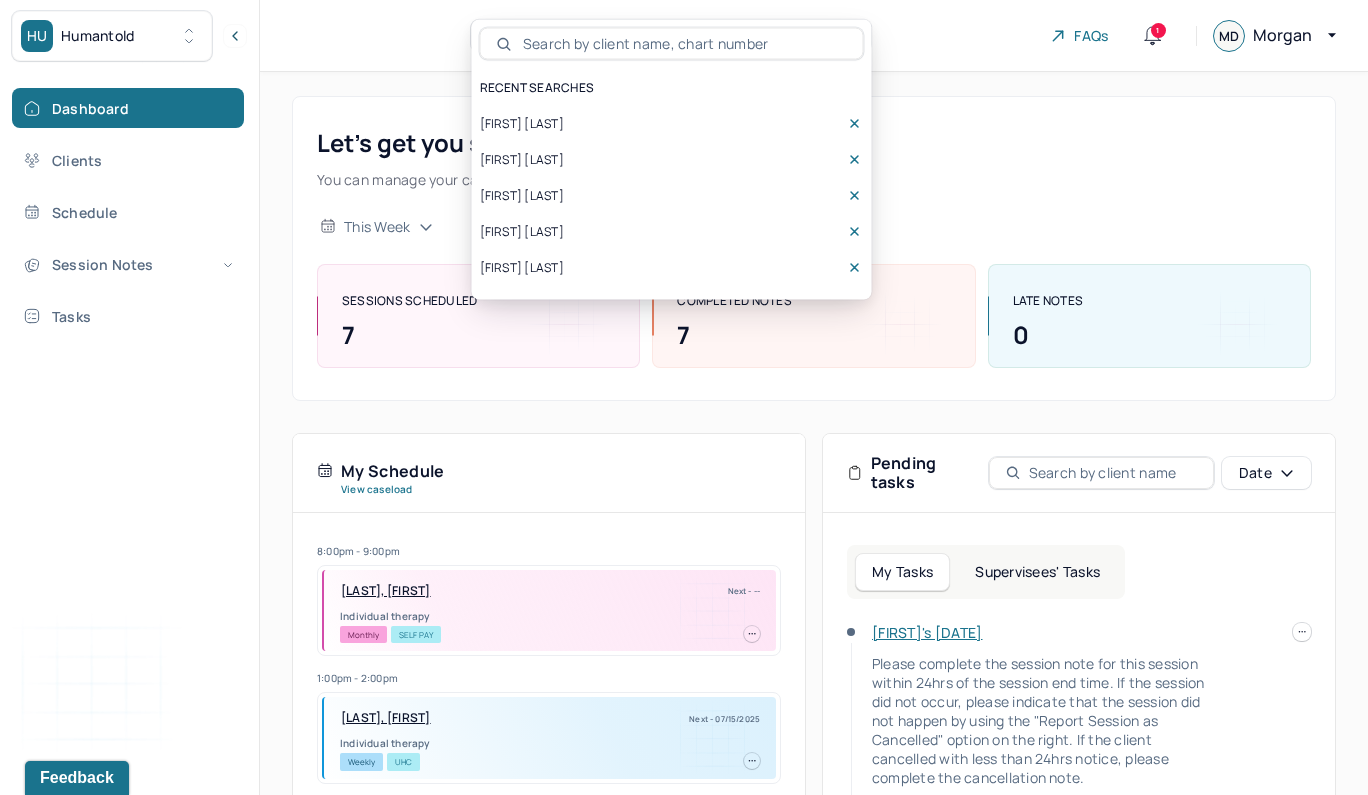 scroll, scrollTop: 0, scrollLeft: 0, axis: both 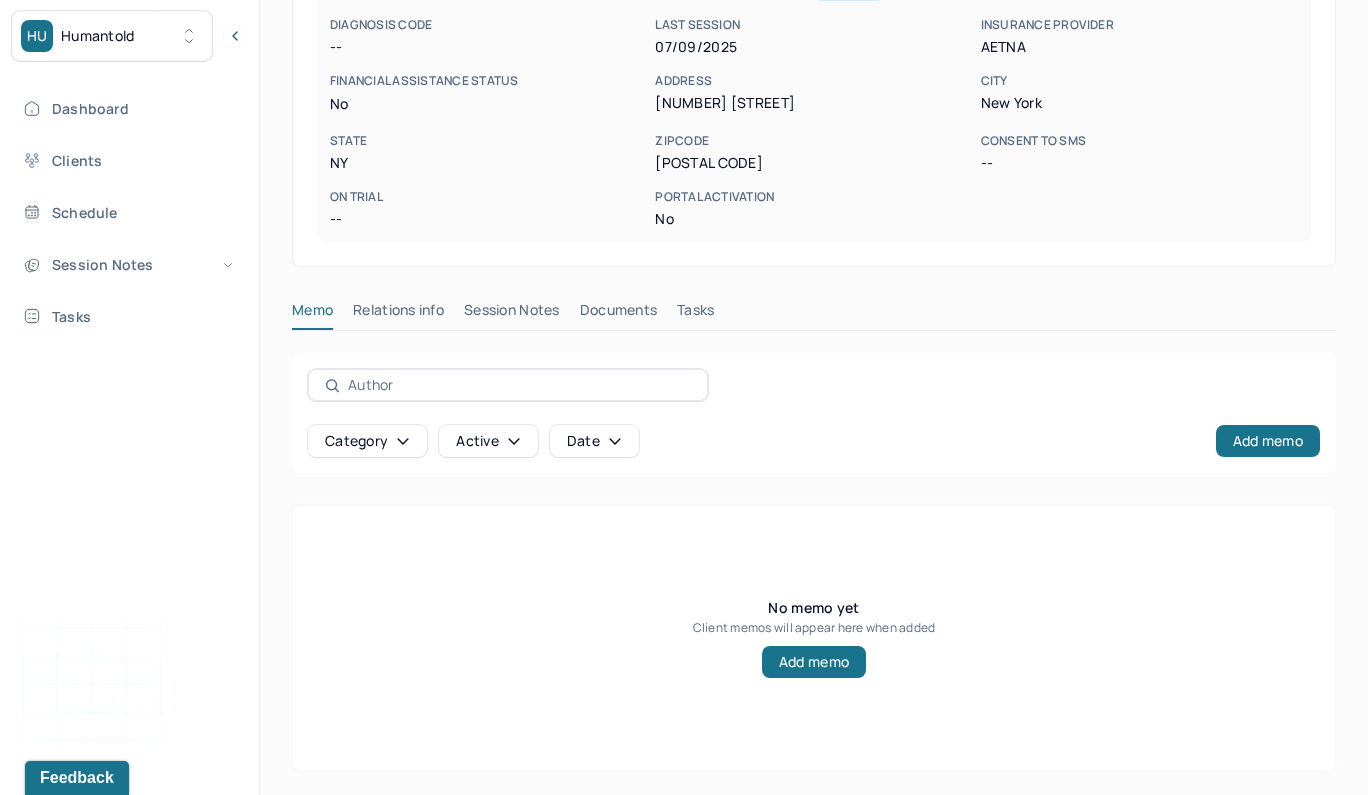 click on "Session Notes" at bounding box center [512, 314] 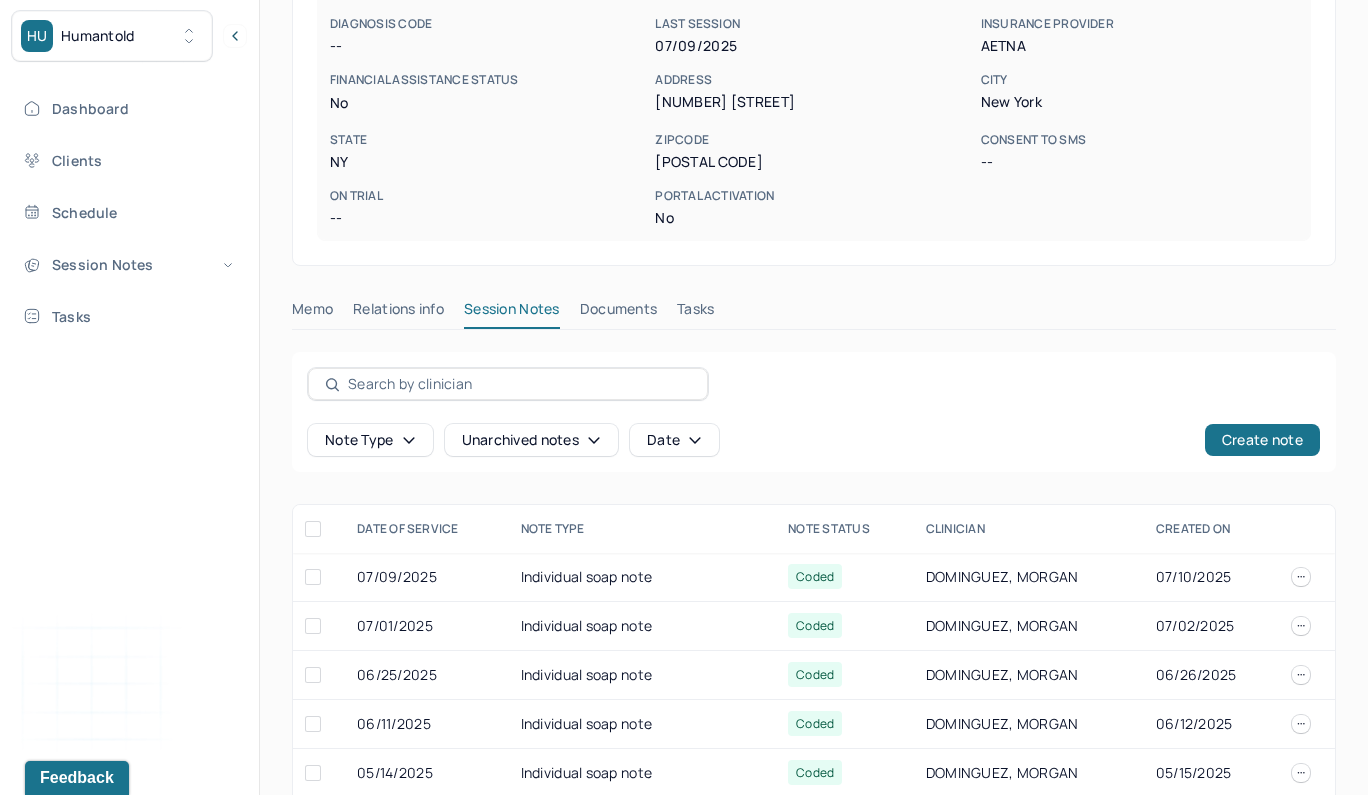 scroll, scrollTop: 411, scrollLeft: 0, axis: vertical 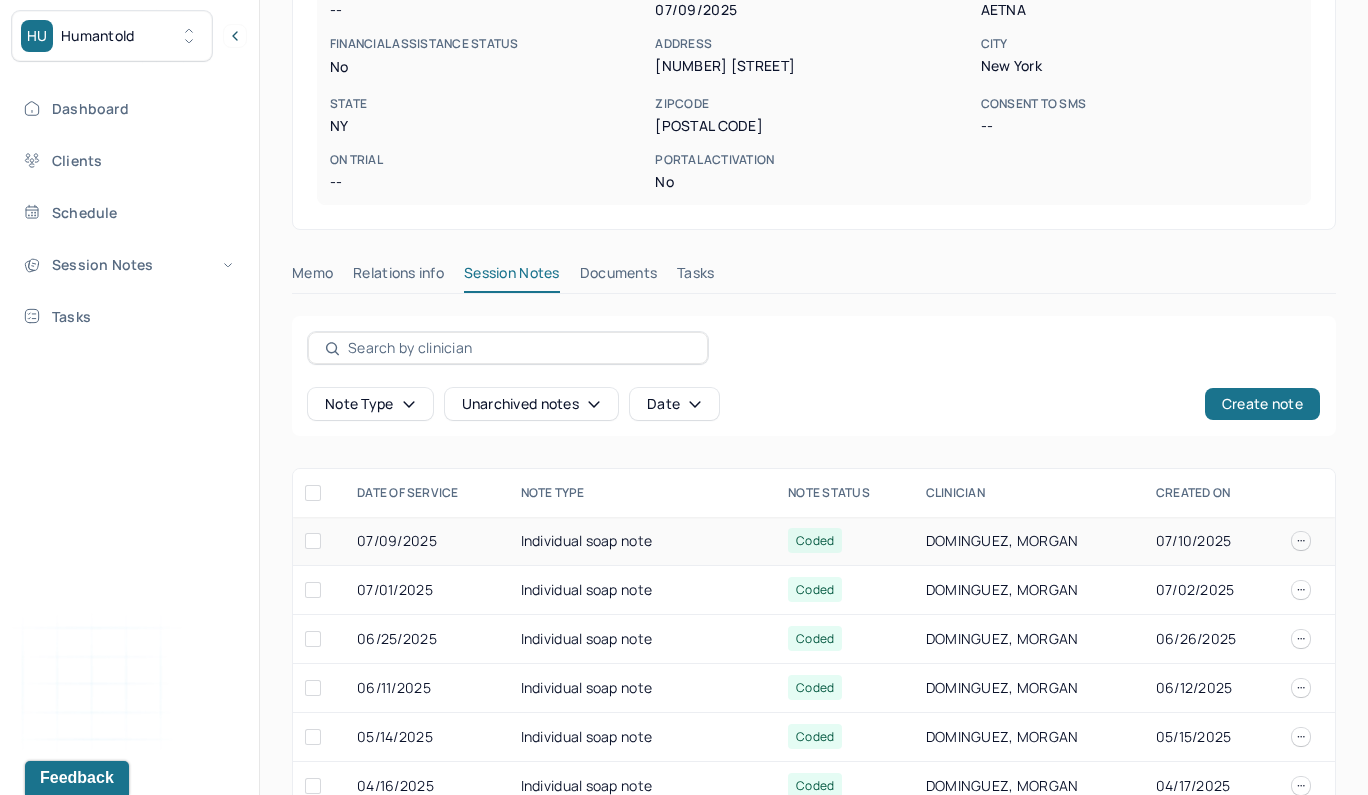 click on "Individual soap note" at bounding box center (643, 541) 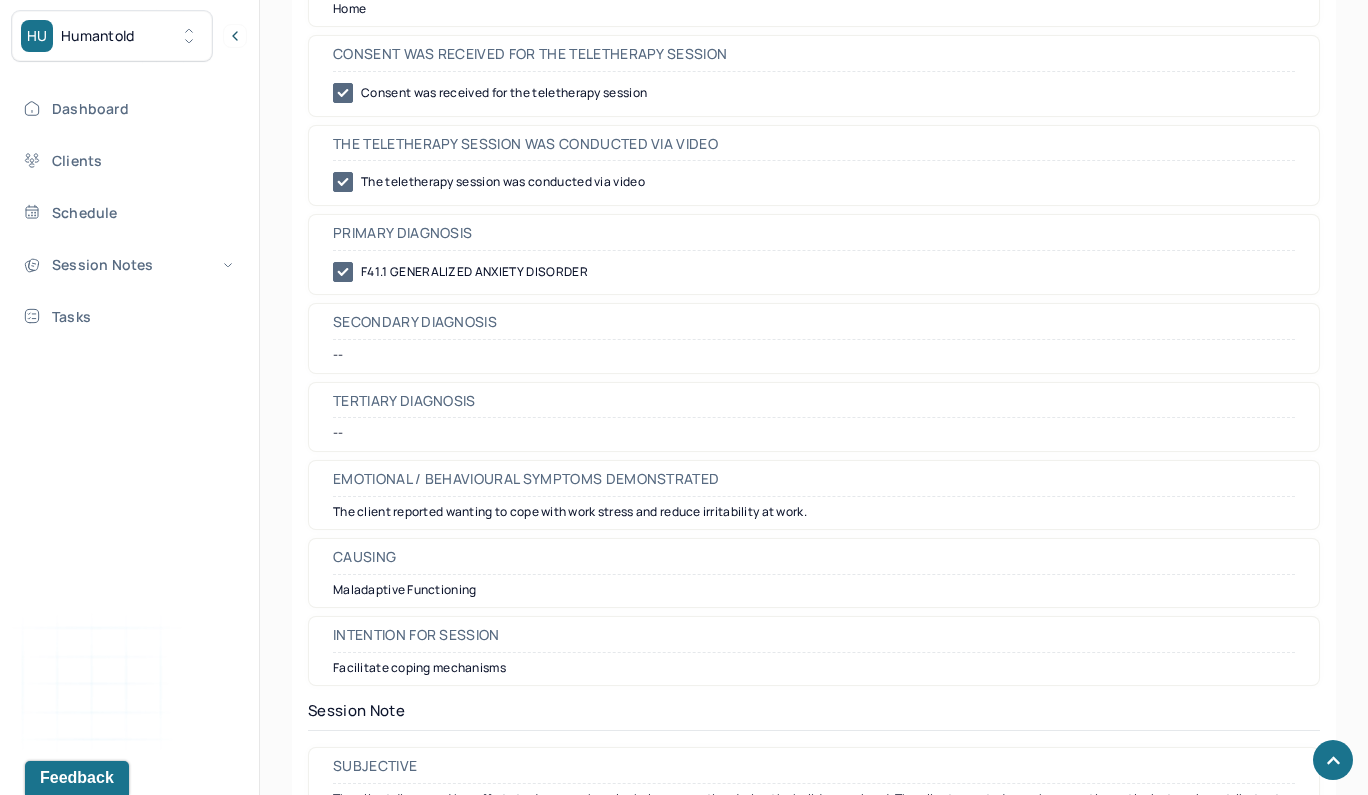 scroll, scrollTop: 1091, scrollLeft: 0, axis: vertical 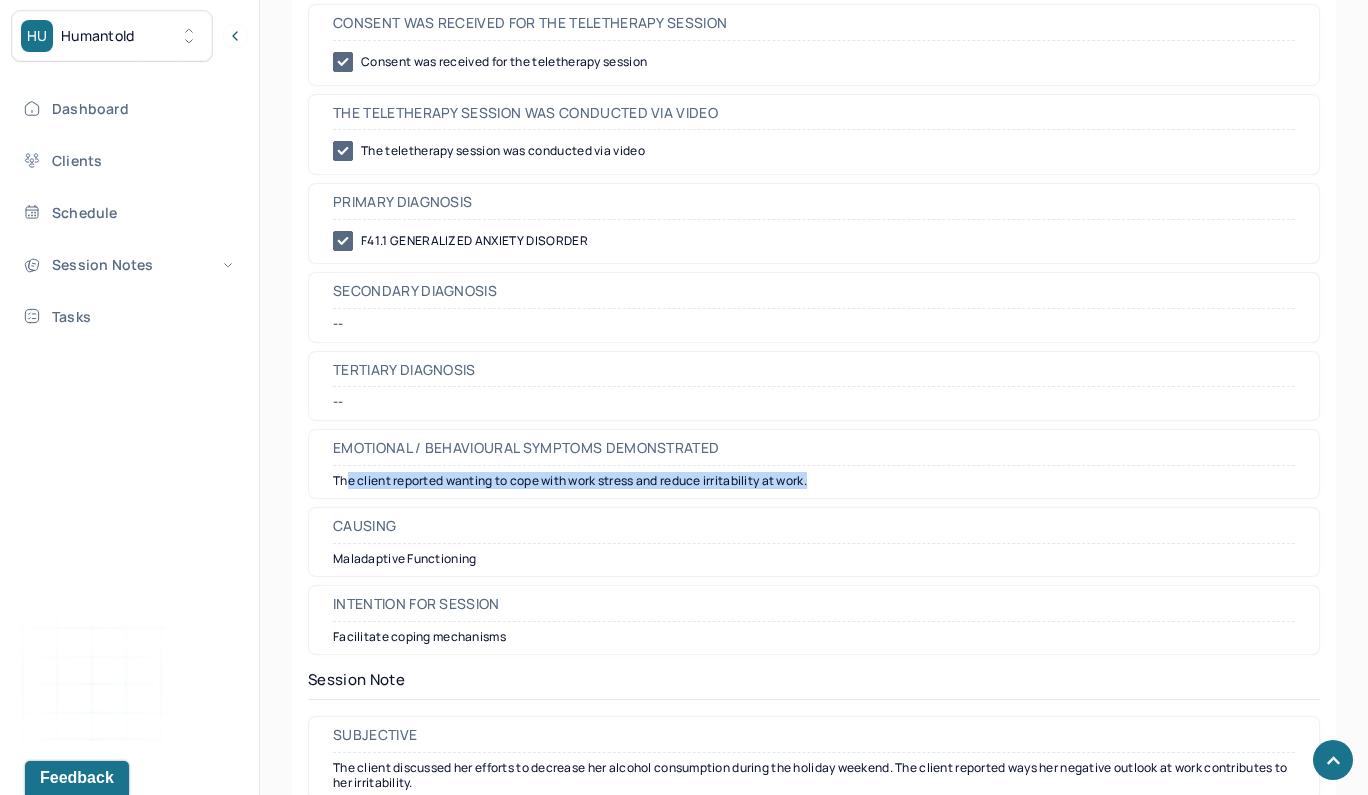drag, startPoint x: 833, startPoint y: 474, endPoint x: 349, endPoint y: 463, distance: 484.12497 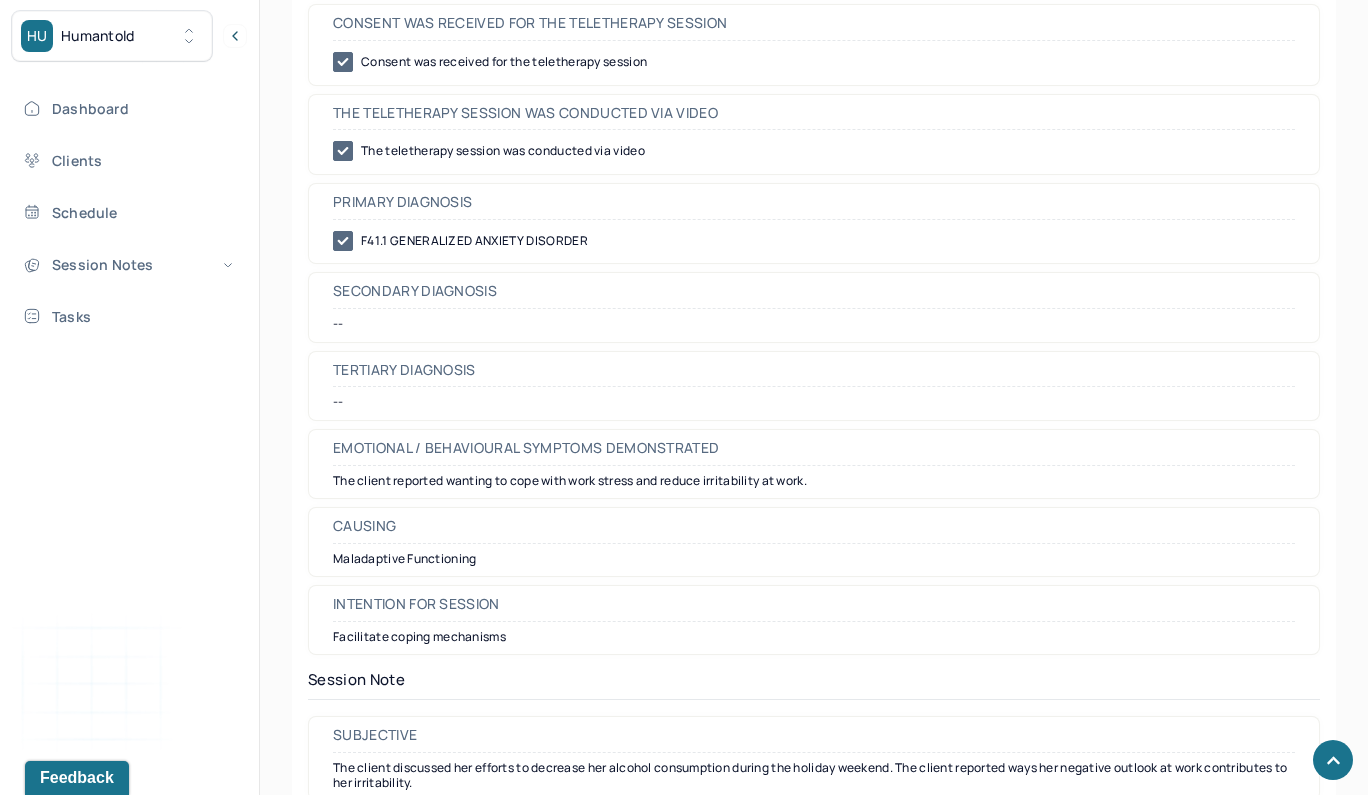 click on "The client reported wanting to cope with work stress and reduce irritability at work." at bounding box center [814, 481] 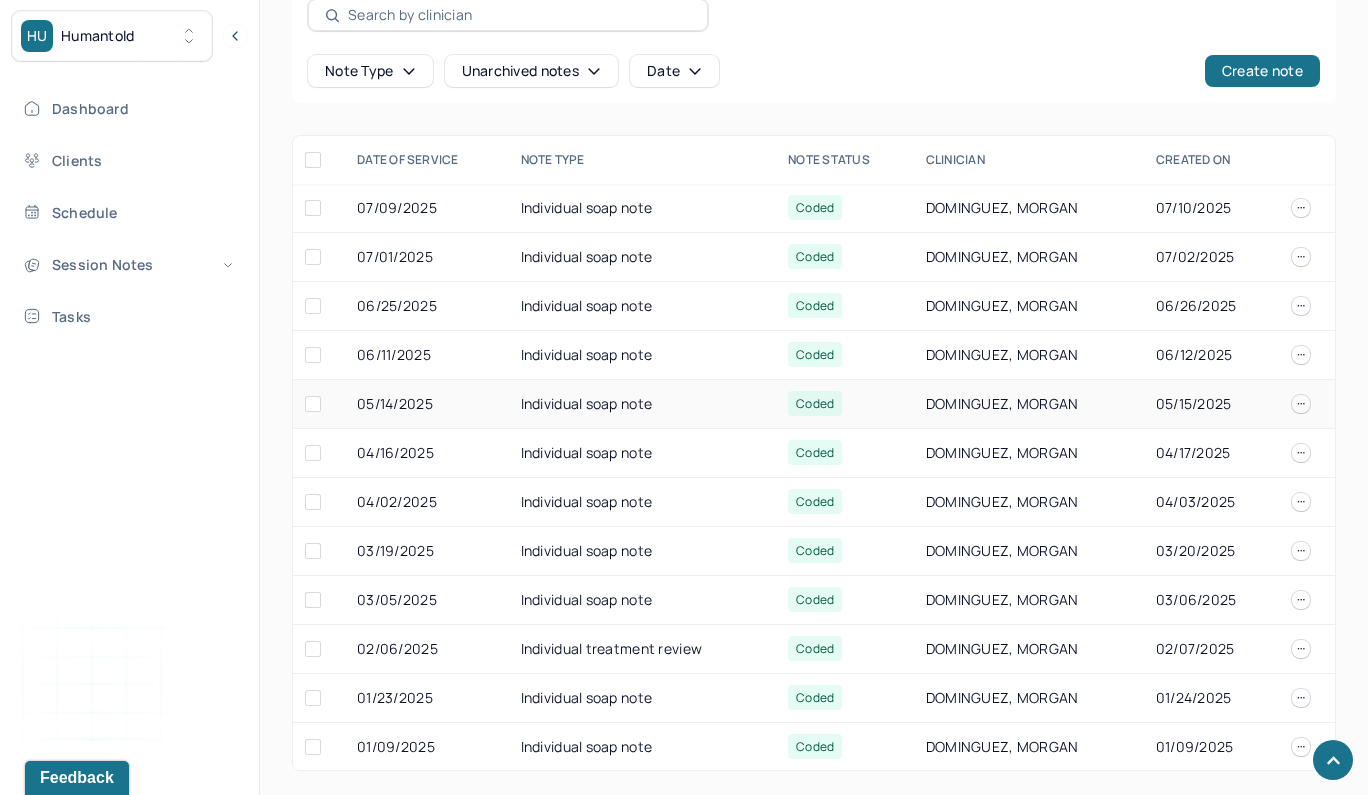 click on "05/14/2025" at bounding box center (427, 404) 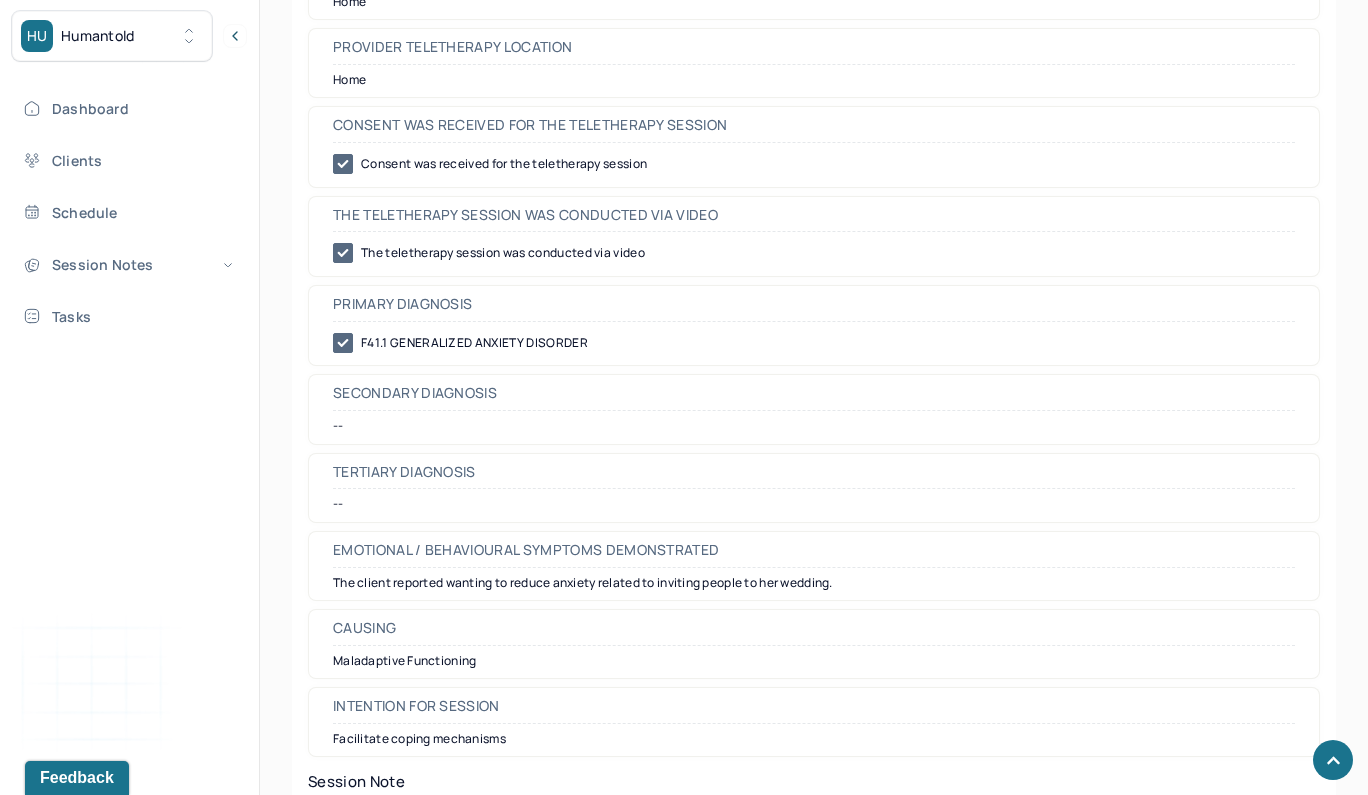 scroll, scrollTop: 999, scrollLeft: 0, axis: vertical 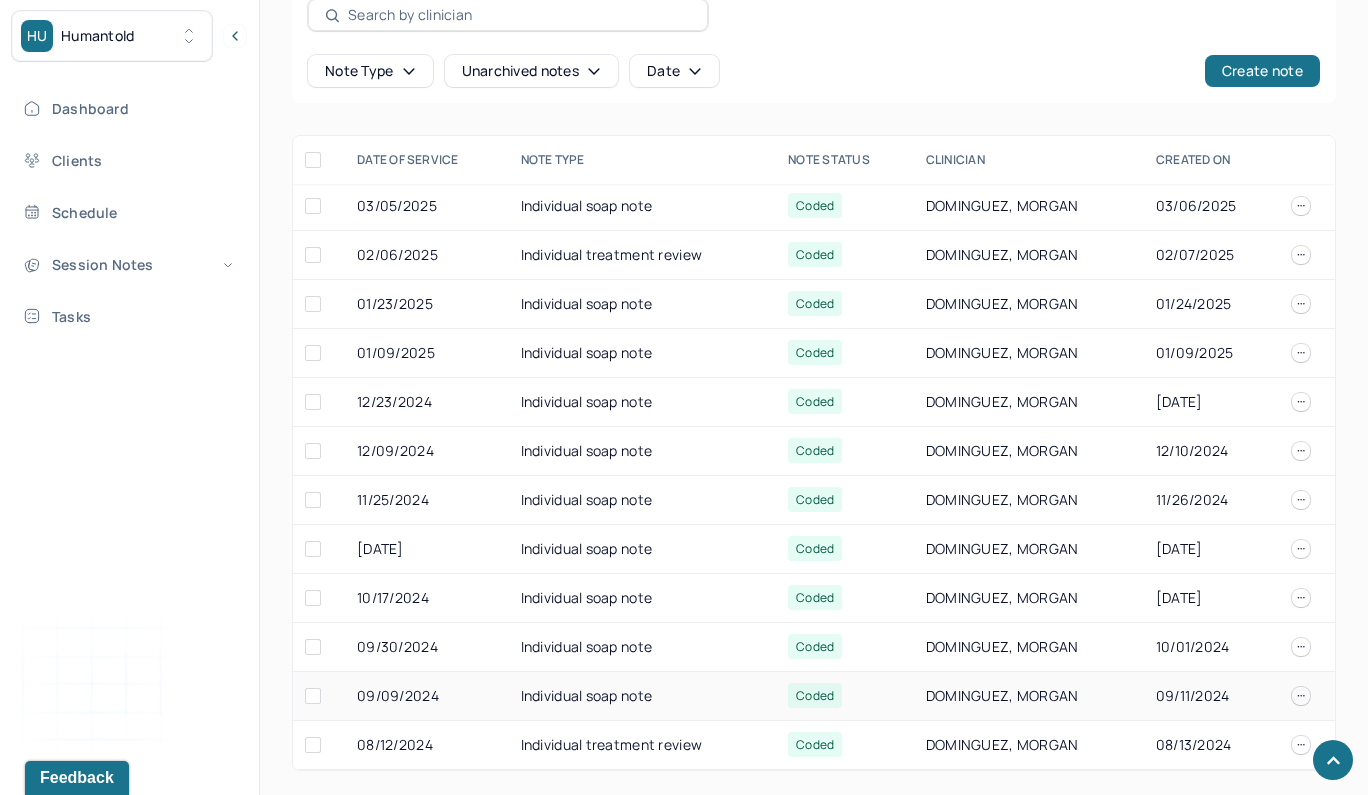 click on "09/09/2024" at bounding box center [427, 696] 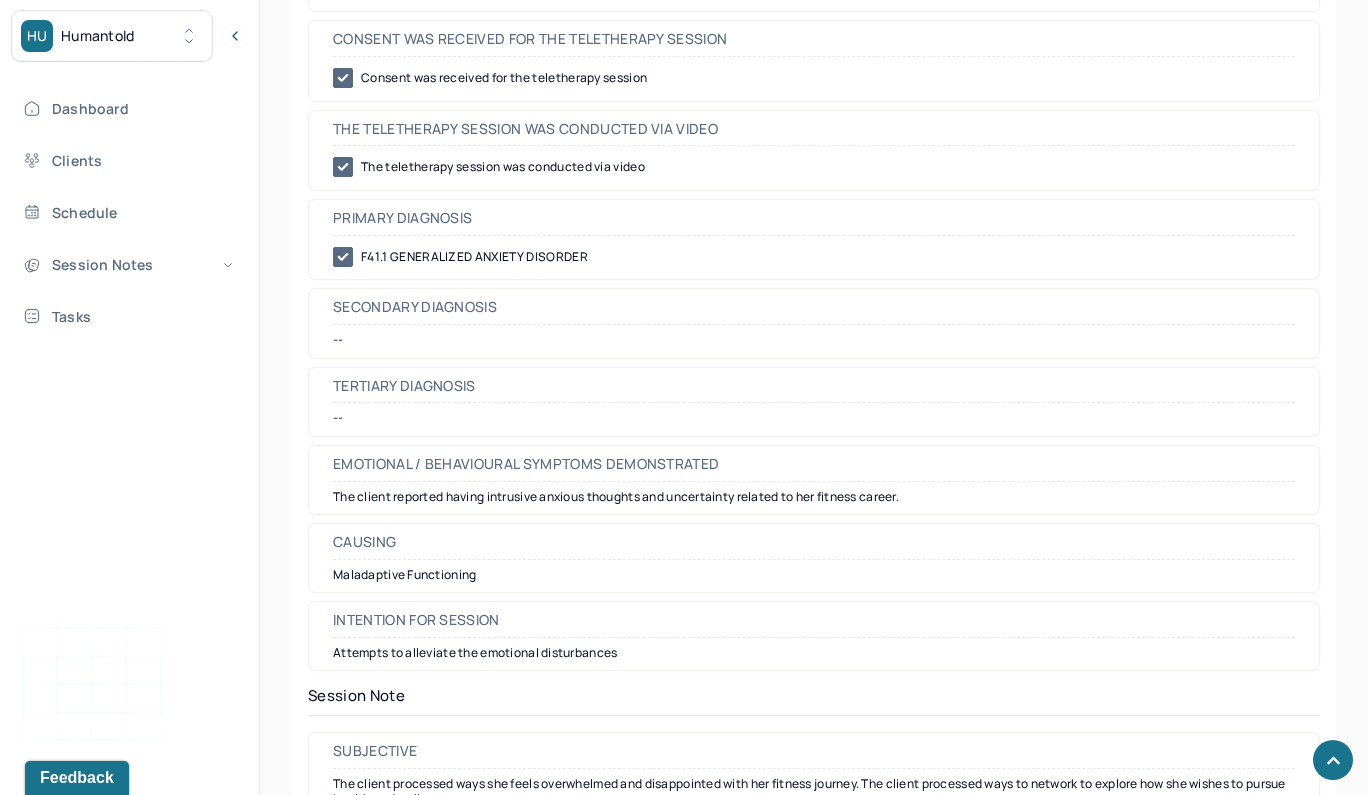 scroll, scrollTop: 1085, scrollLeft: 0, axis: vertical 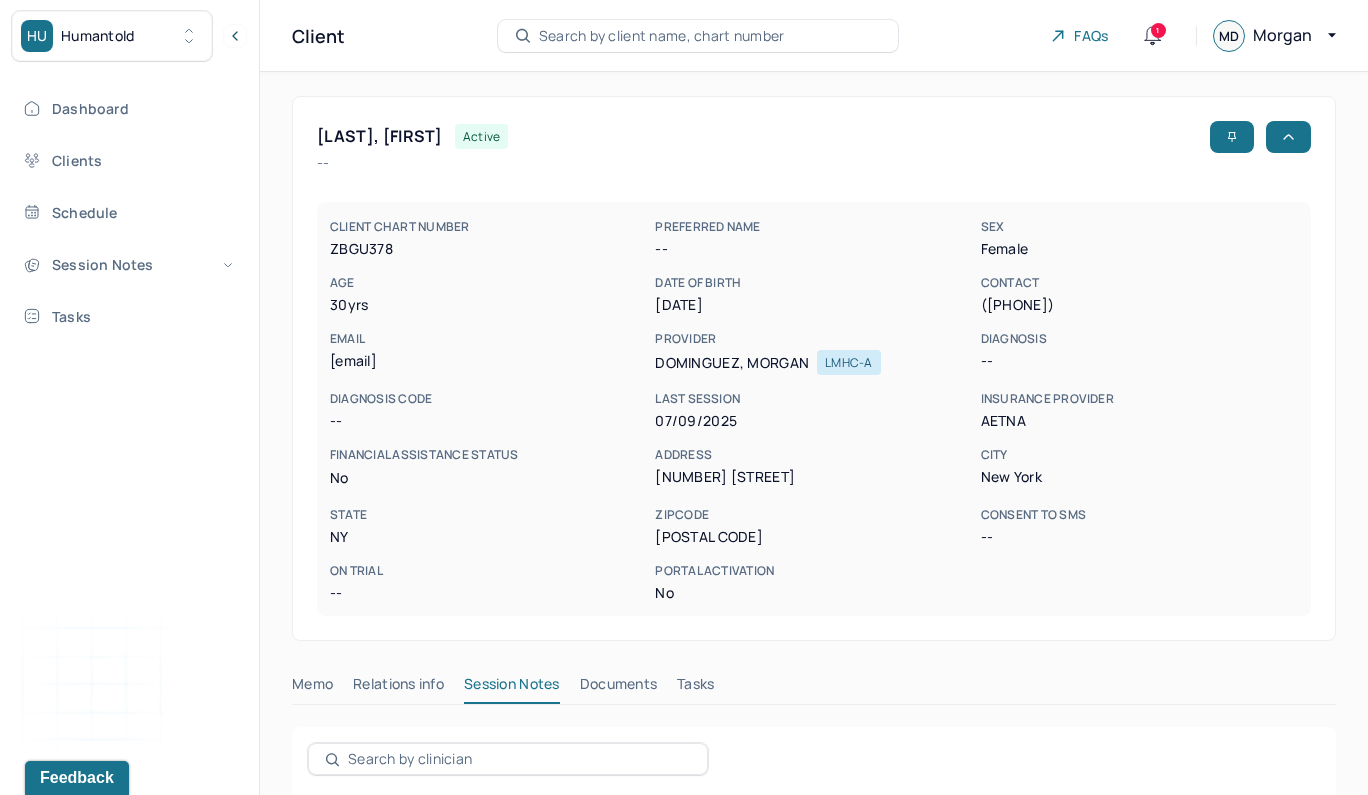click on "Search by client name, chart number" at bounding box center [662, 36] 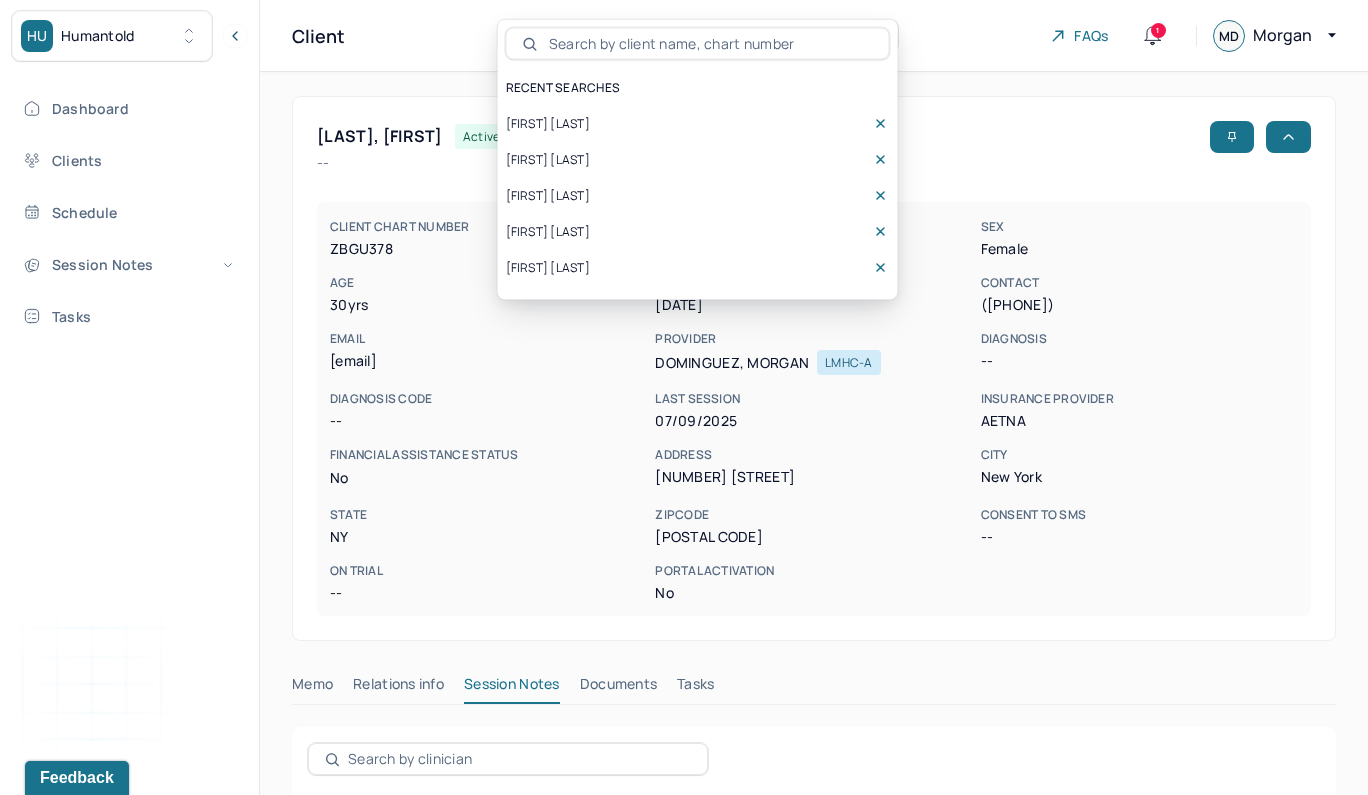 scroll, scrollTop: 0, scrollLeft: 0, axis: both 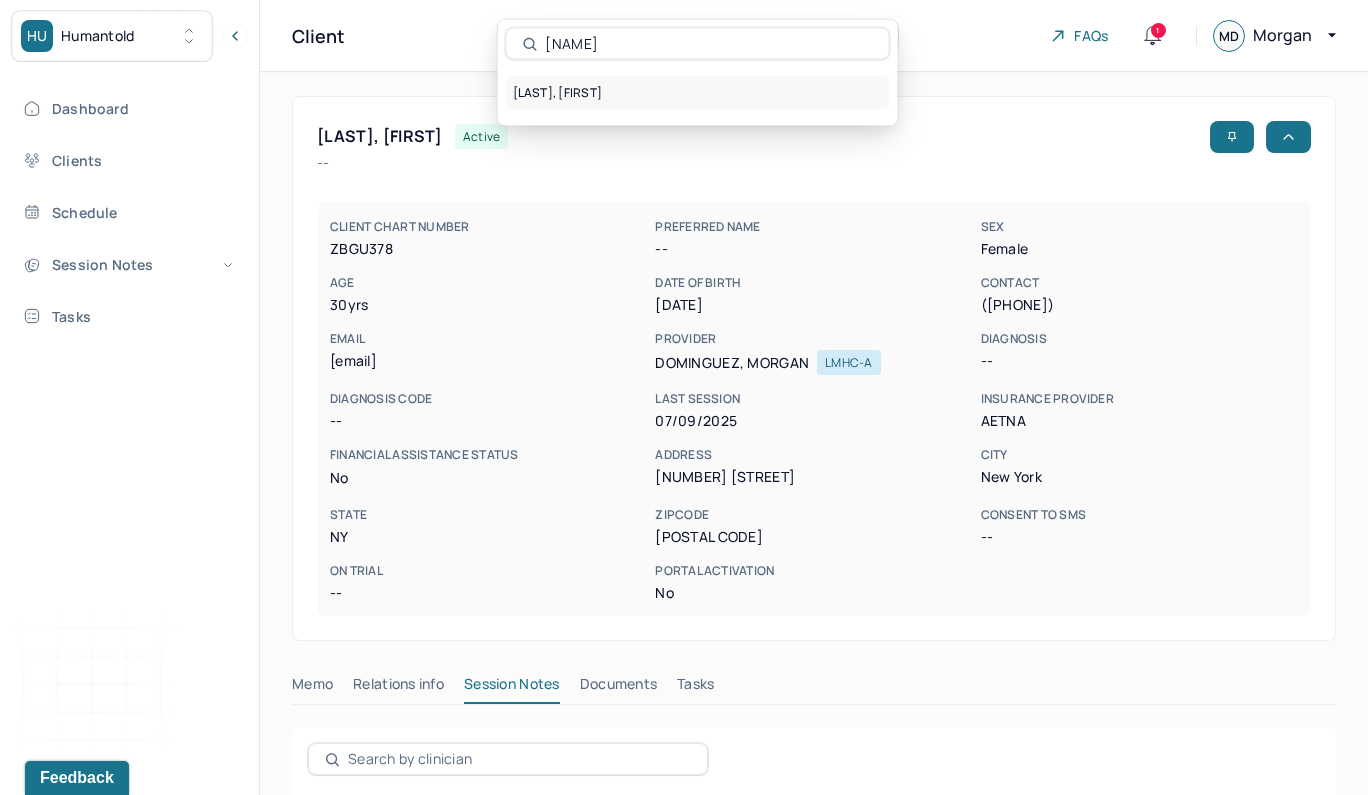 type on "viv" 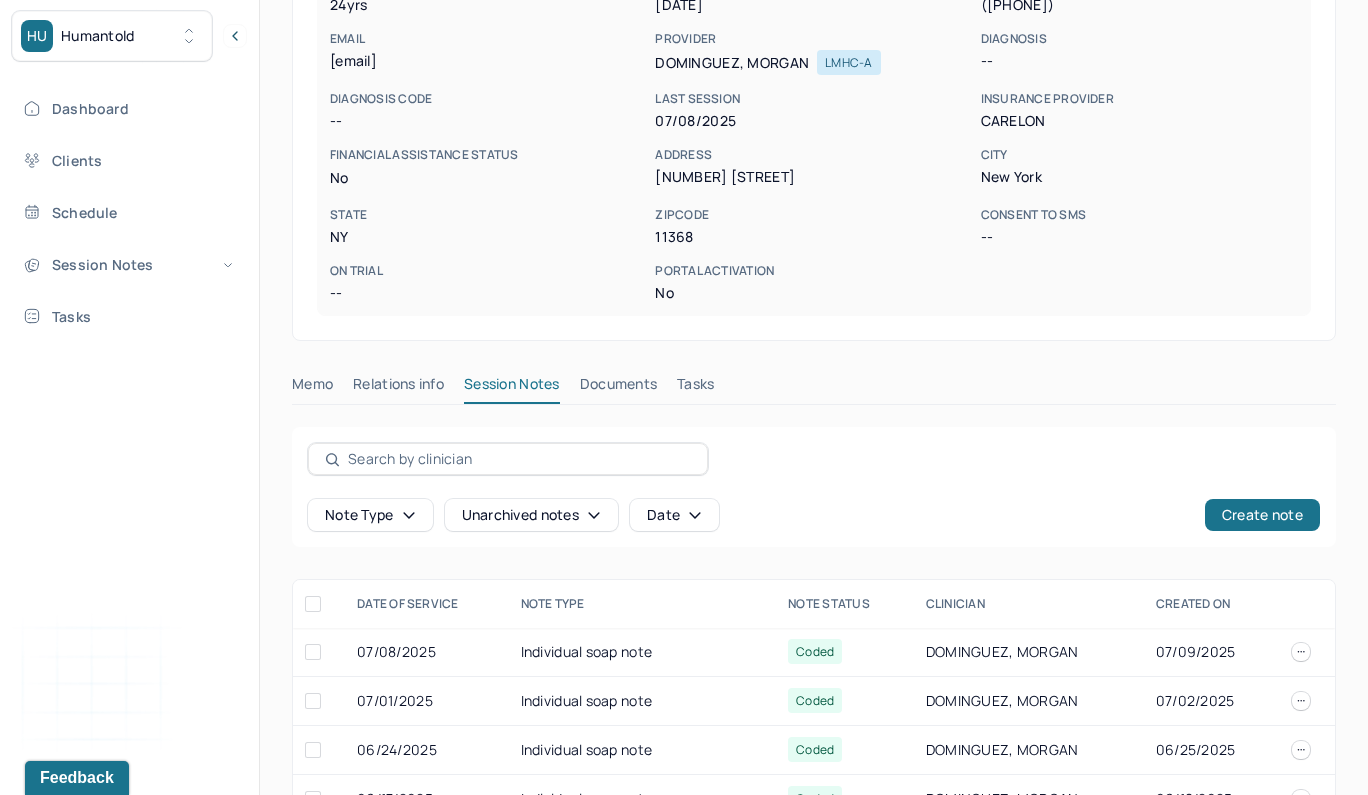 scroll, scrollTop: 302, scrollLeft: 0, axis: vertical 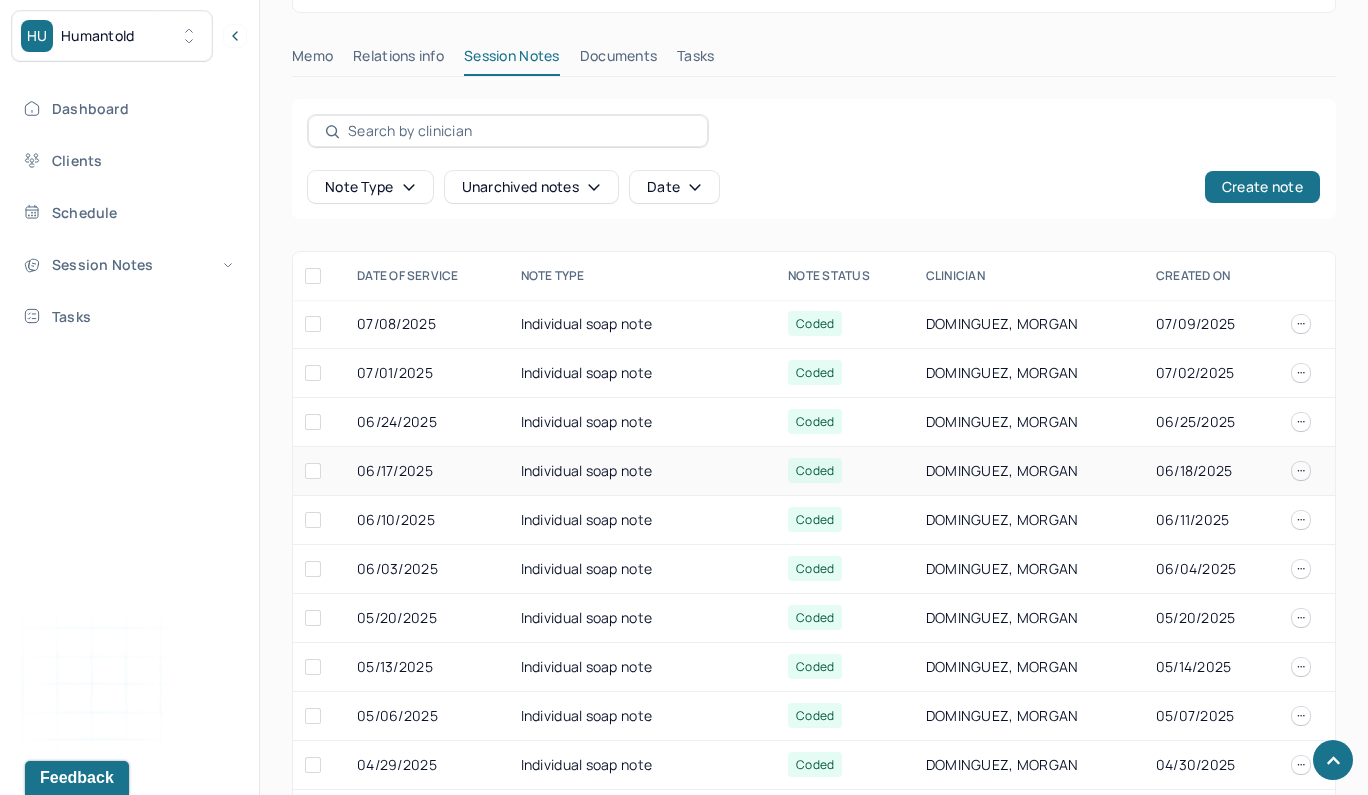 click on "Individual soap note" at bounding box center [643, 471] 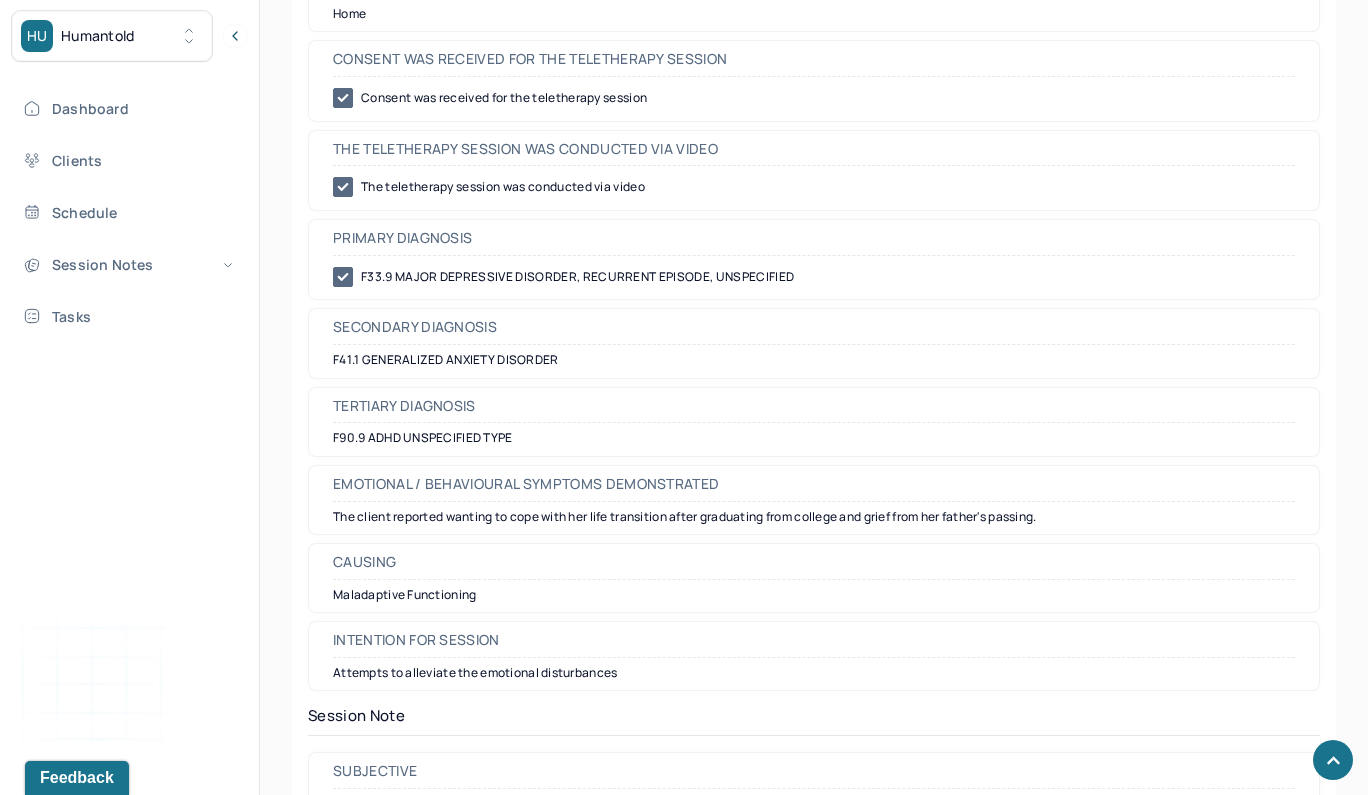 scroll, scrollTop: 1104, scrollLeft: 0, axis: vertical 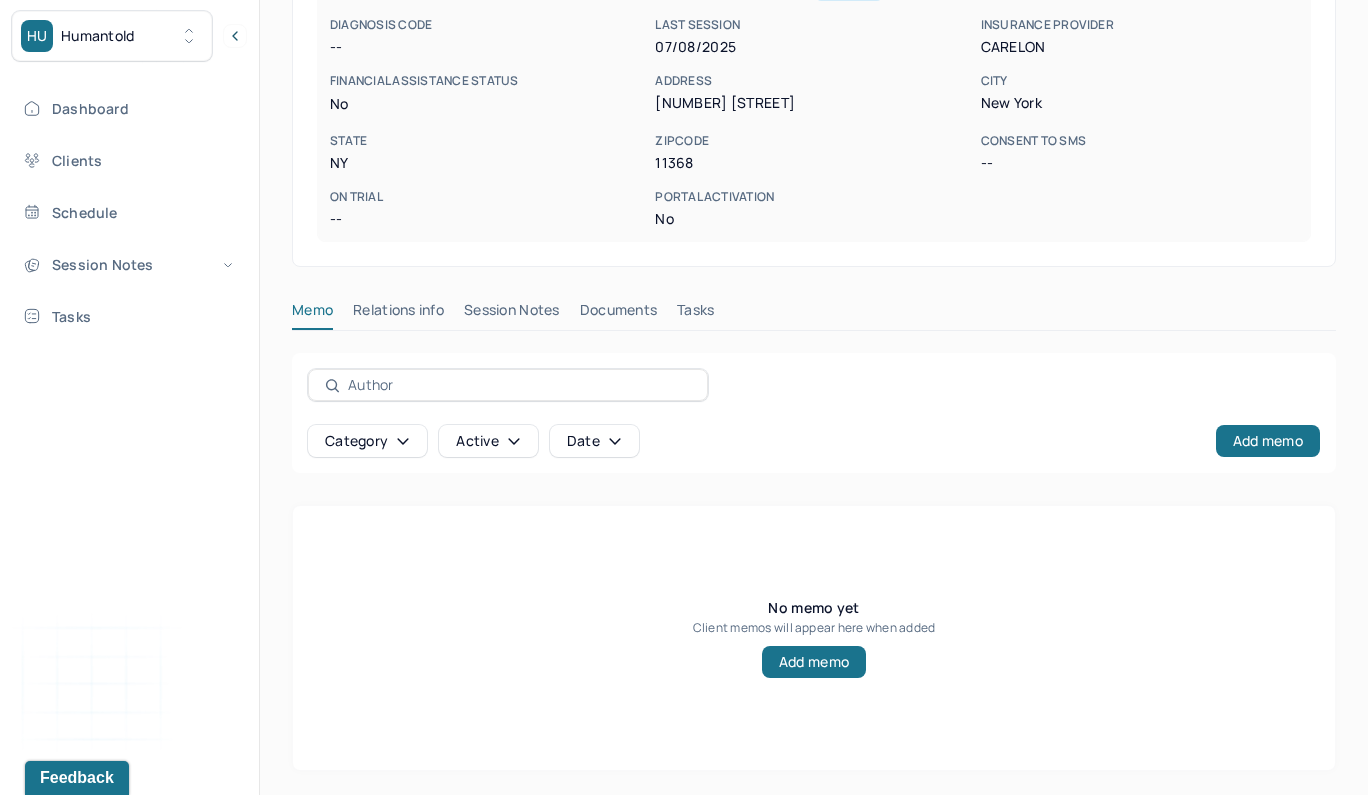 click on "Session Notes" at bounding box center (512, 314) 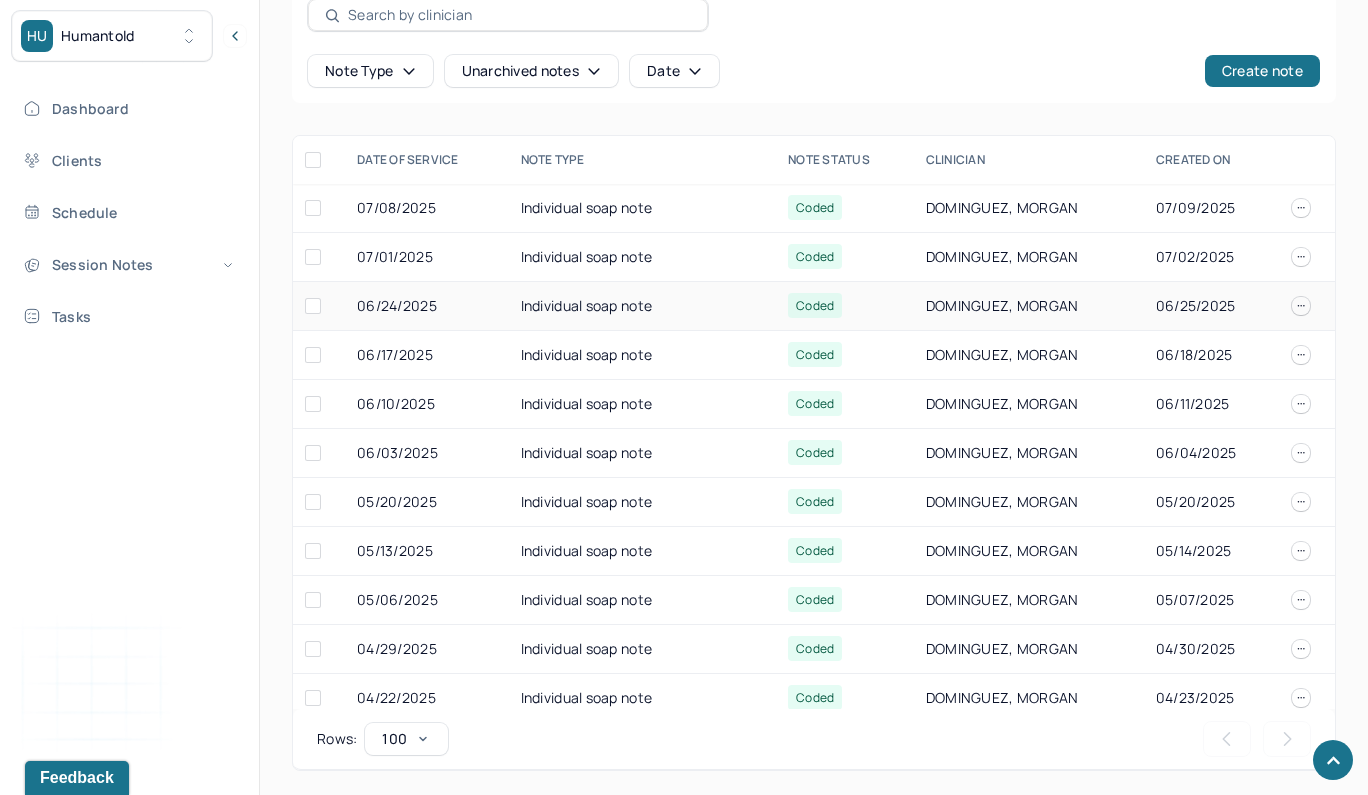 click on "Individual soap note" at bounding box center [643, 306] 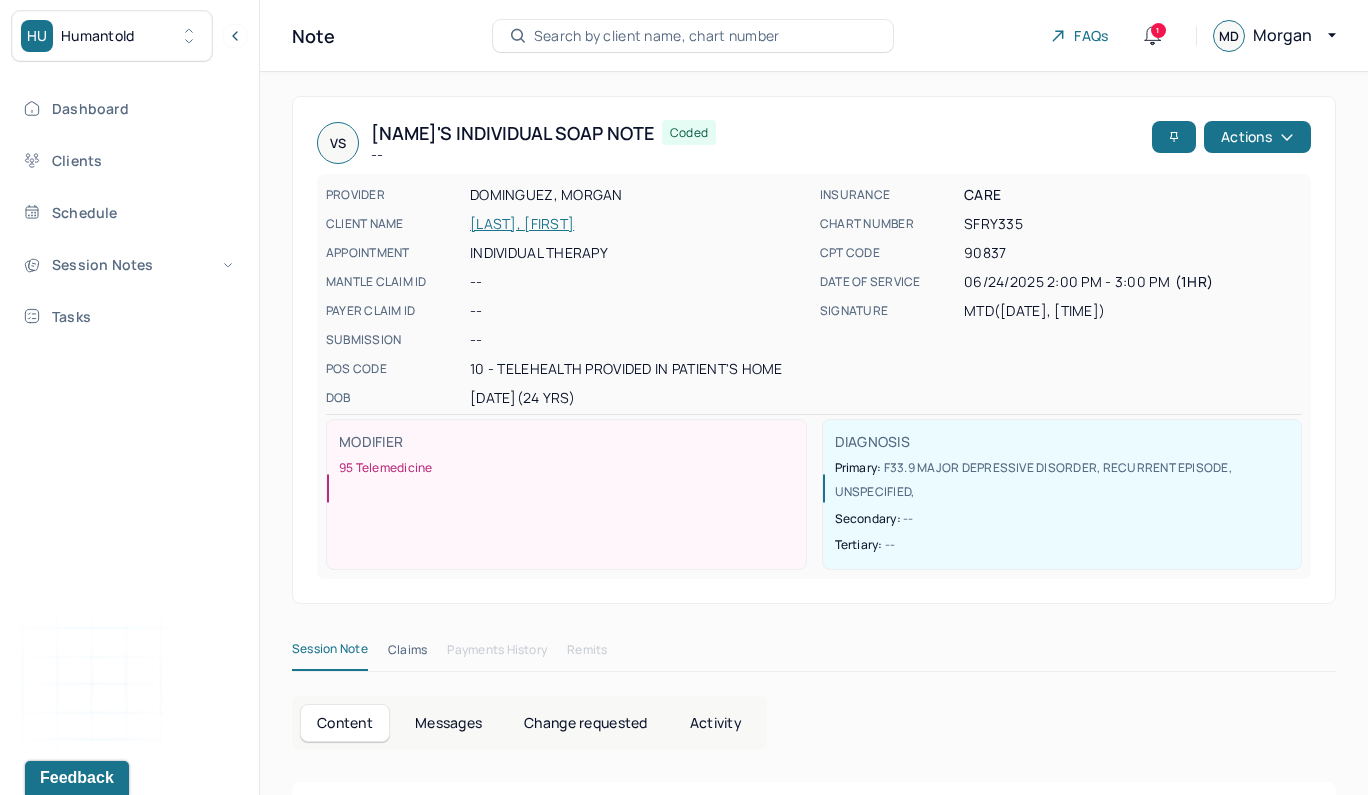 scroll, scrollTop: 0, scrollLeft: 0, axis: both 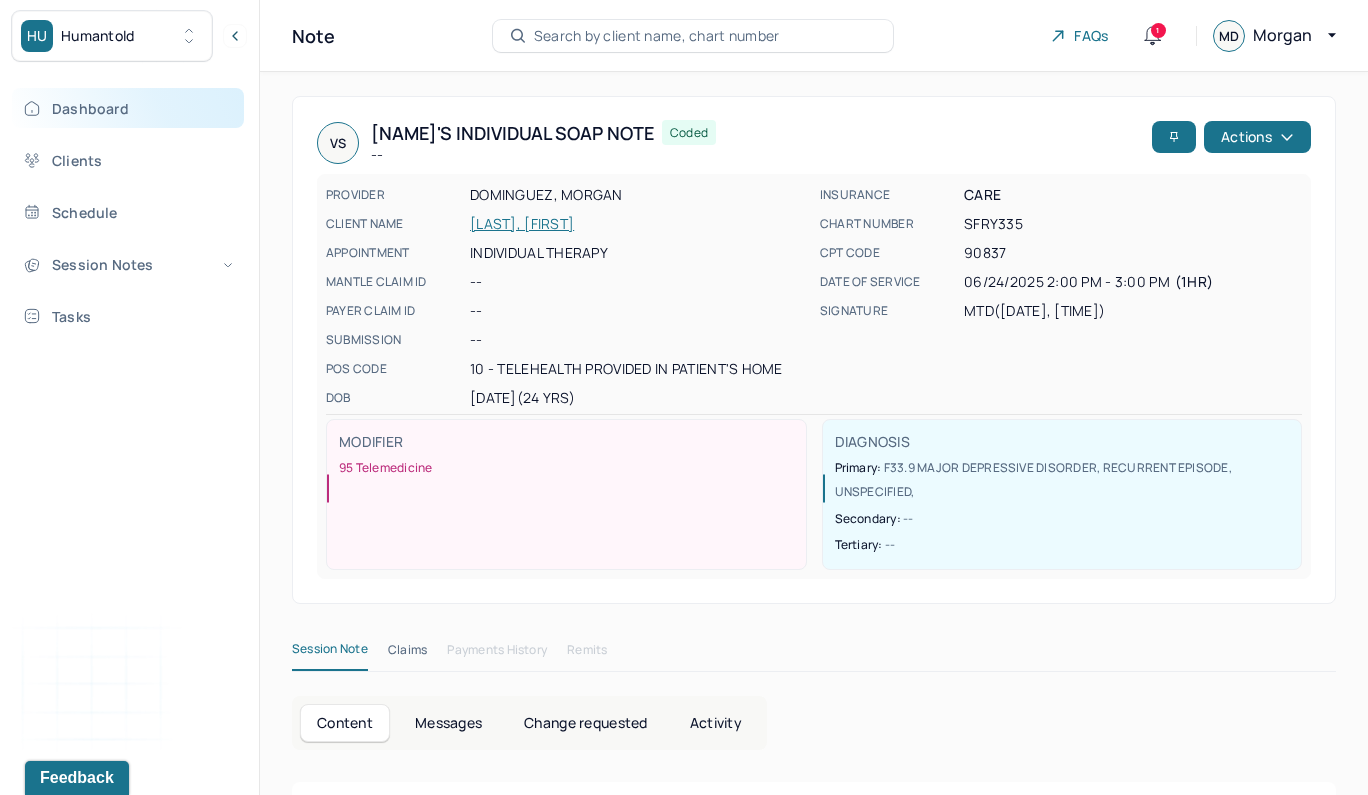 click on "Dashboard" at bounding box center [128, 108] 